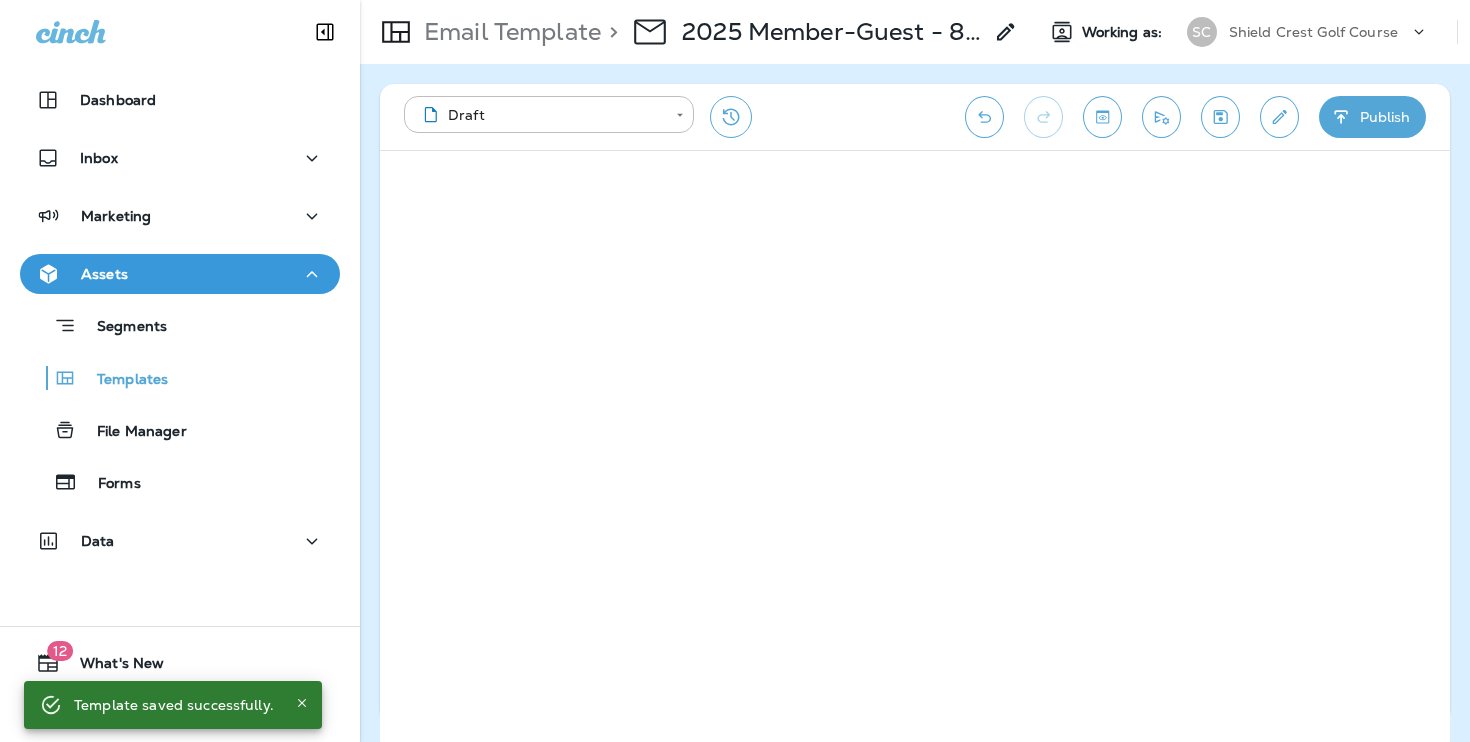 scroll, scrollTop: 0, scrollLeft: 0, axis: both 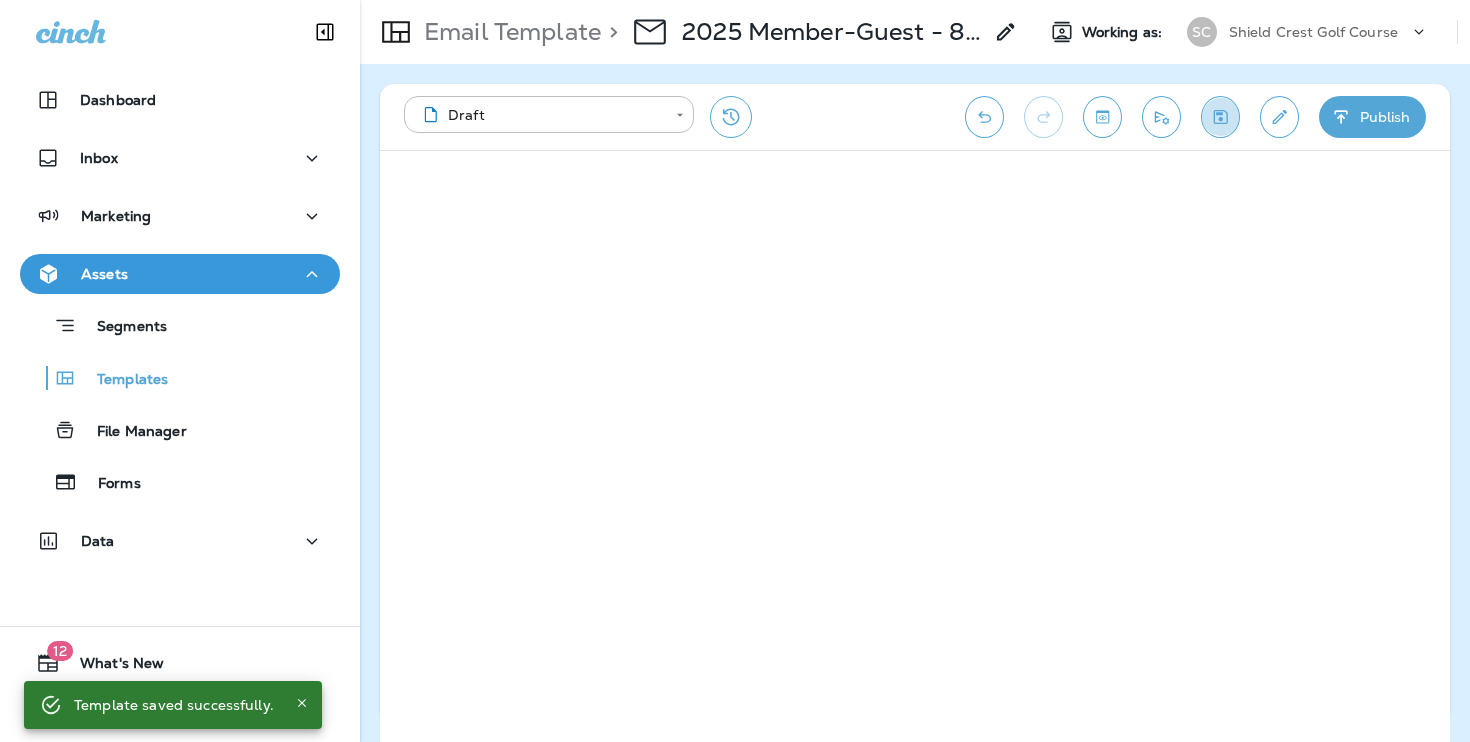 click 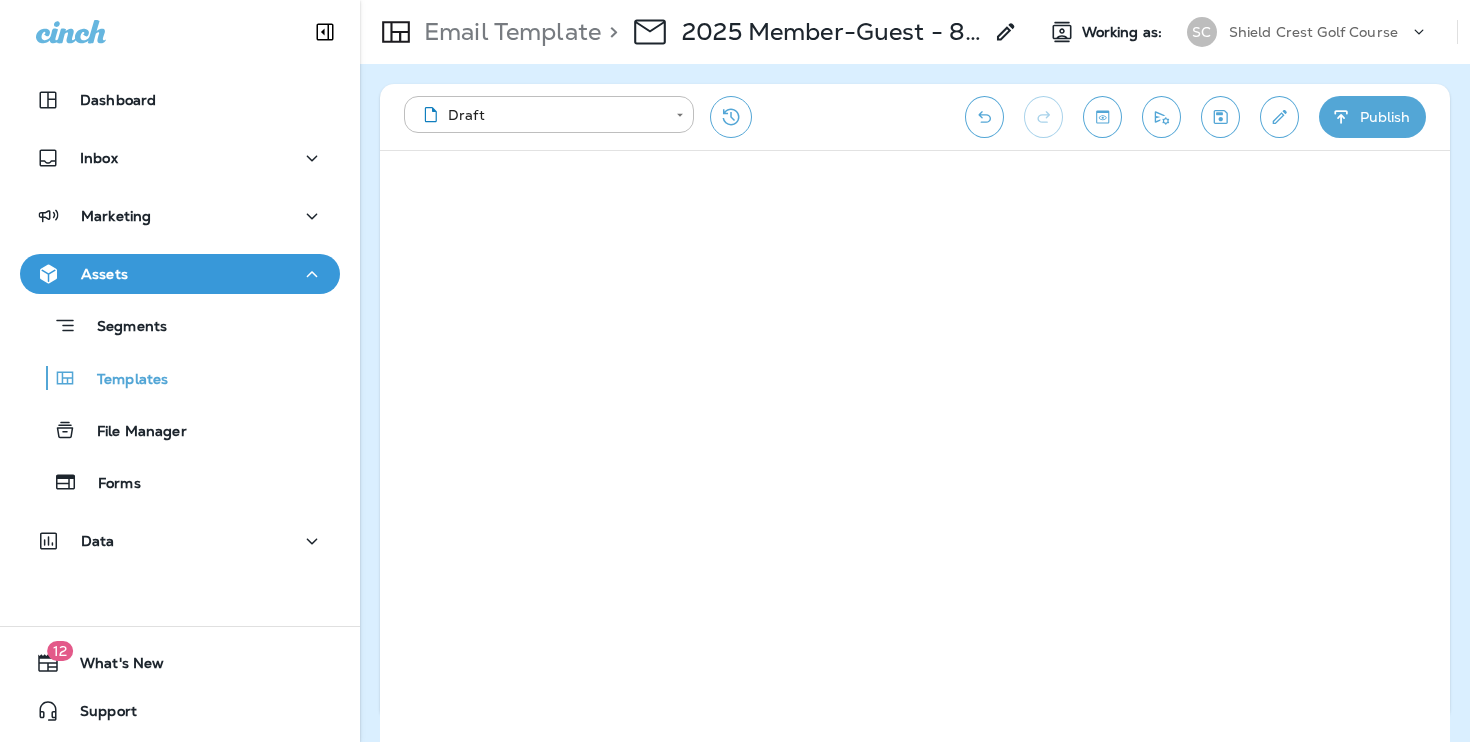 click 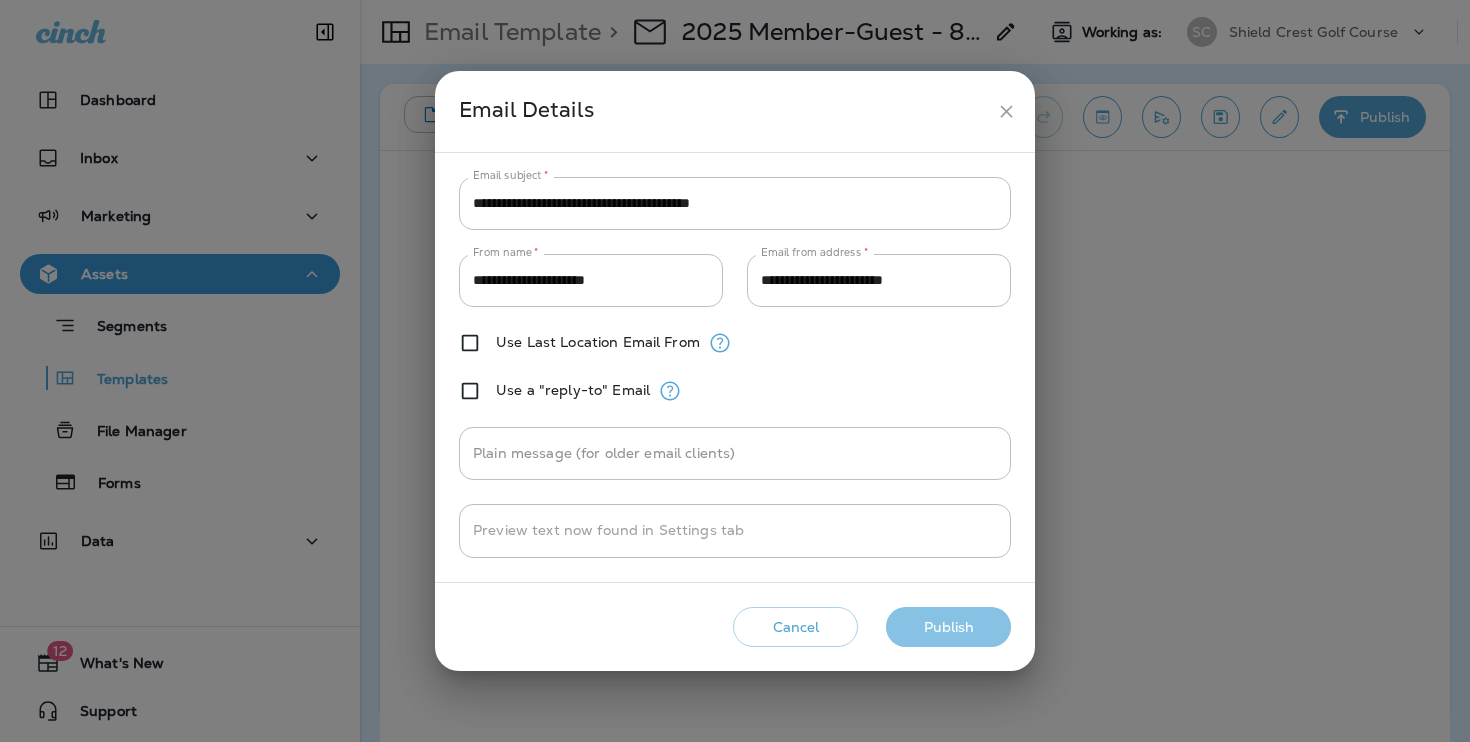 click on "Publish" at bounding box center [948, 627] 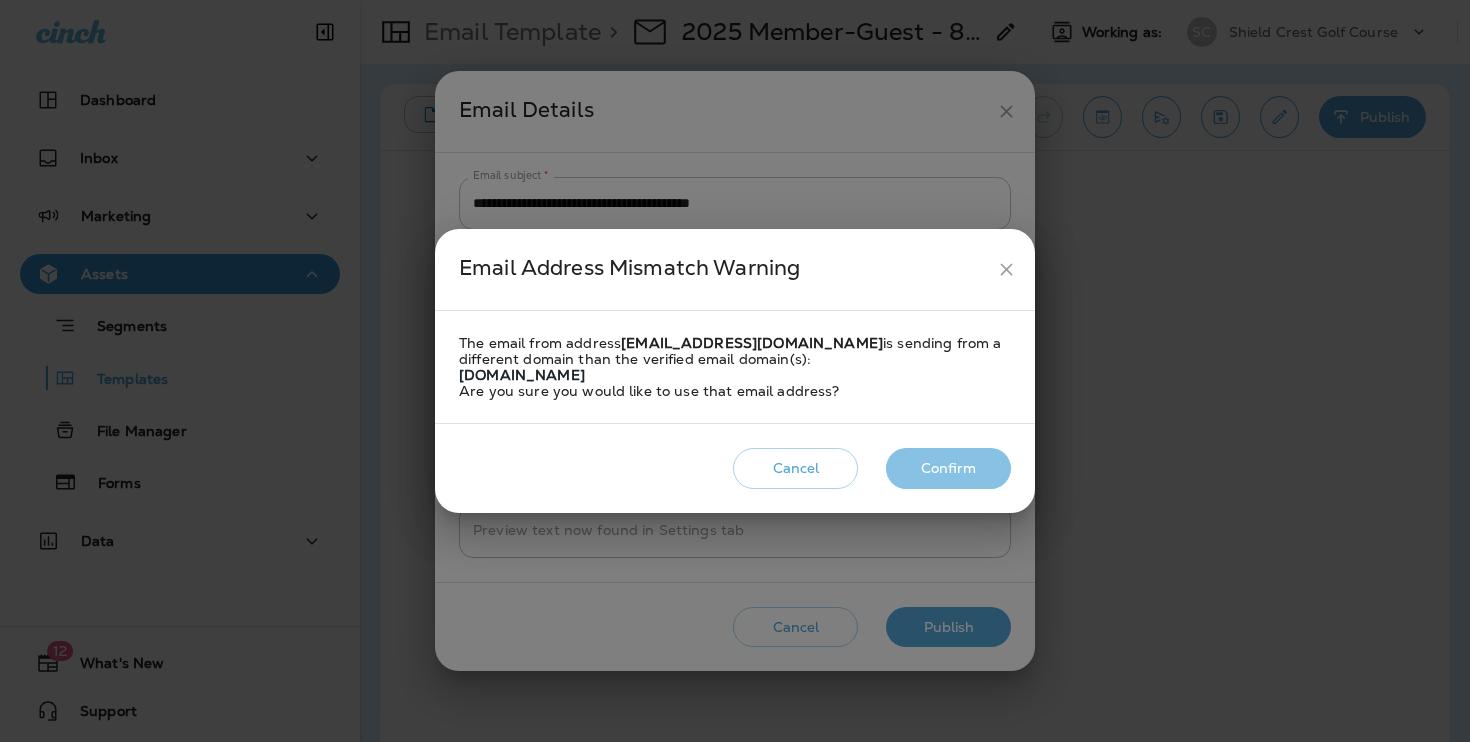 click on "Confirm" at bounding box center (948, 468) 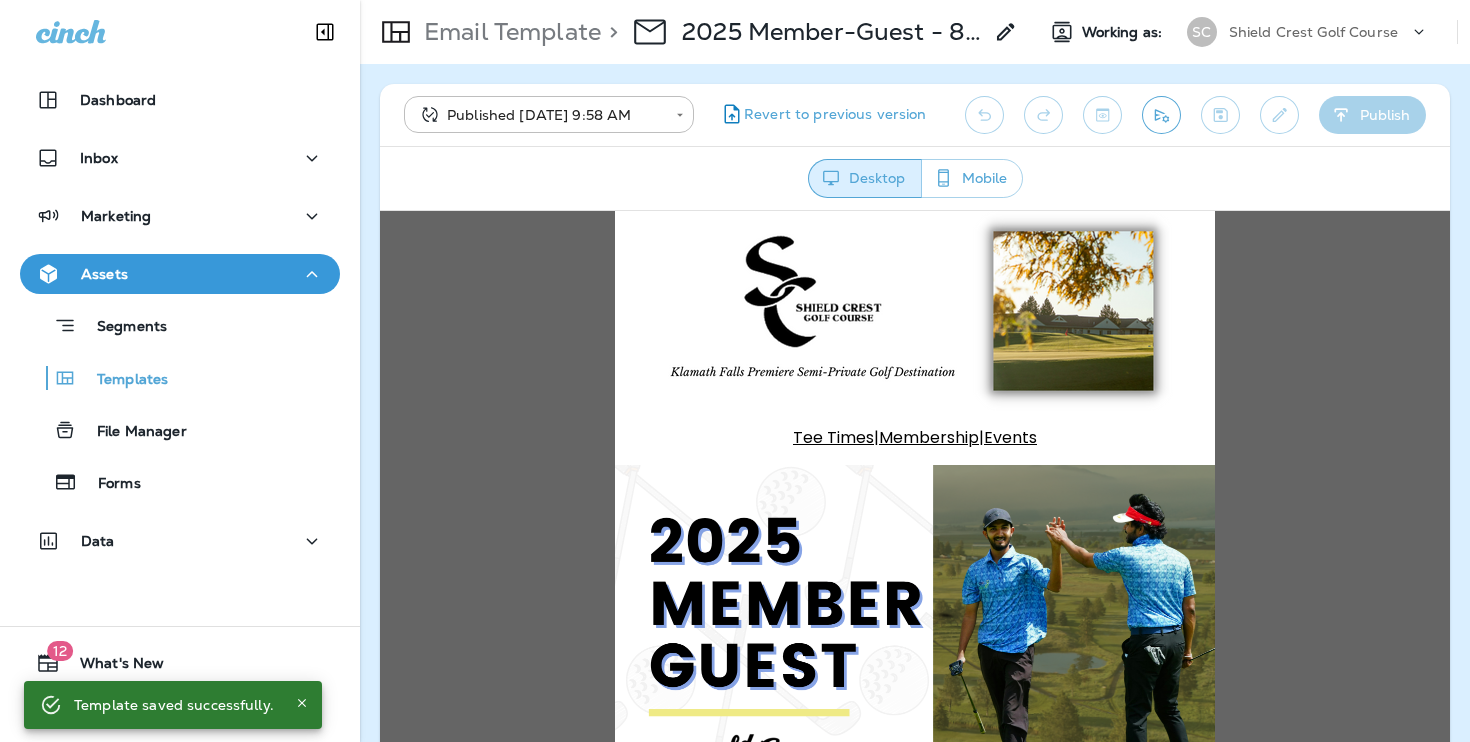 scroll, scrollTop: 0, scrollLeft: 0, axis: both 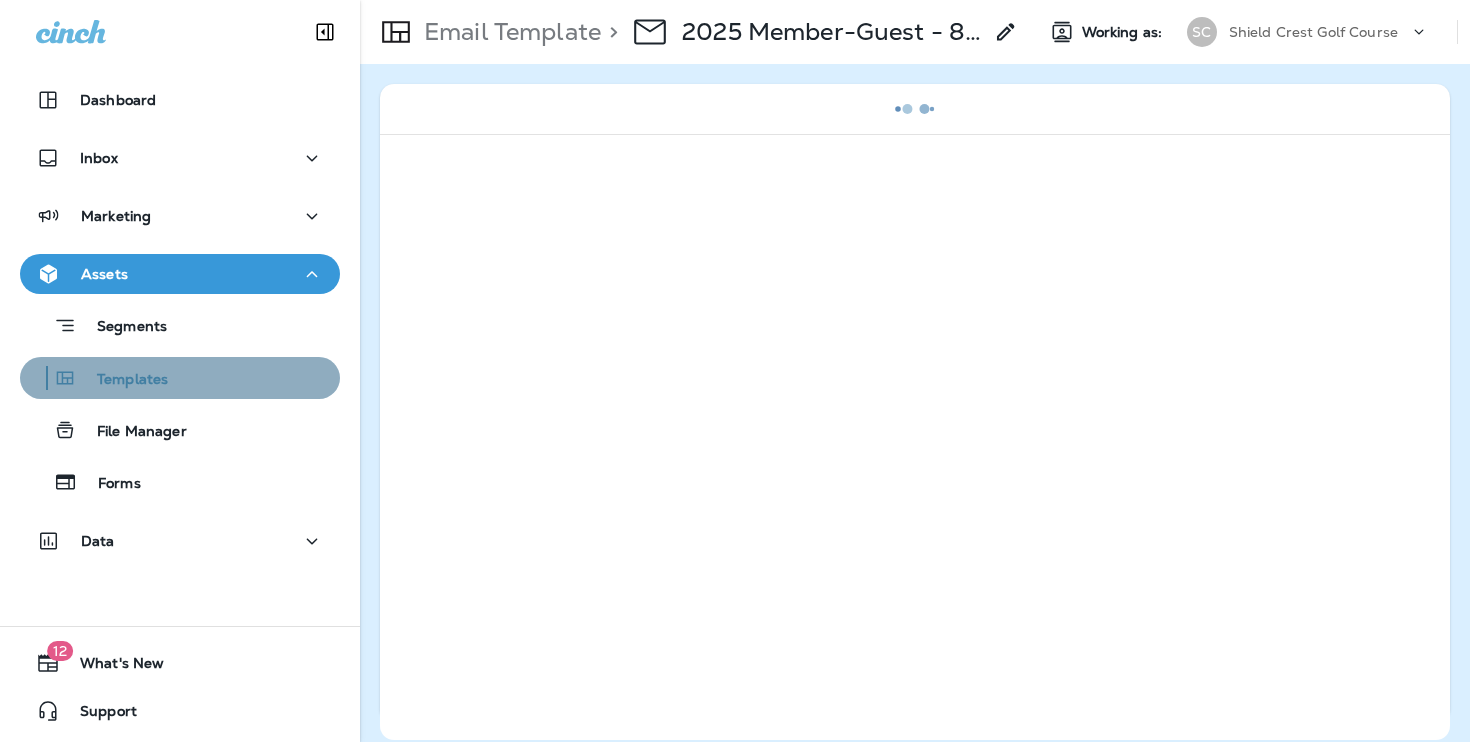 click on "Templates" at bounding box center (180, 378) 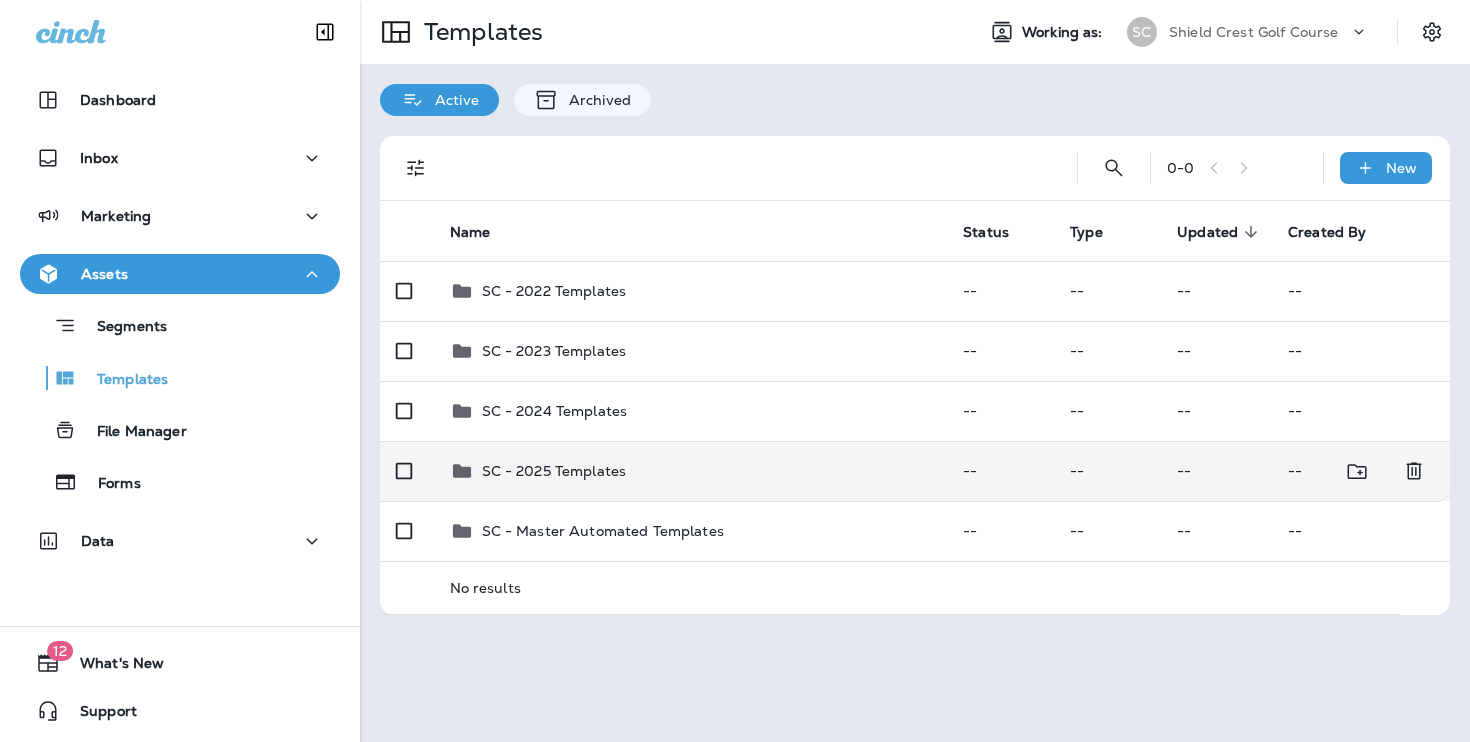 click on "SC - 2025 Templates" at bounding box center (691, 471) 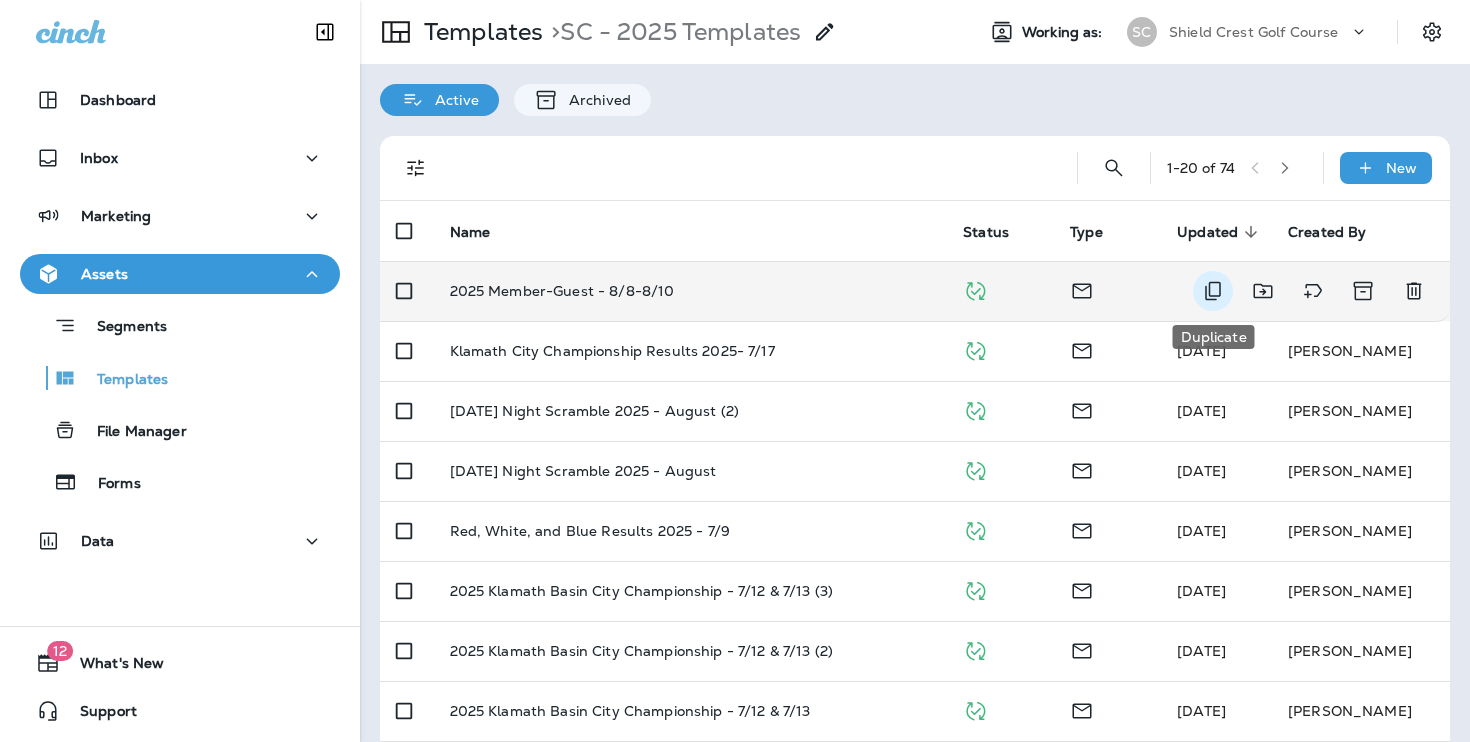 click 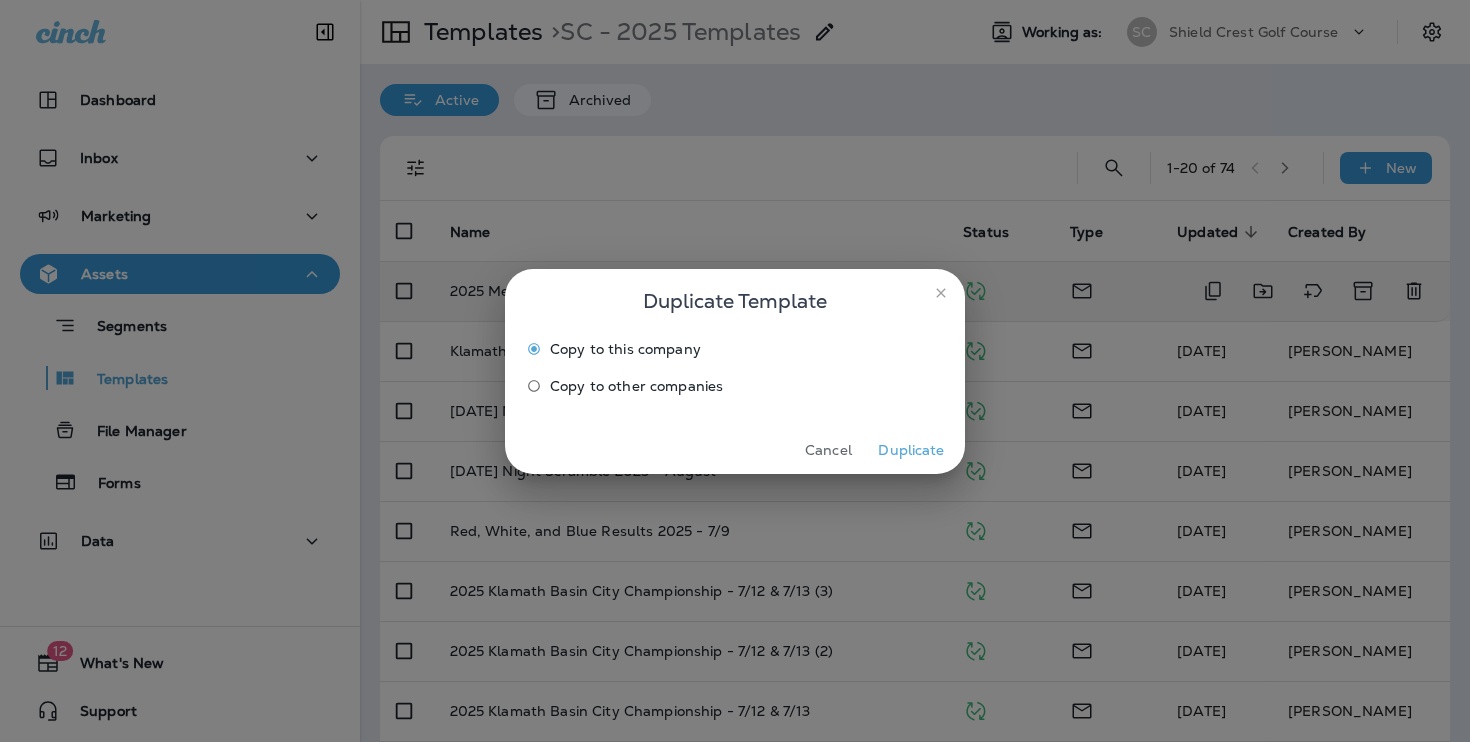 click on "Duplicate" at bounding box center [911, 450] 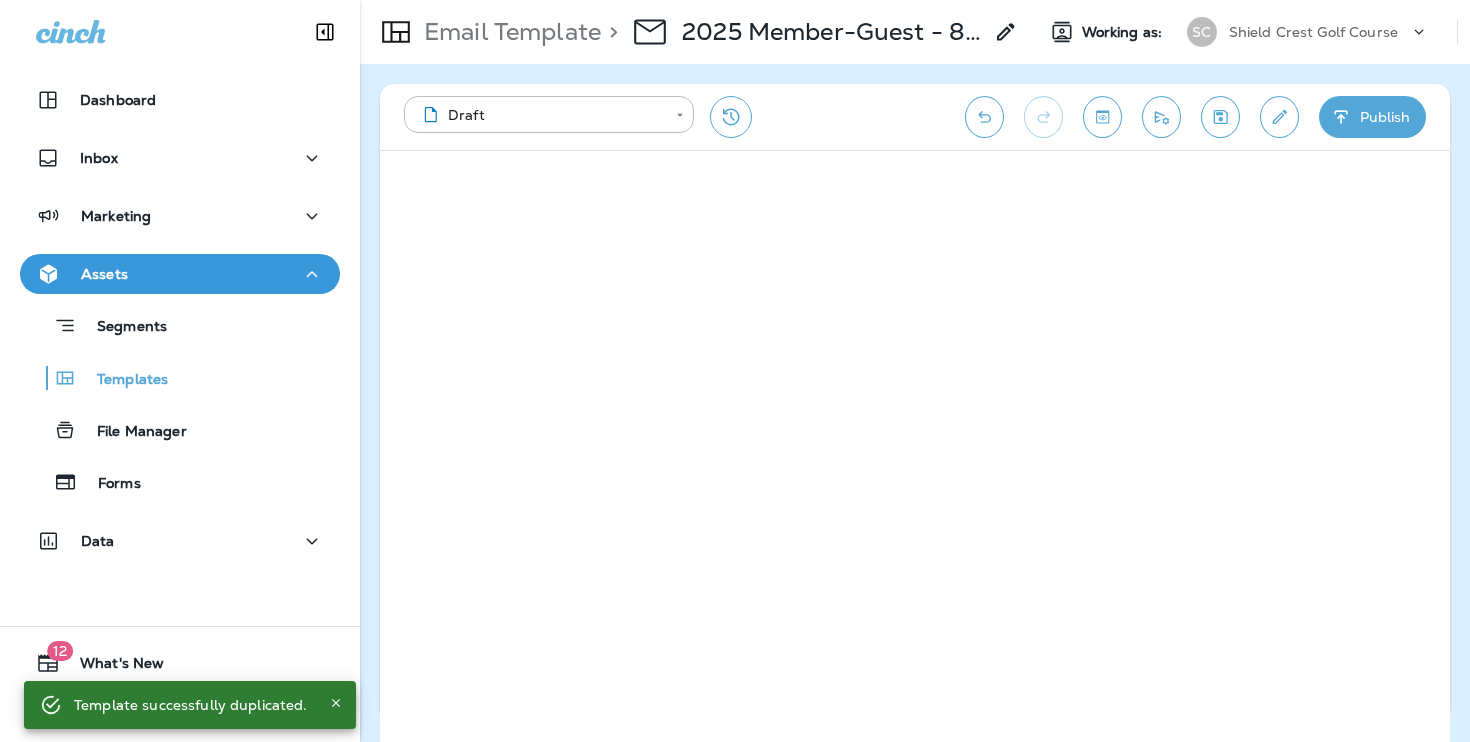 click on "Email Template > 2025 Member-Guest  - 8/8-8/10 Copy Working as: SC Shield Crest Golf Course" at bounding box center (915, 32) 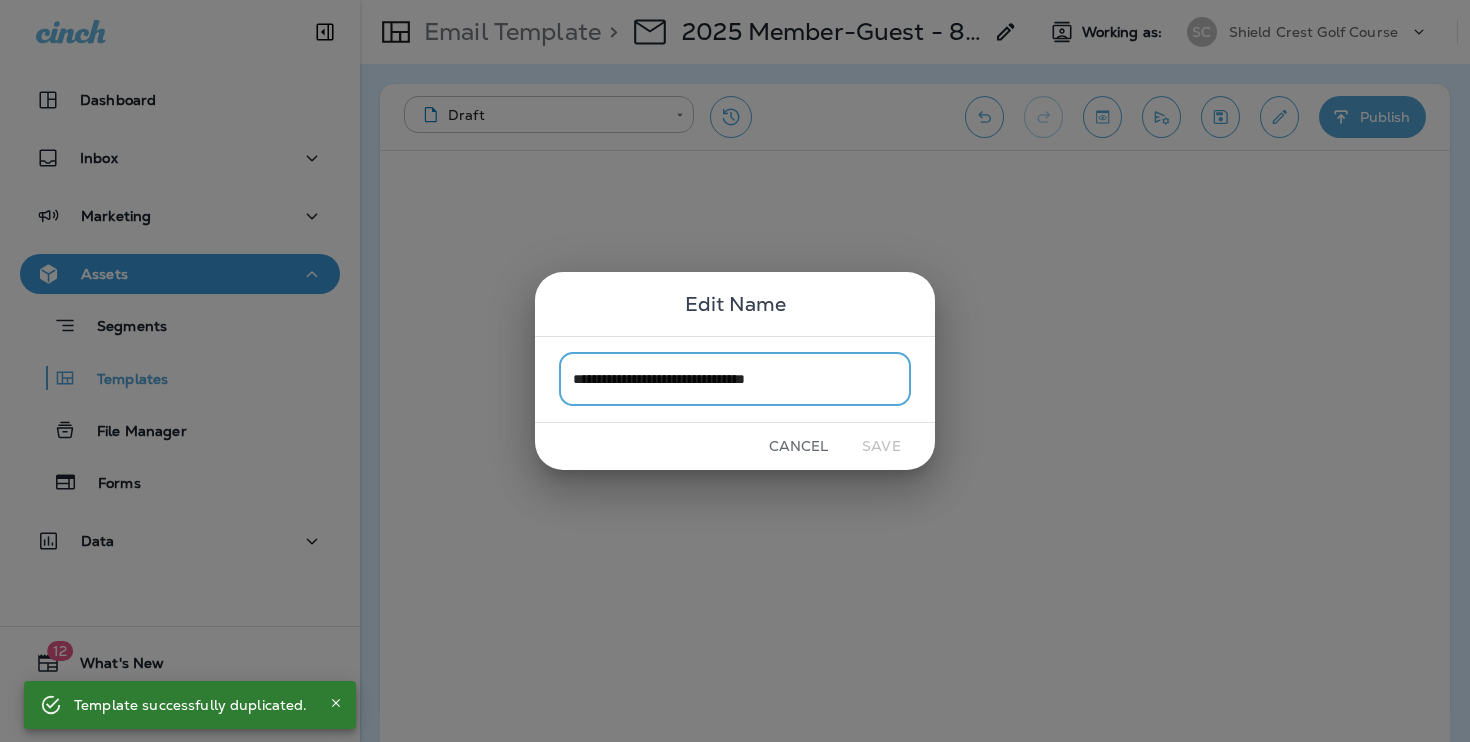 click on "**********" at bounding box center (735, 379) 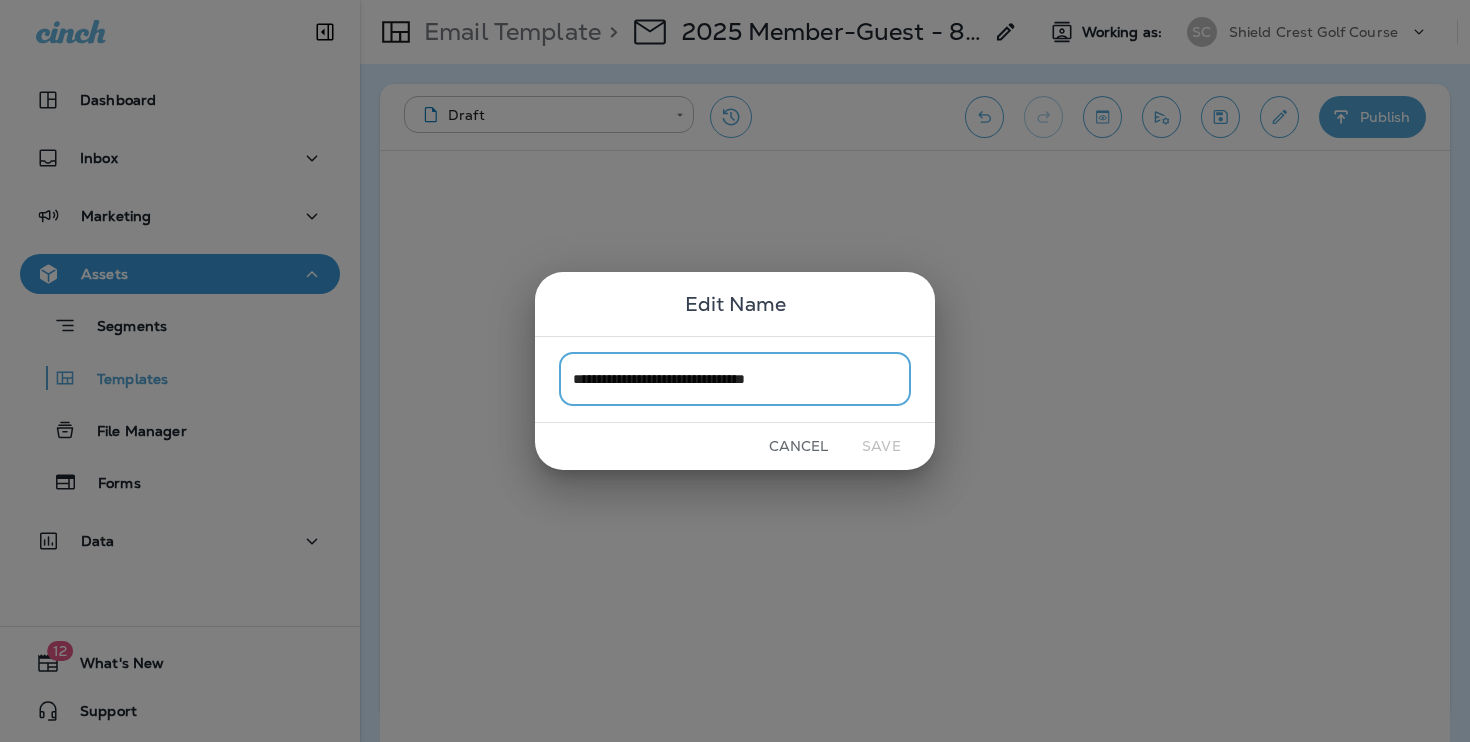drag, startPoint x: 847, startPoint y: 375, endPoint x: 802, endPoint y: 374, distance: 45.01111 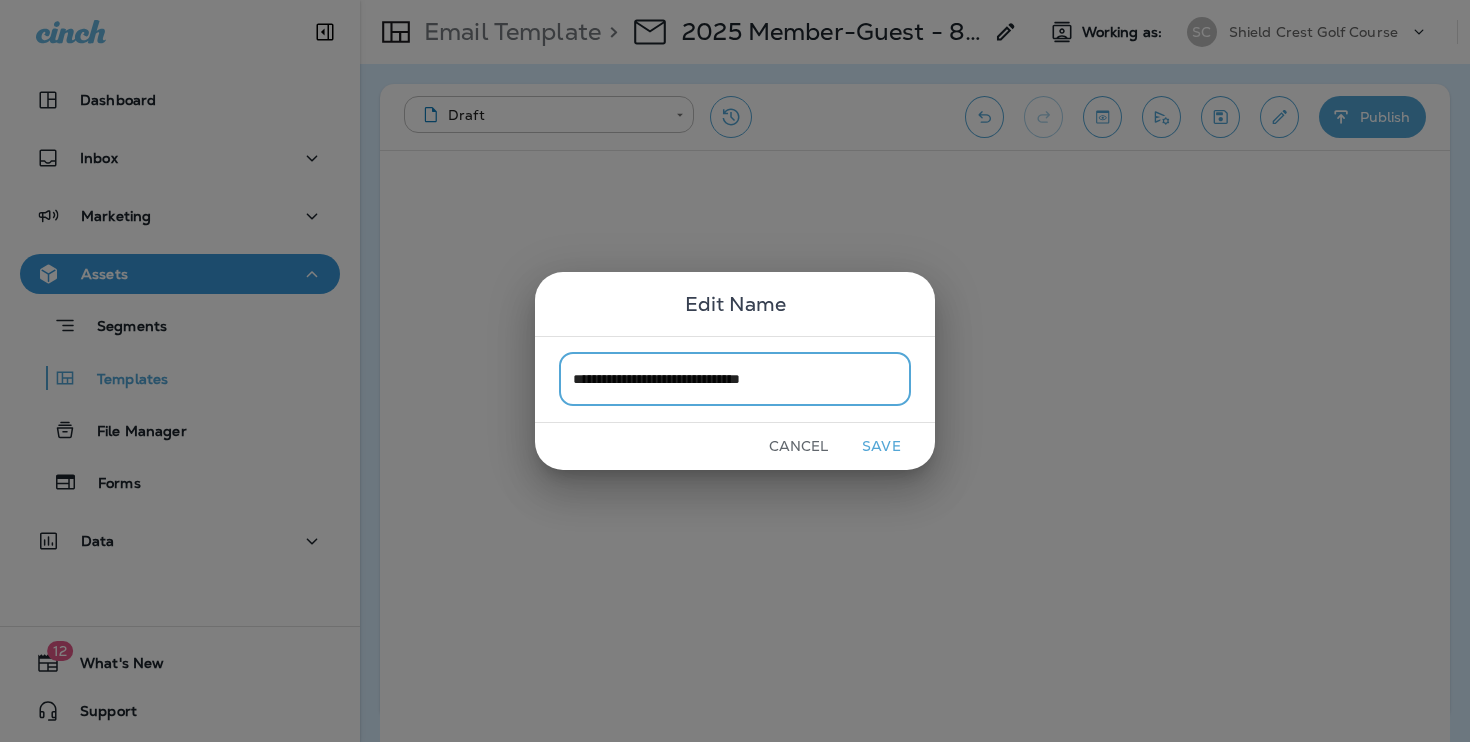 type on "**********" 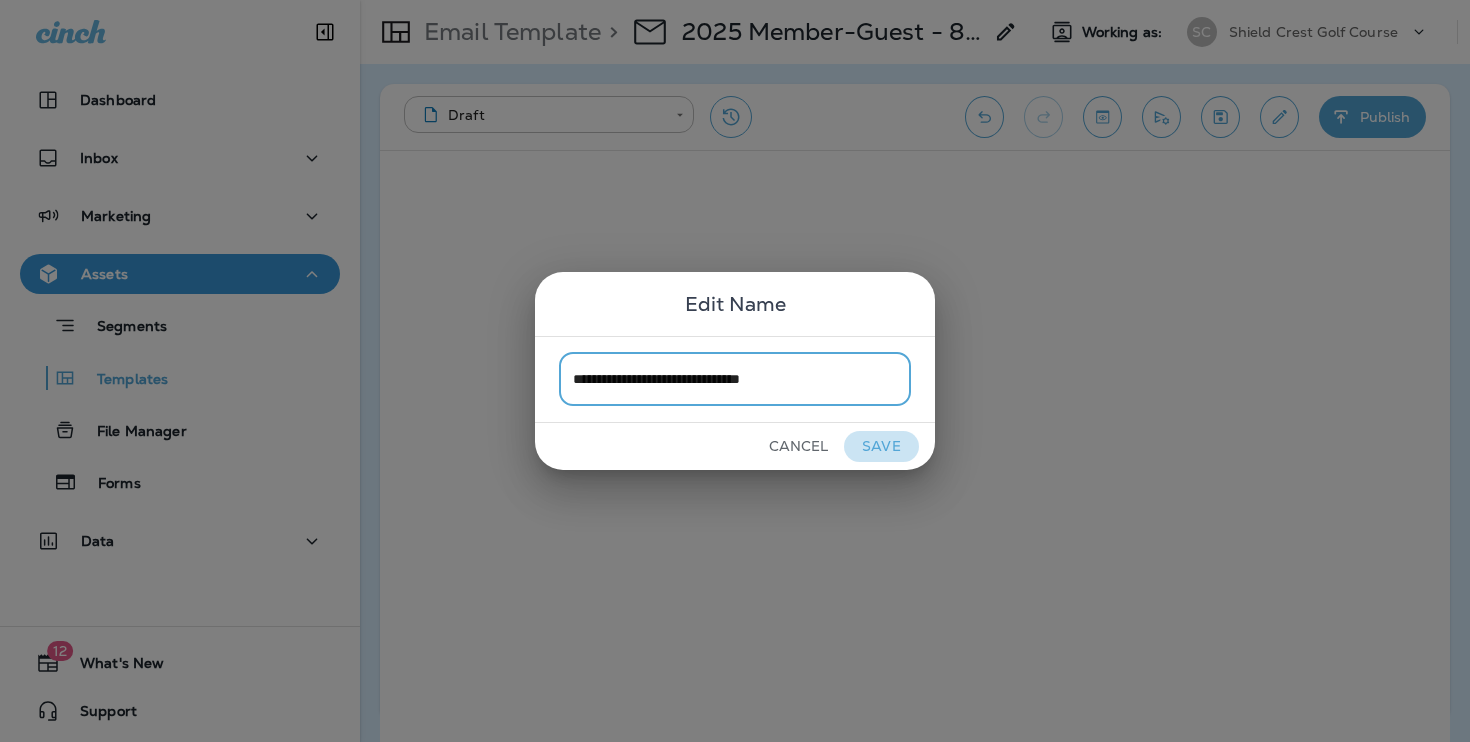 click on "Save" at bounding box center [881, 446] 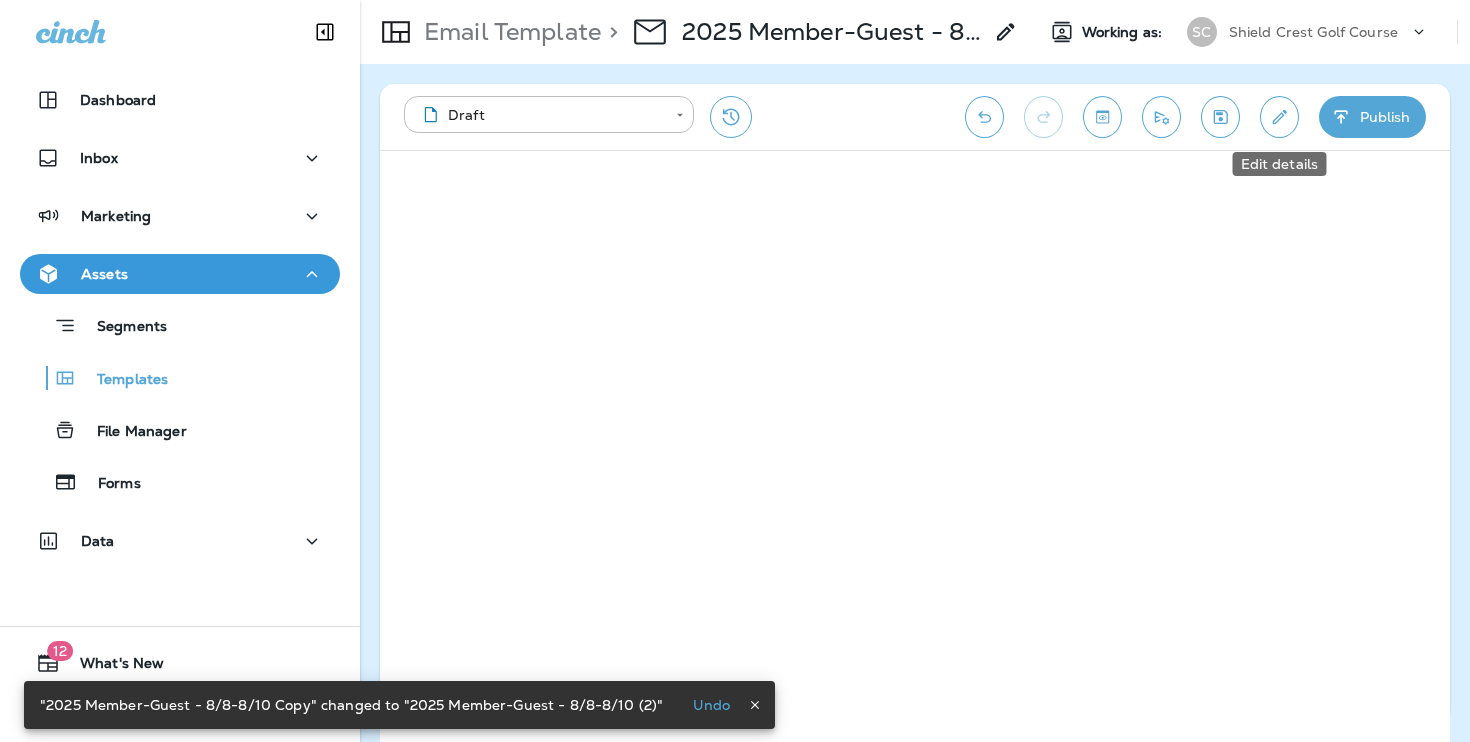 click 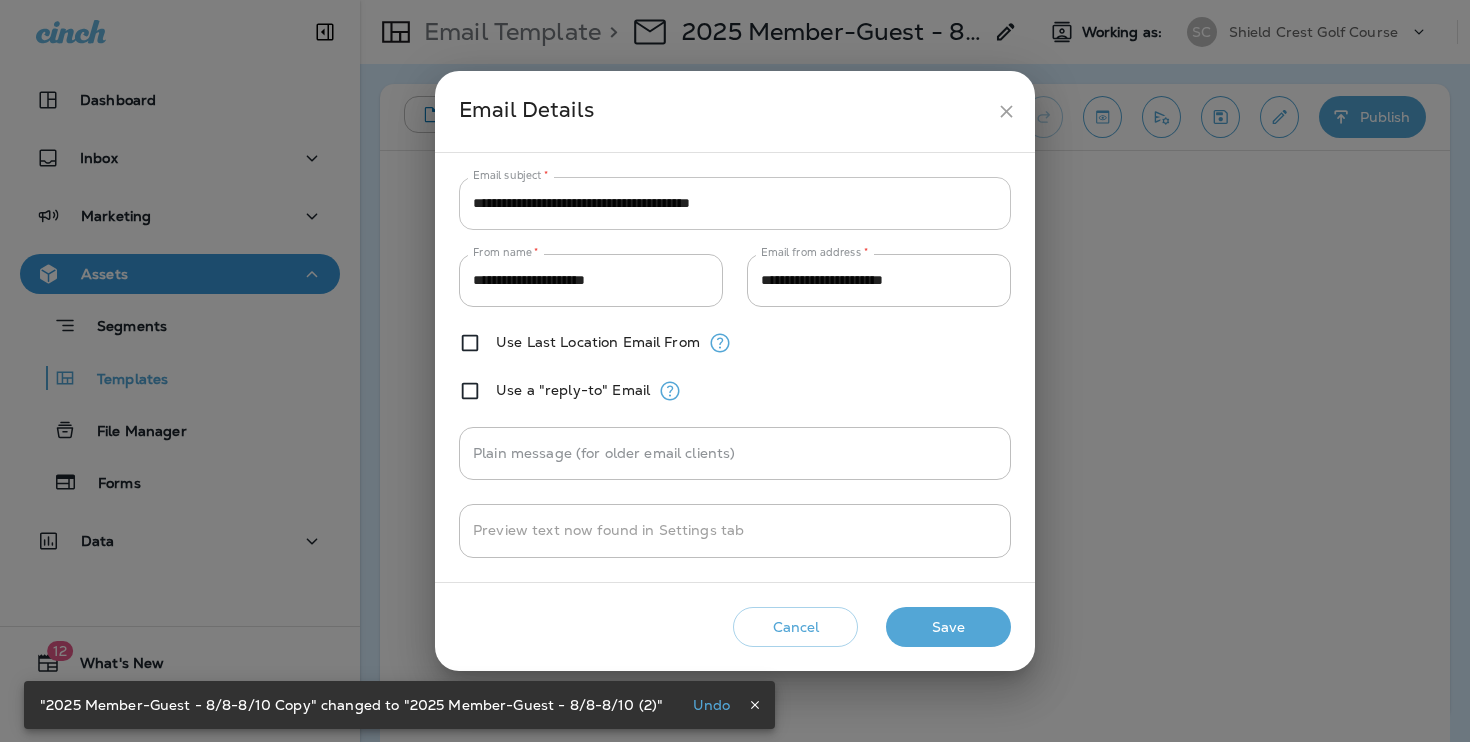 click on "**********" at bounding box center (735, 203) 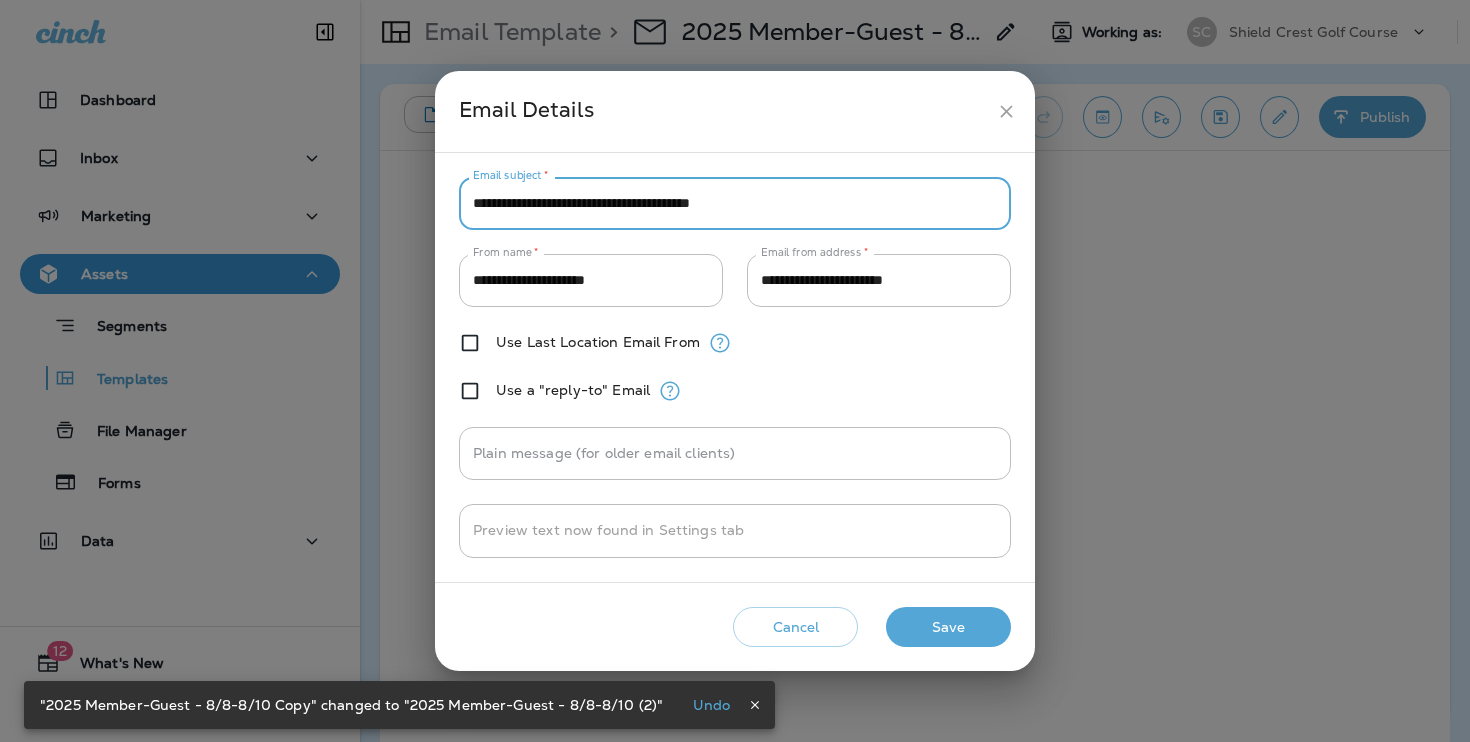 click on "**********" at bounding box center (735, 203) 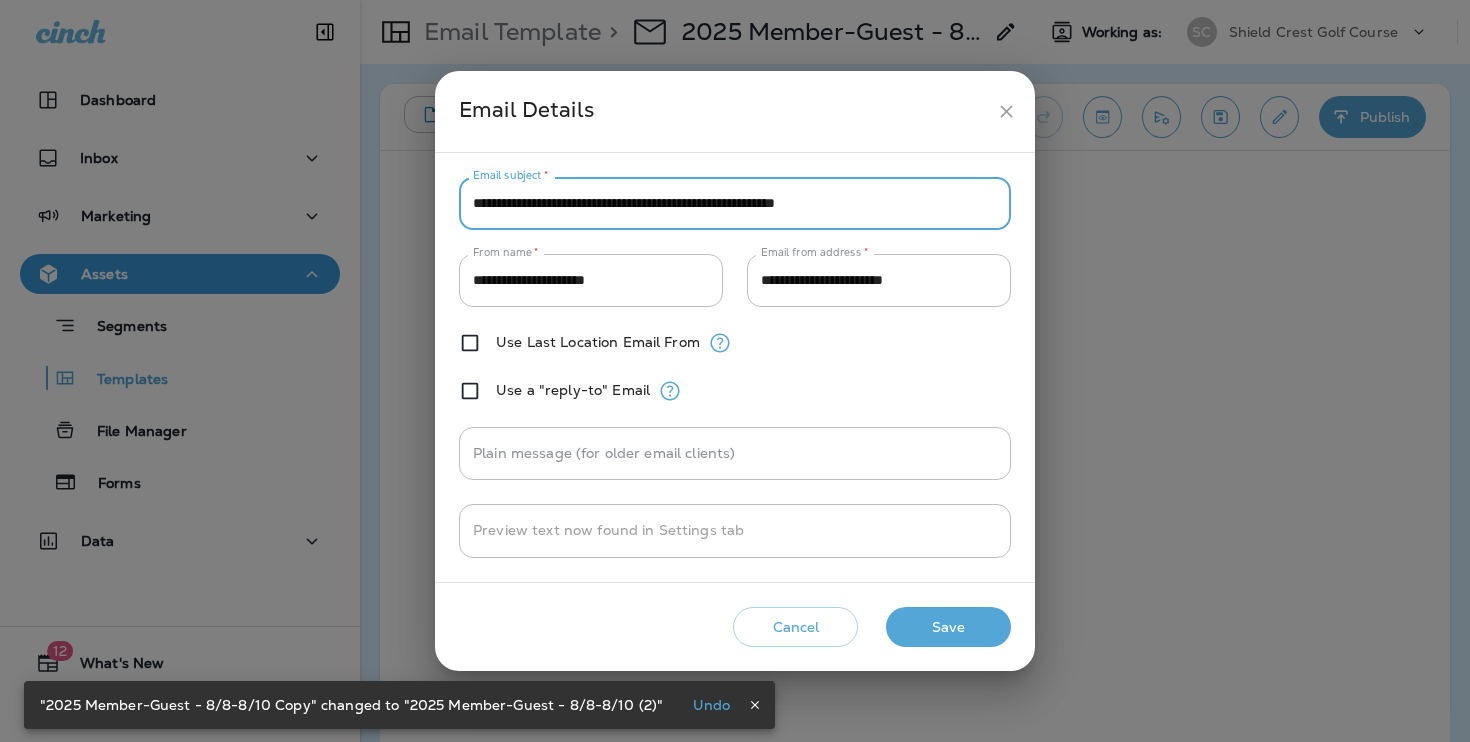 type on "**********" 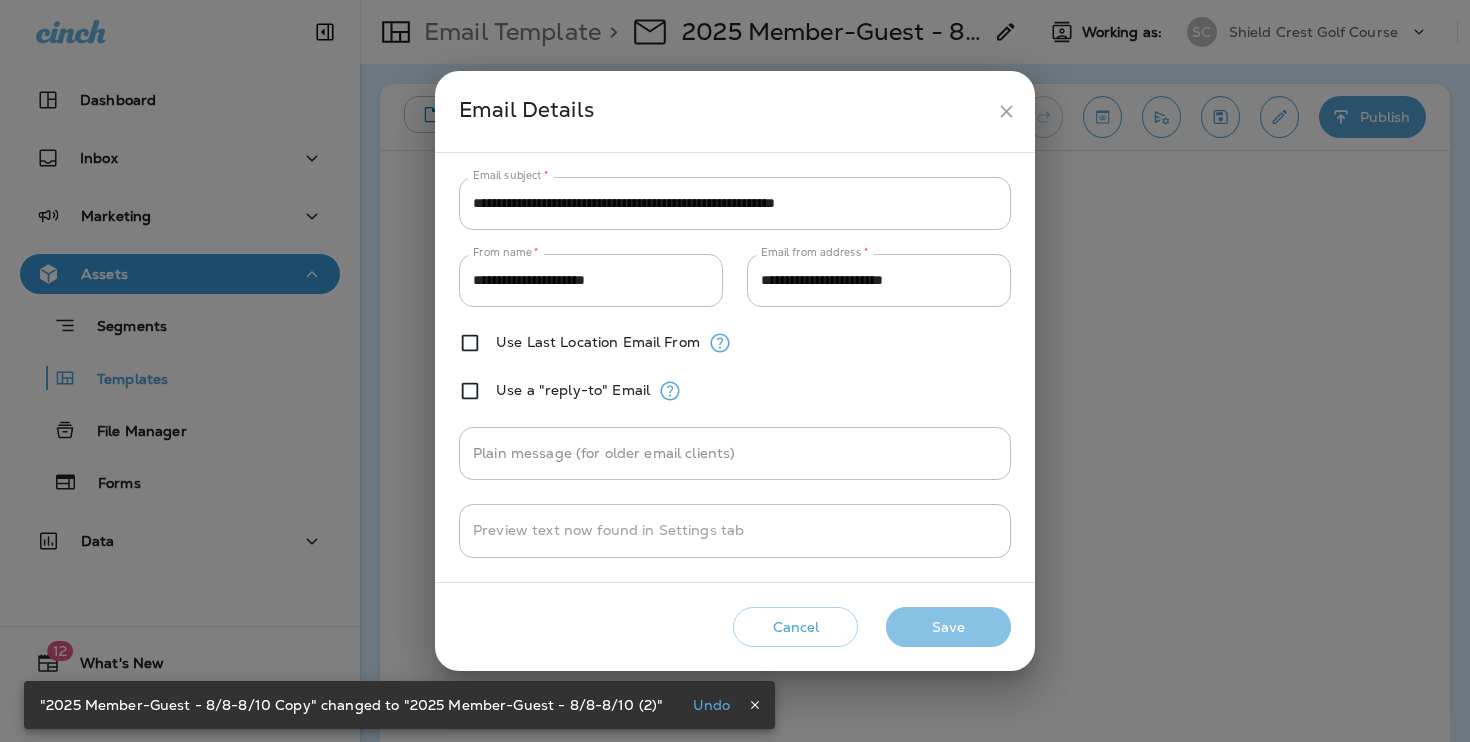 click on "Save" at bounding box center [948, 627] 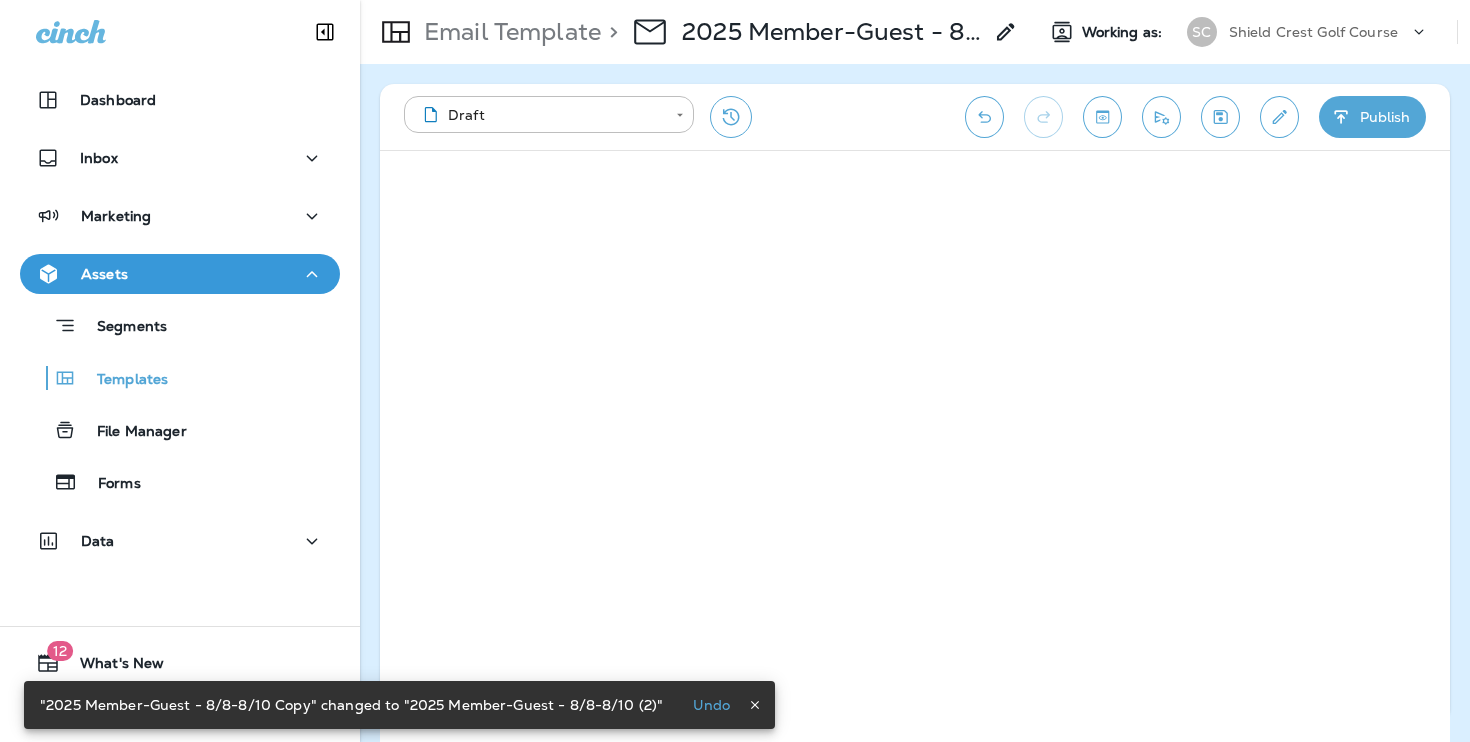 click 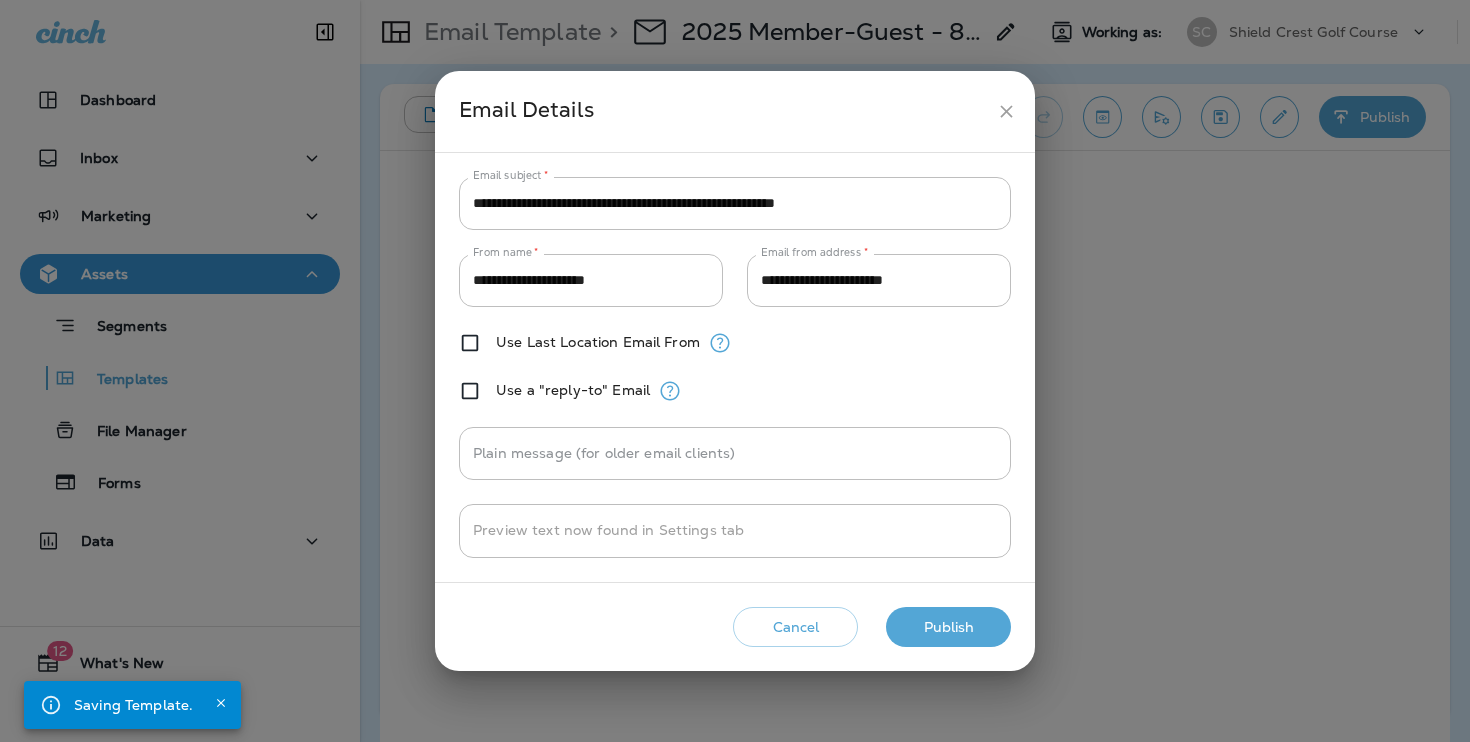 click on "Publish" at bounding box center [948, 627] 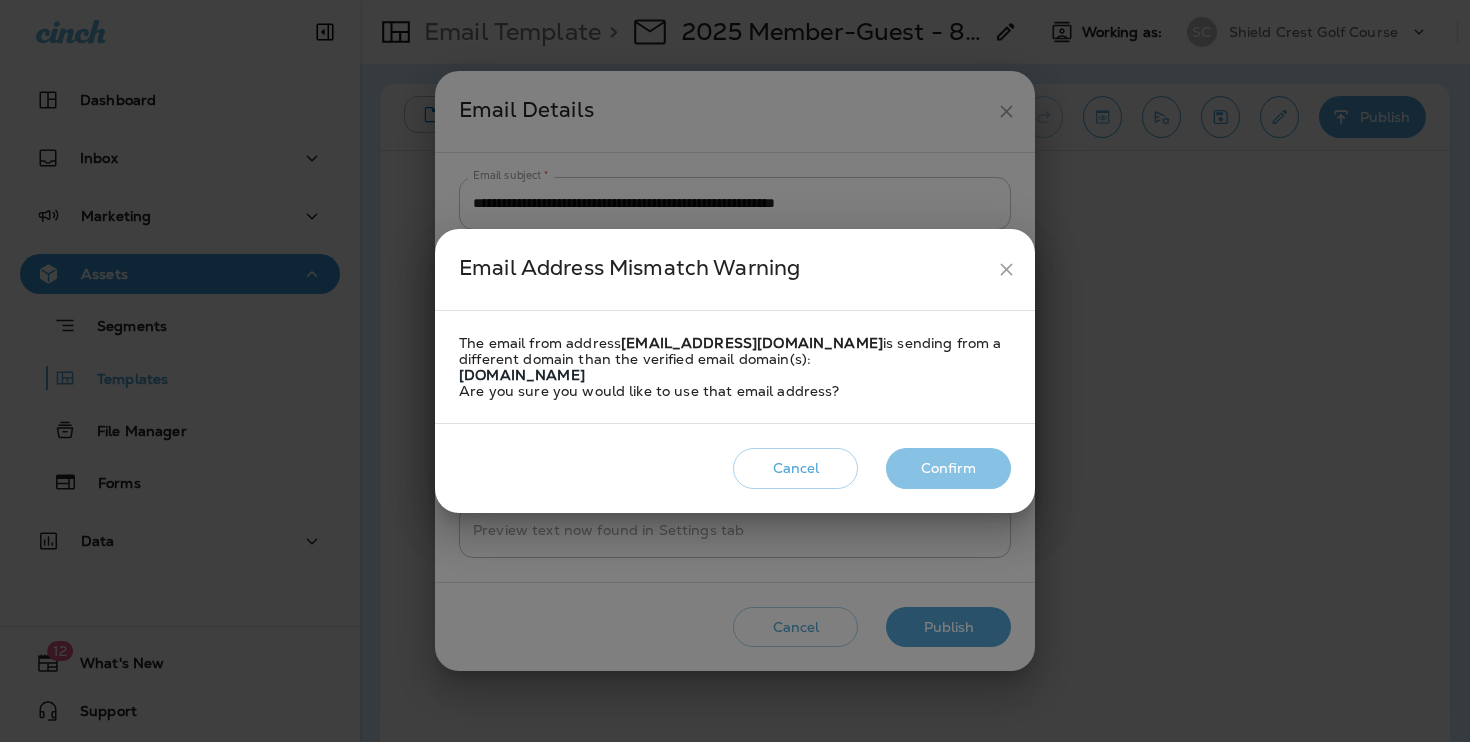 click on "Confirm" at bounding box center (948, 468) 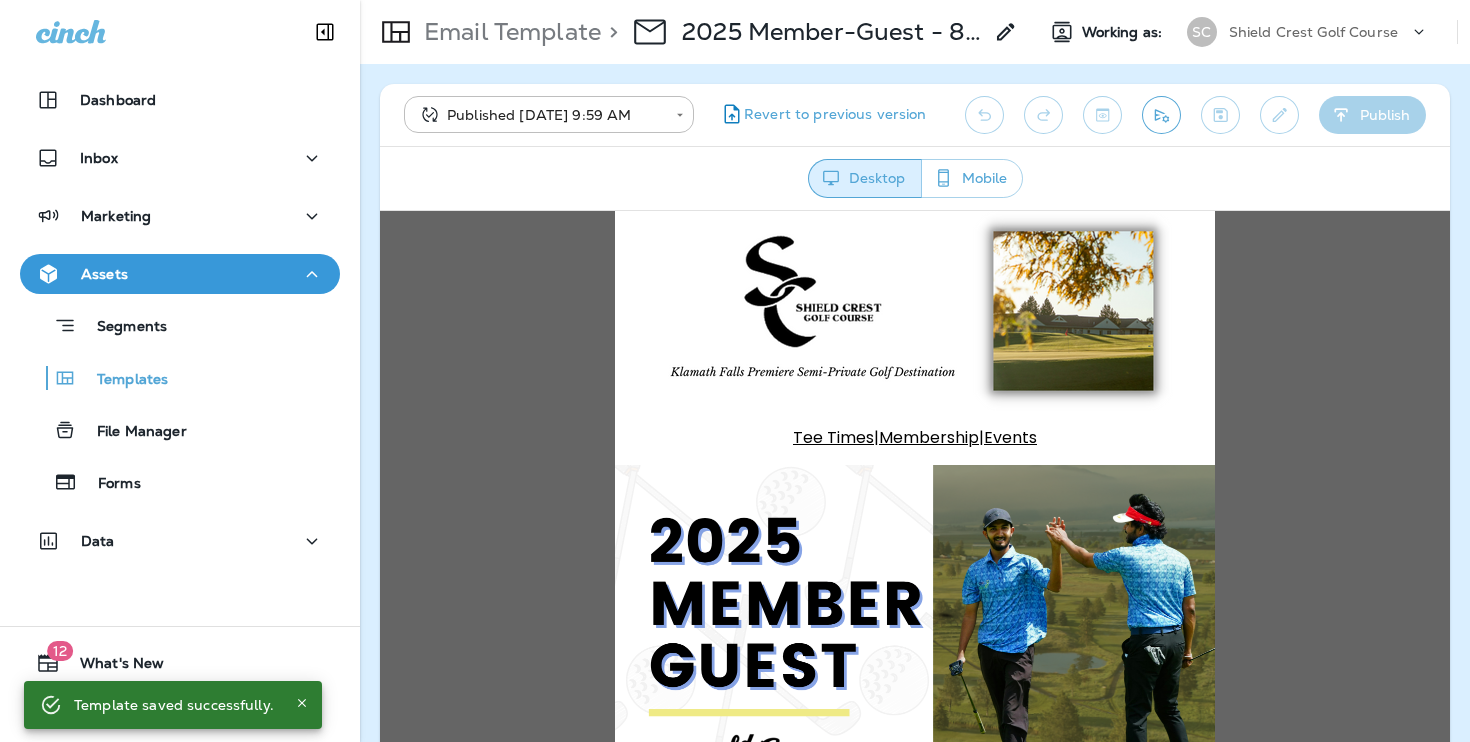 scroll, scrollTop: 0, scrollLeft: 0, axis: both 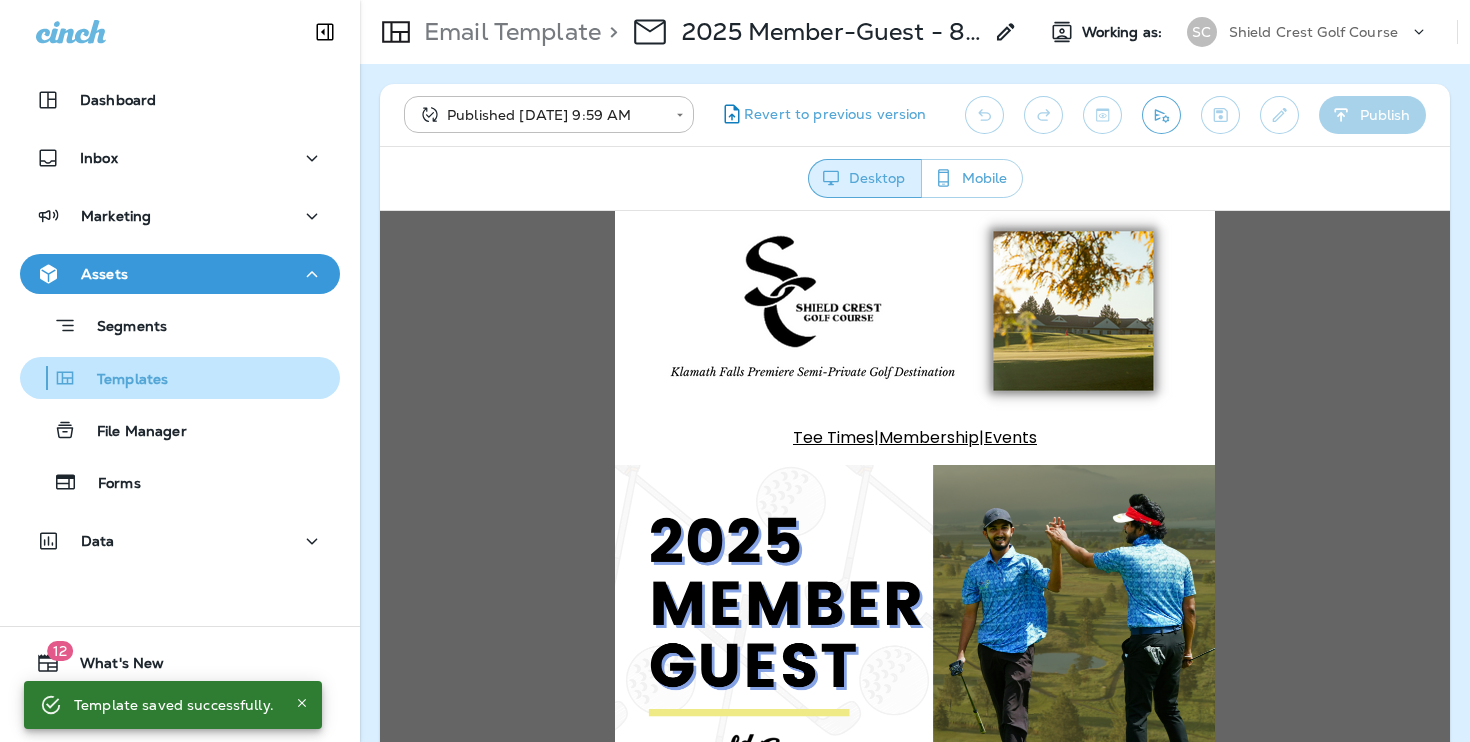 click on "Templates" at bounding box center (180, 378) 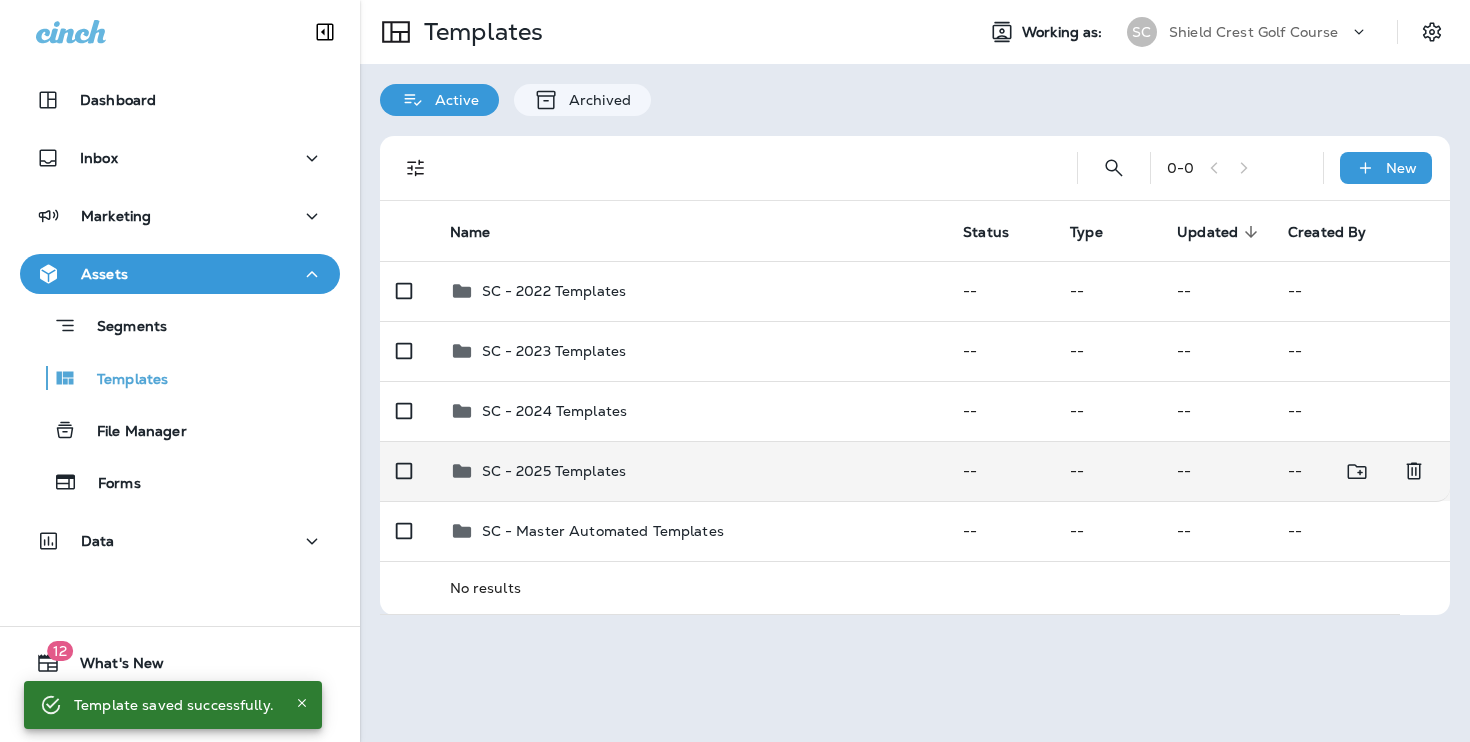 click on "SC - 2025 Templates" at bounding box center (691, 471) 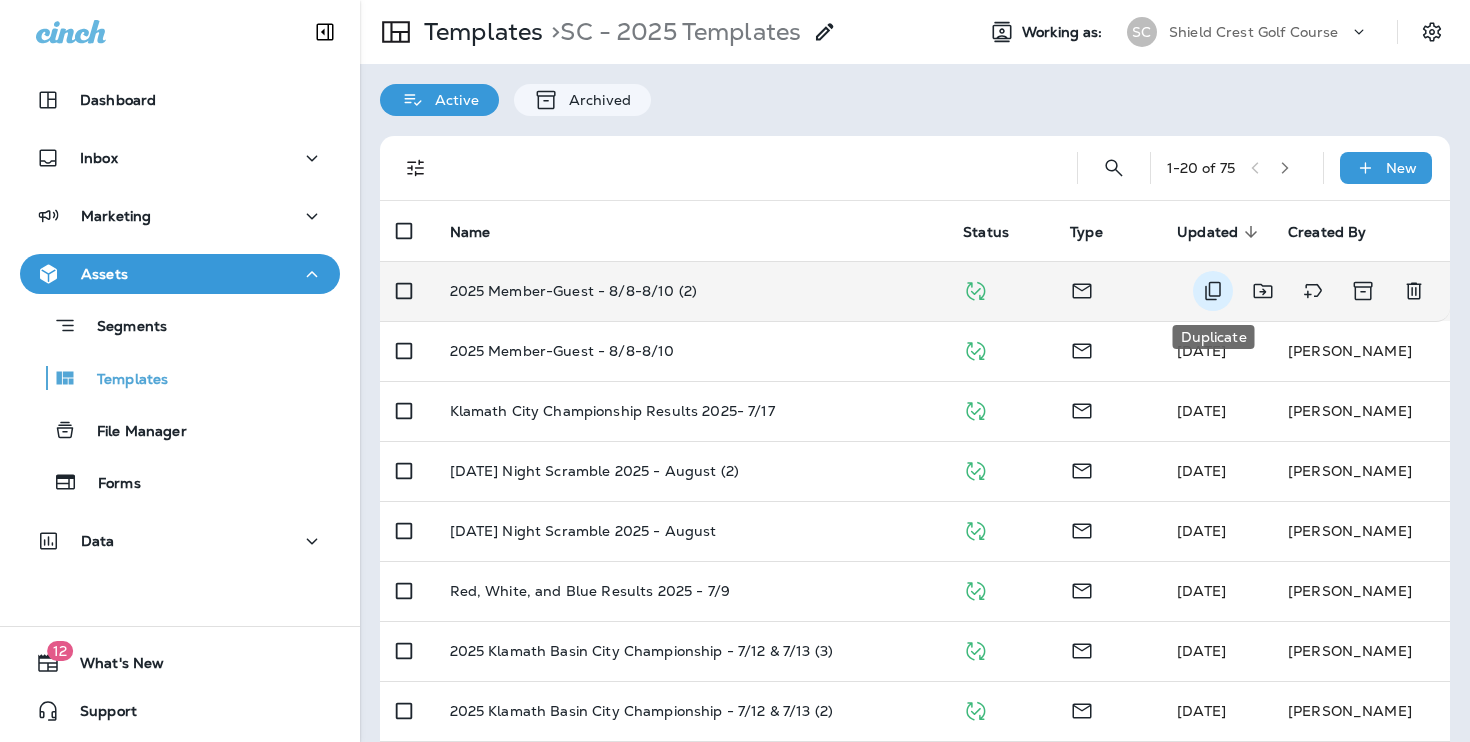 click 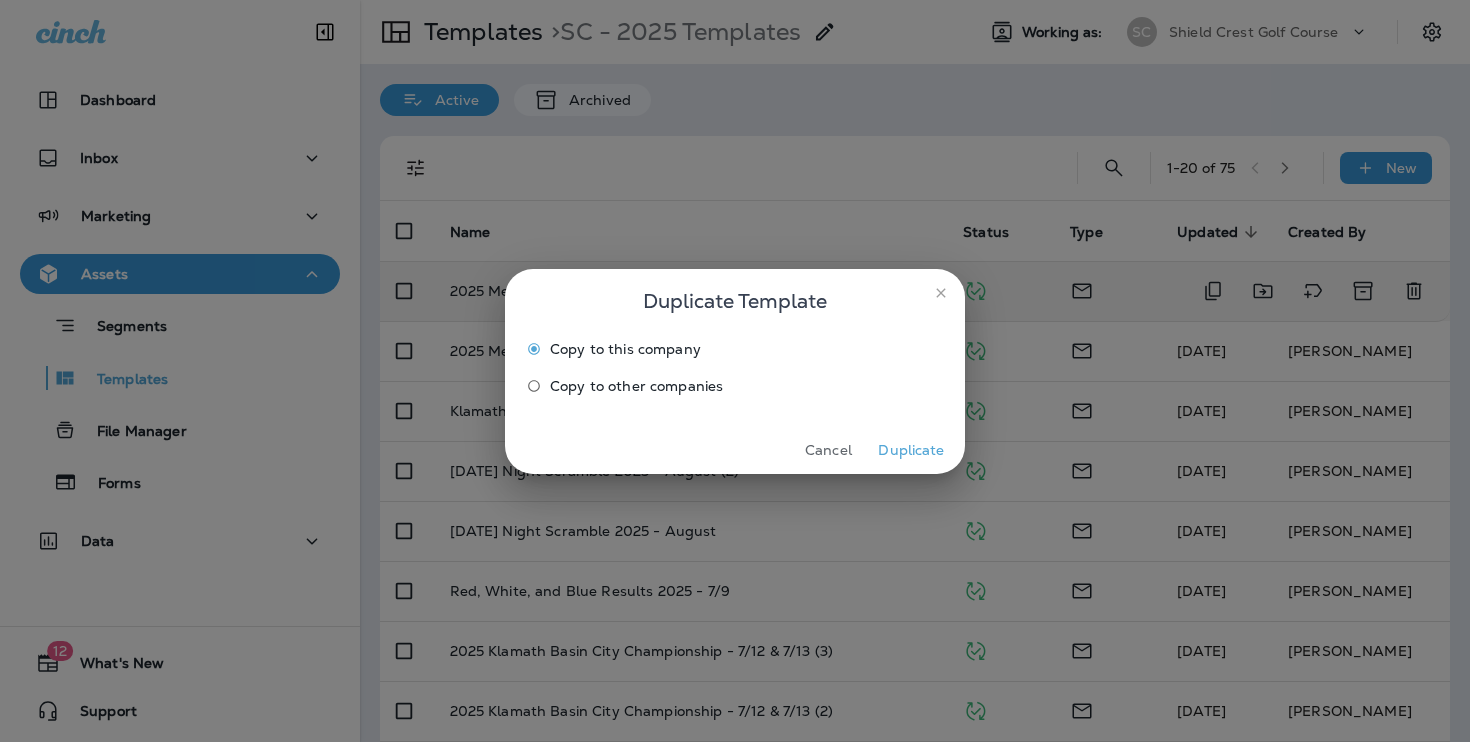 click on "Duplicate" at bounding box center (911, 450) 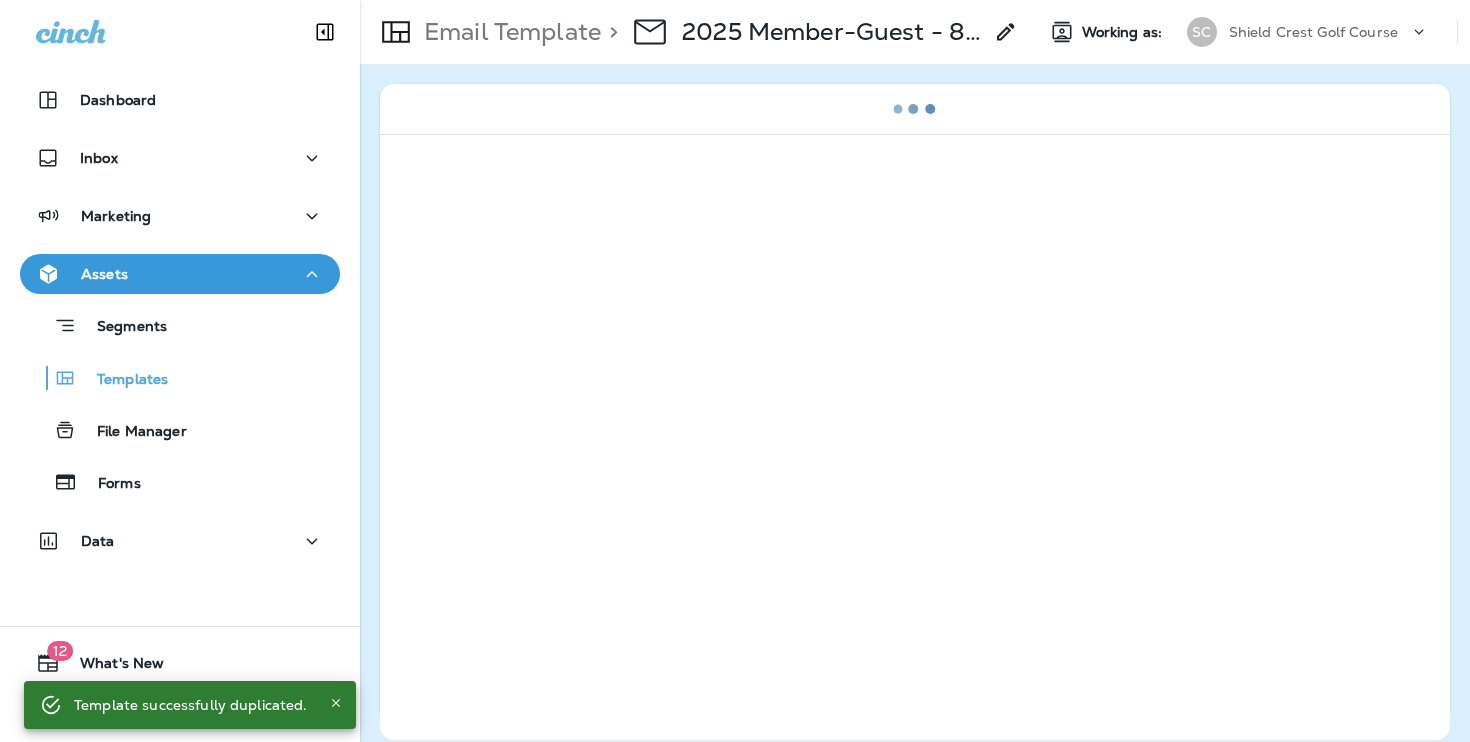 click 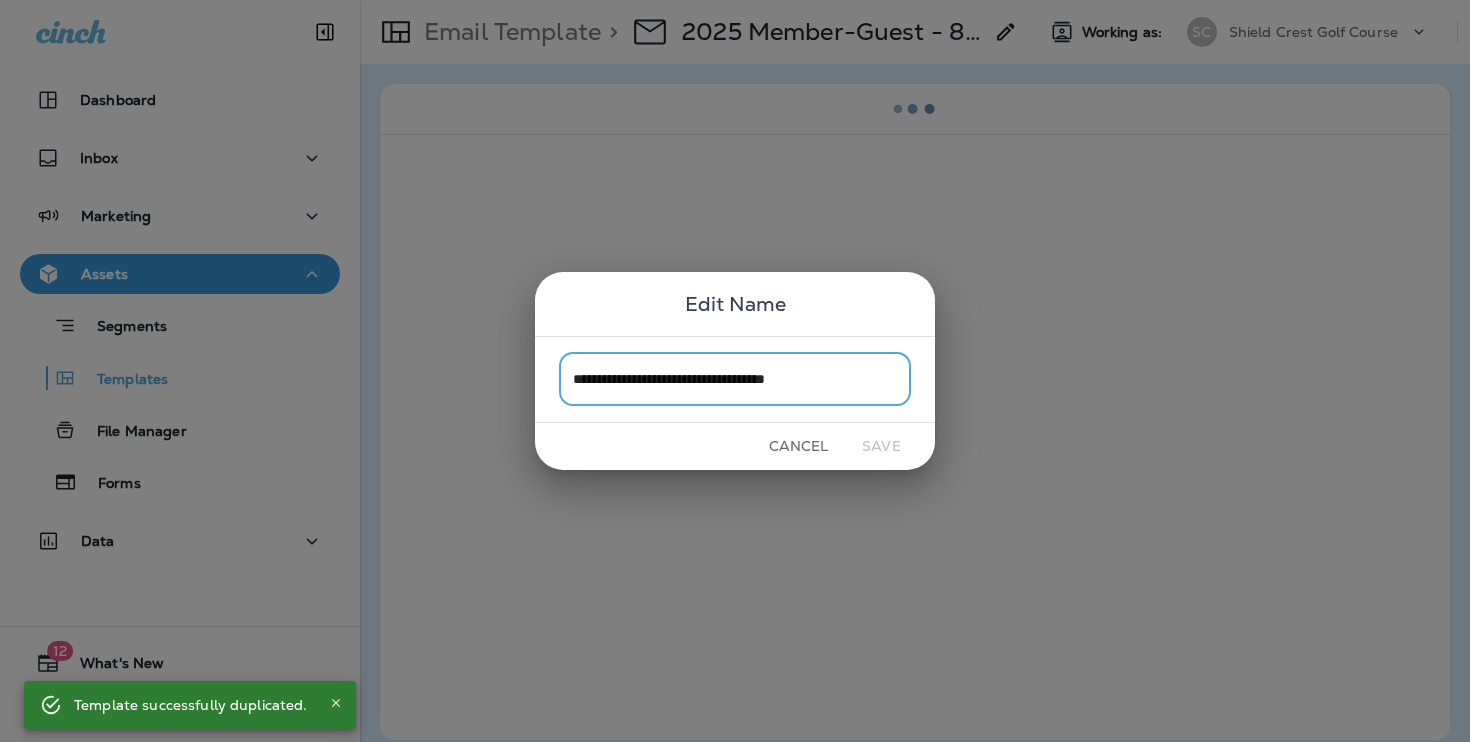 click on "**********" at bounding box center (735, 379) 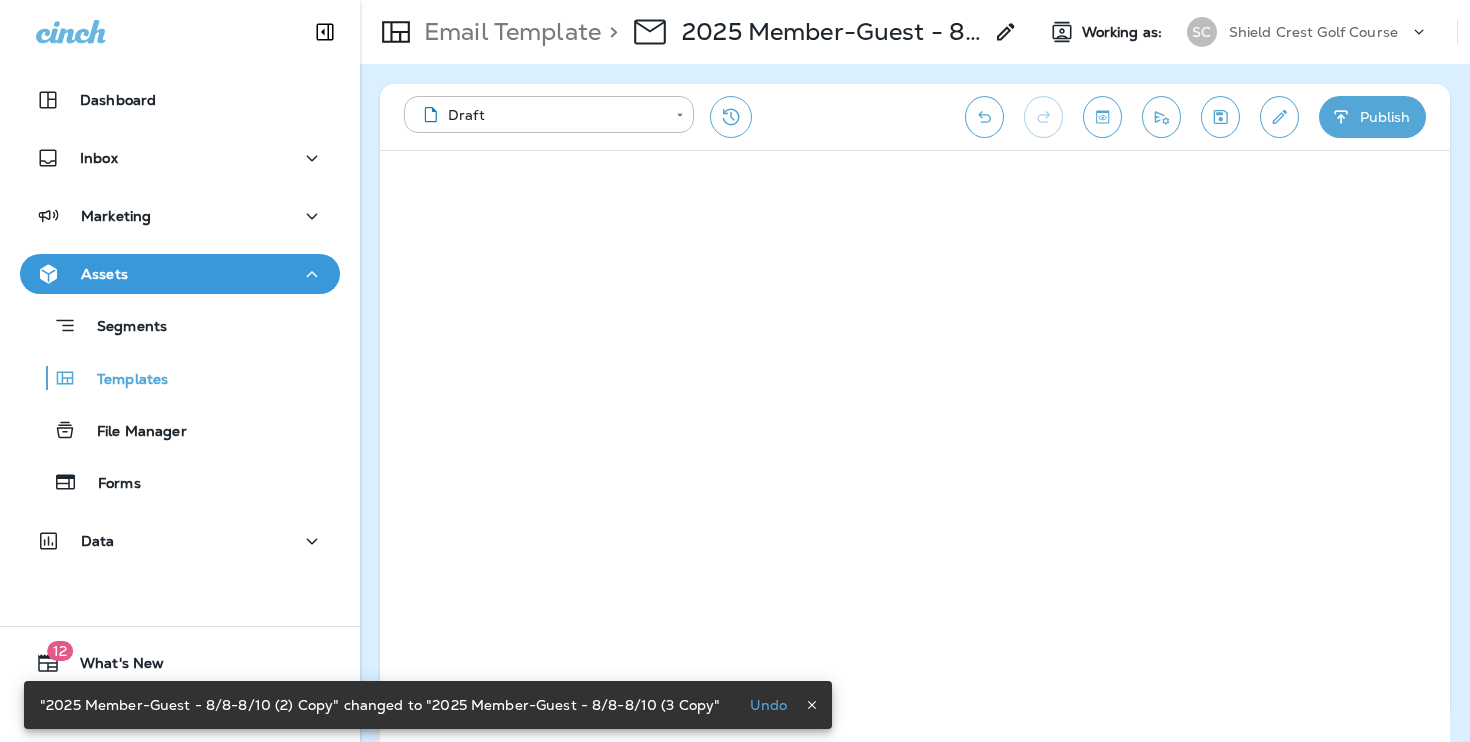 type on "**********" 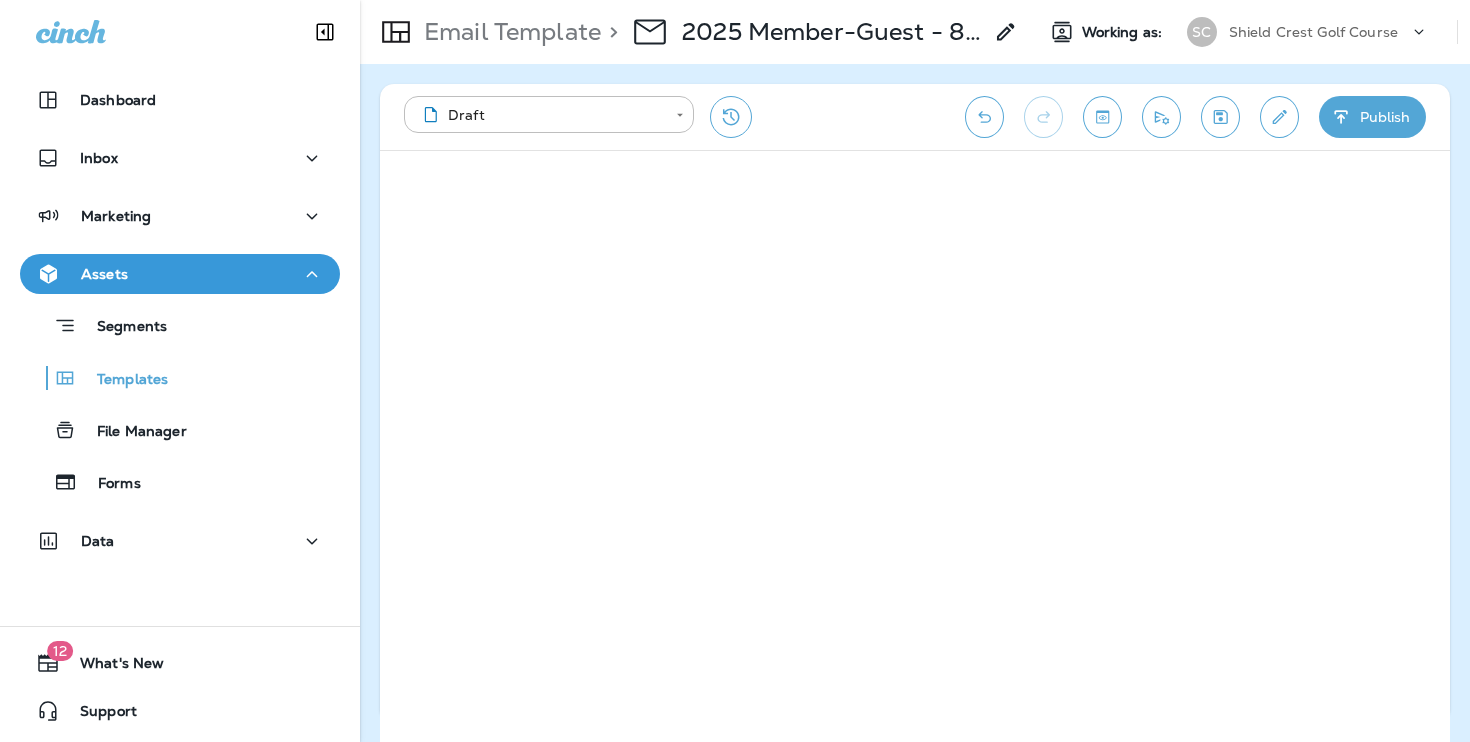 click 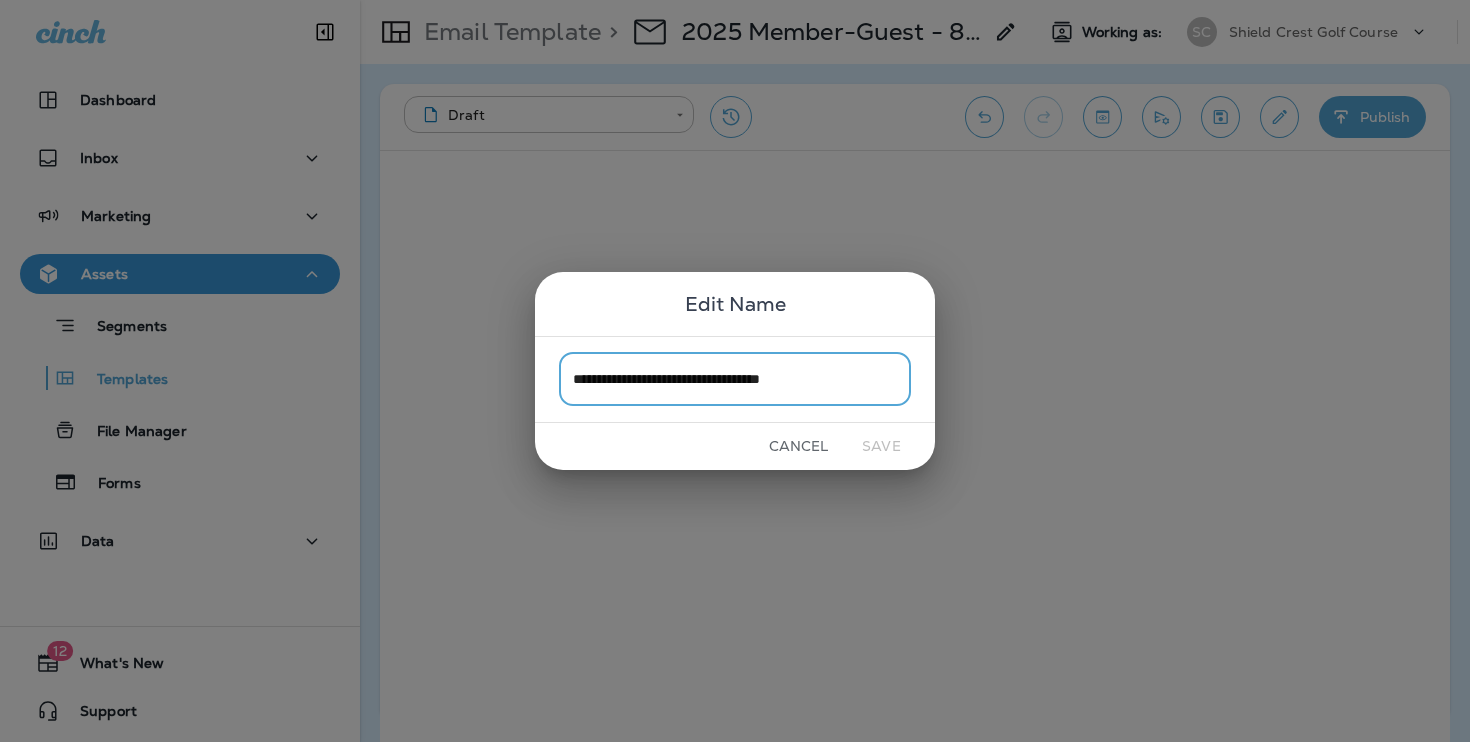 click on "**********" at bounding box center [735, 379] 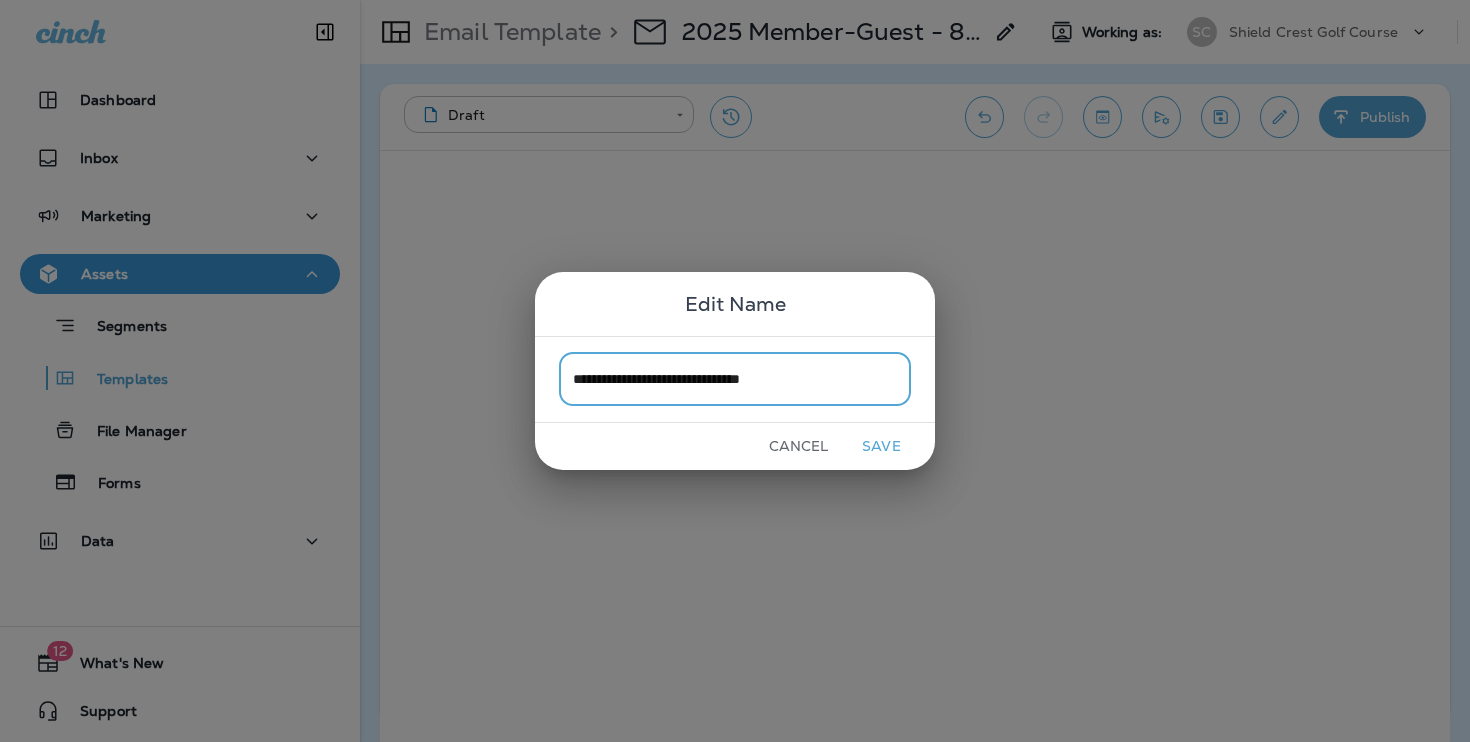 type on "**********" 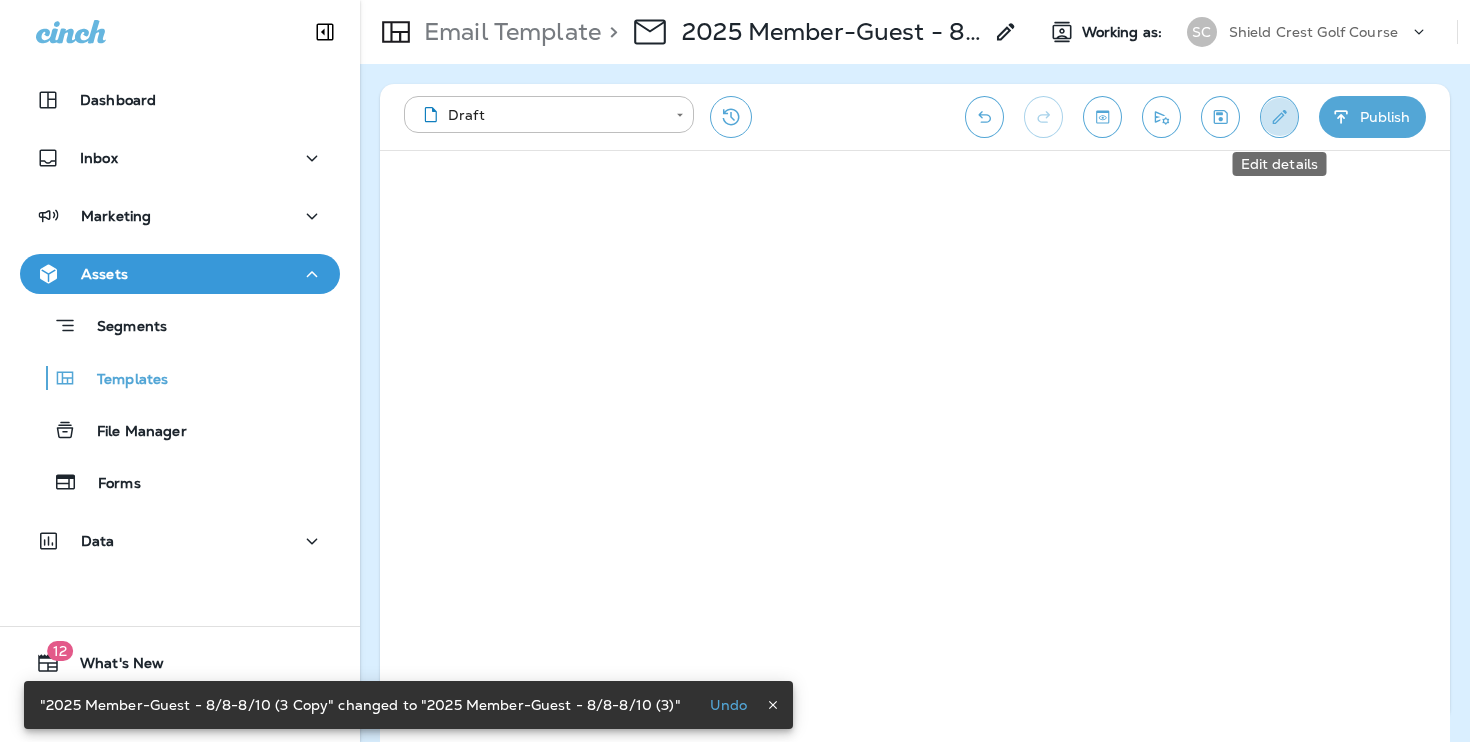 click 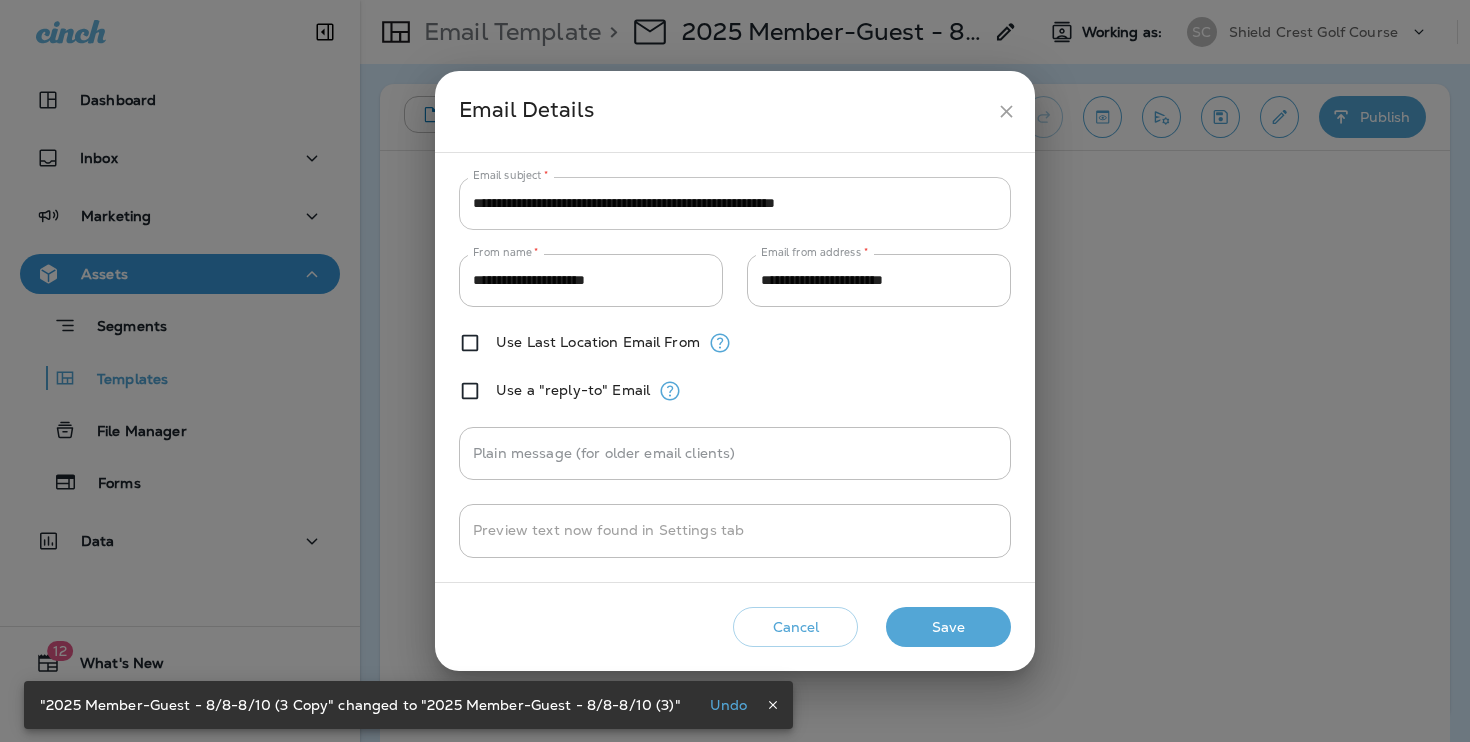 click on "**********" at bounding box center [735, 203] 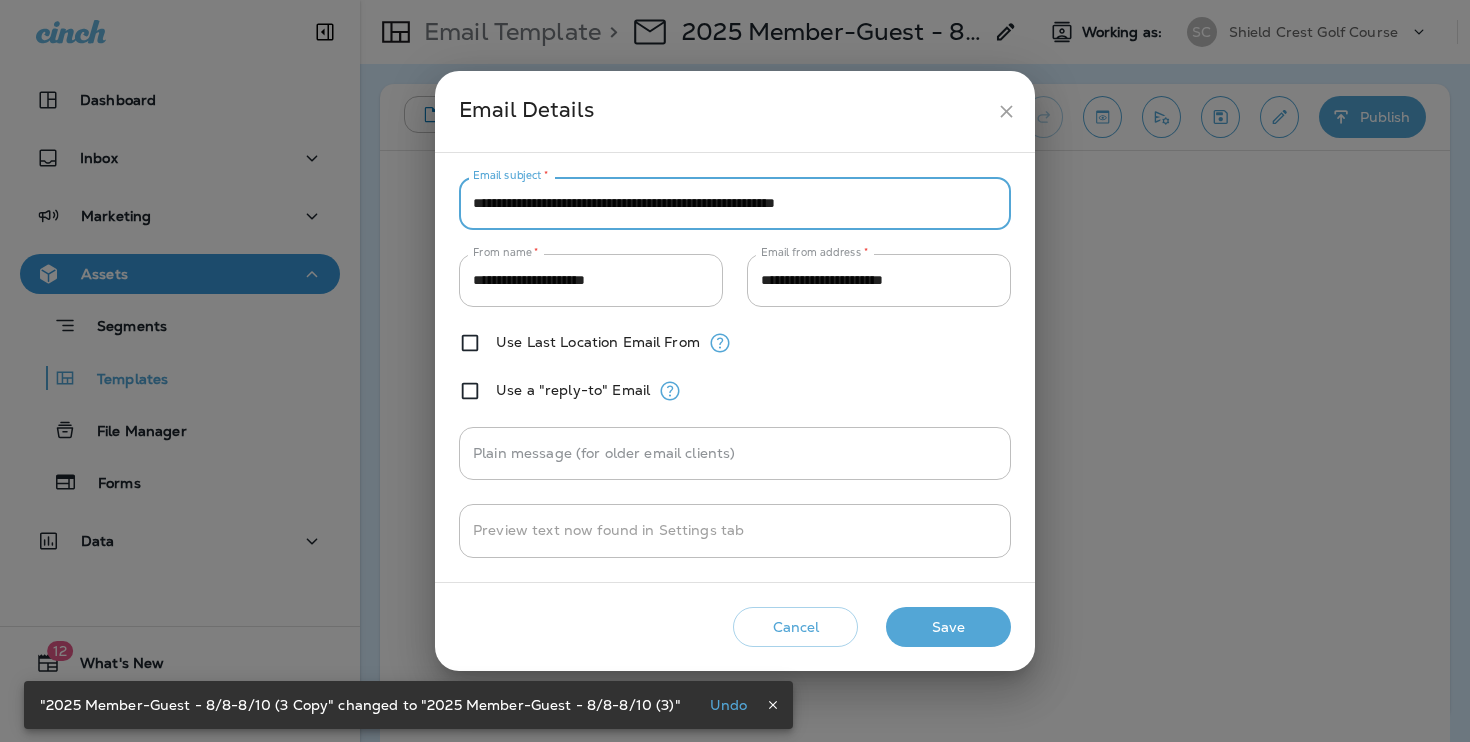 click on "**********" at bounding box center (735, 203) 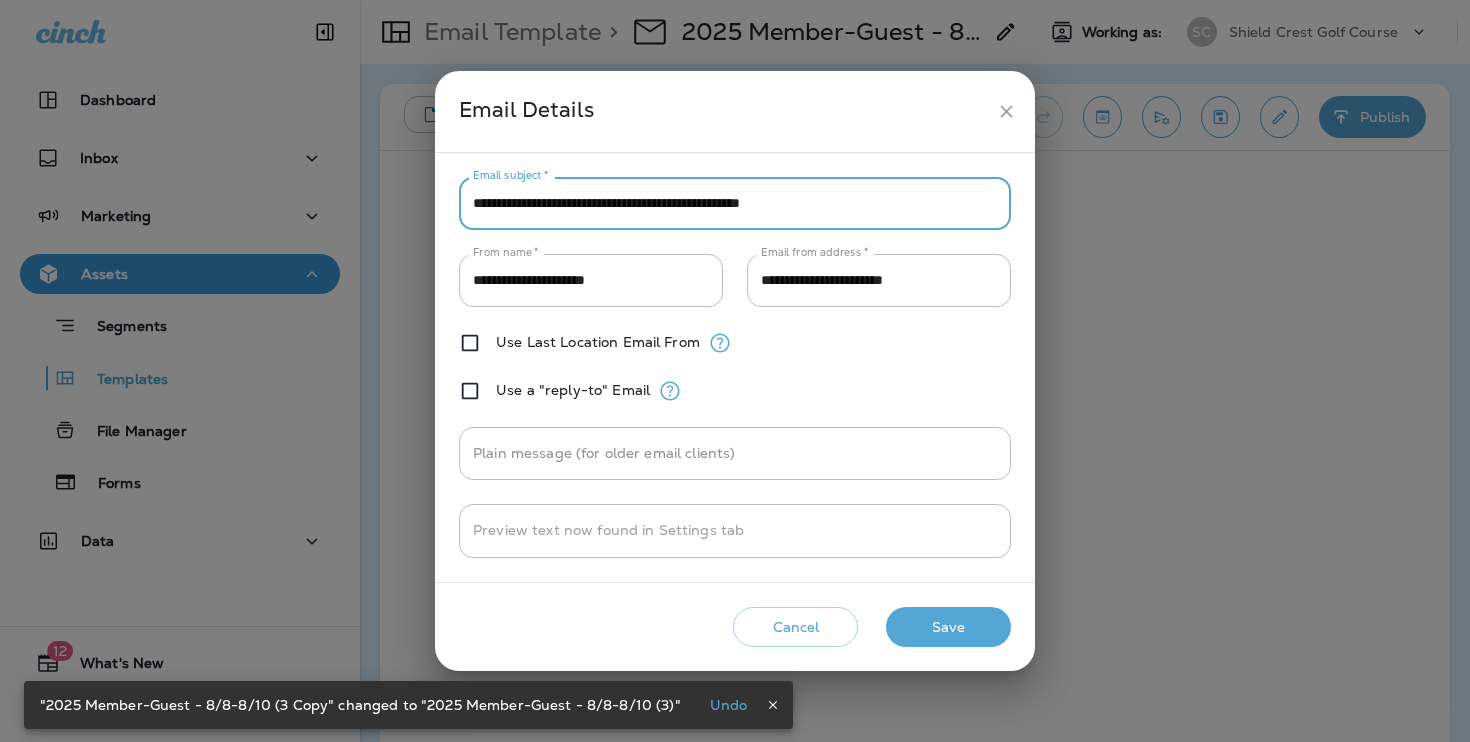 type on "**********" 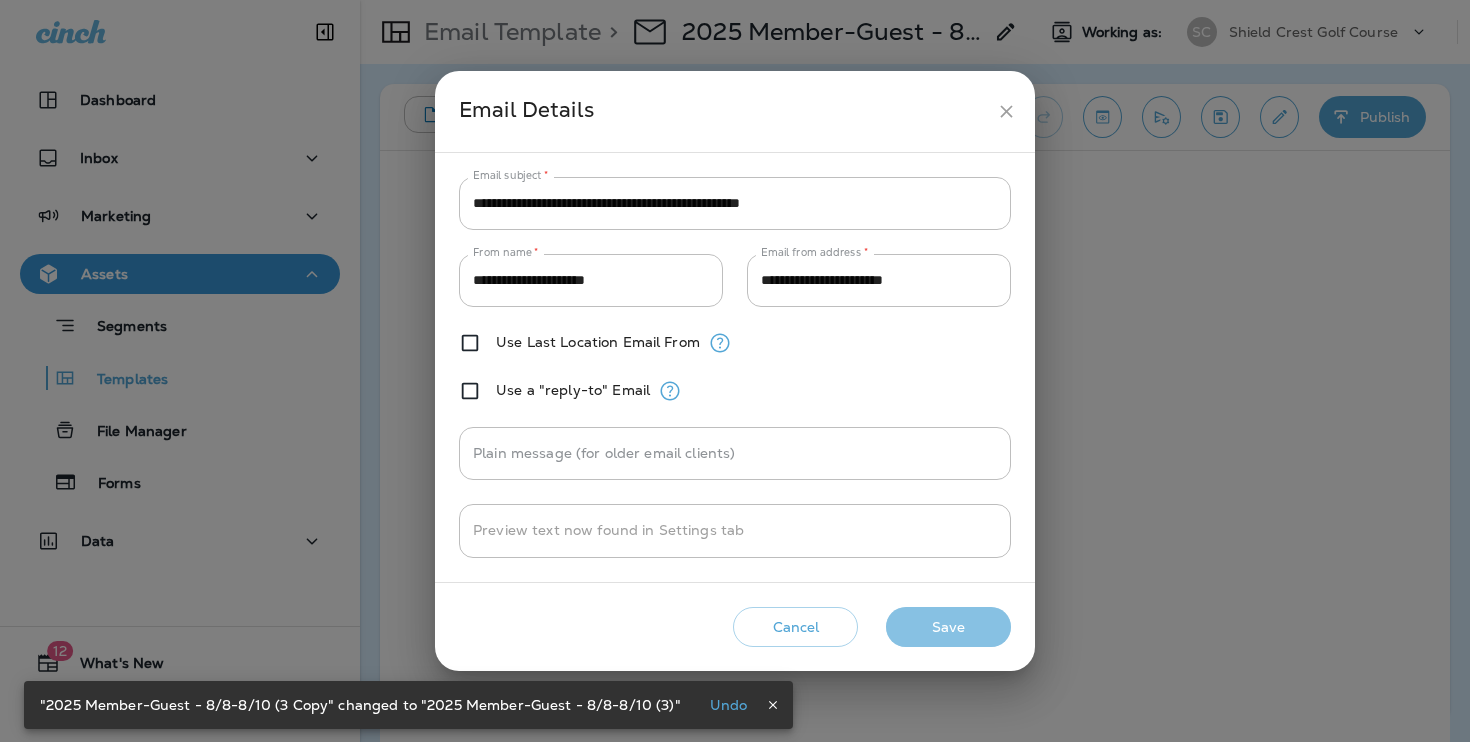 click on "Save" at bounding box center [948, 627] 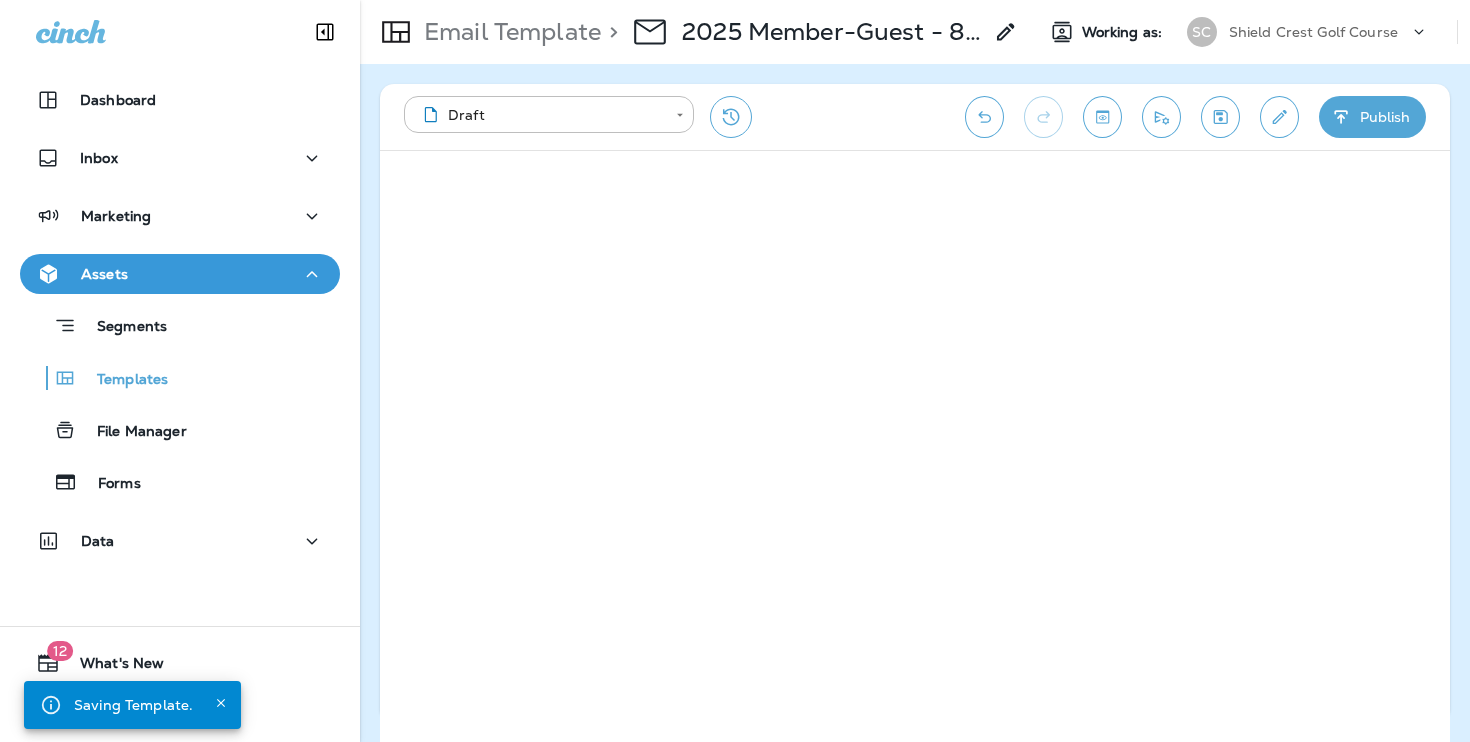 click 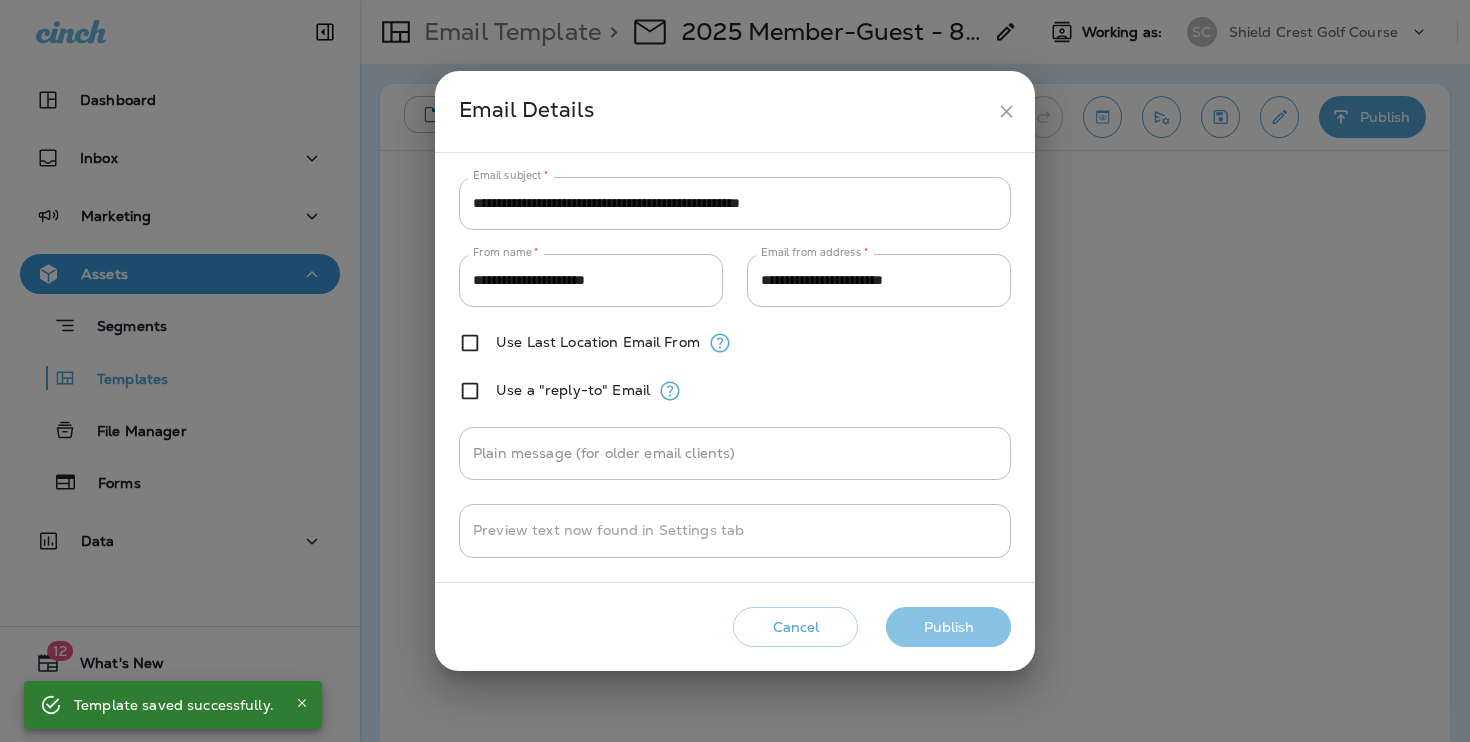 click on "Publish" at bounding box center (948, 627) 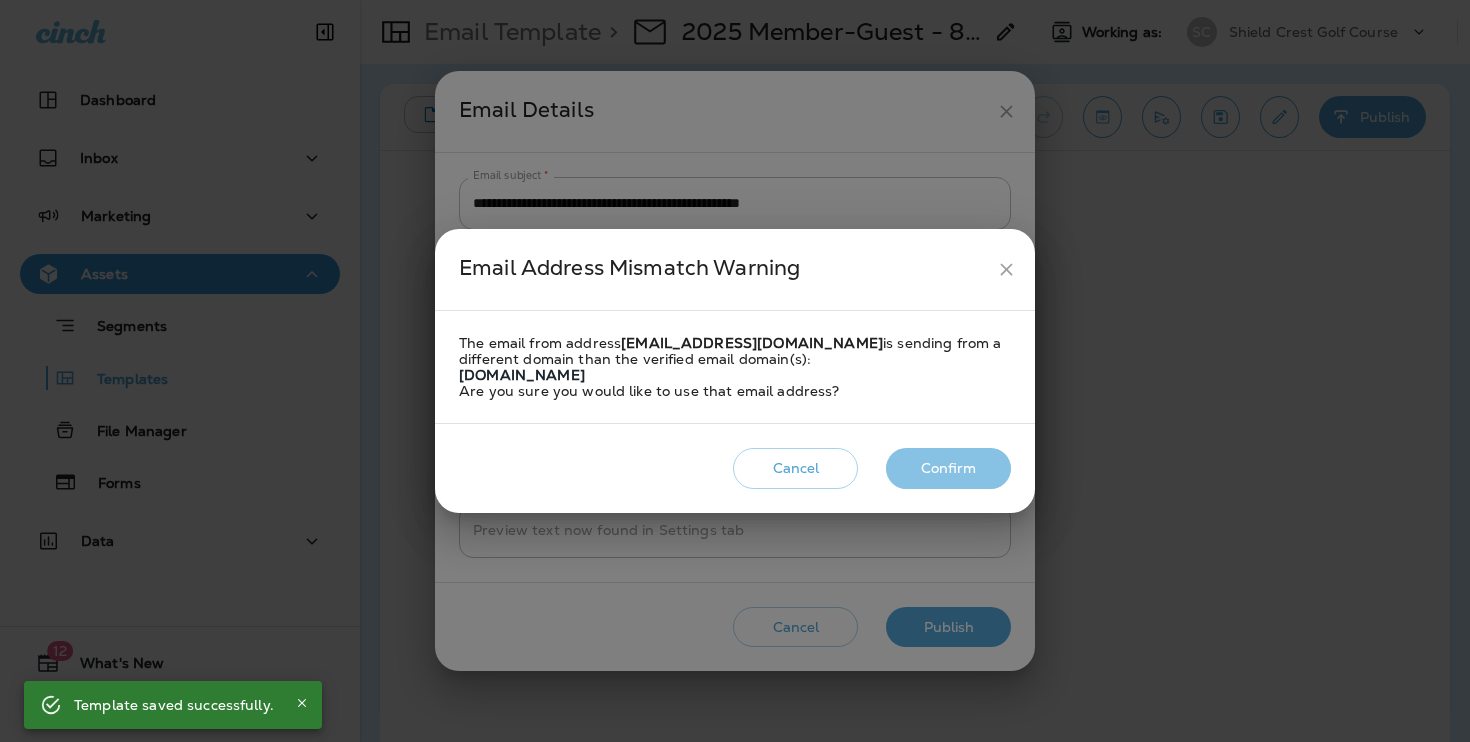 click on "Confirm" at bounding box center (948, 468) 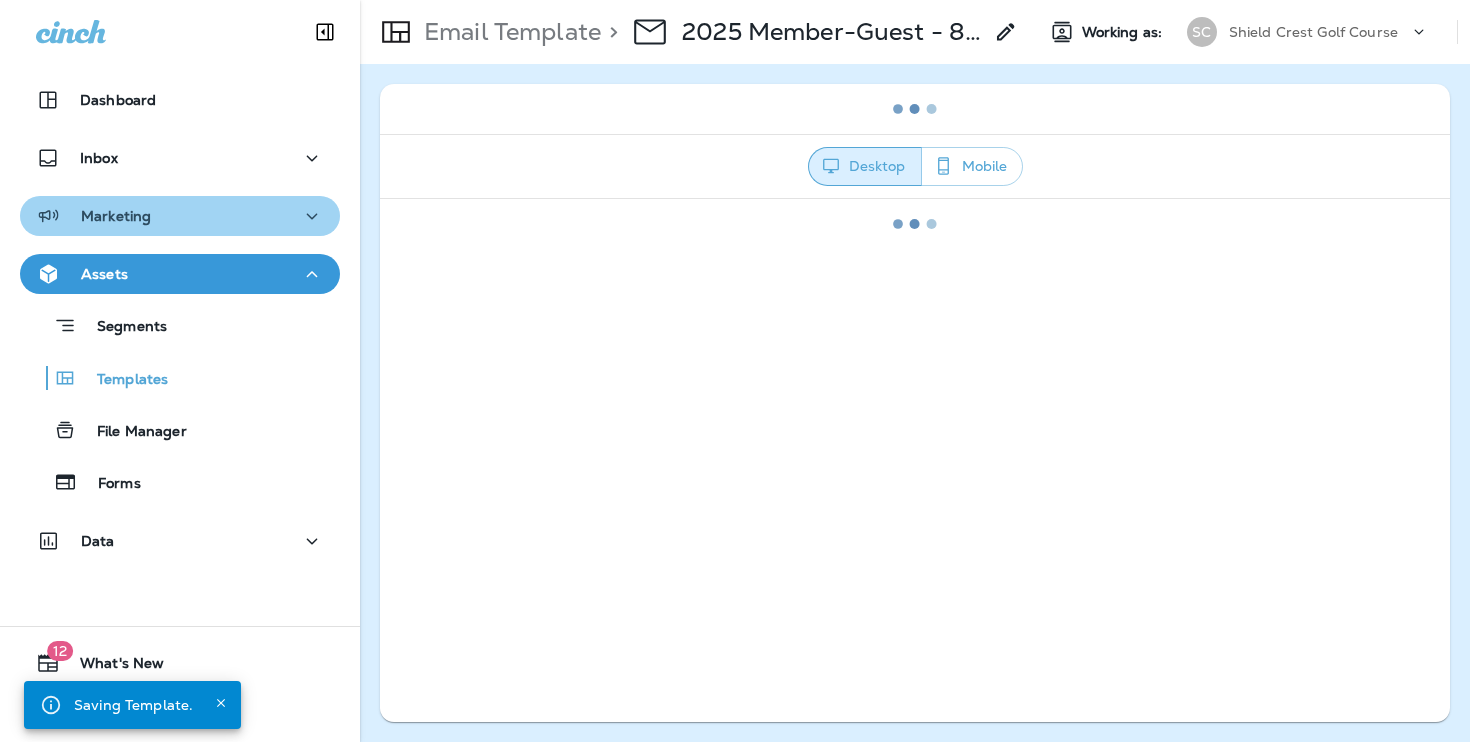 click on "Marketing" at bounding box center (180, 216) 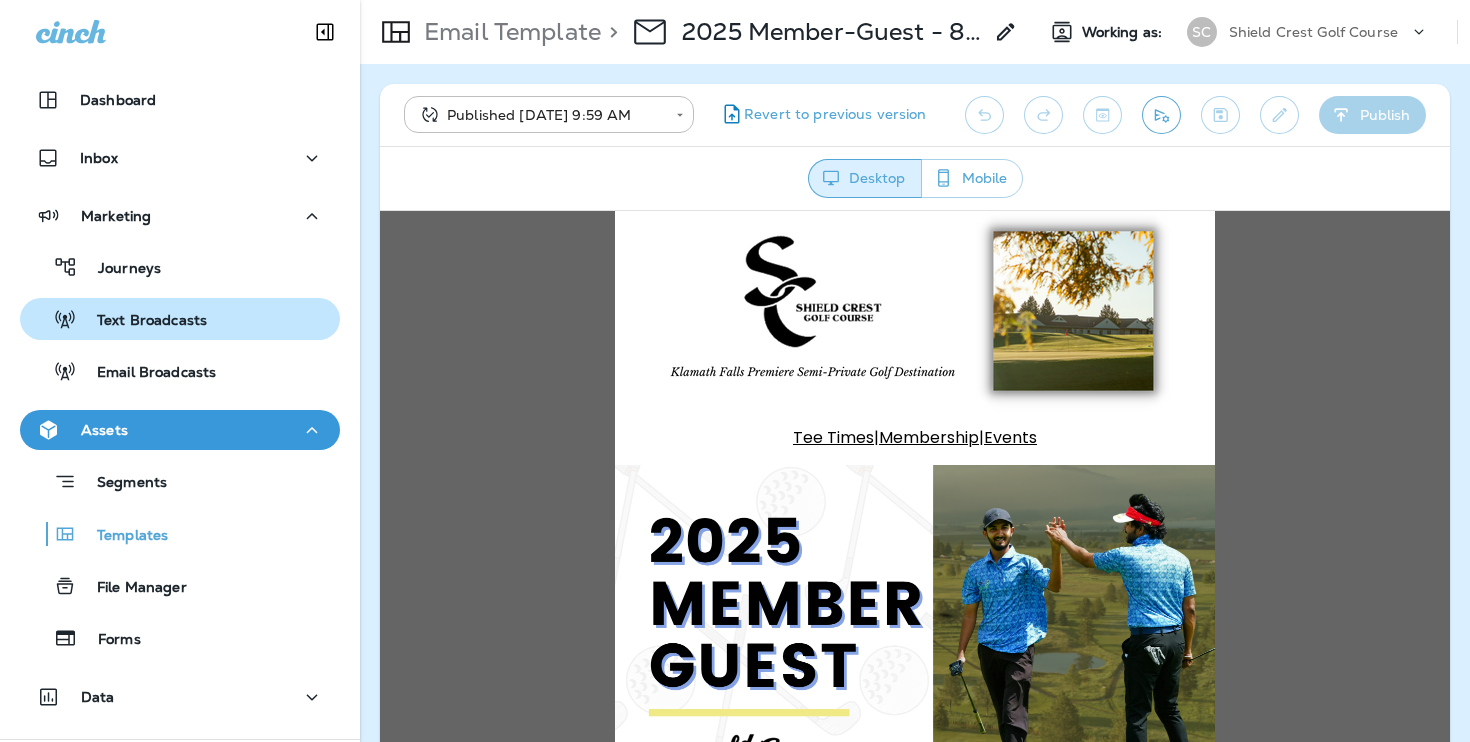 scroll, scrollTop: 0, scrollLeft: 0, axis: both 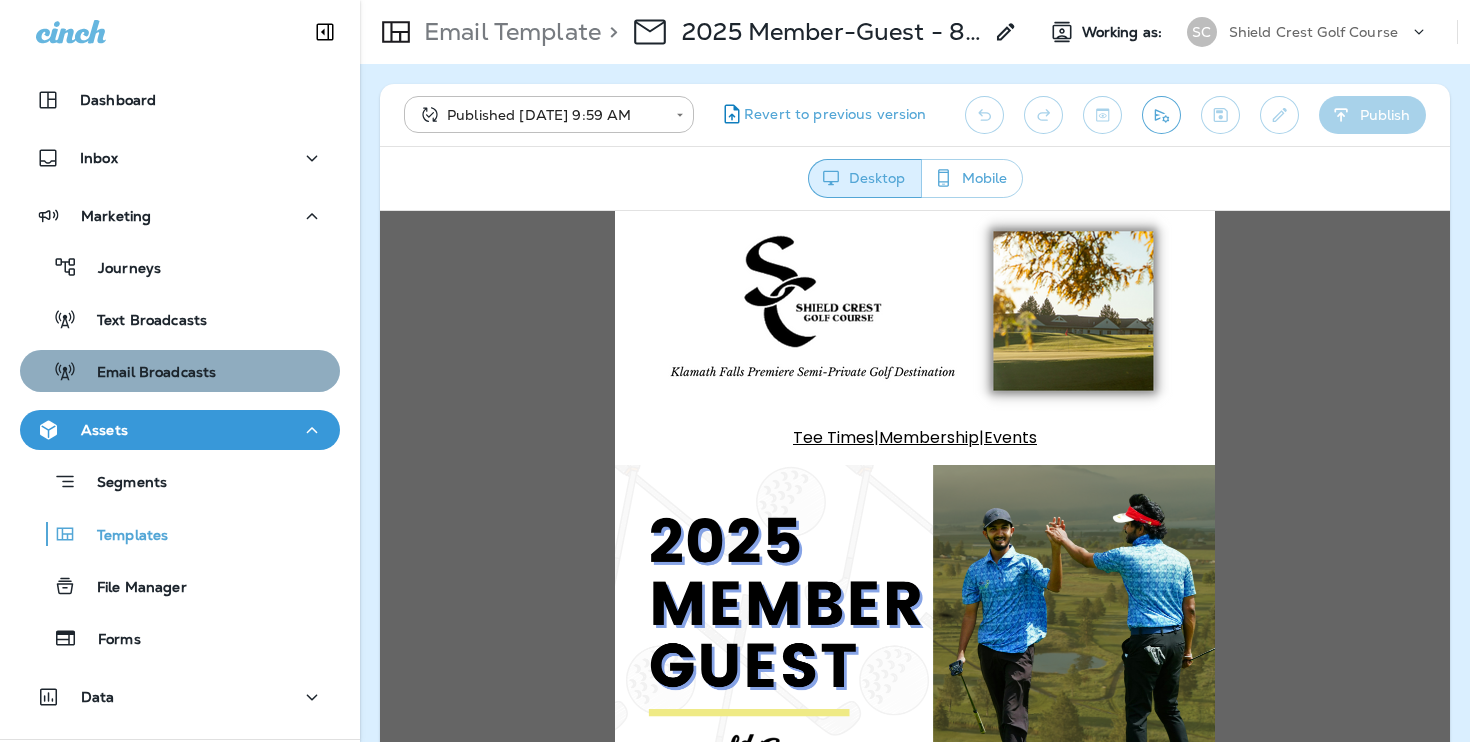 click on "Email Broadcasts" at bounding box center (180, 371) 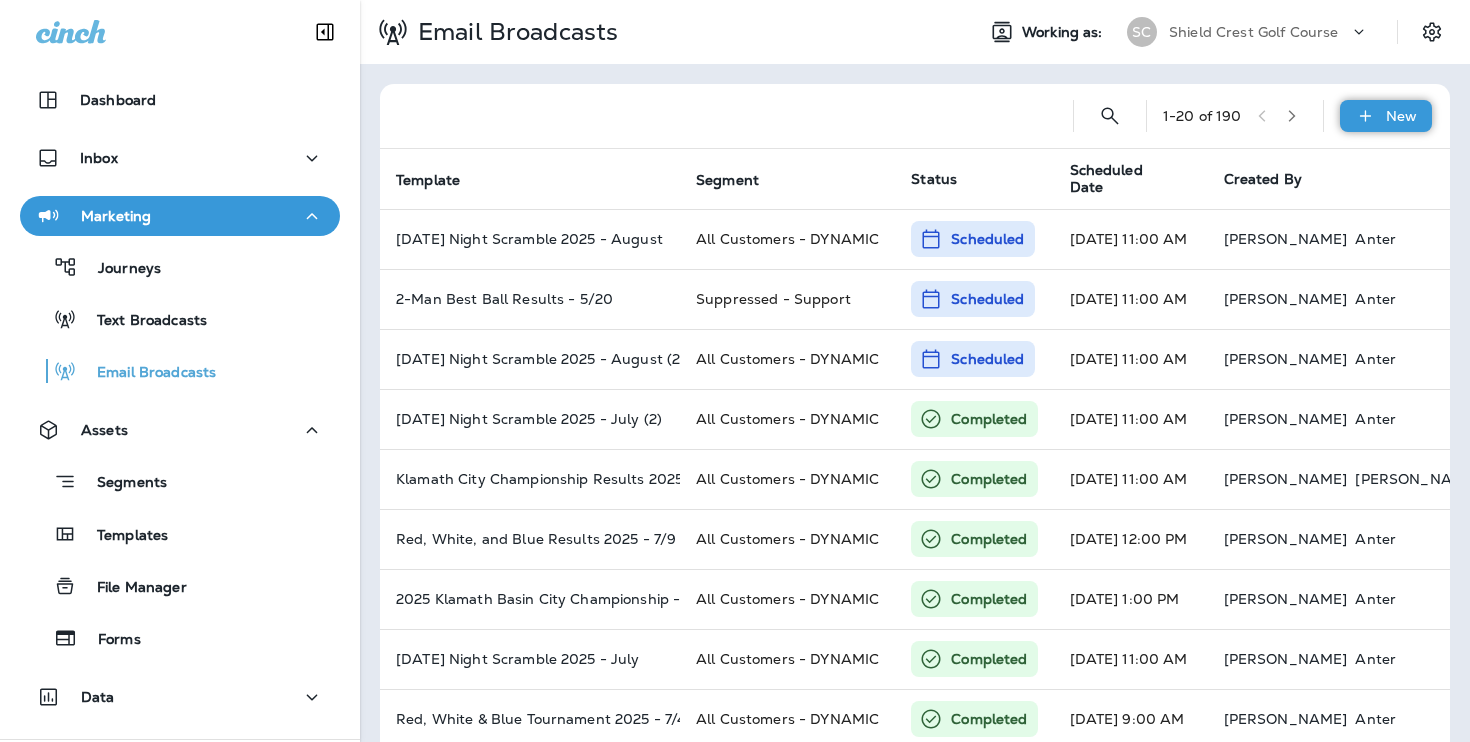 click on "New" at bounding box center (1401, 116) 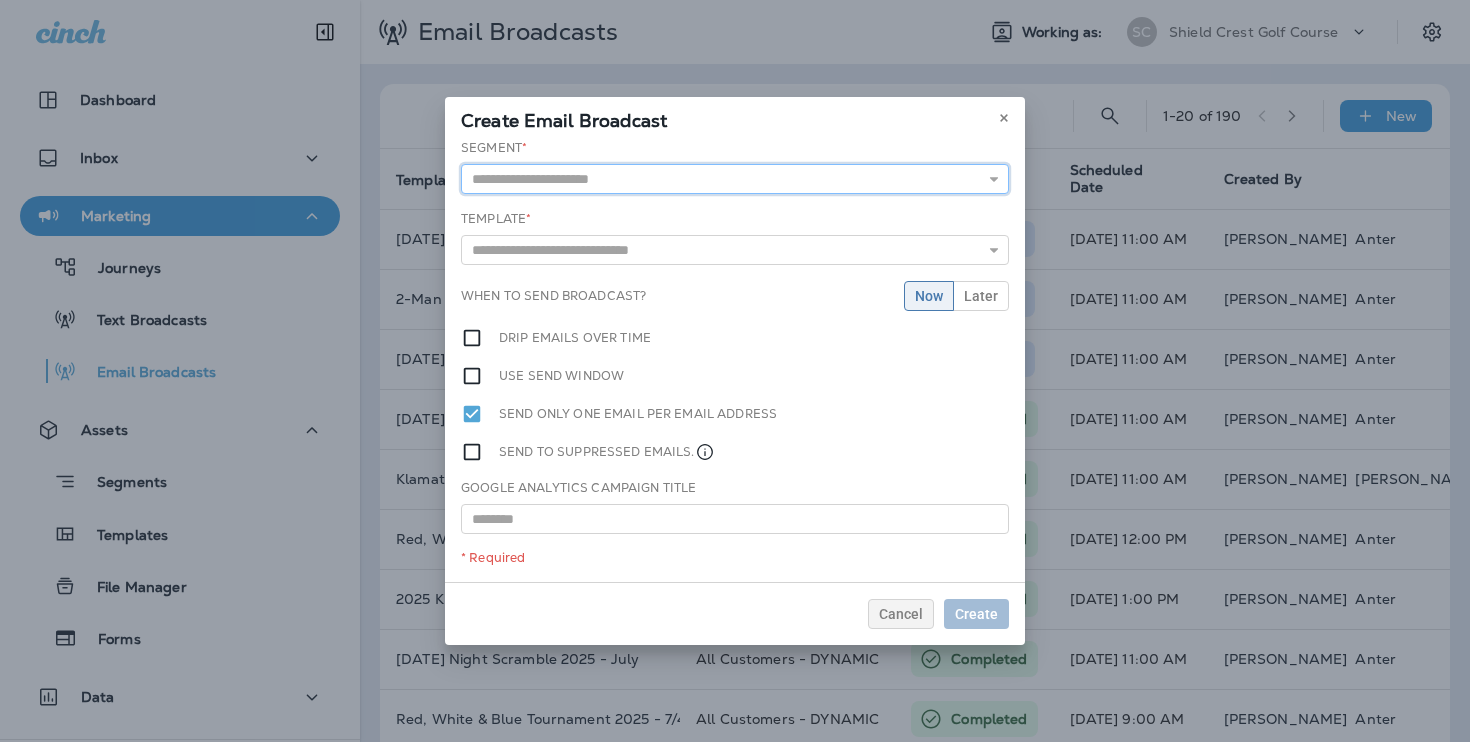 click at bounding box center [735, 179] 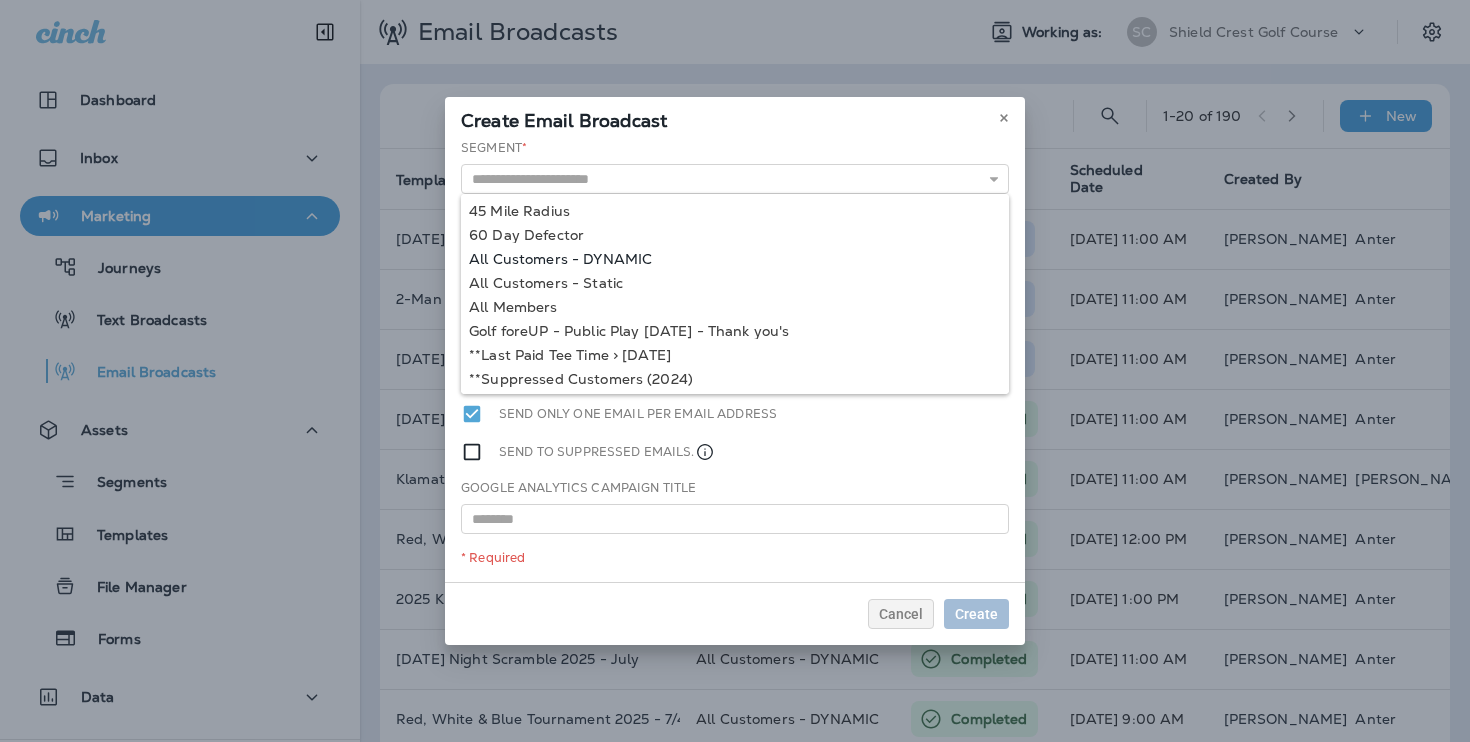 type on "**********" 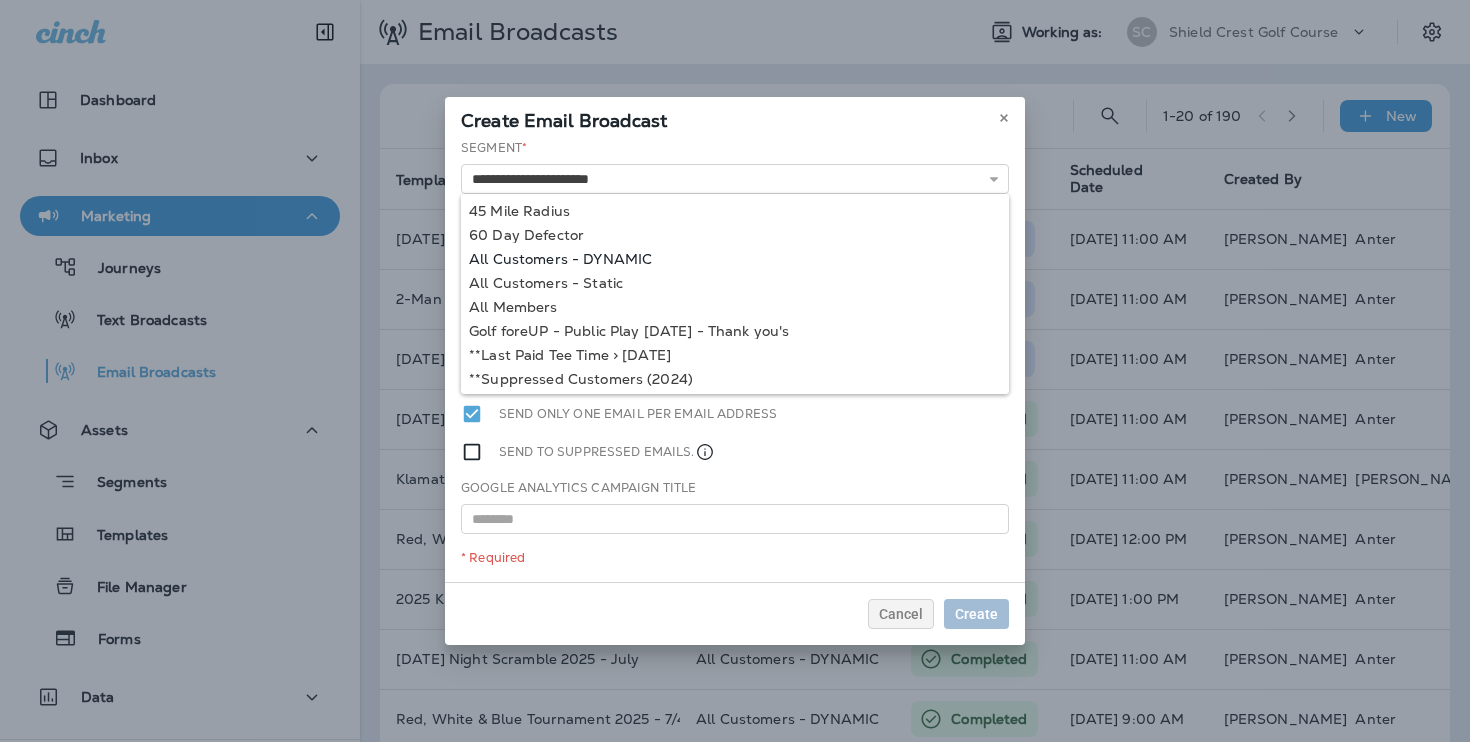 click on "**********" at bounding box center (735, 360) 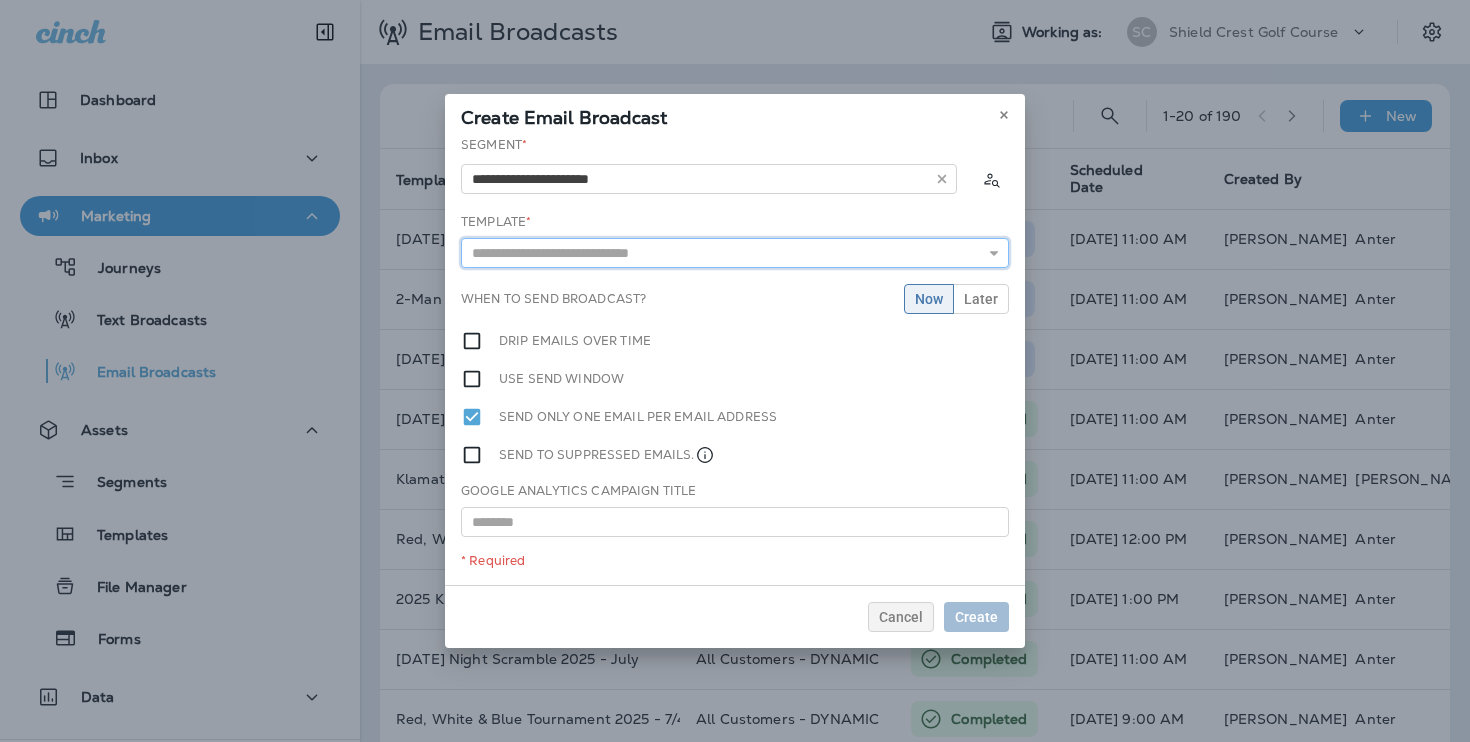 click at bounding box center (735, 253) 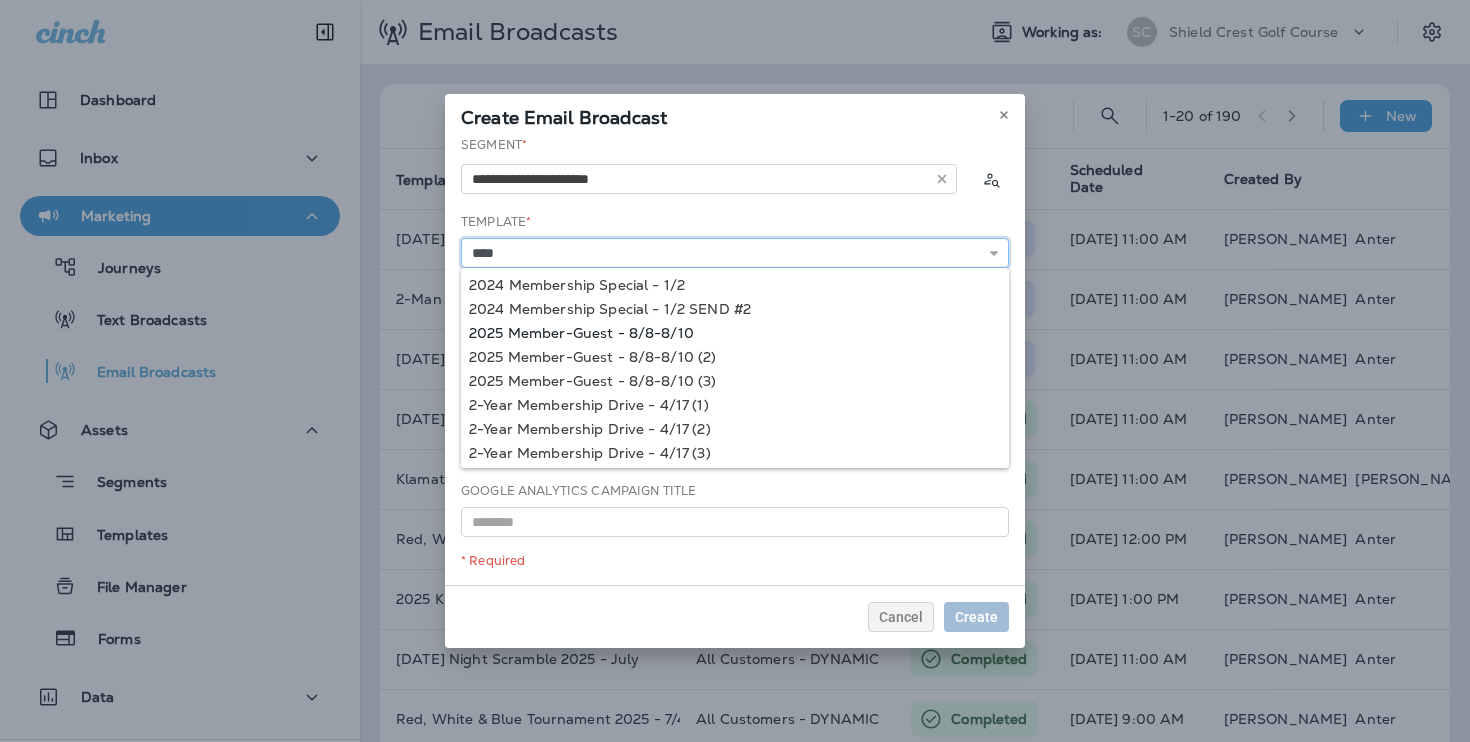 type on "**********" 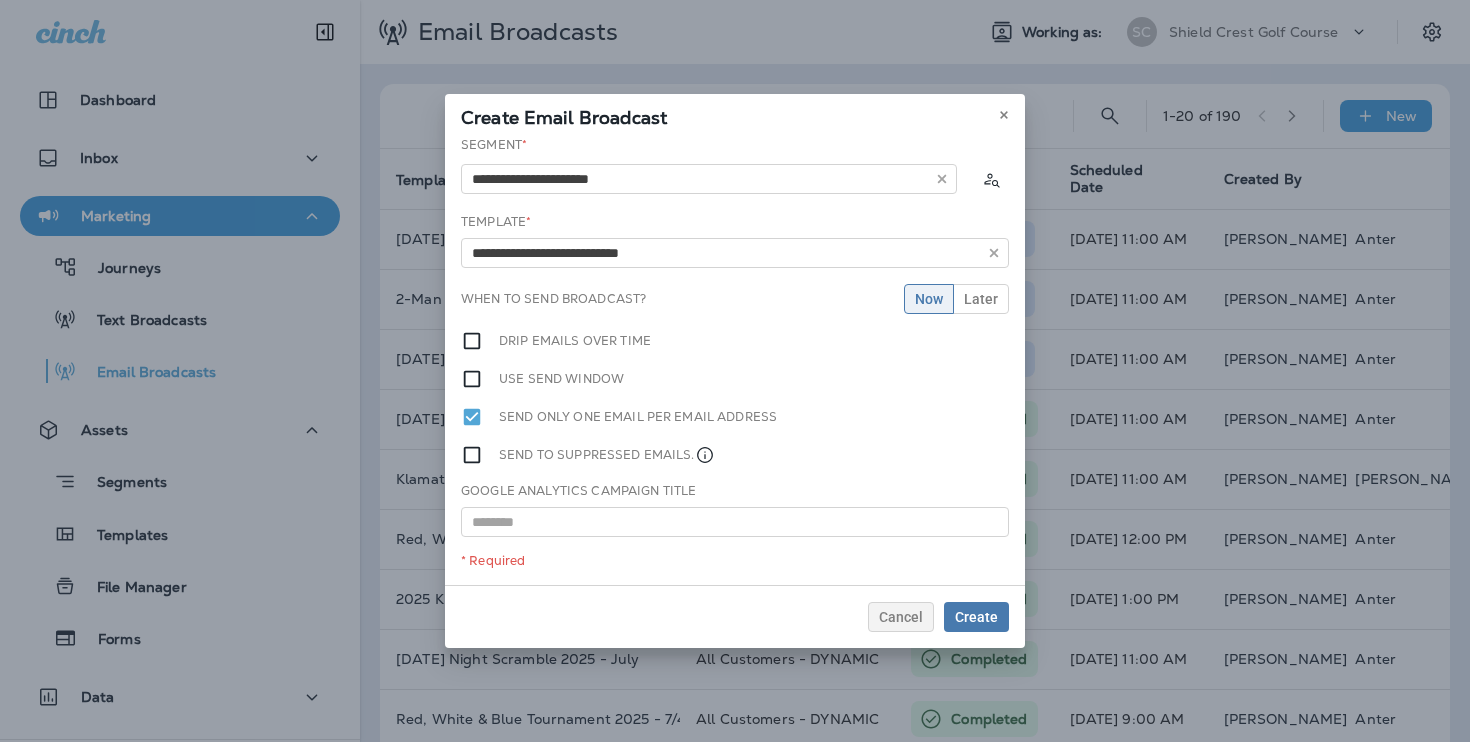 click on "**********" at bounding box center (735, 360) 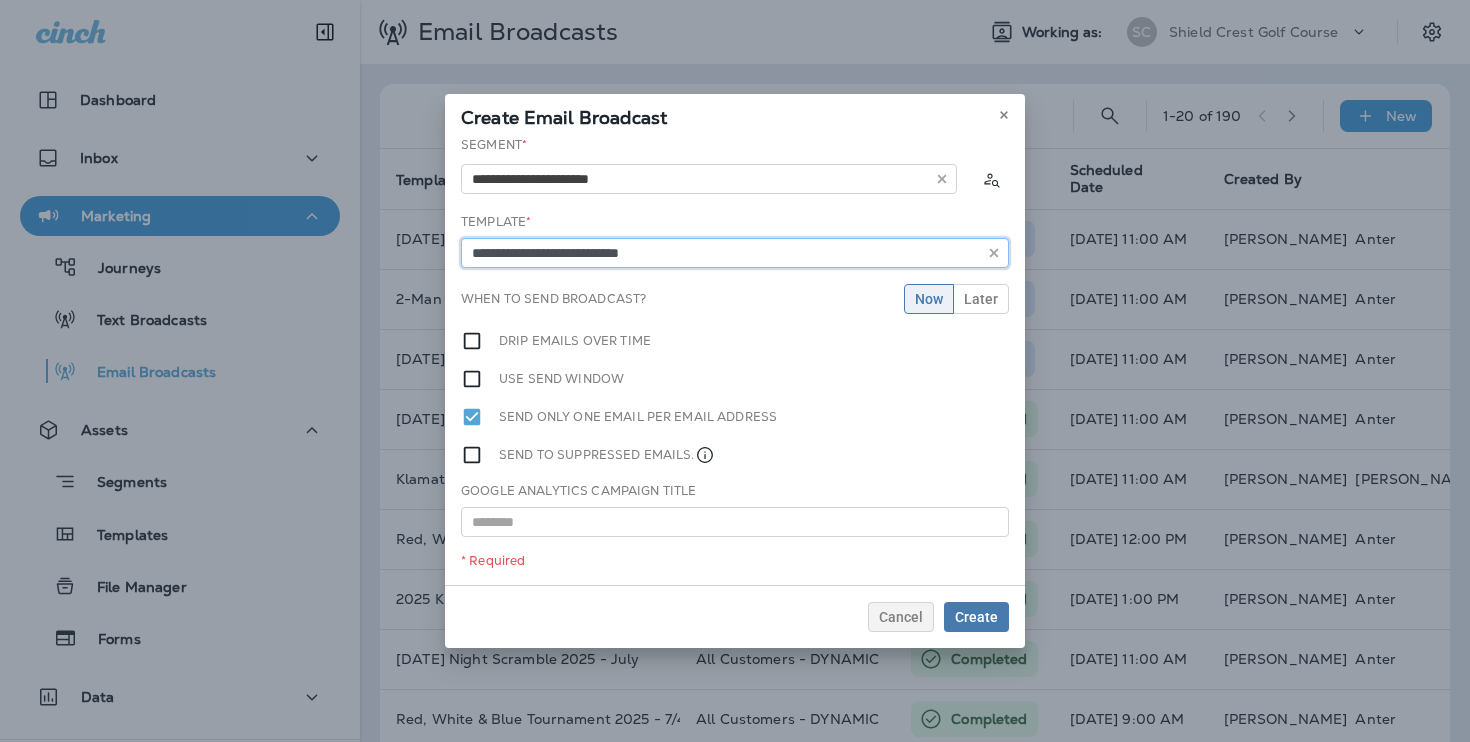 click on "**********" at bounding box center [735, 253] 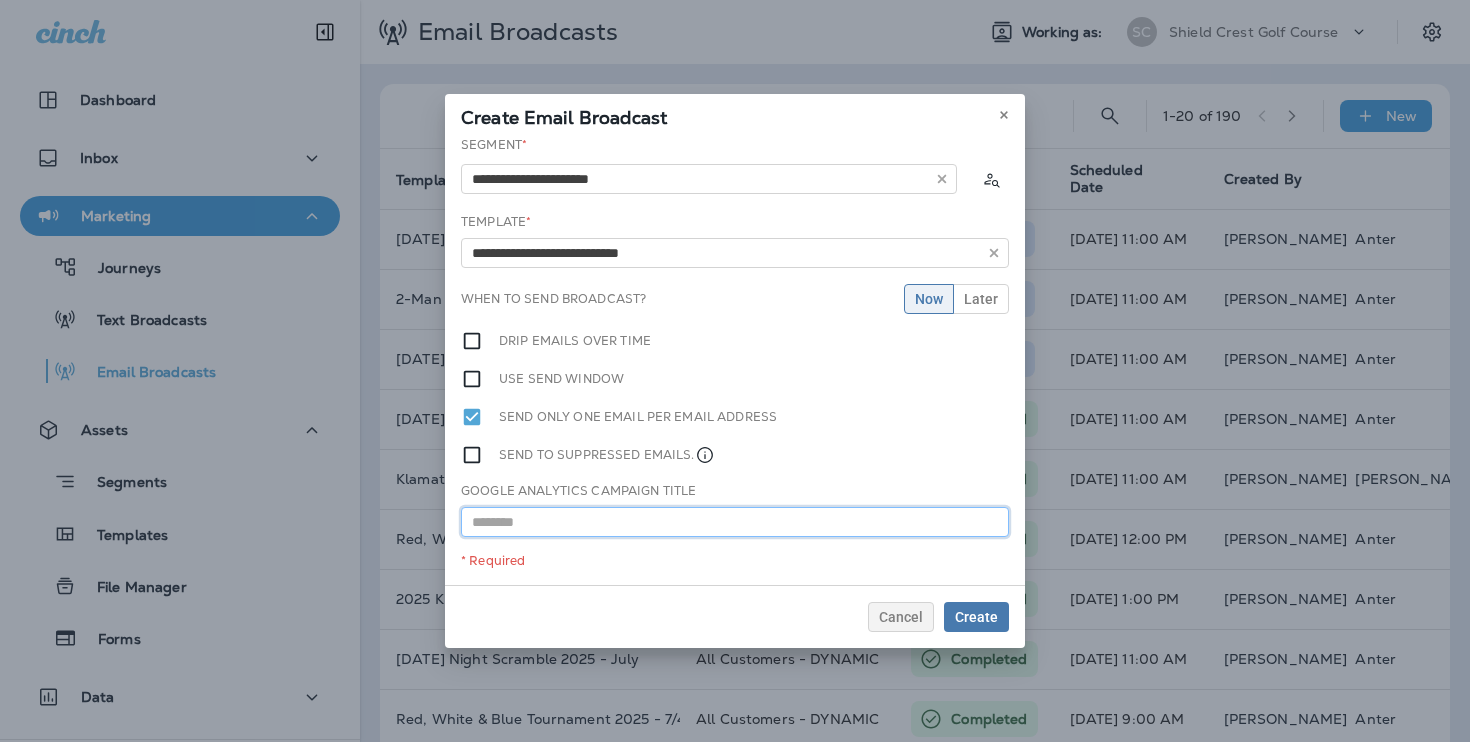 click at bounding box center (735, 522) 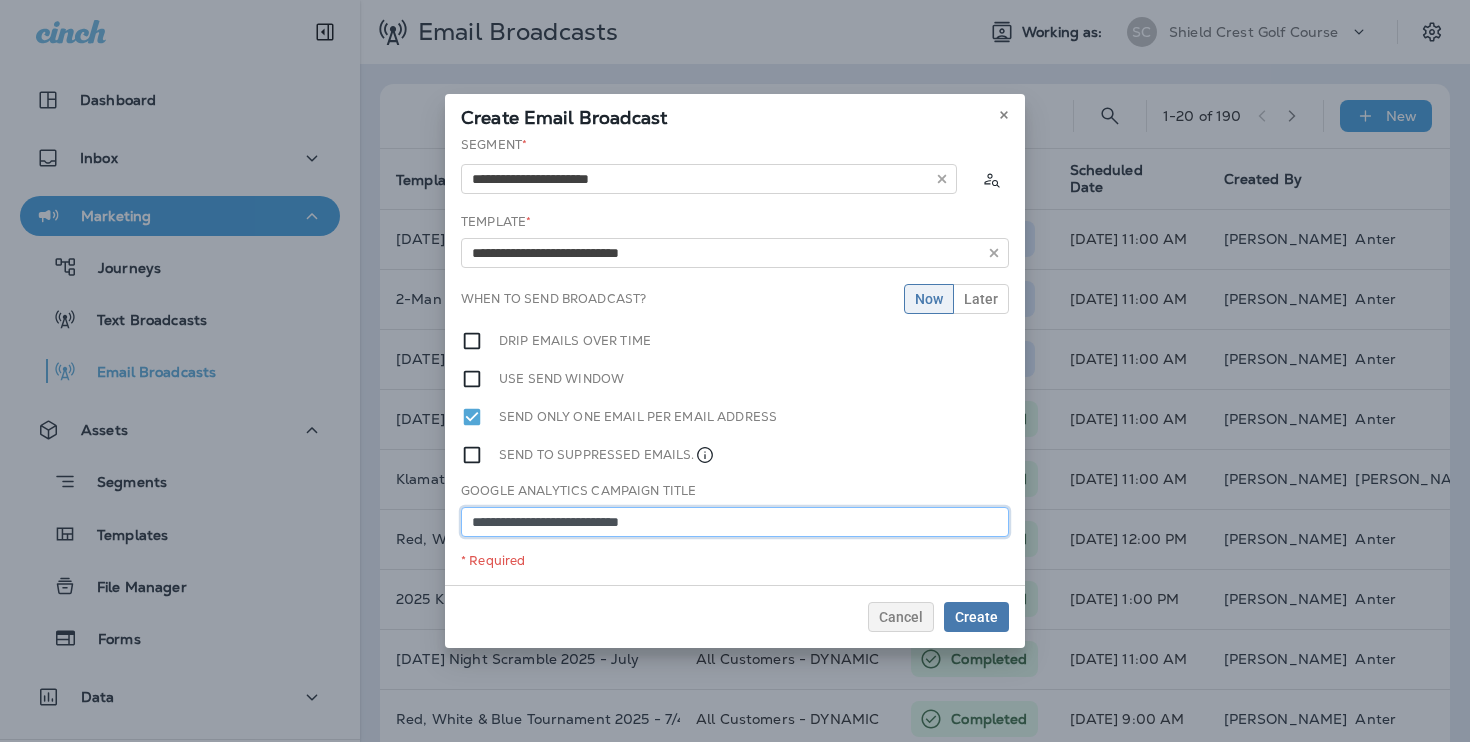 type on "**********" 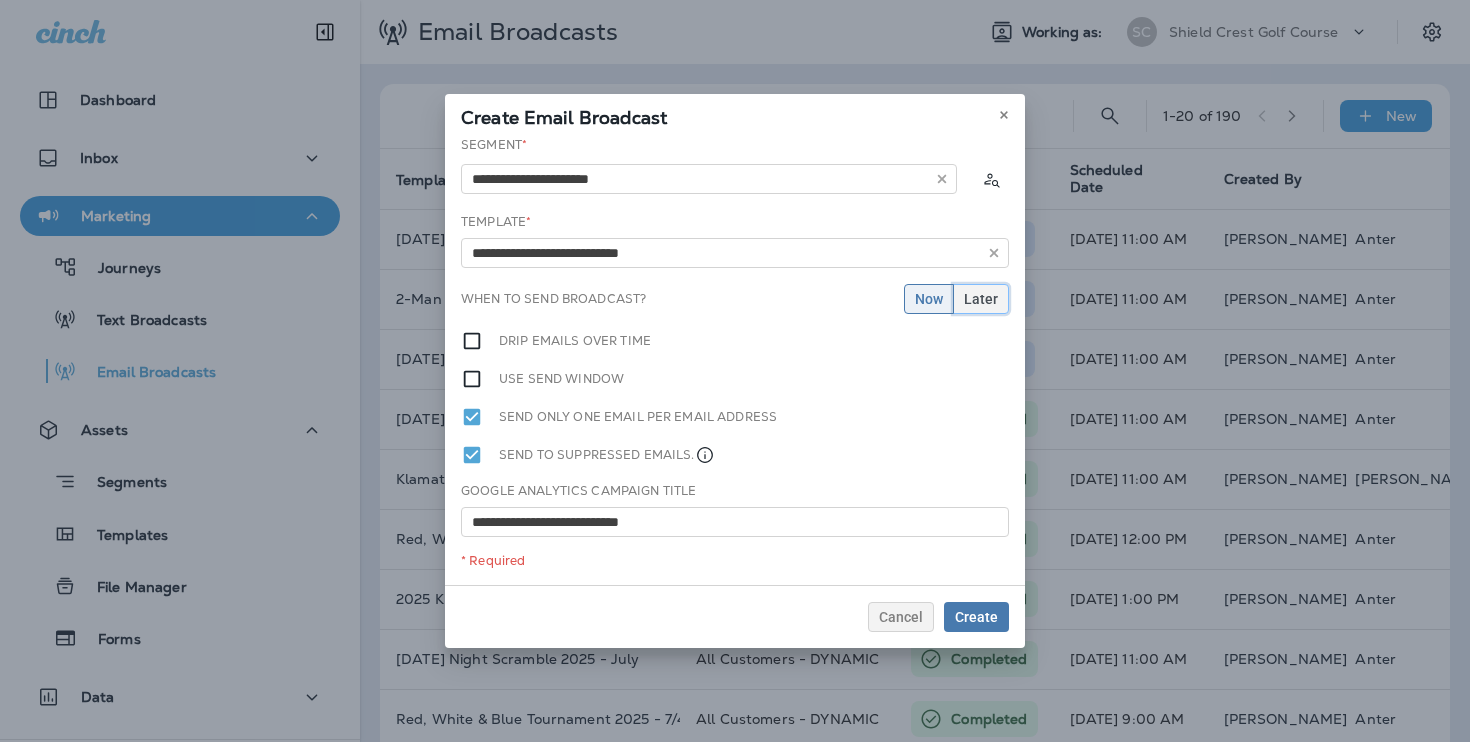 click on "Later" at bounding box center [981, 299] 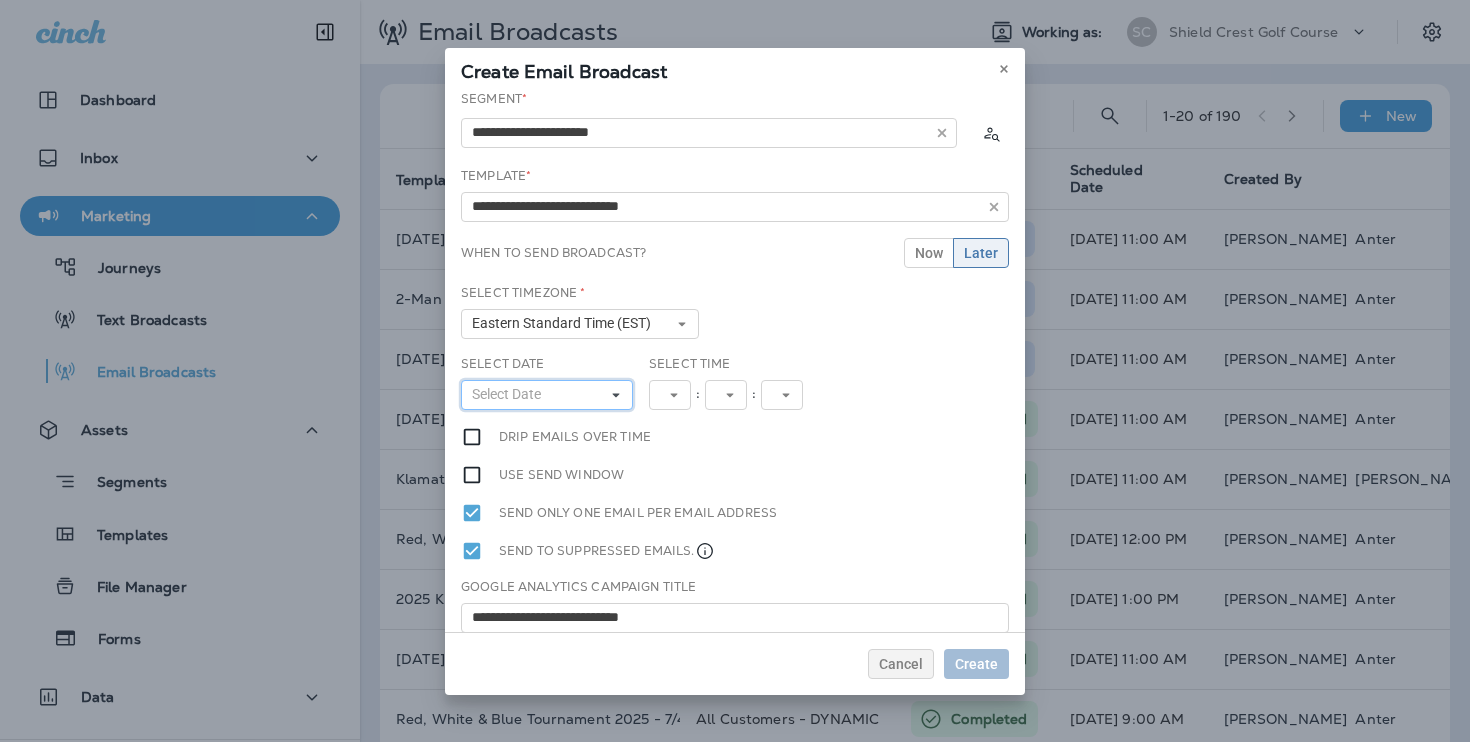 click on "Select Date" at bounding box center [547, 395] 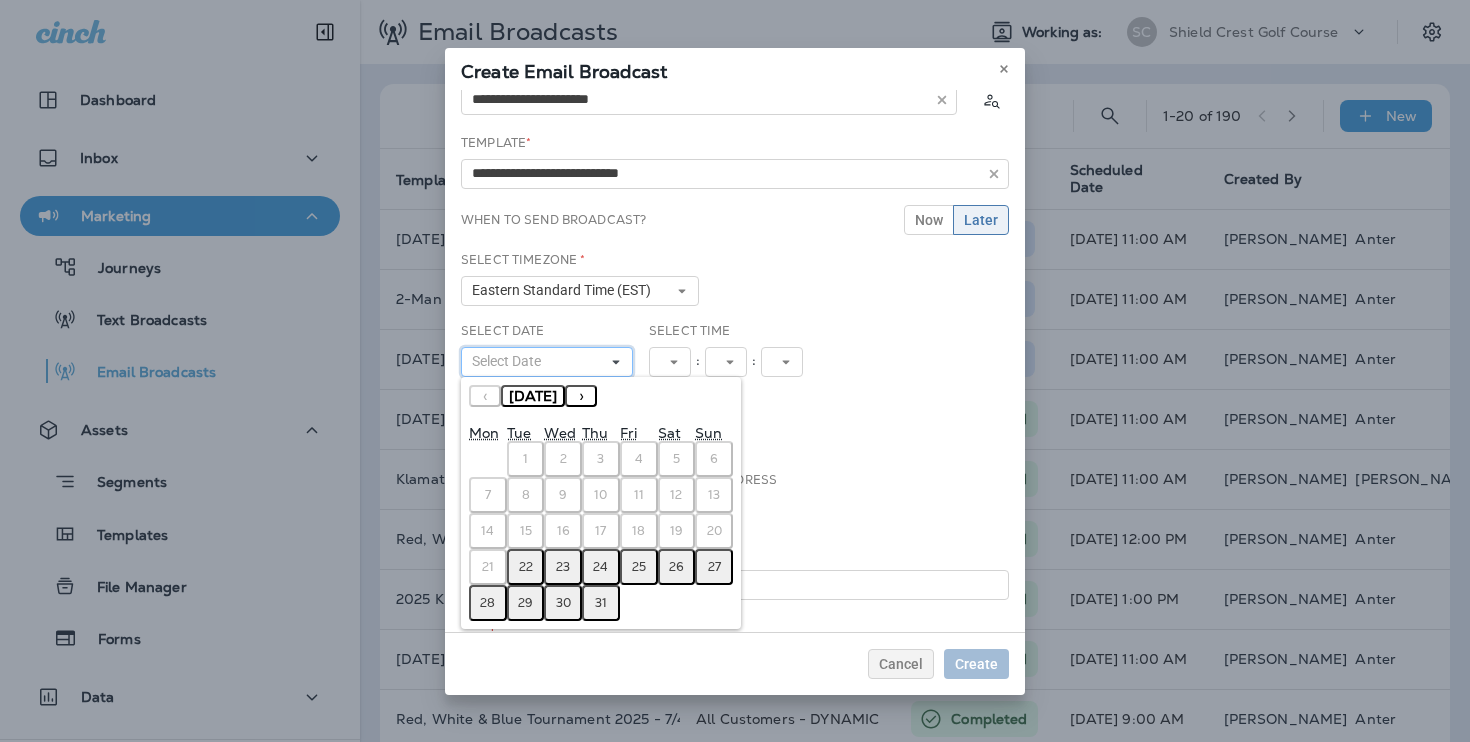 scroll, scrollTop: 40, scrollLeft: 0, axis: vertical 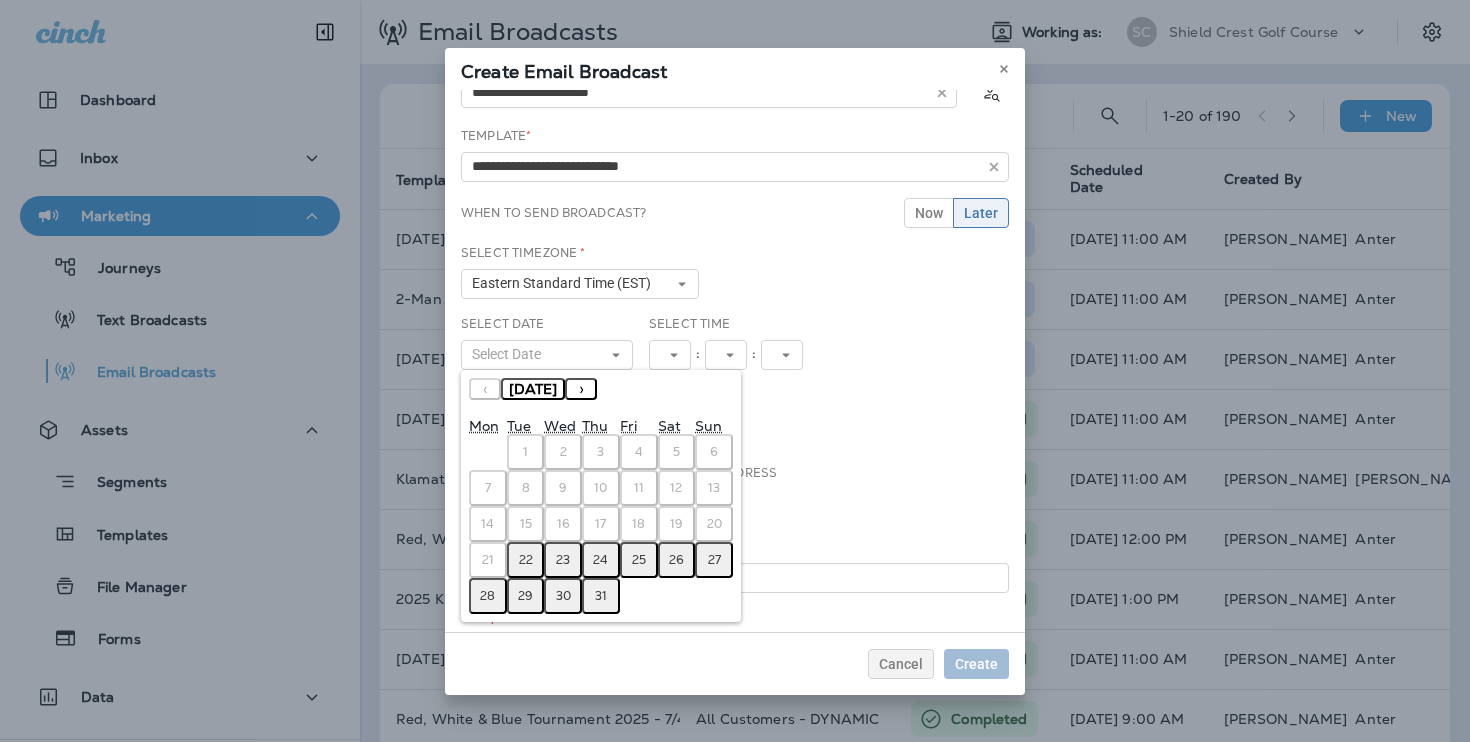 click on "22" at bounding box center [526, 560] 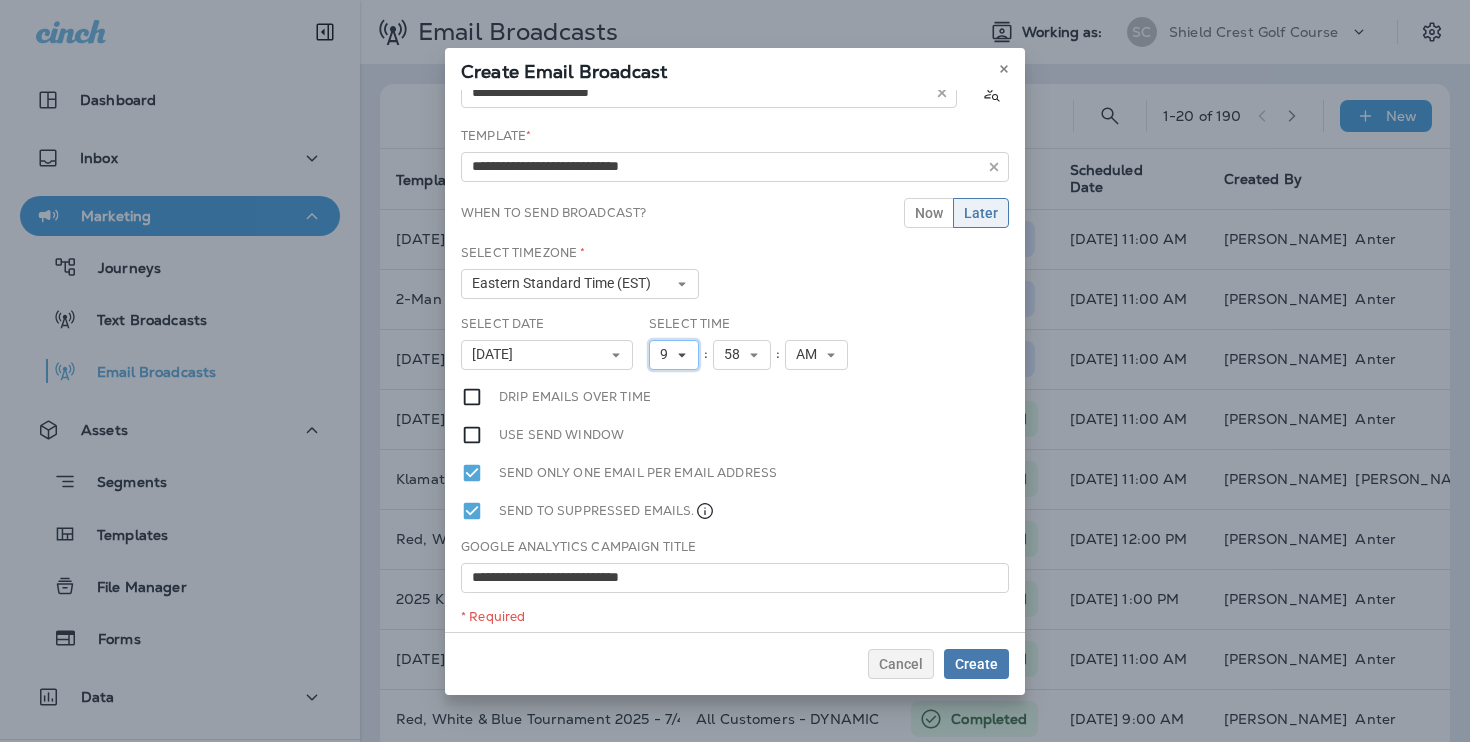 click on "9" at bounding box center [674, 355] 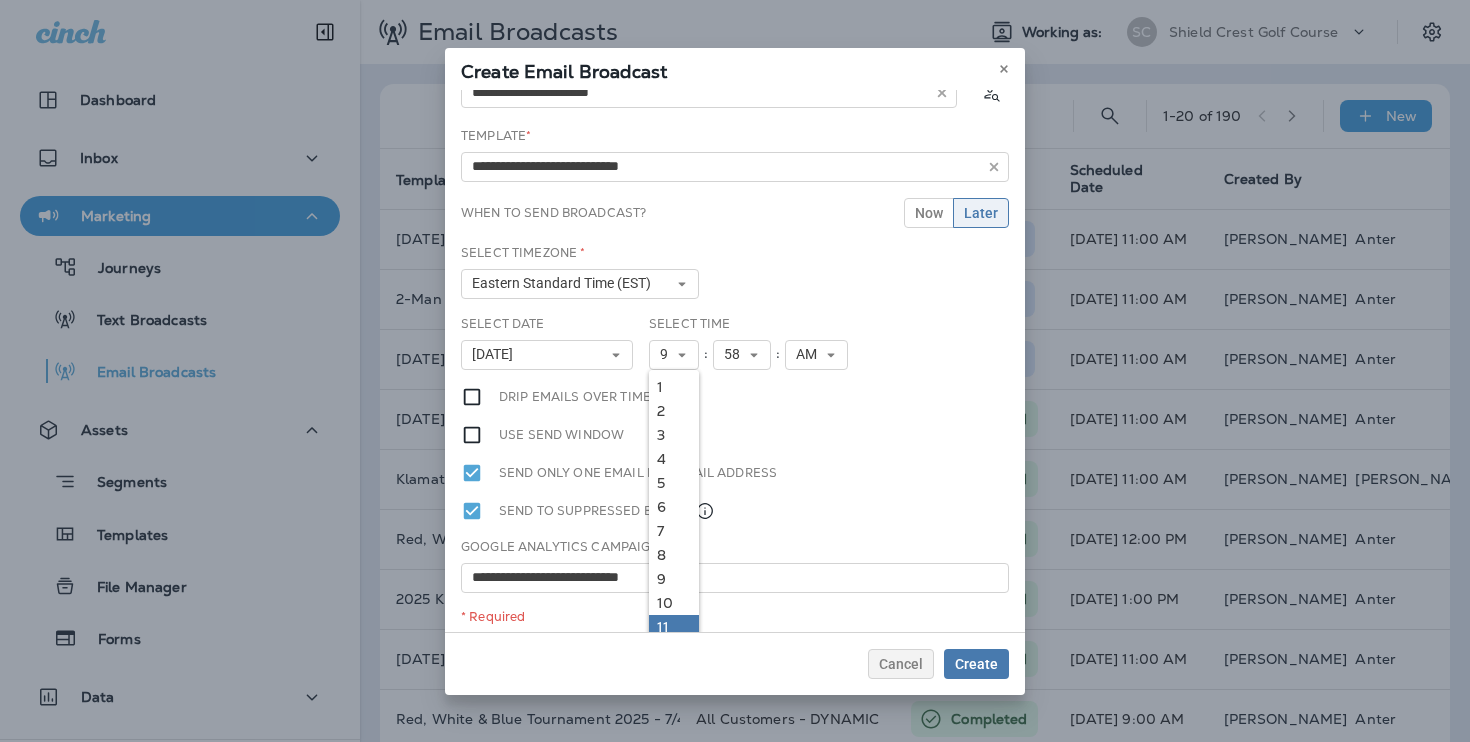 click on "11" at bounding box center (674, 627) 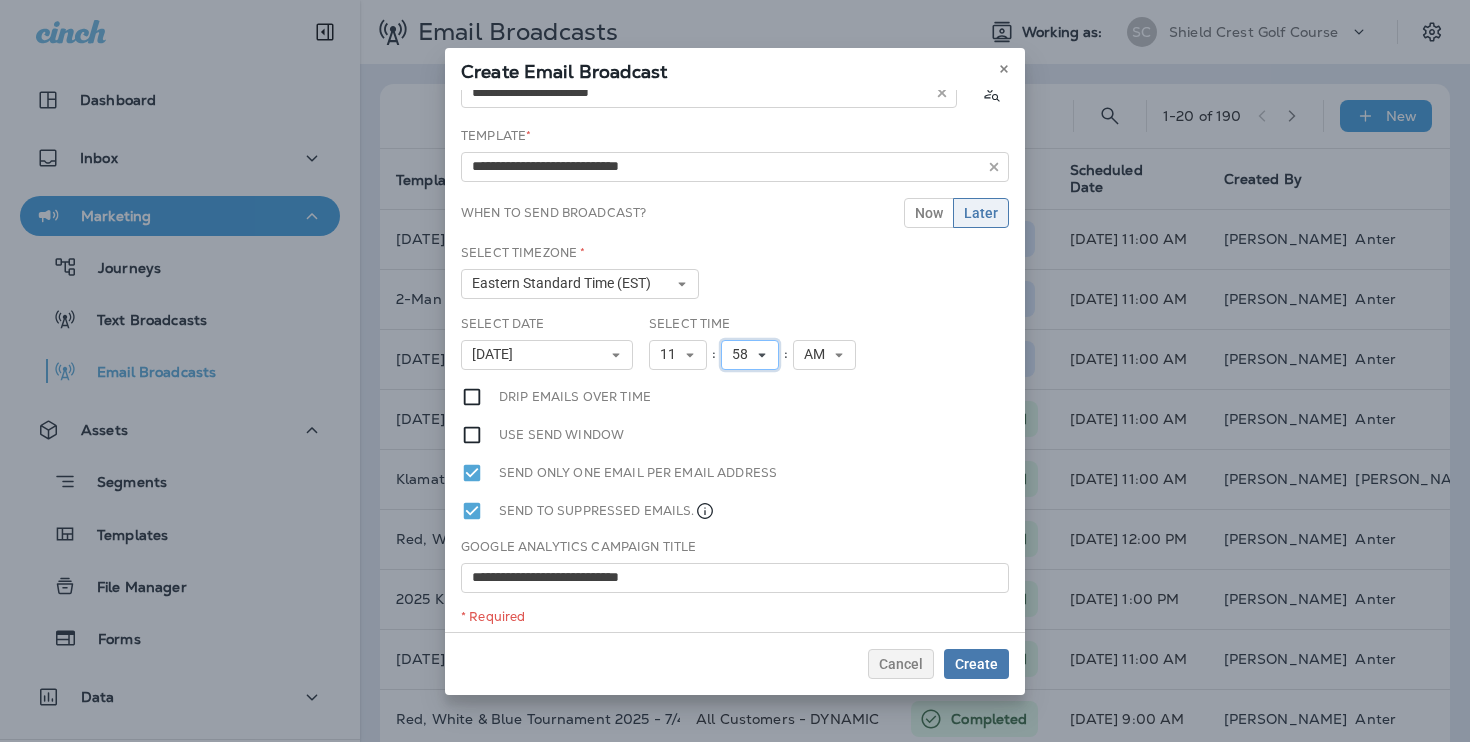 click on "58" at bounding box center (744, 354) 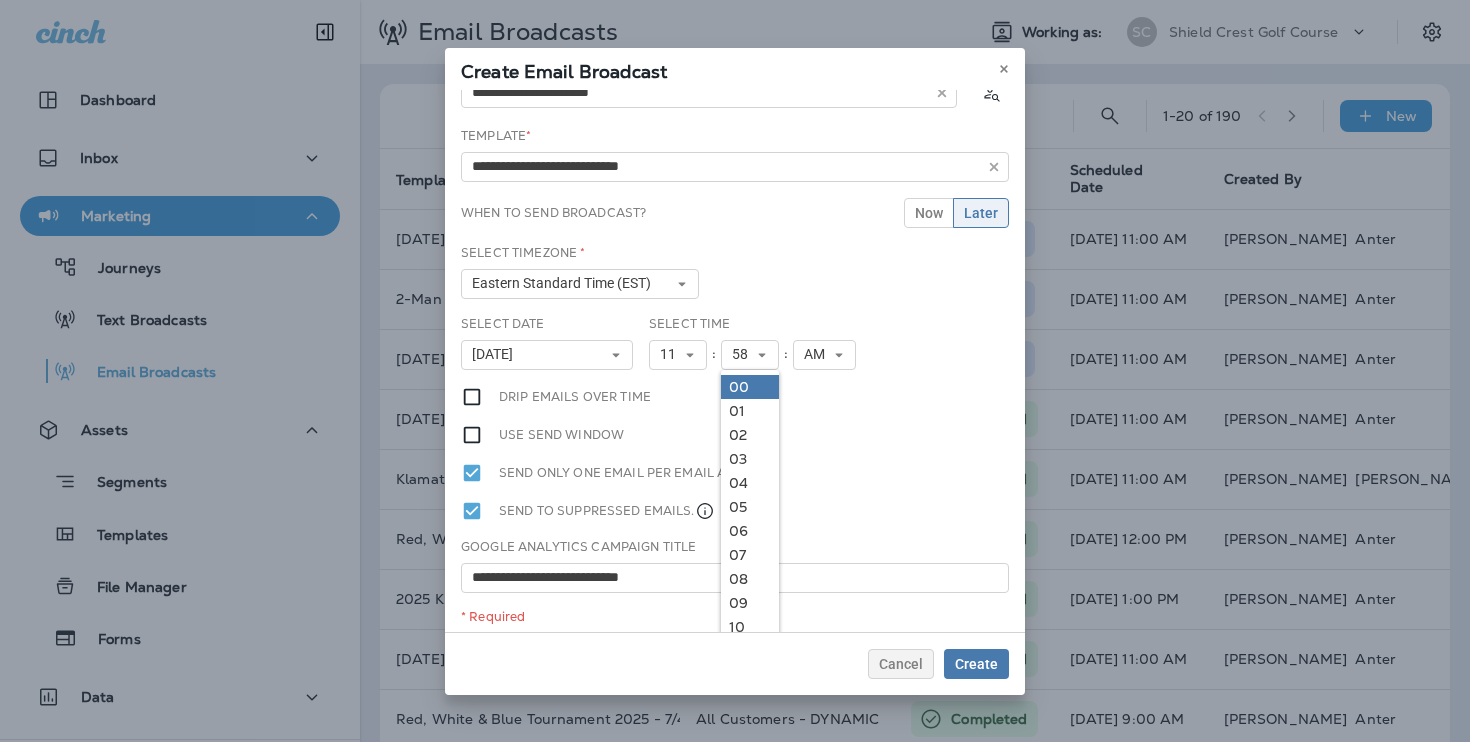 click on "00" at bounding box center (750, 387) 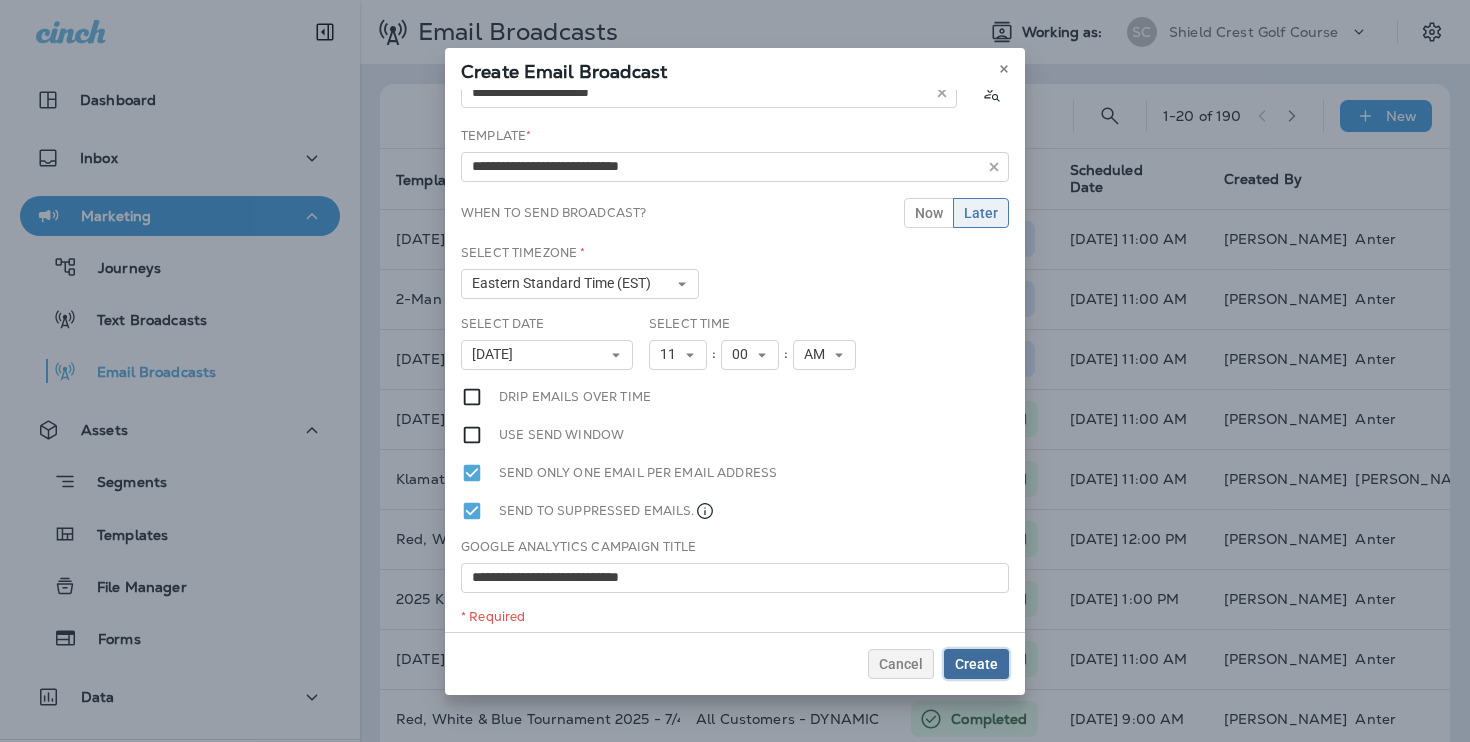 click on "Create" at bounding box center [976, 664] 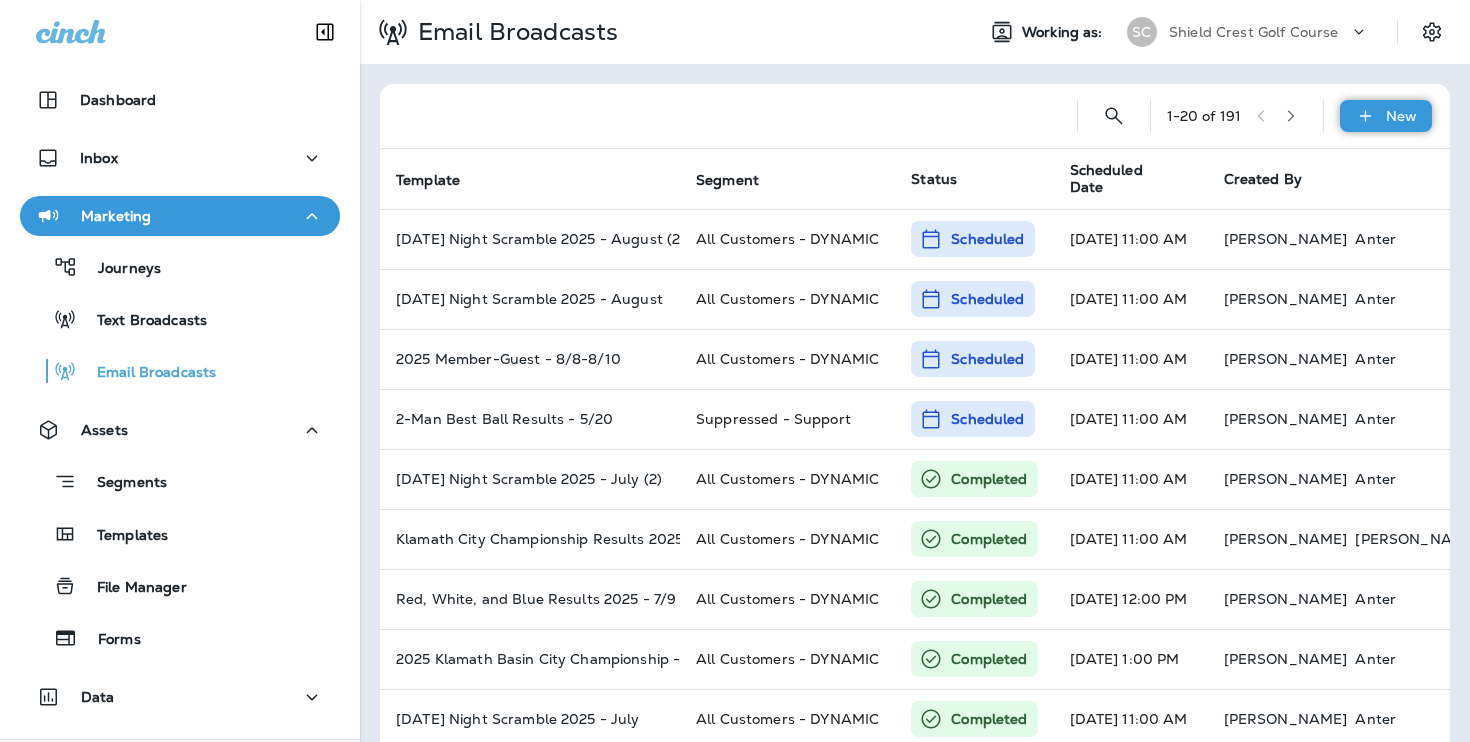 click 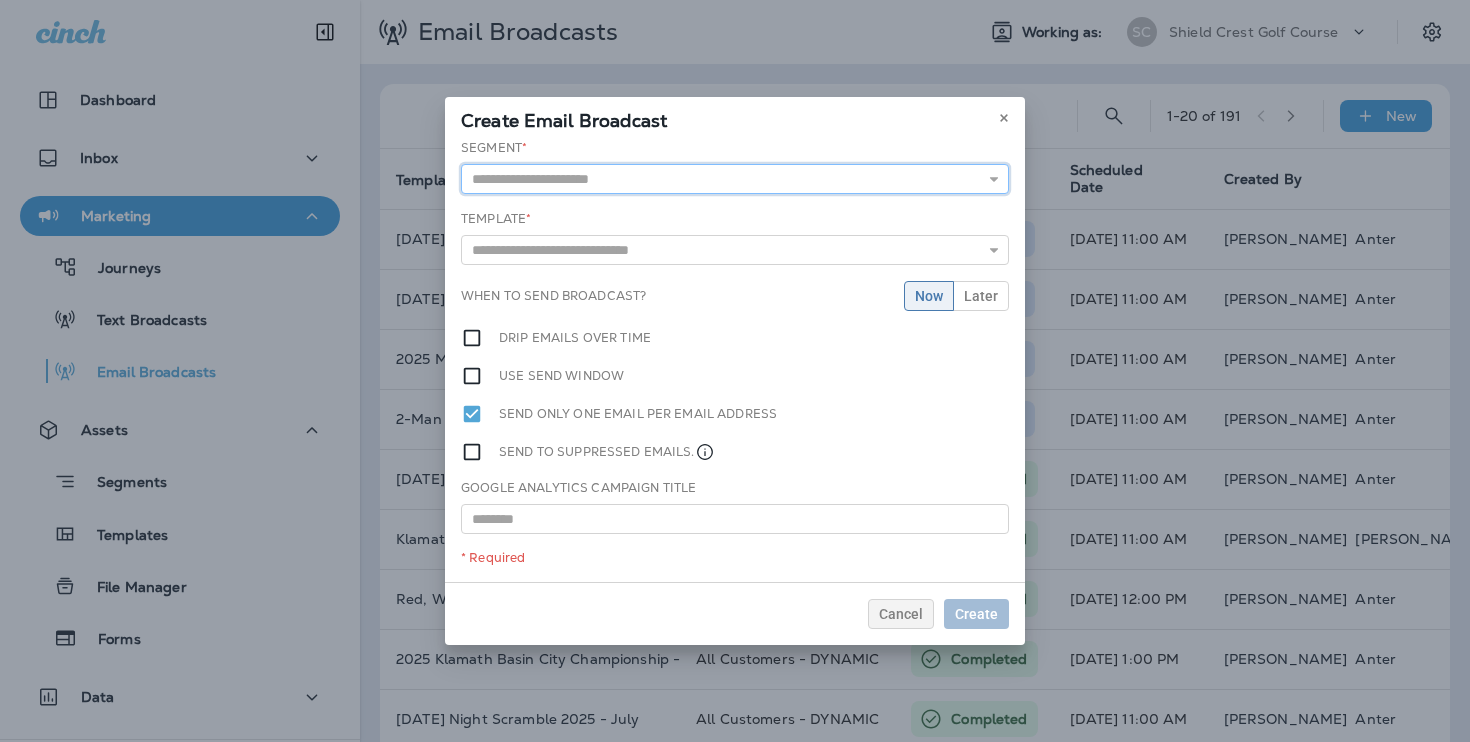 click at bounding box center [735, 179] 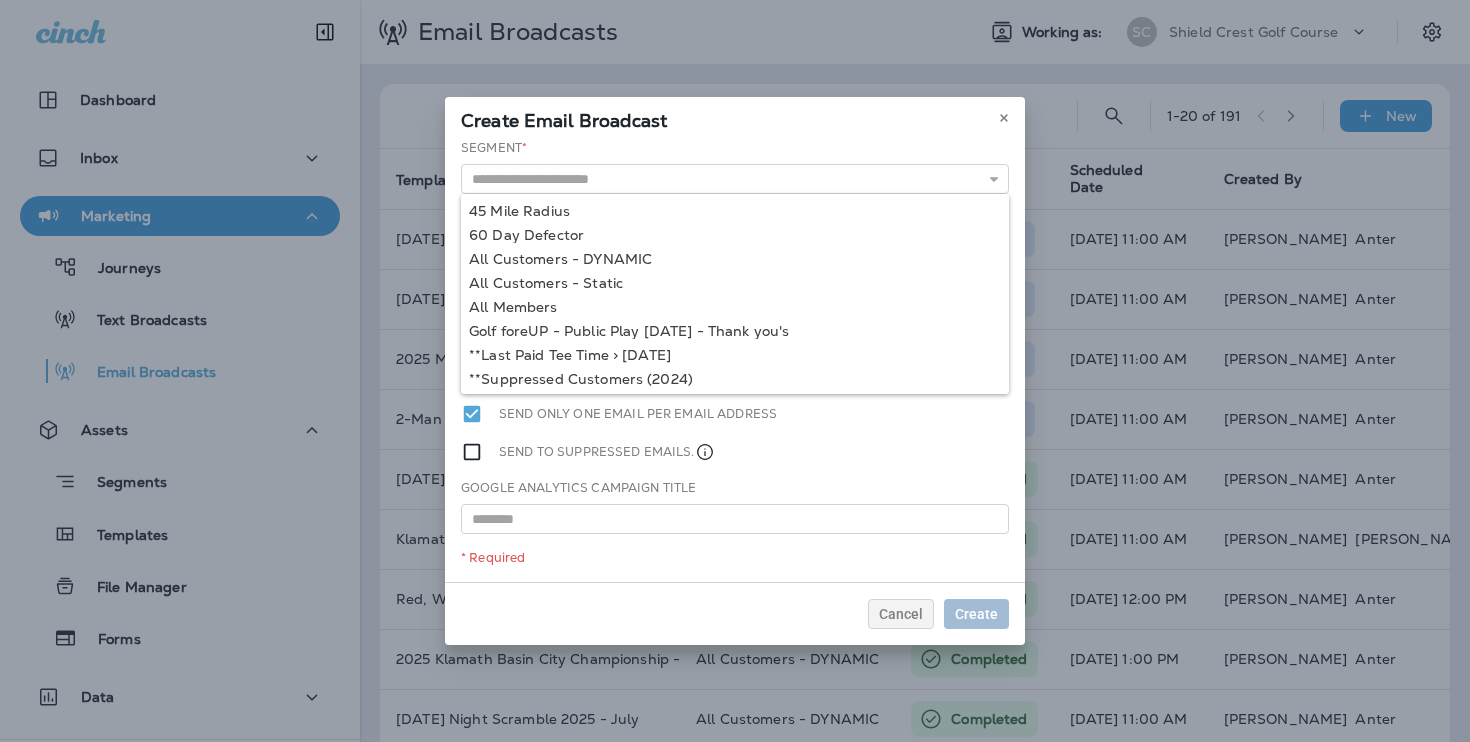 type on "**********" 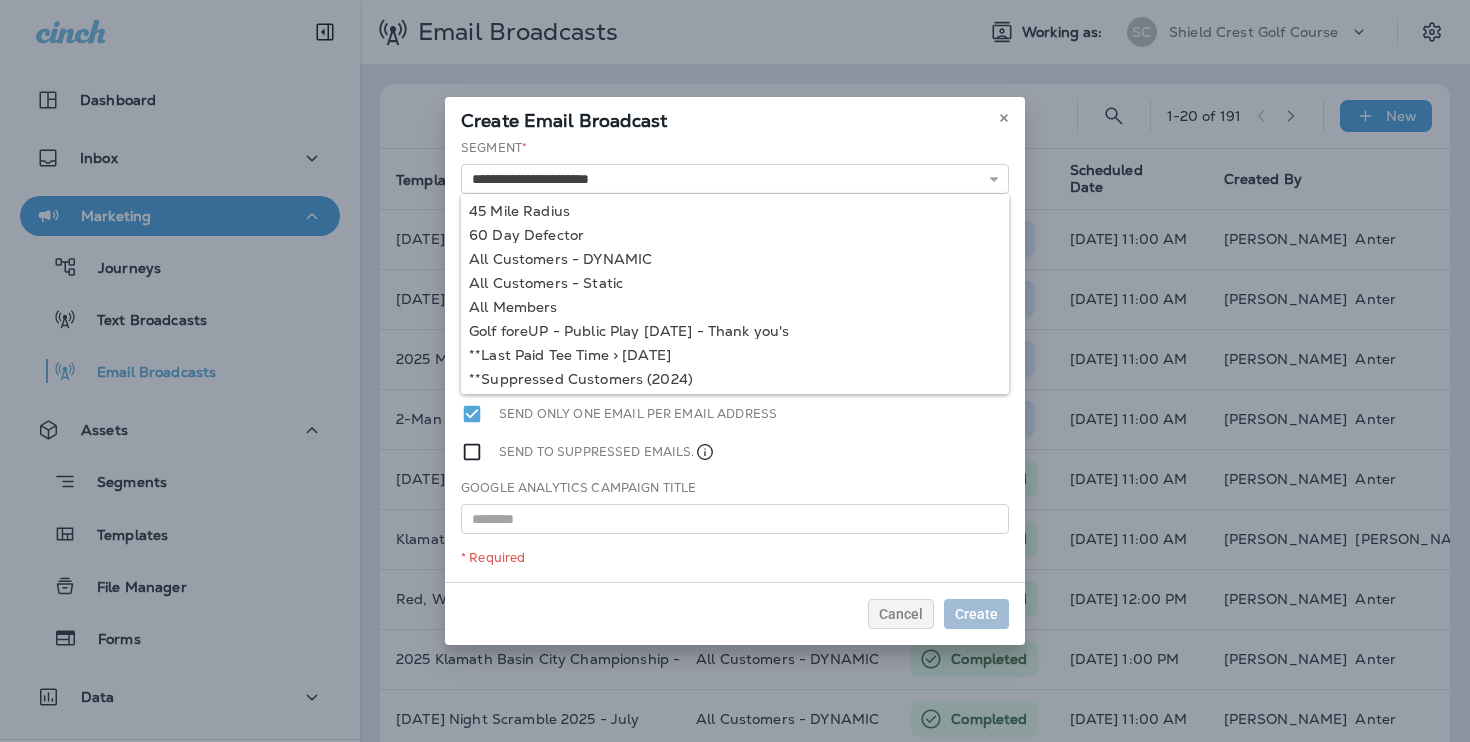 click on "**********" at bounding box center (735, 360) 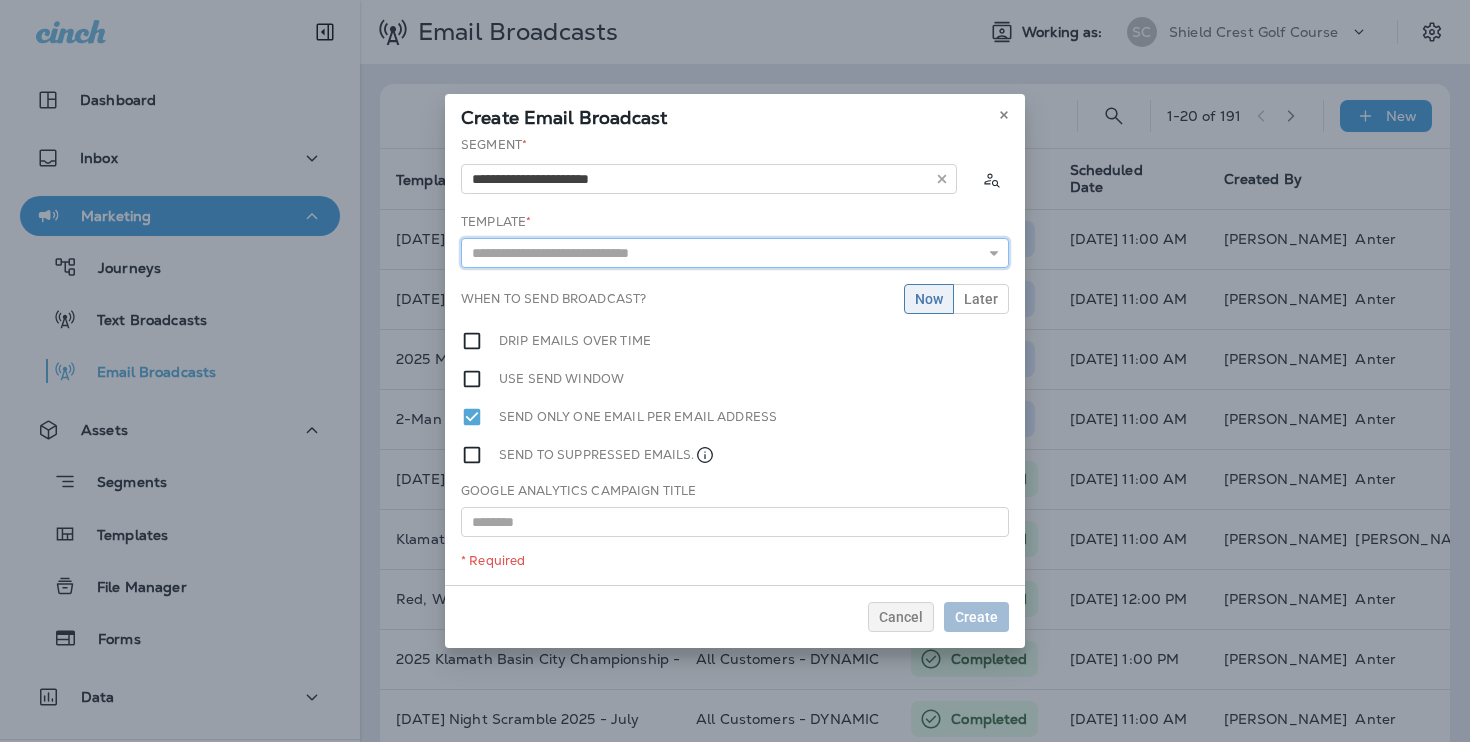 click at bounding box center [735, 253] 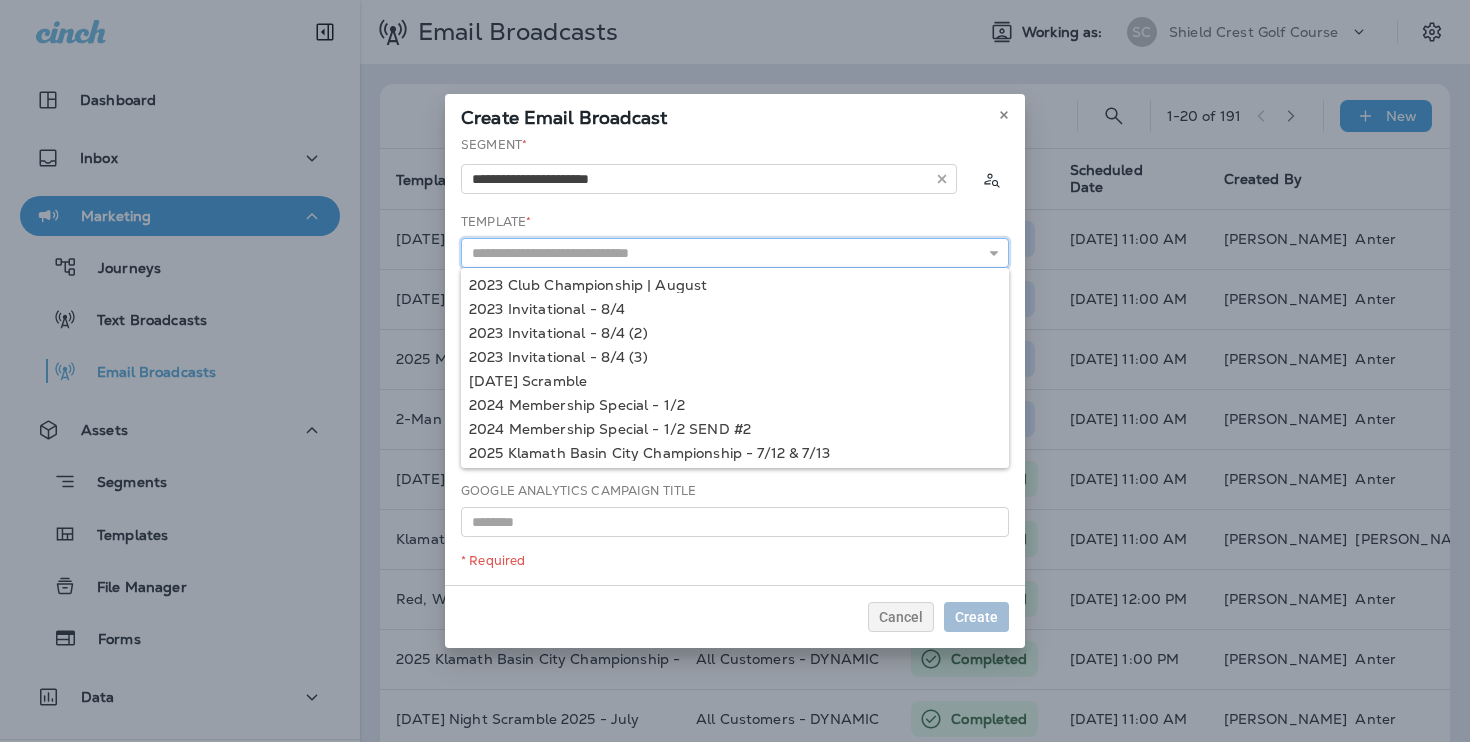 paste on "**********" 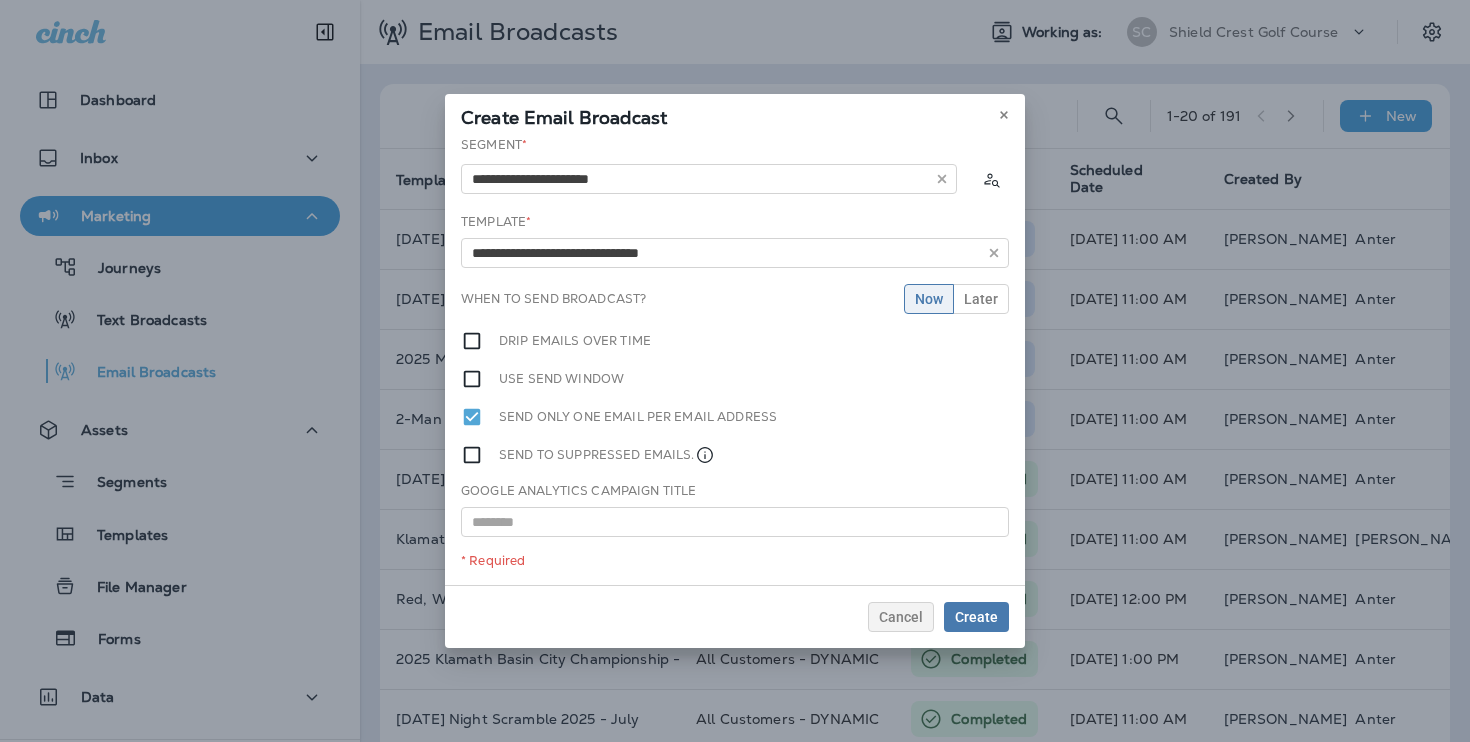 click on "**********" at bounding box center [735, 360] 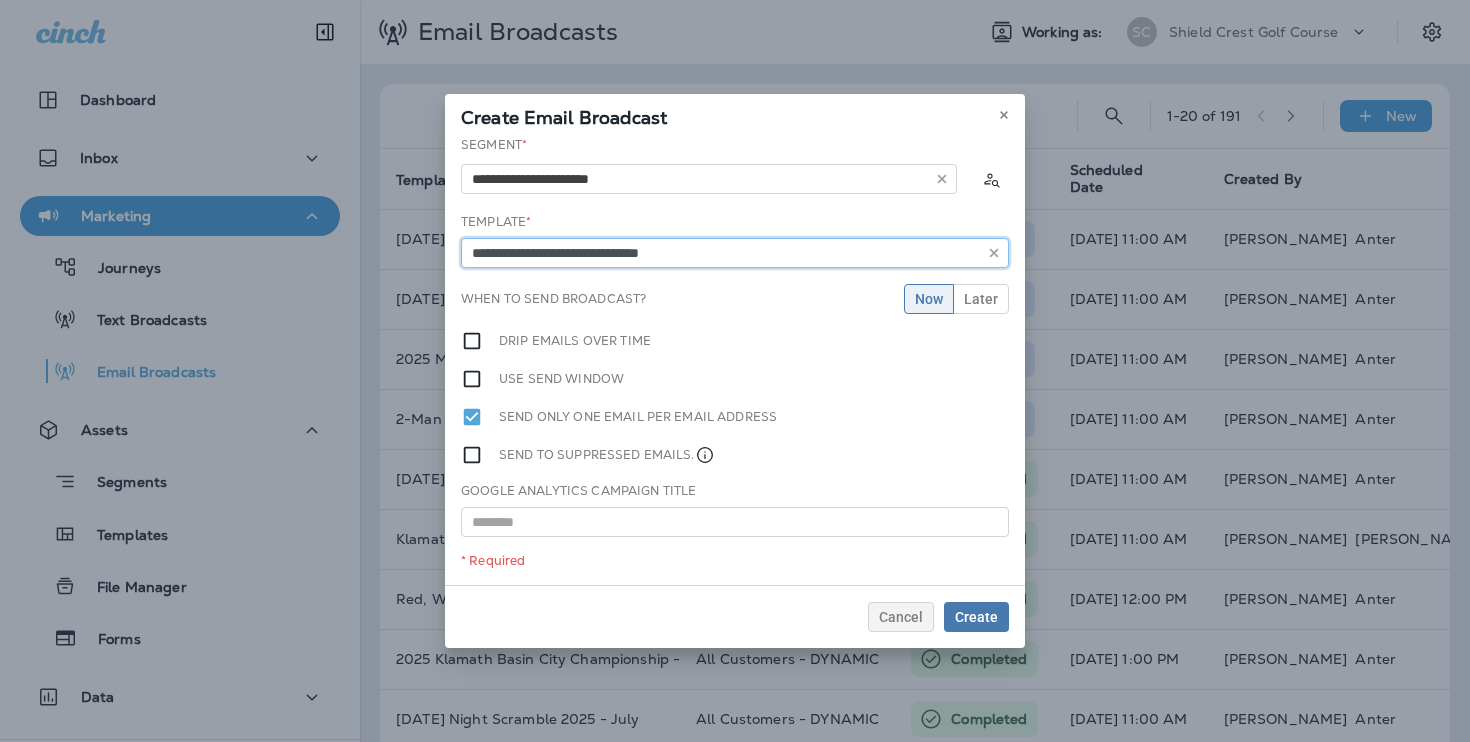 click on "**********" at bounding box center (735, 253) 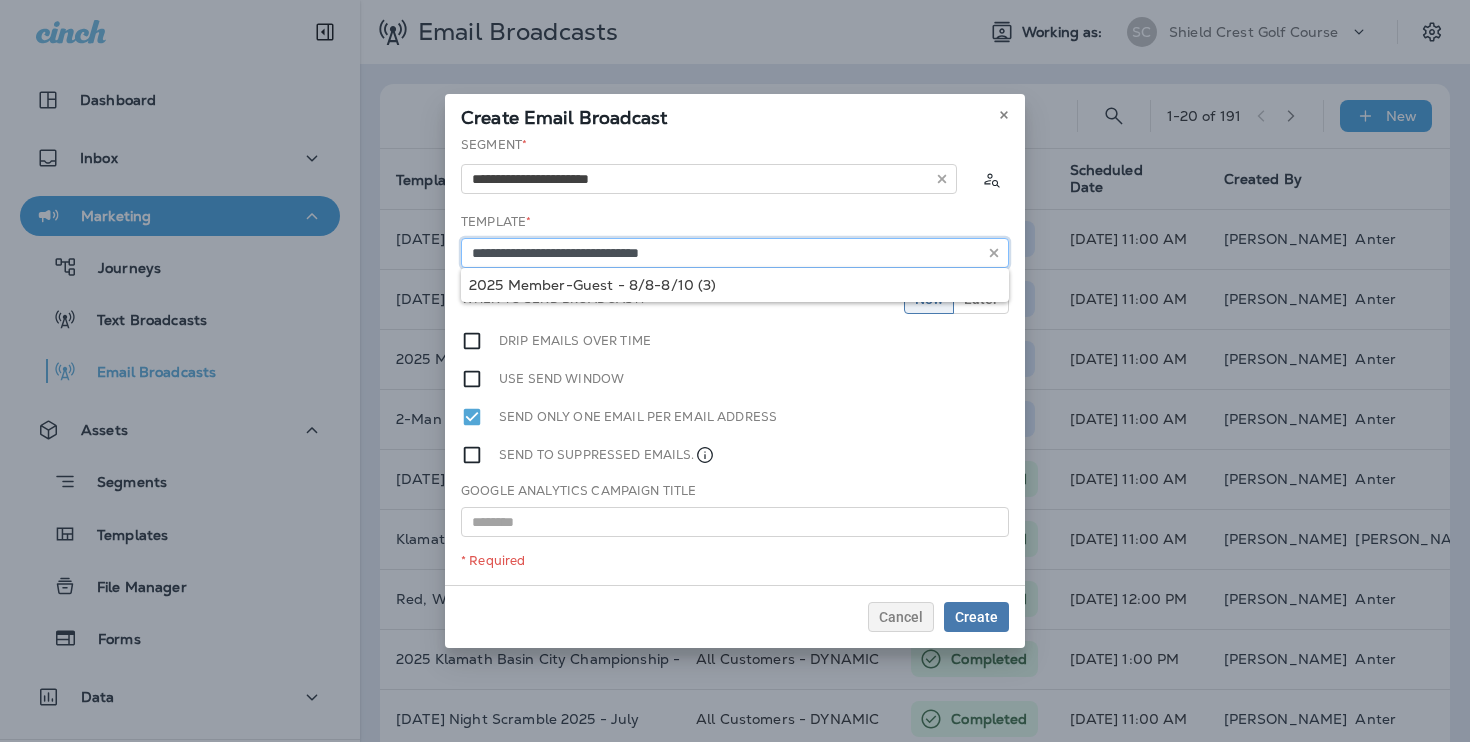 click on "**********" at bounding box center (735, 253) 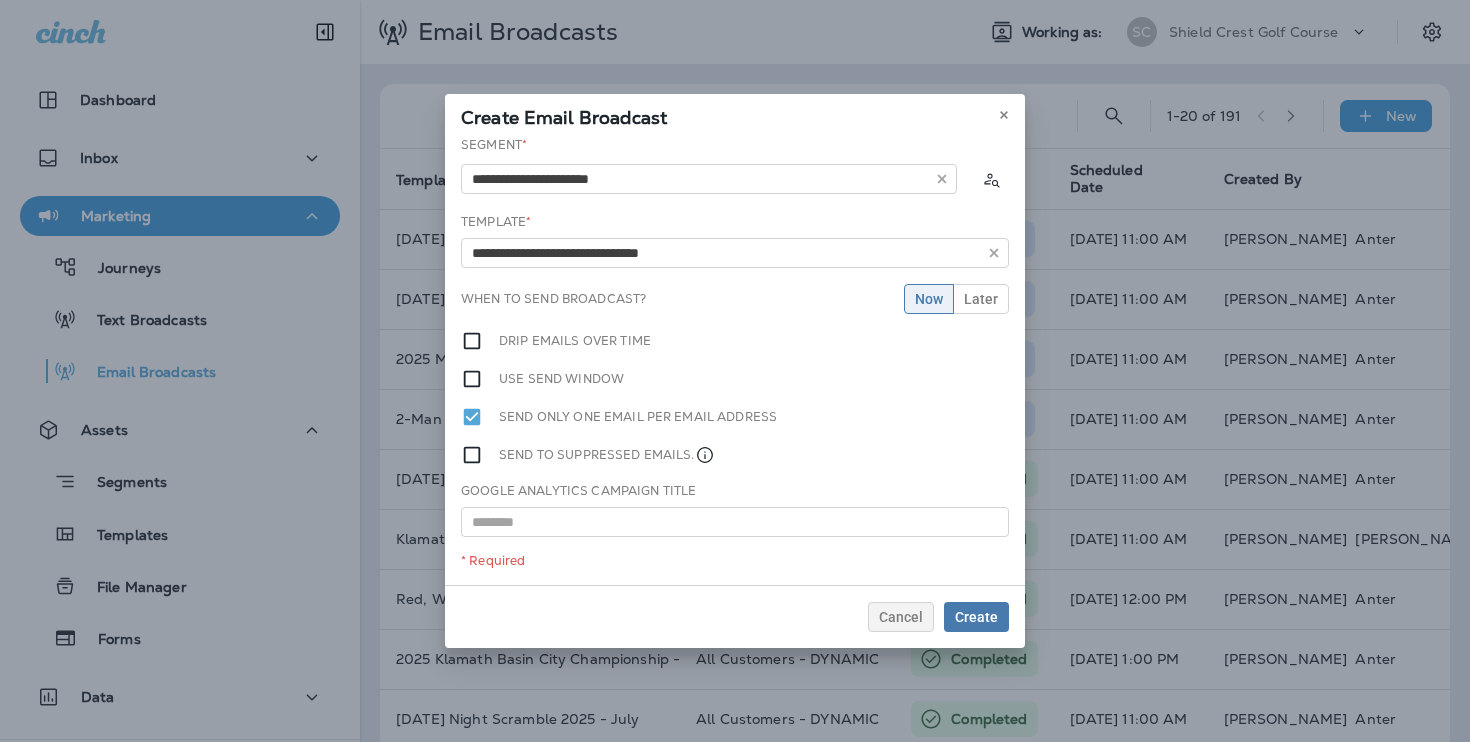 drag, startPoint x: 670, startPoint y: 302, endPoint x: 670, endPoint y: 282, distance: 20 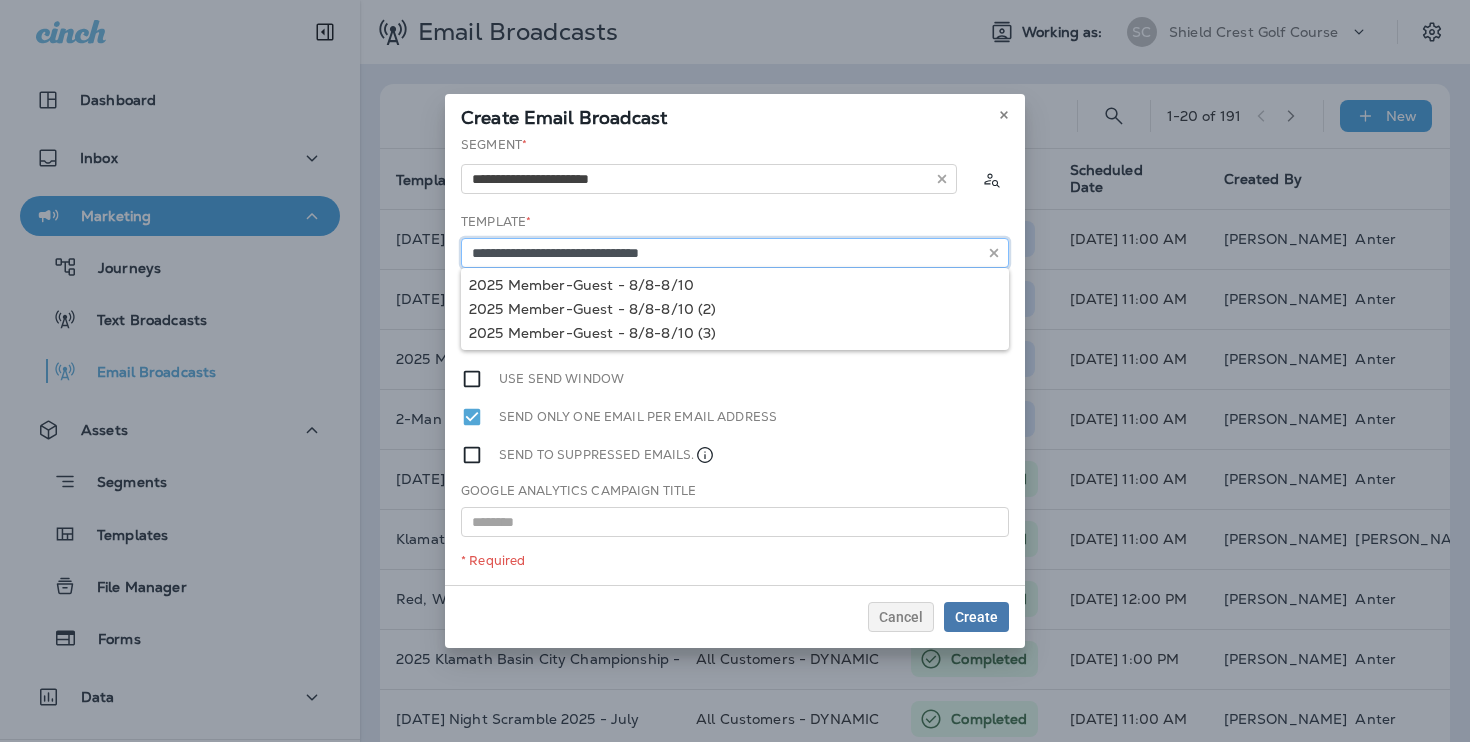 click on "**********" at bounding box center [735, 253] 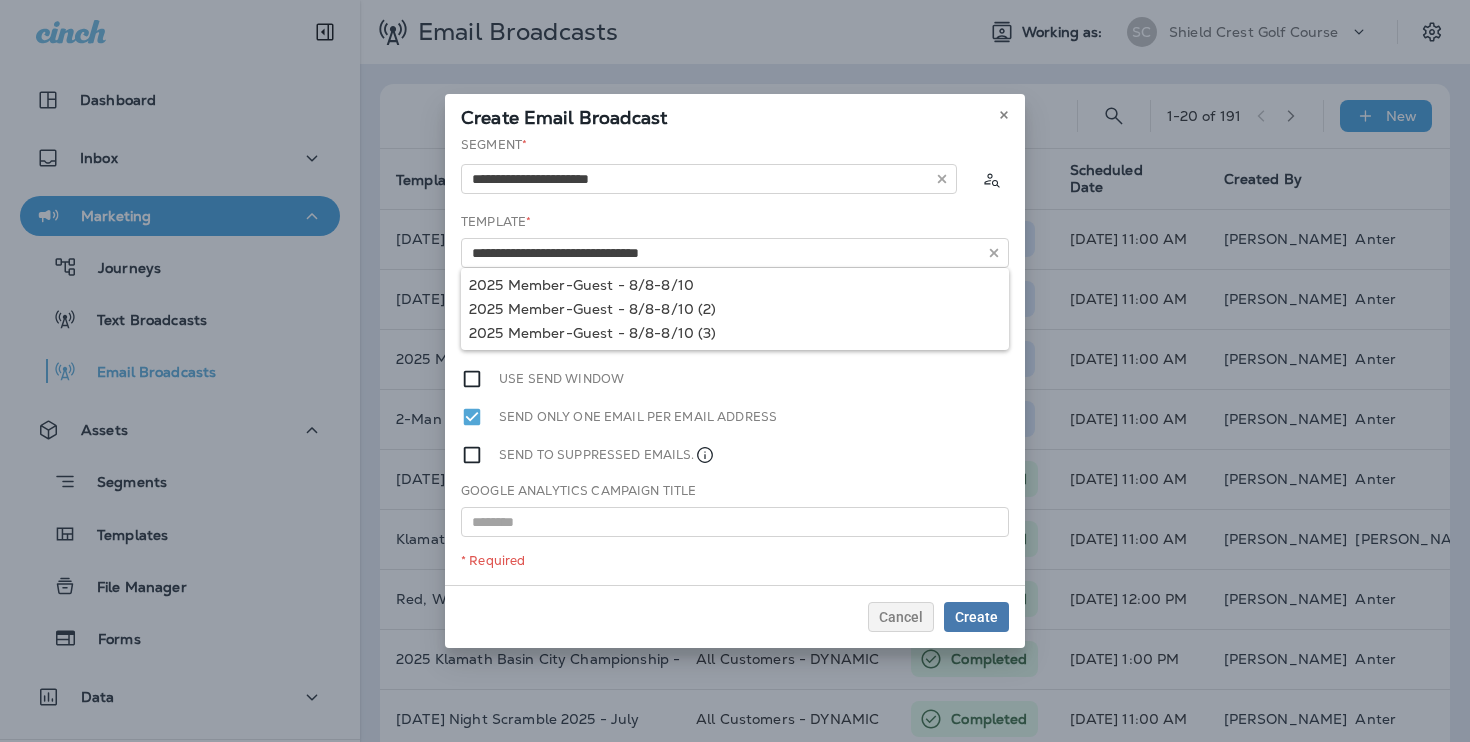 type on "**********" 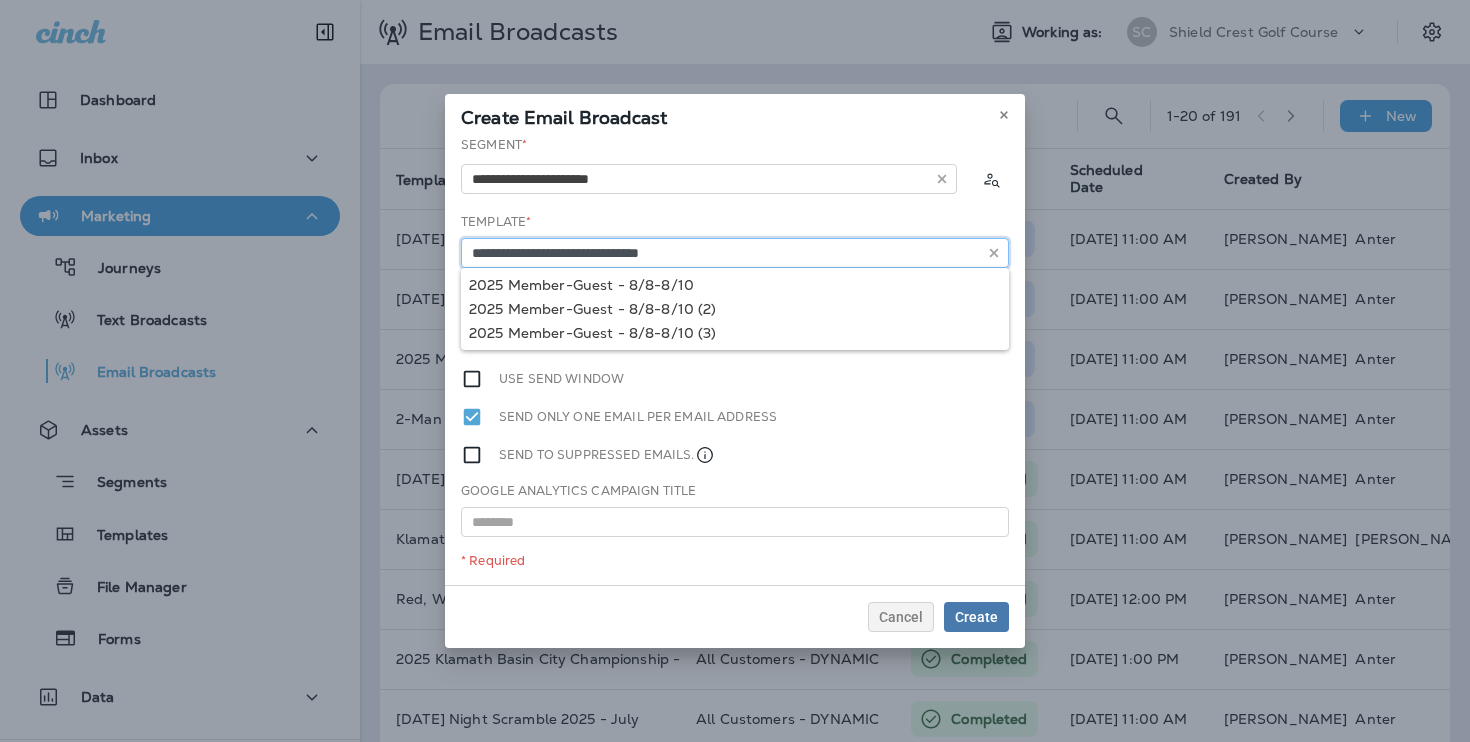 click on "**********" at bounding box center (735, 253) 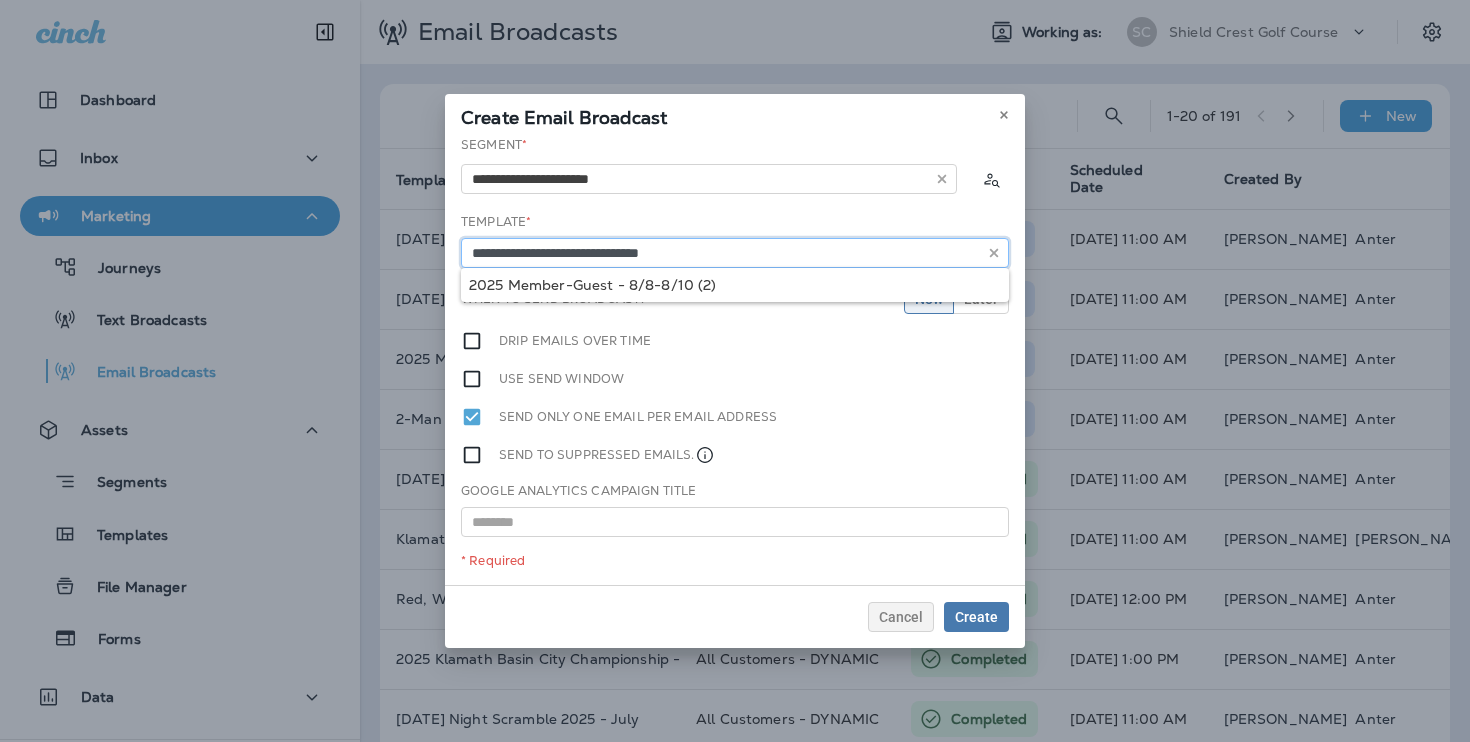 click on "**********" at bounding box center (735, 253) 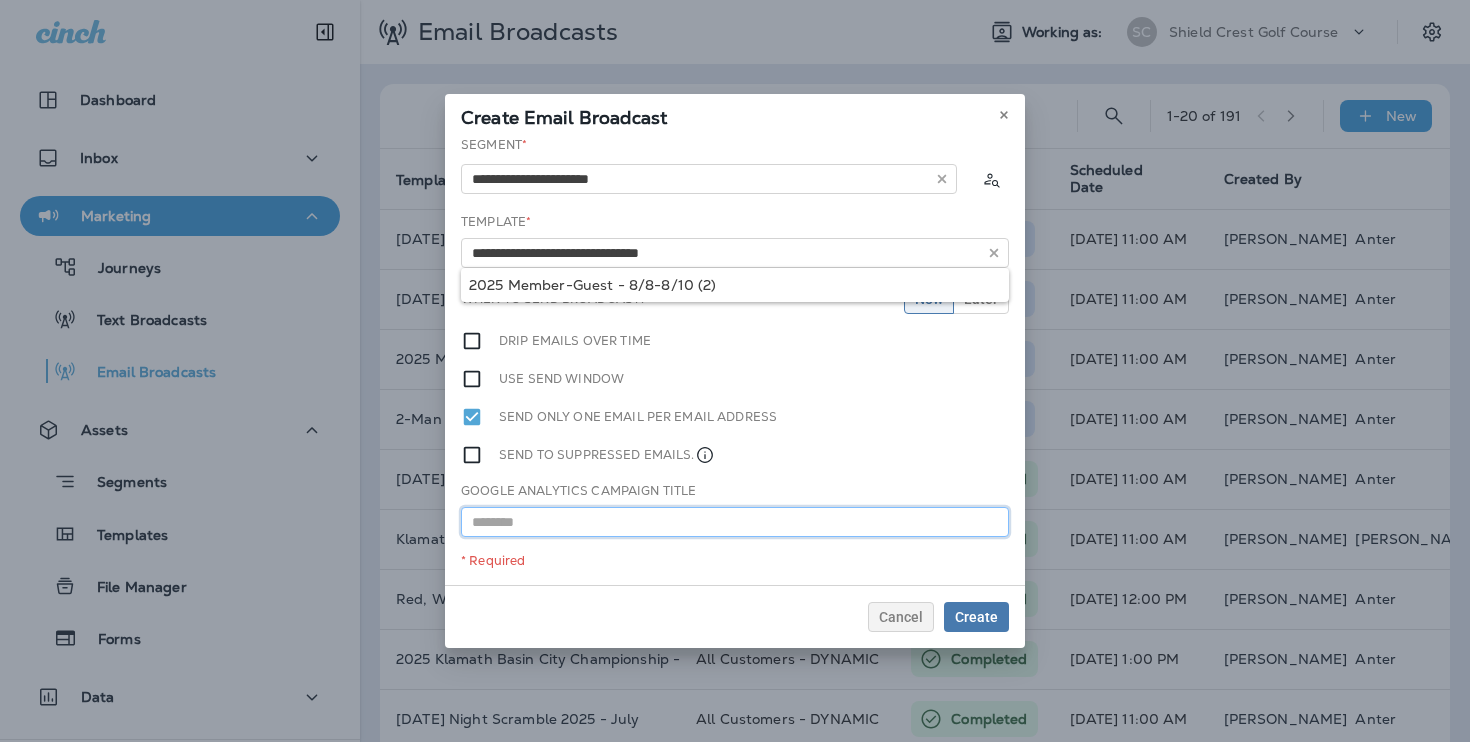 click at bounding box center [735, 522] 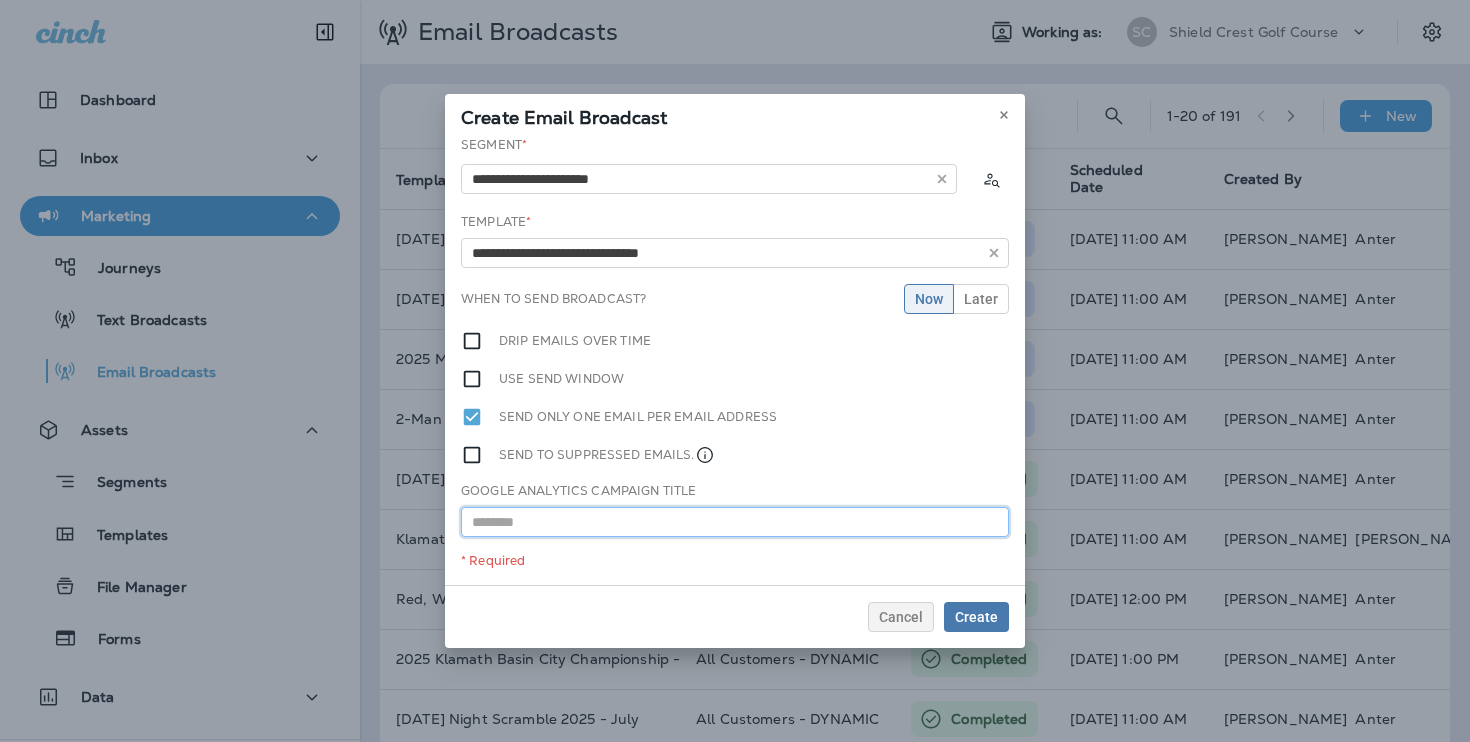 paste on "**********" 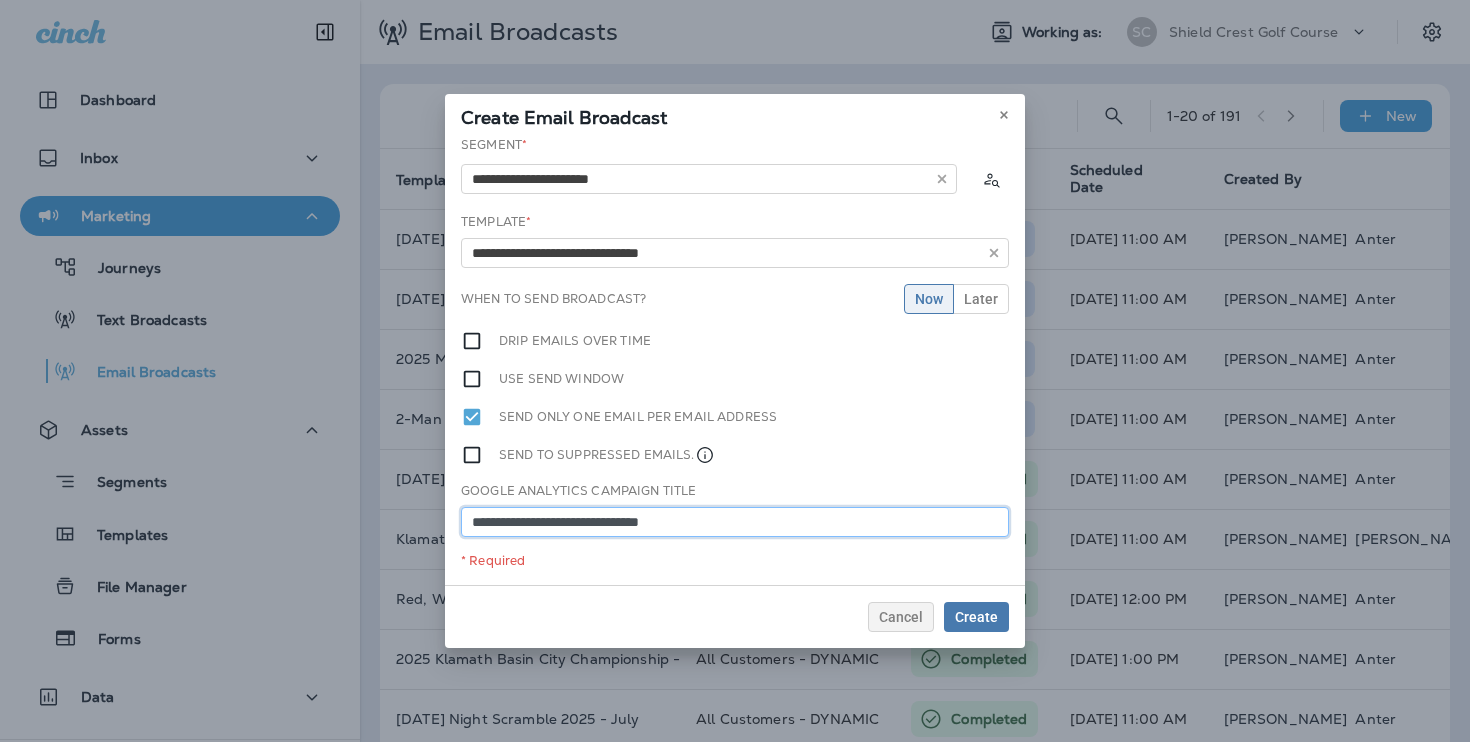 type on "**********" 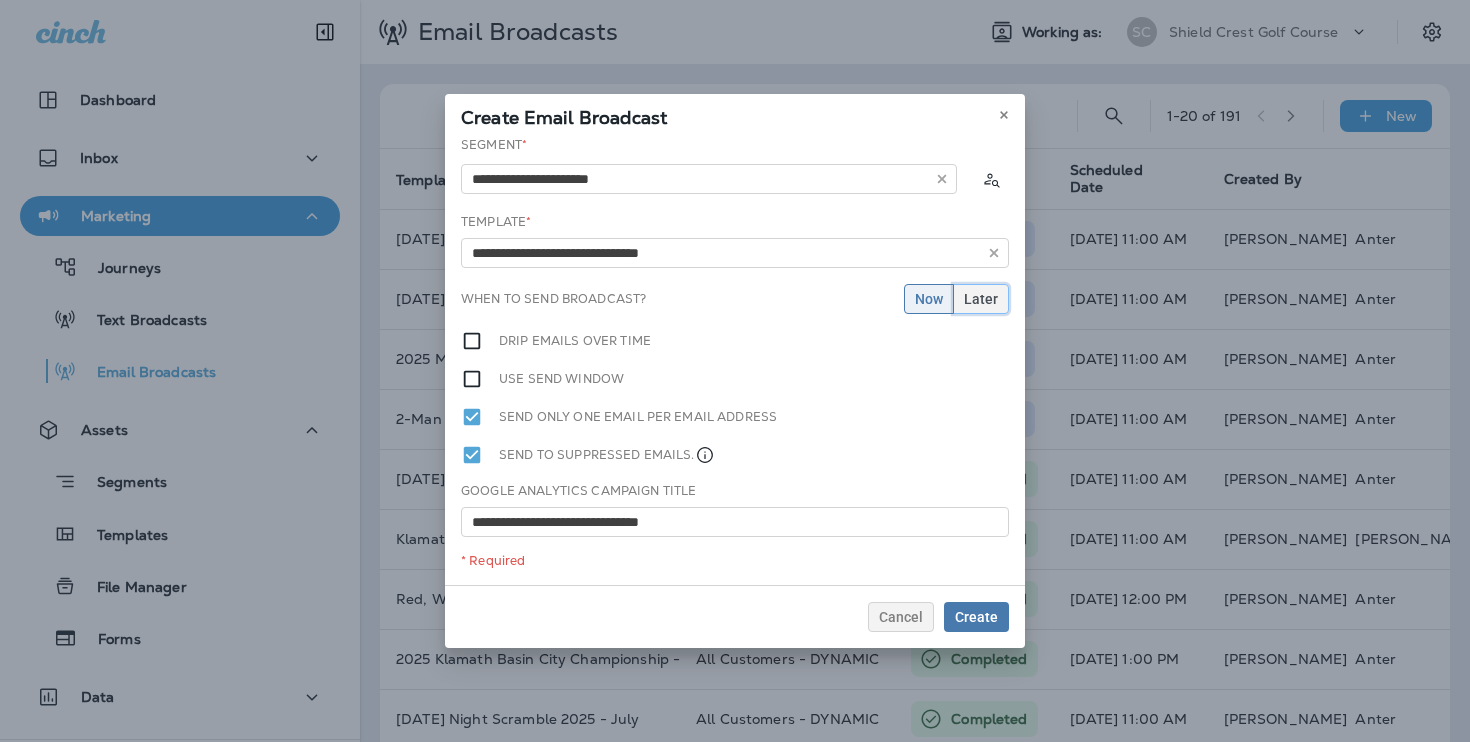 click on "Later" at bounding box center [981, 299] 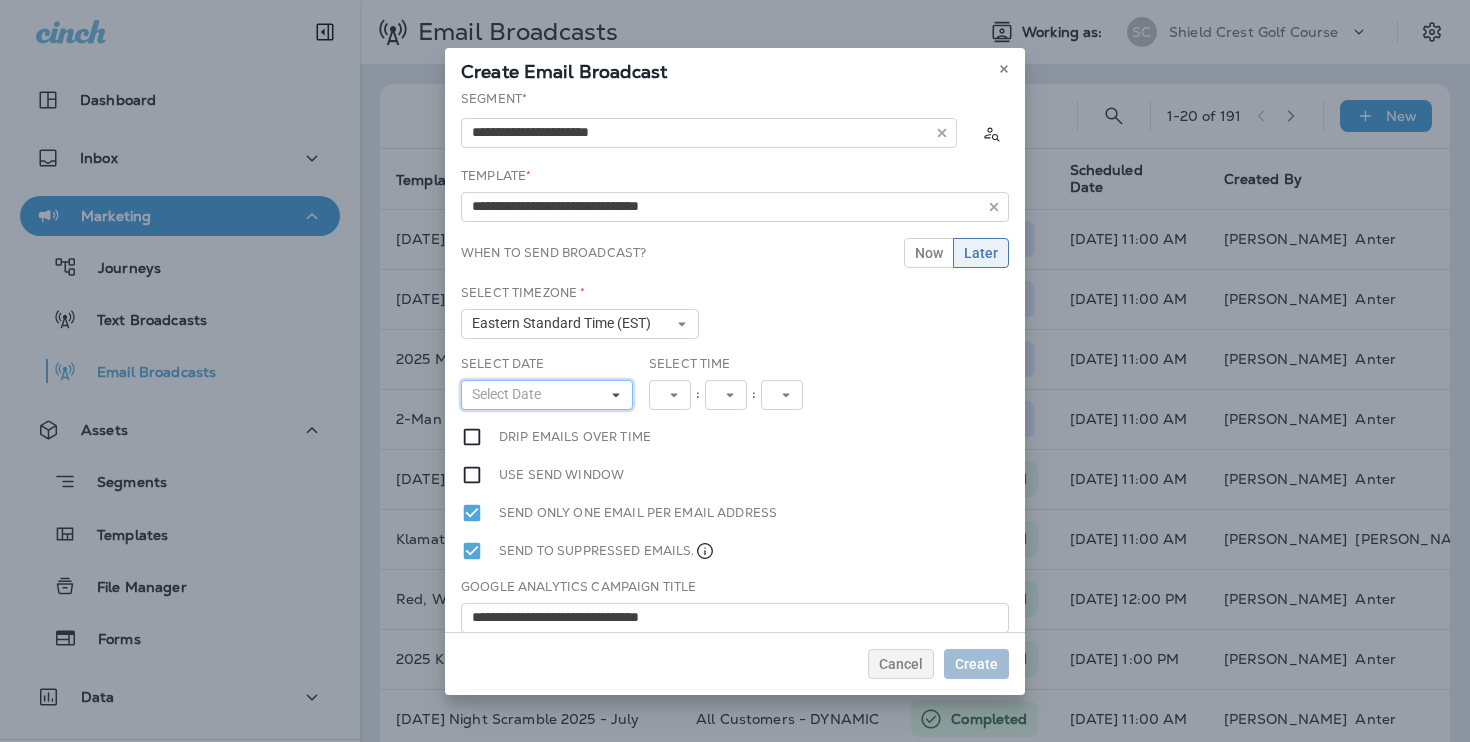 click on "Select Date" at bounding box center (547, 395) 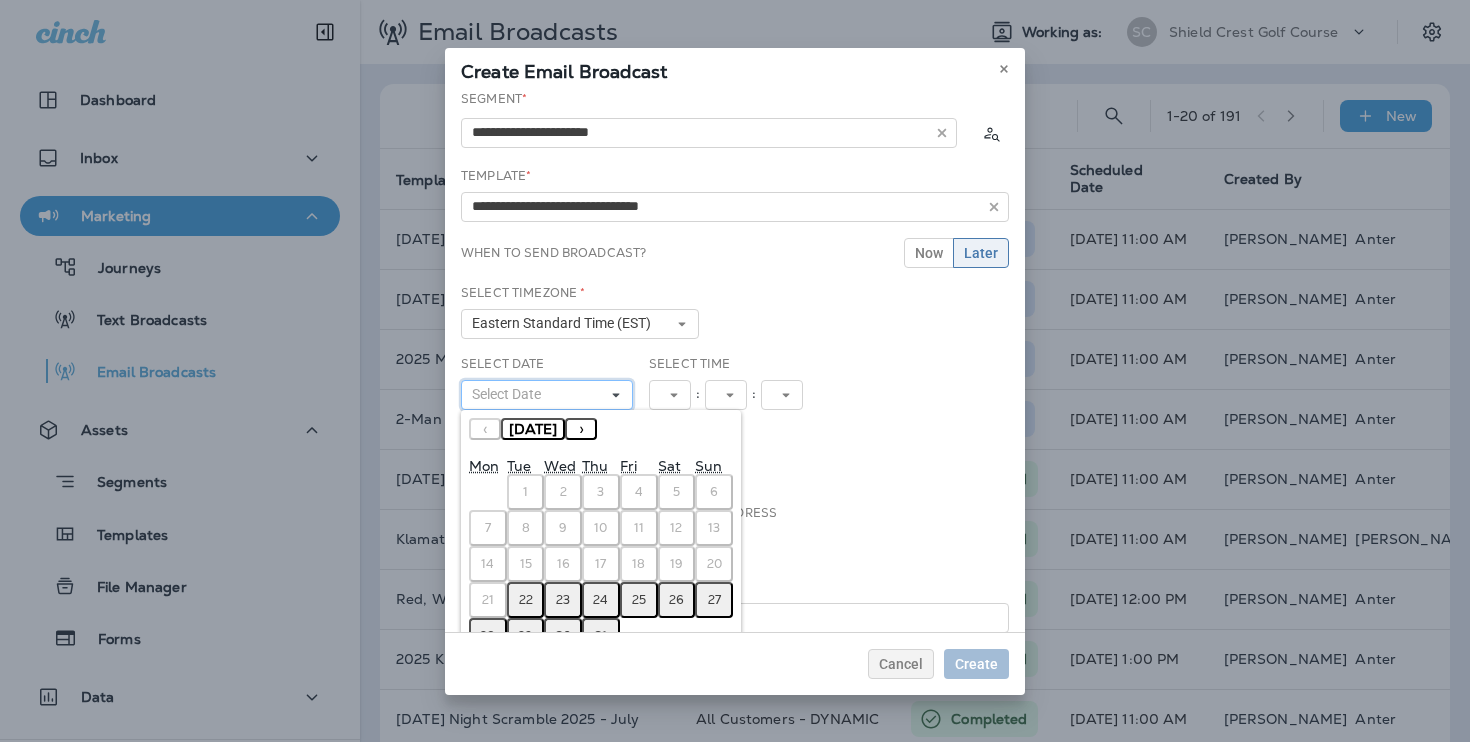 scroll, scrollTop: 46, scrollLeft: 0, axis: vertical 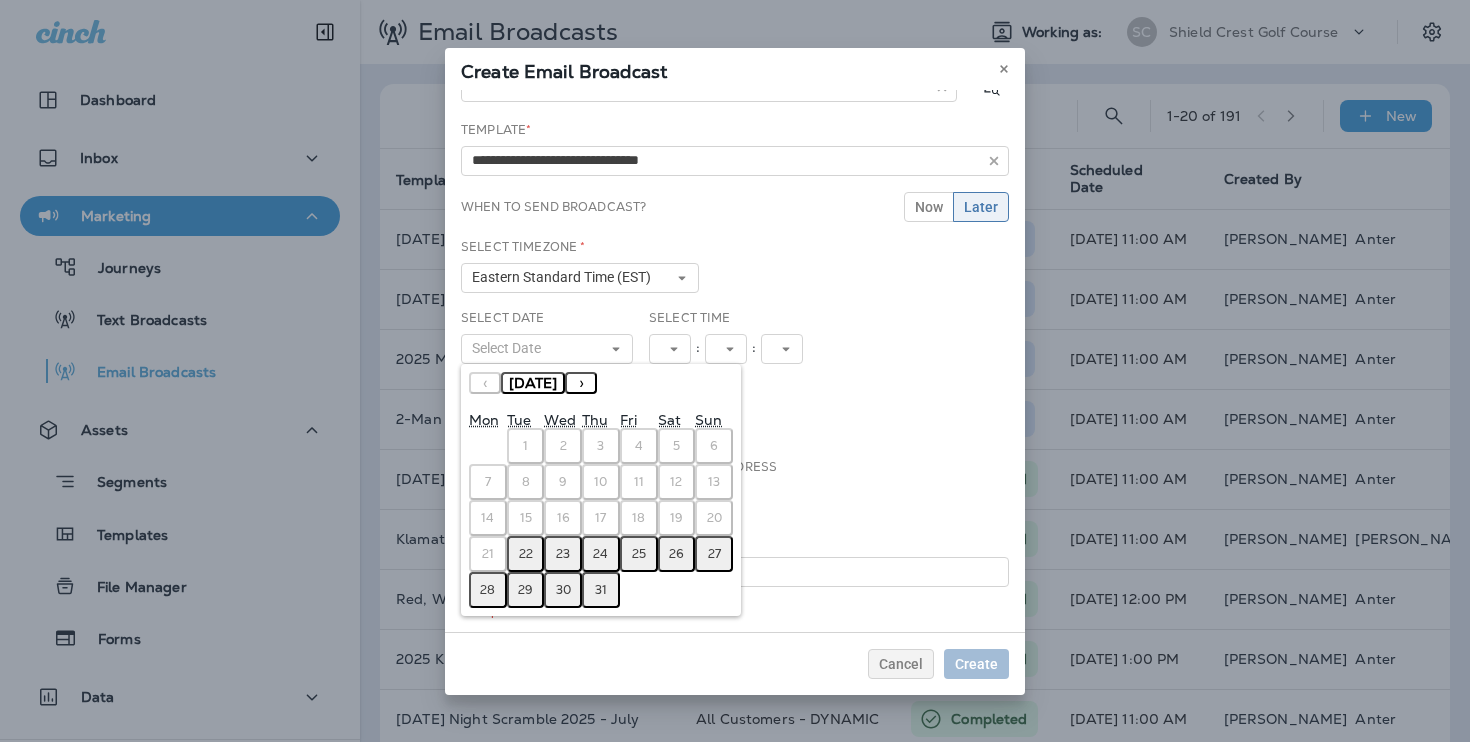 click on "29" at bounding box center (525, 590) 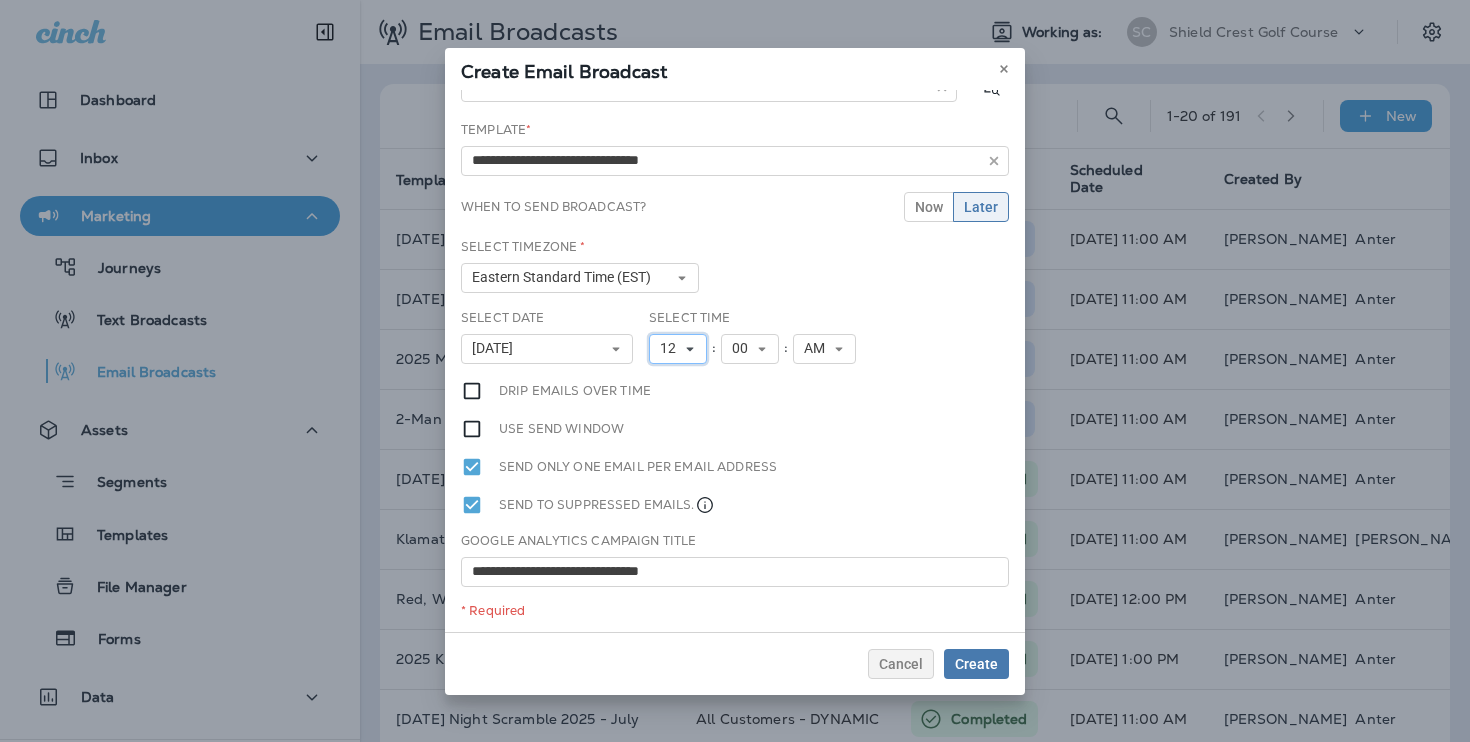 click on "12" at bounding box center [678, 349] 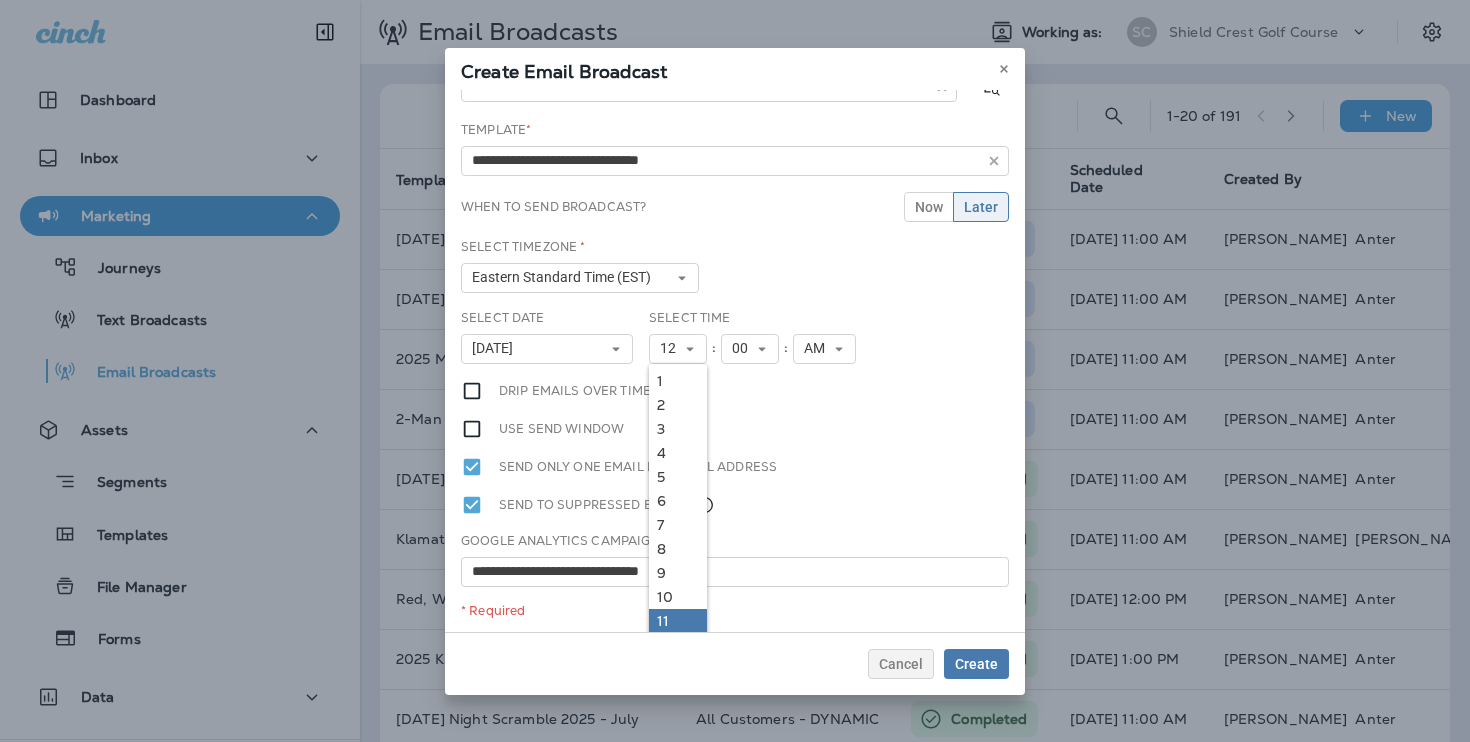 click on "11" at bounding box center [678, 621] 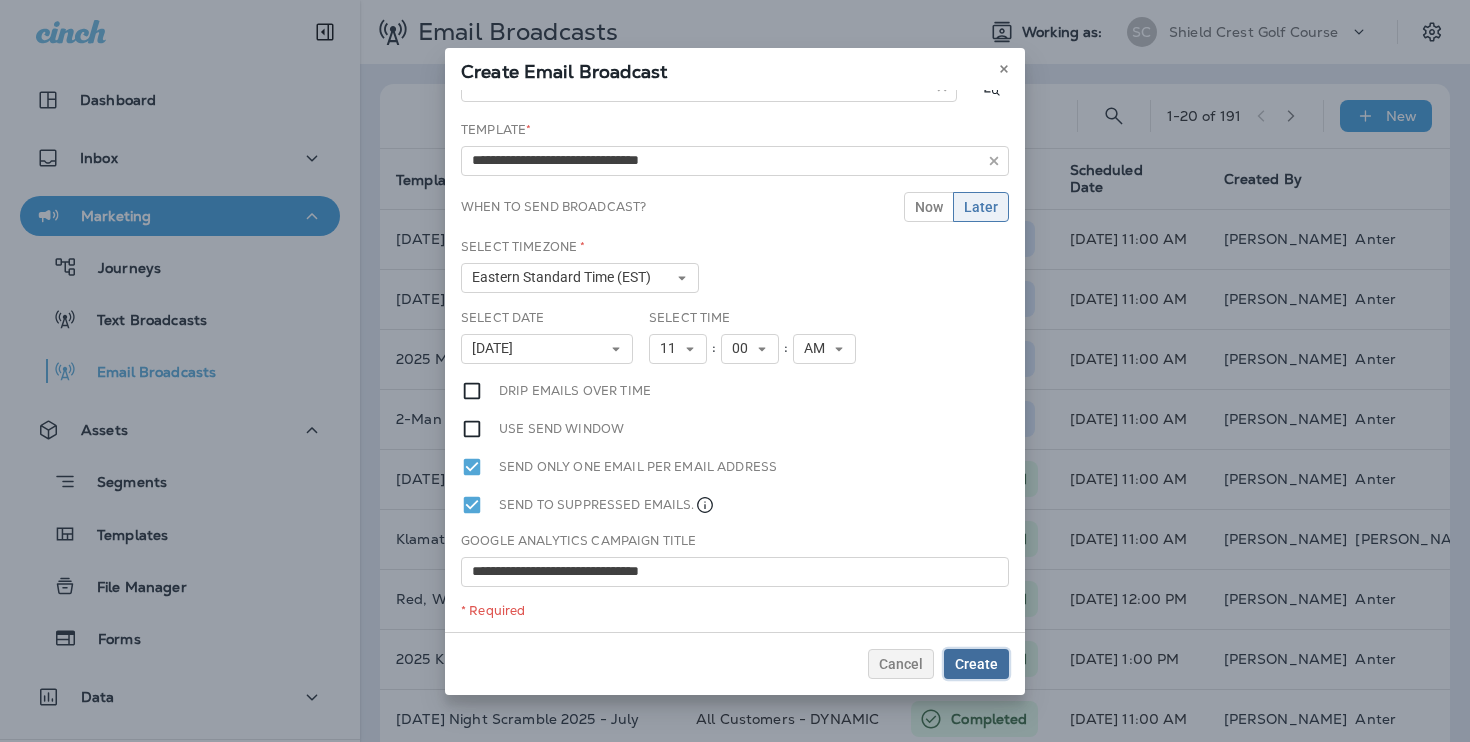 click on "Create" at bounding box center [976, 664] 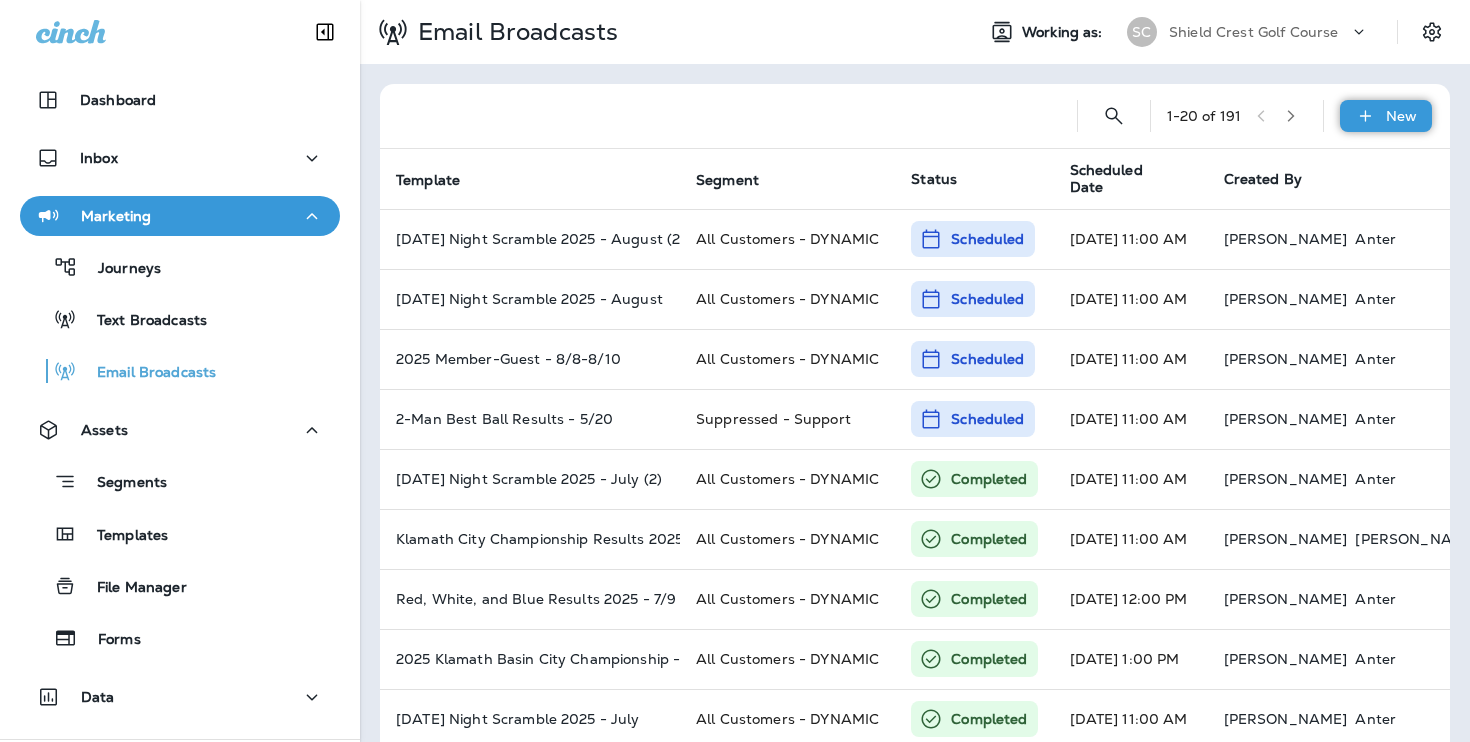 click on "New" at bounding box center (1386, 116) 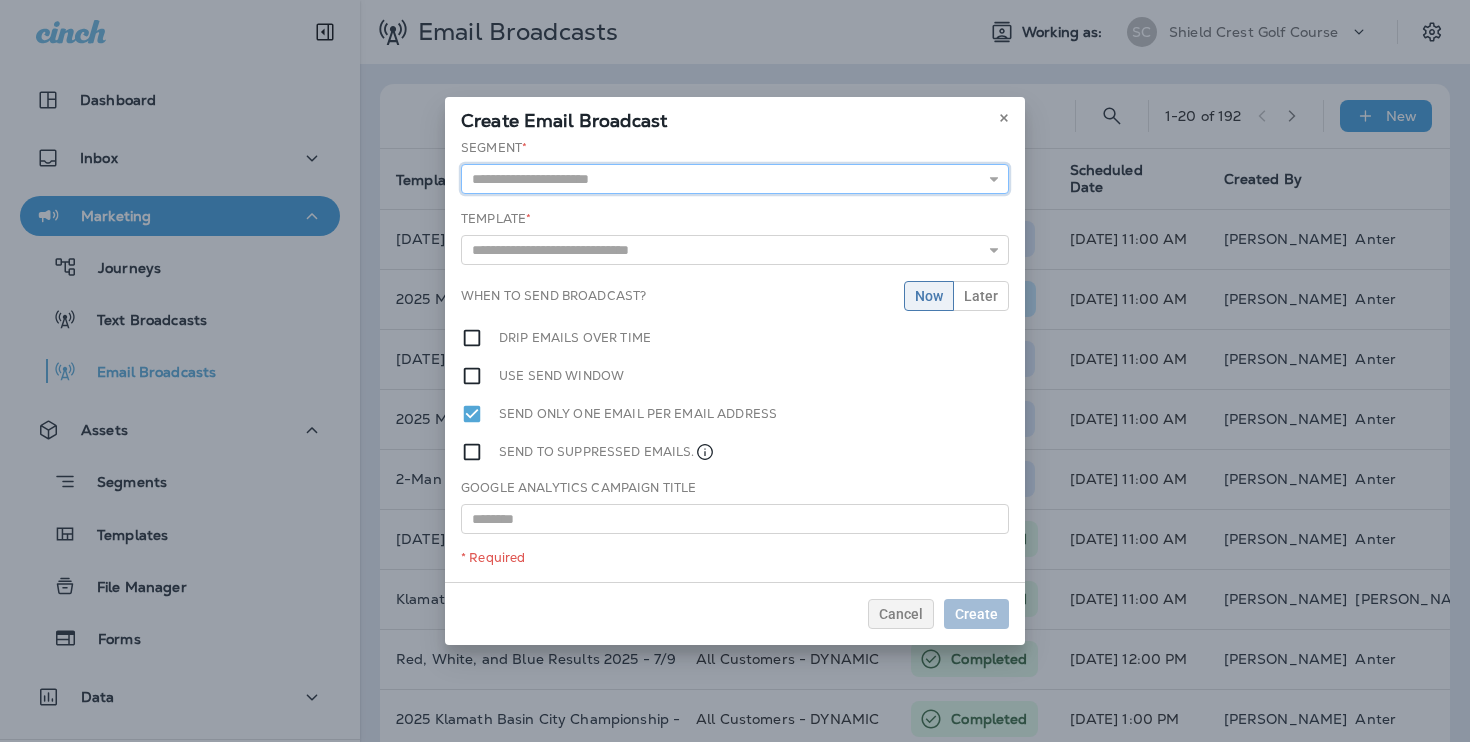 click at bounding box center (735, 179) 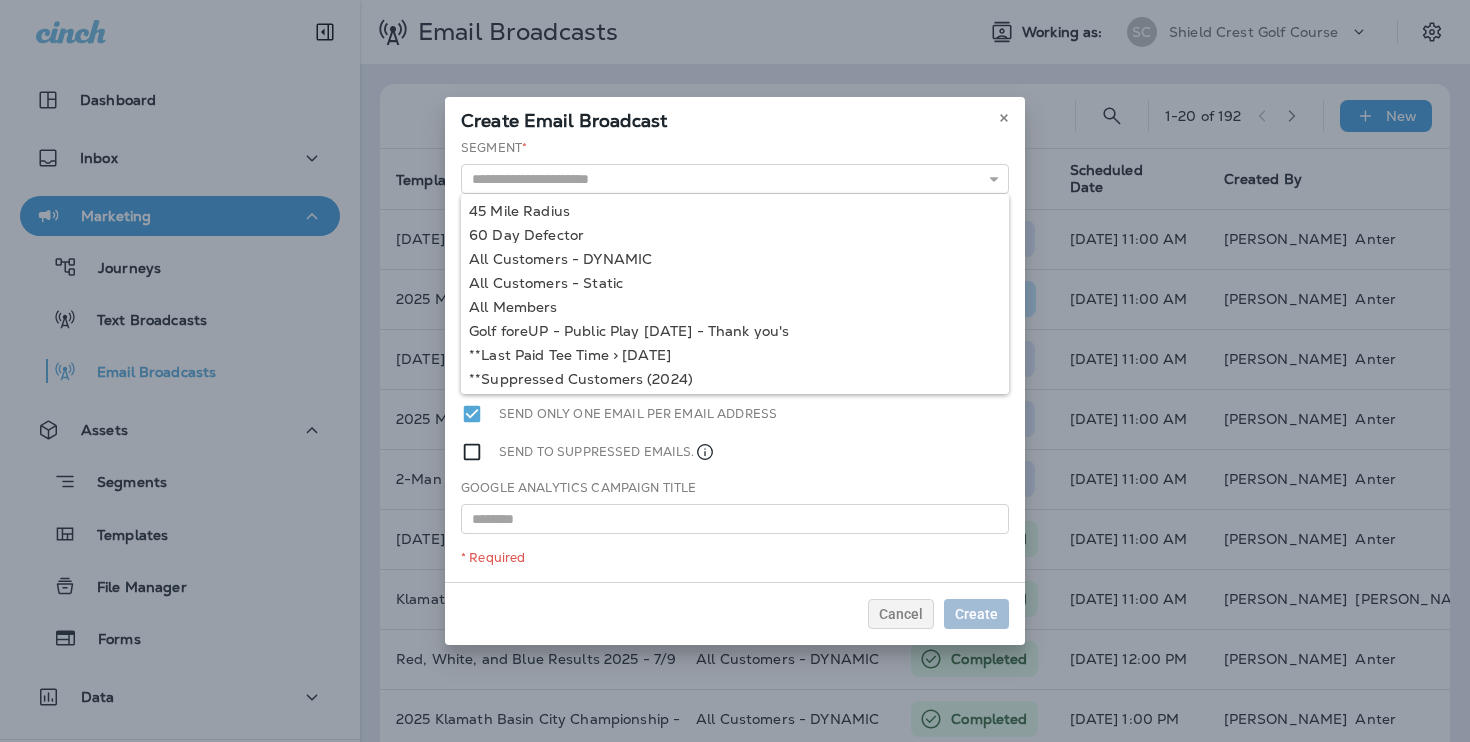 type on "**********" 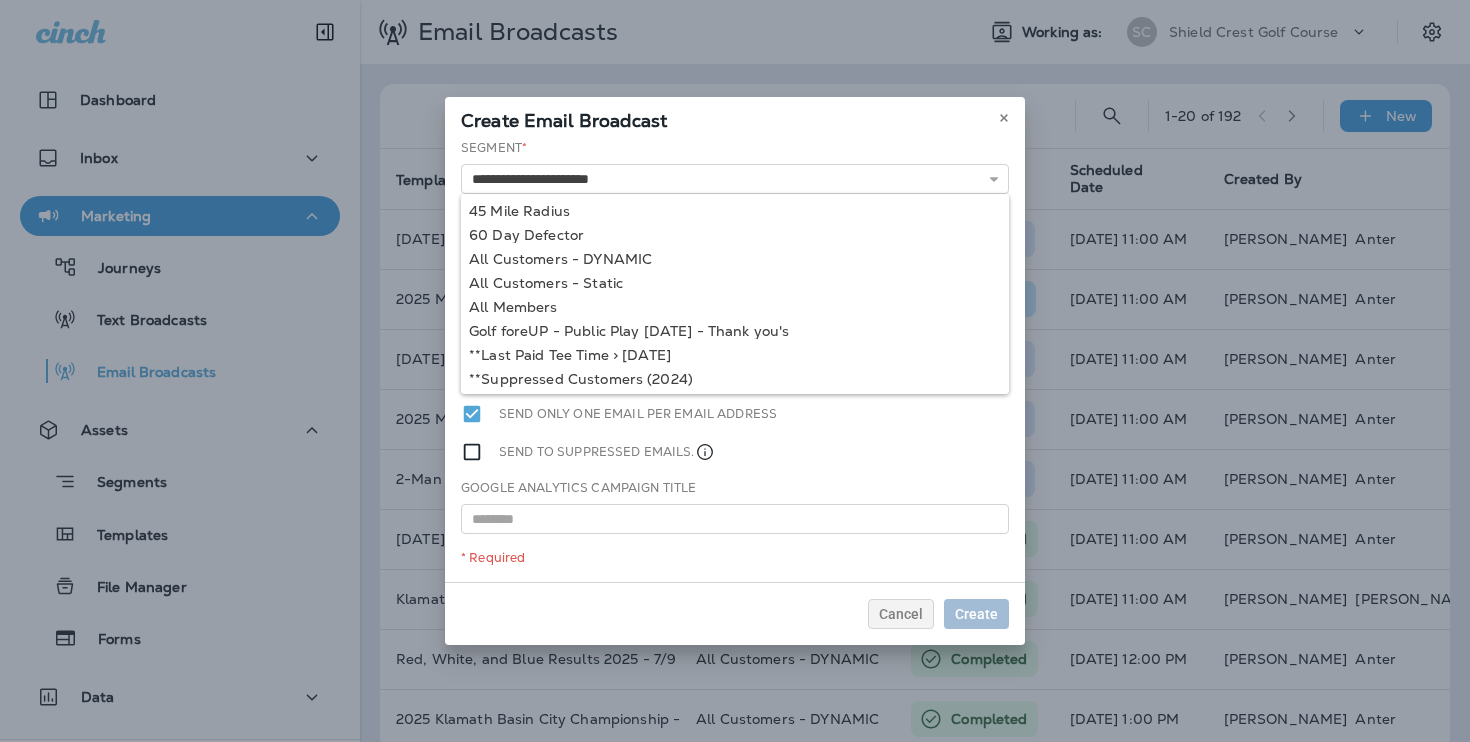 click on "**********" at bounding box center [735, 360] 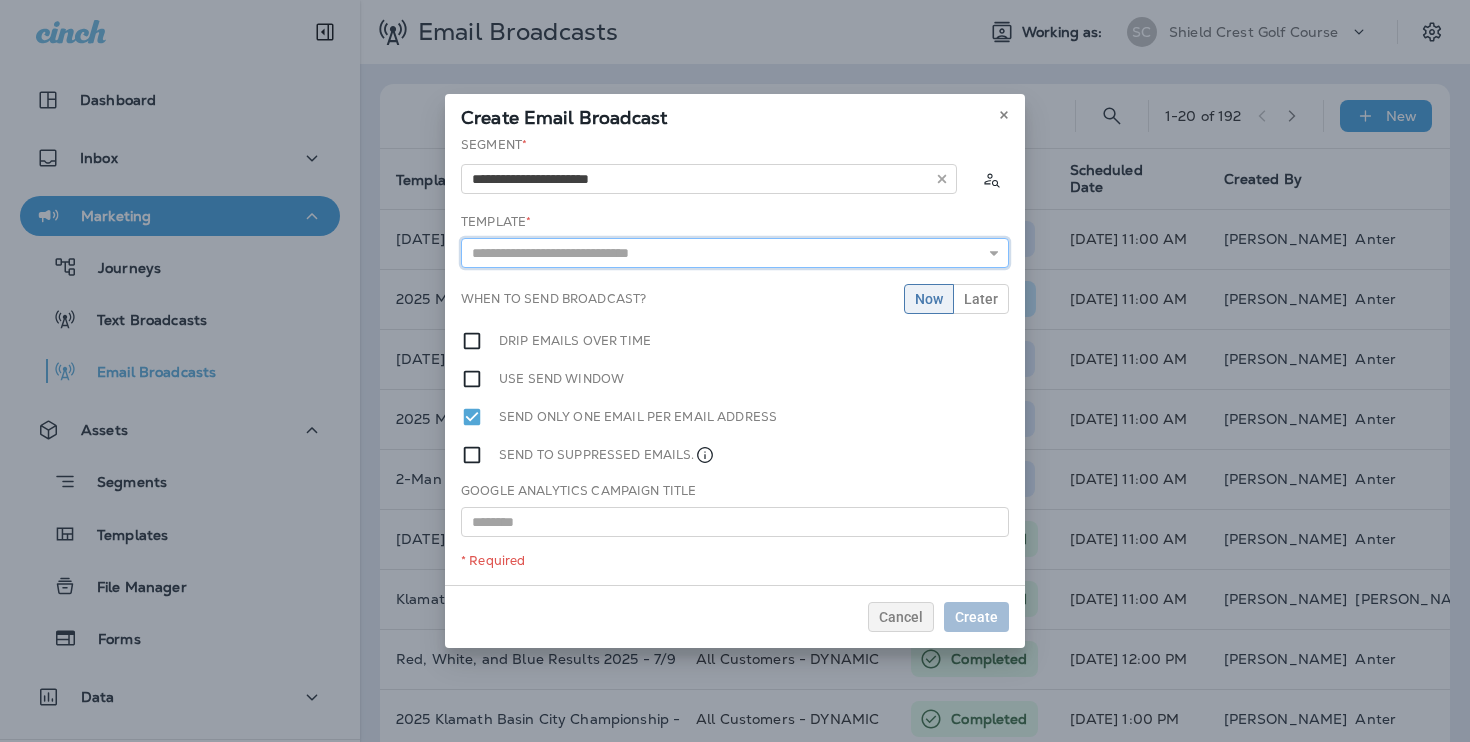 click at bounding box center [735, 253] 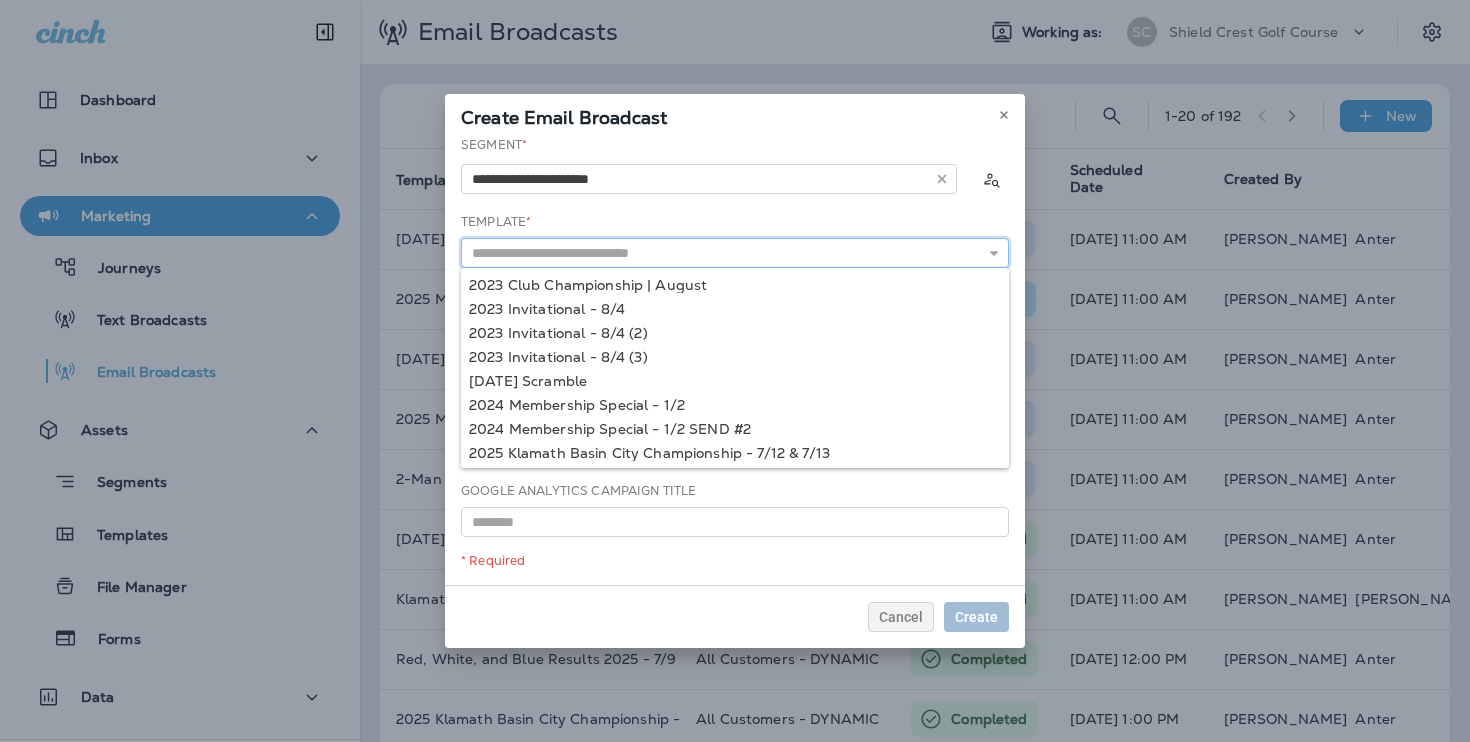 paste on "**********" 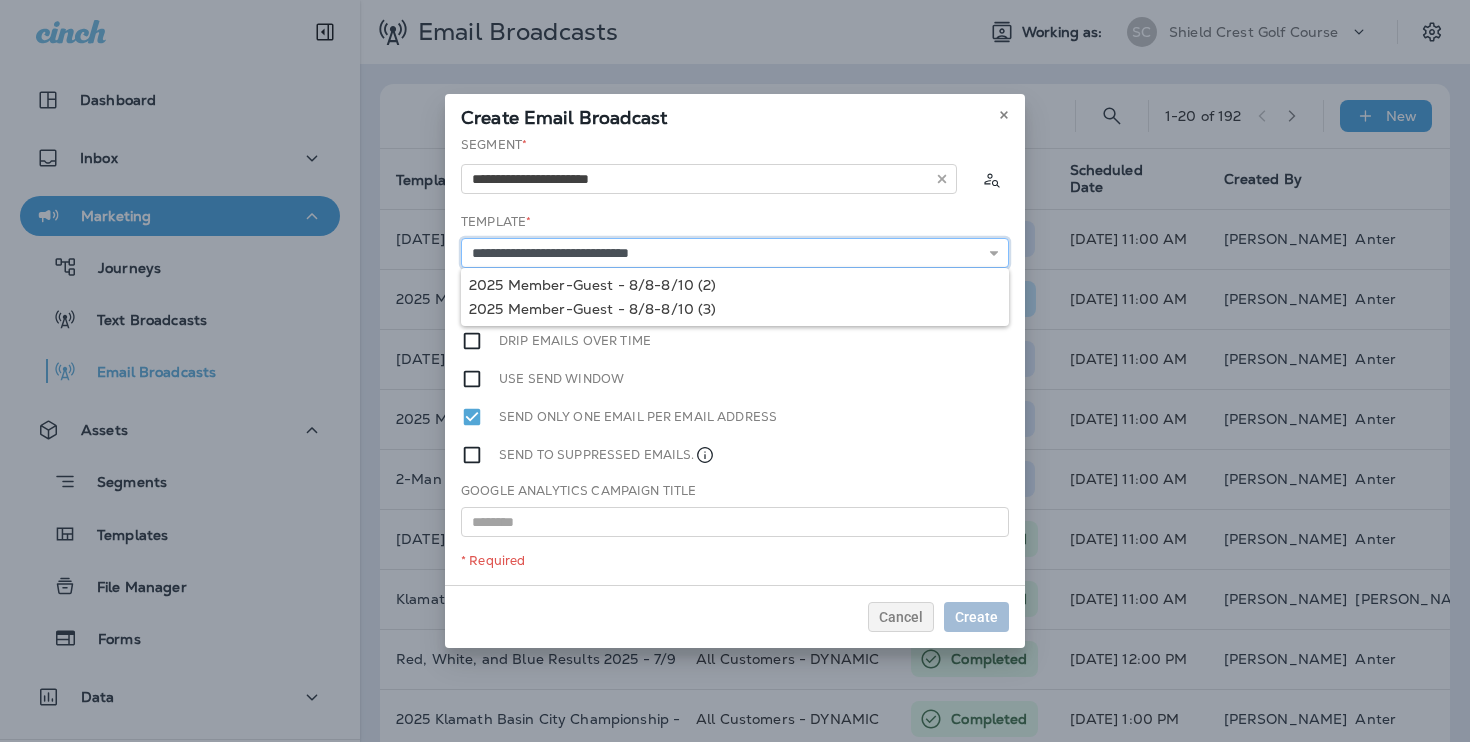 type on "**********" 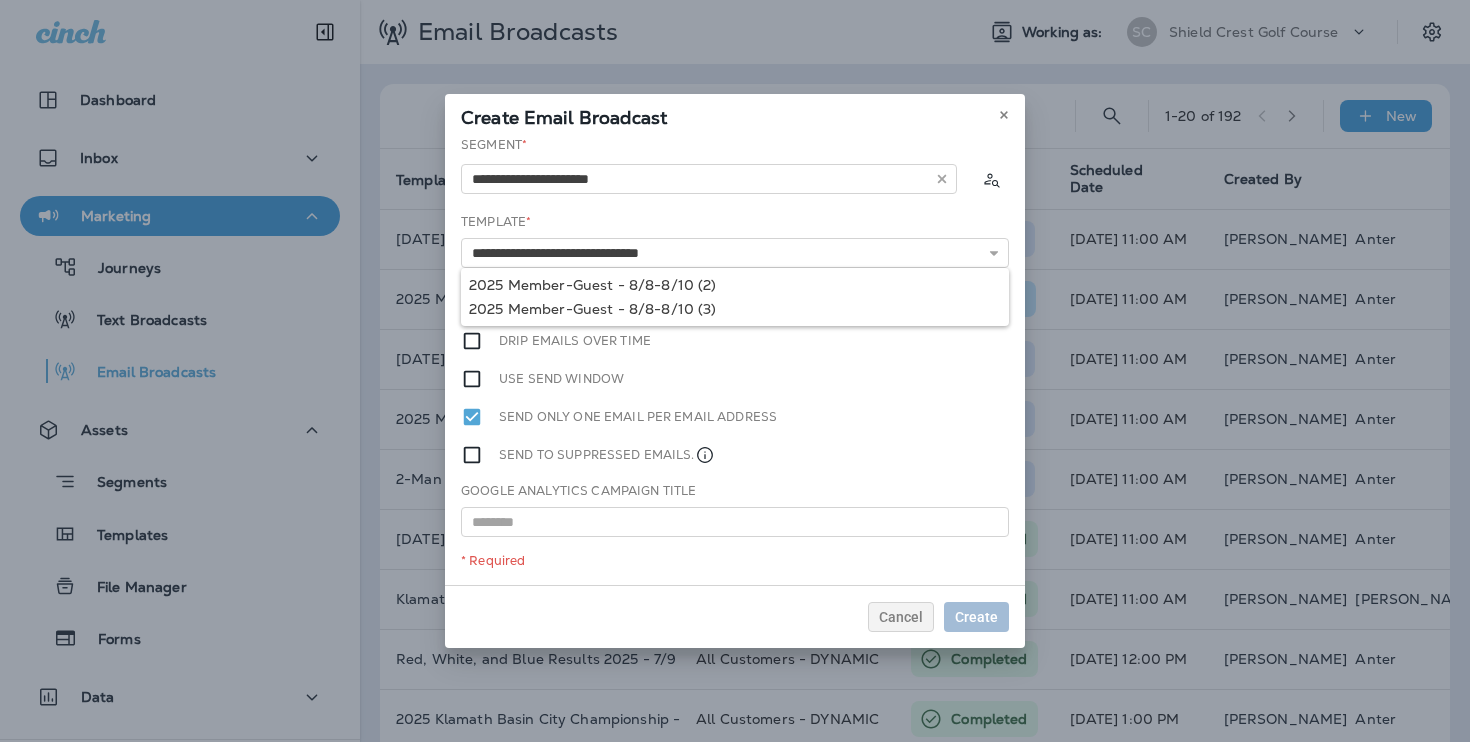click on "**********" at bounding box center (735, 360) 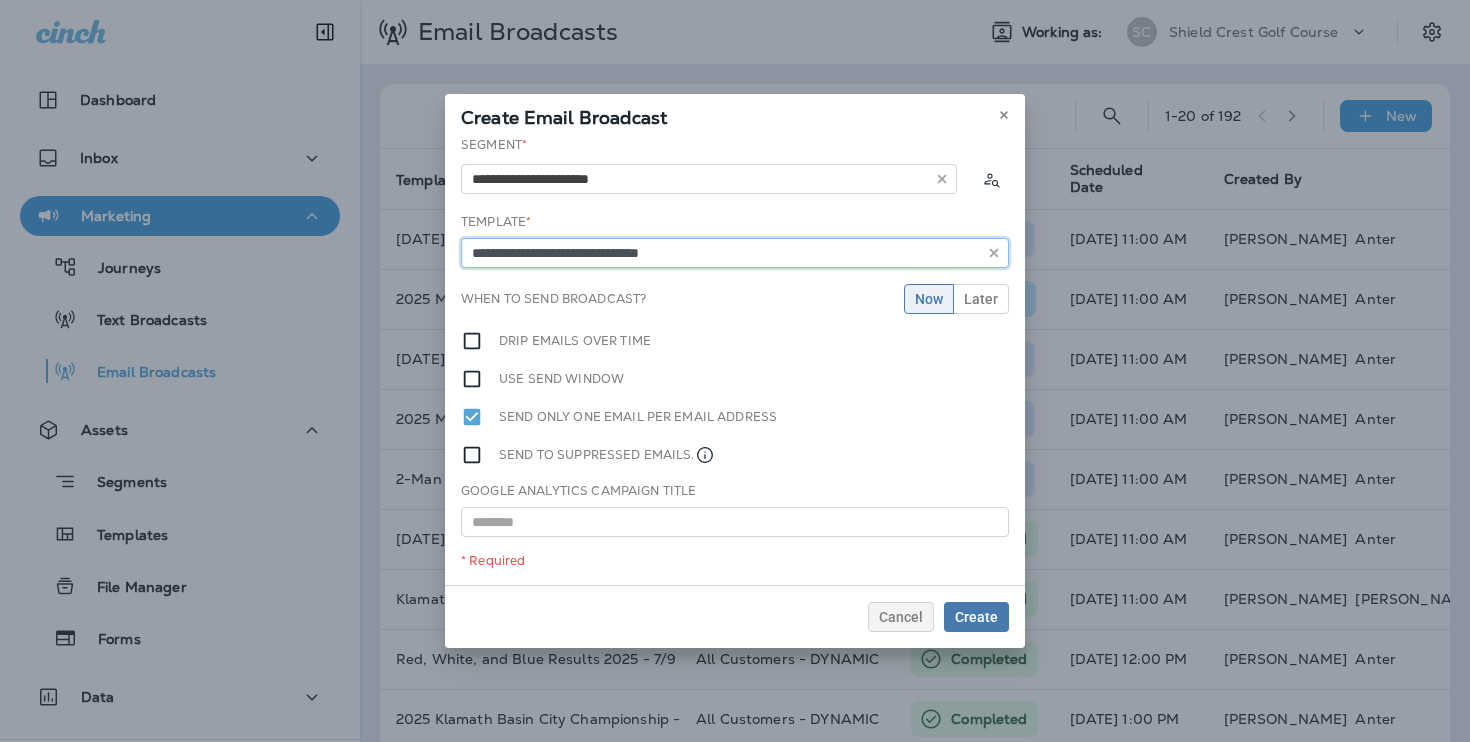 click on "**********" at bounding box center [735, 253] 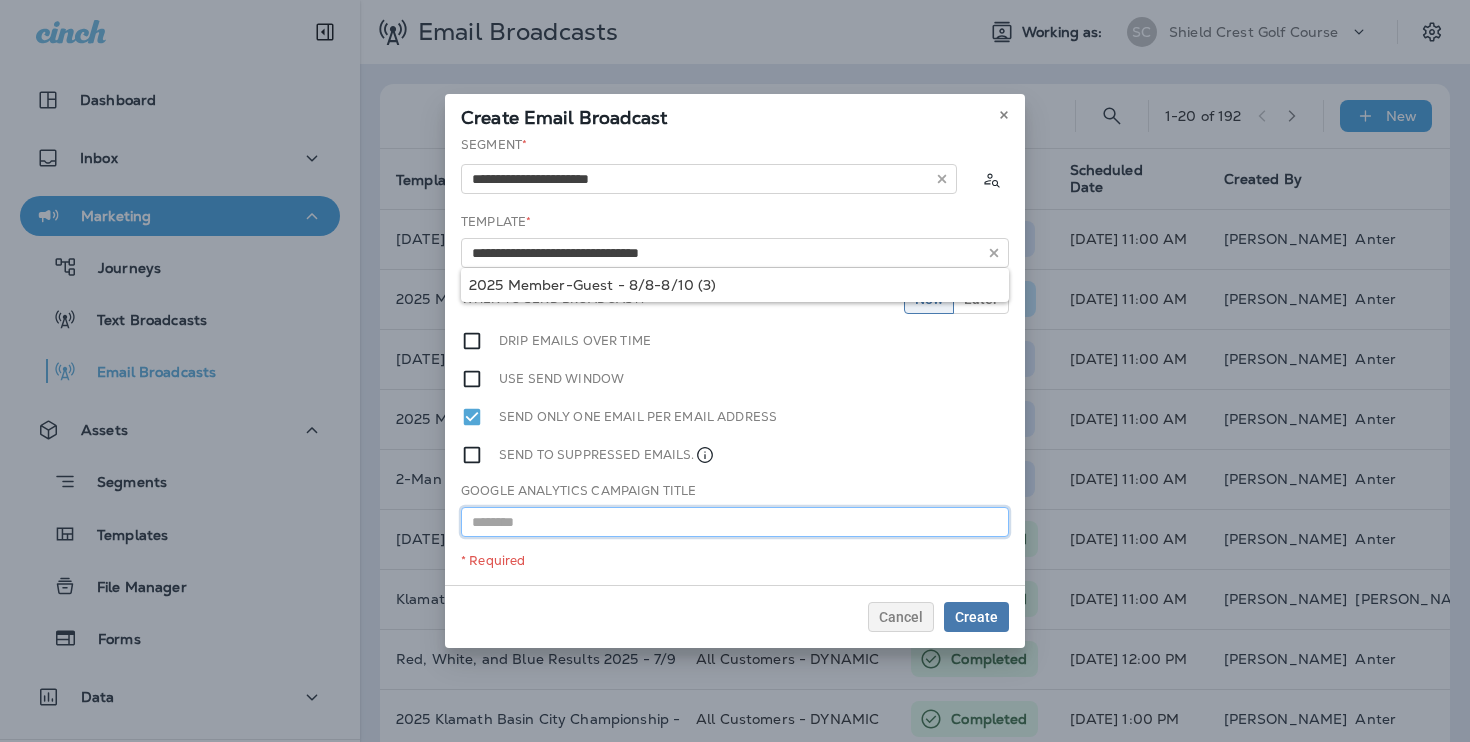click at bounding box center (735, 522) 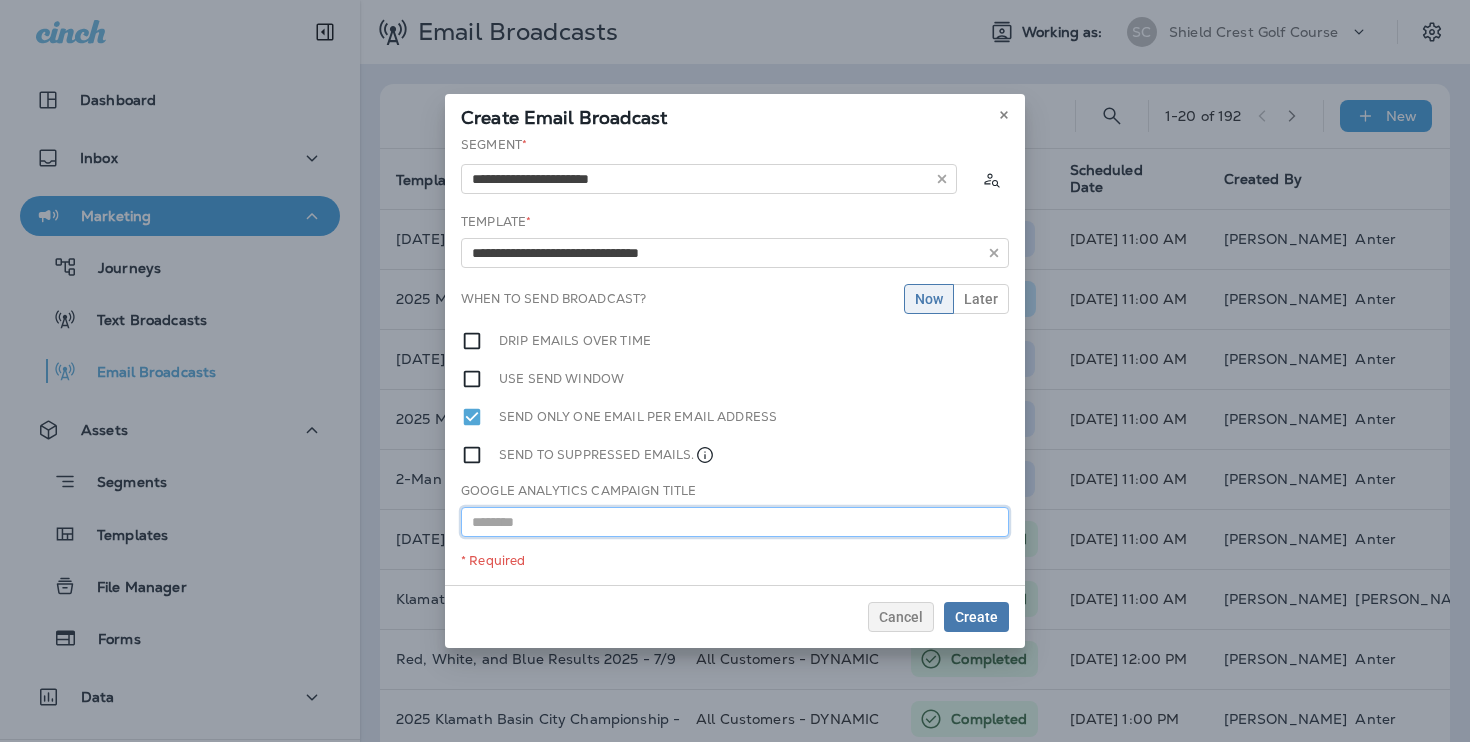 paste on "**********" 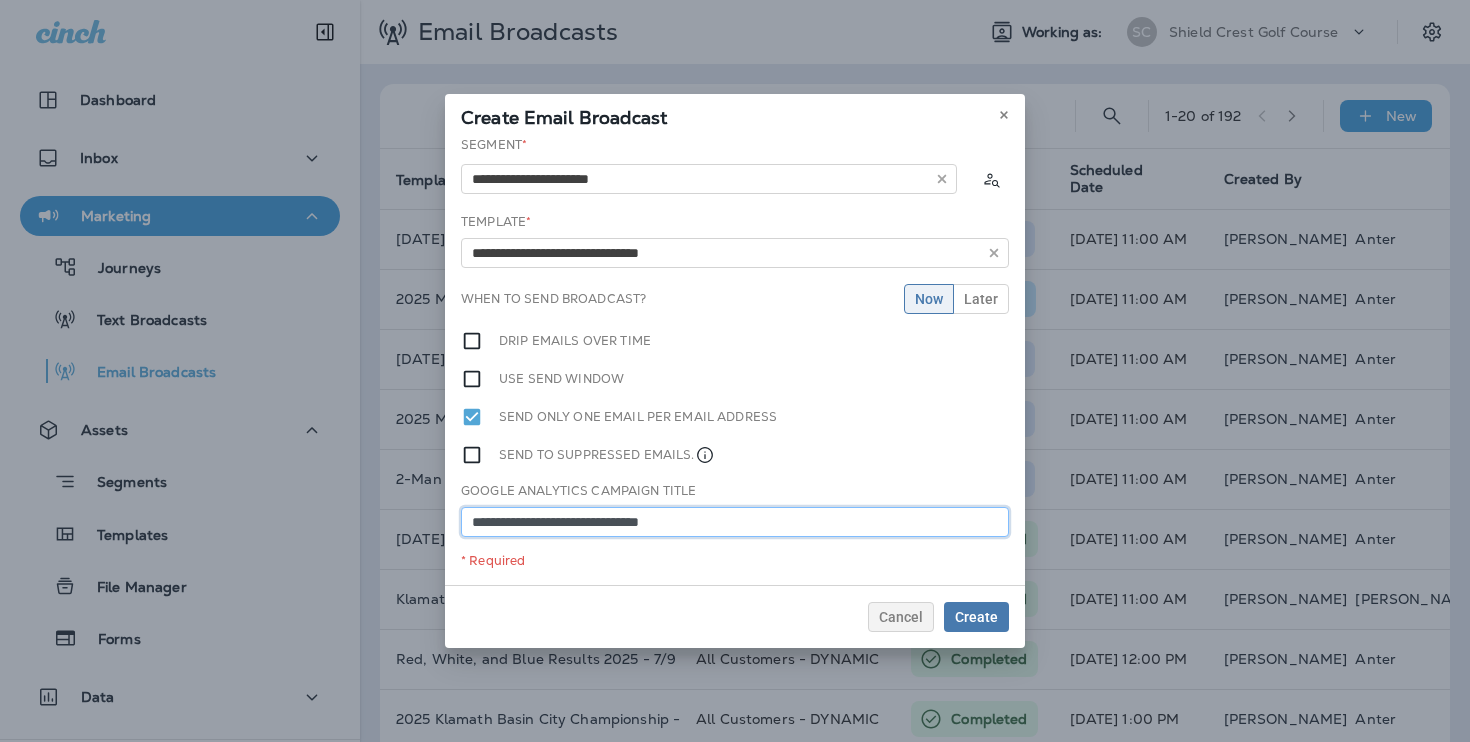 type on "**********" 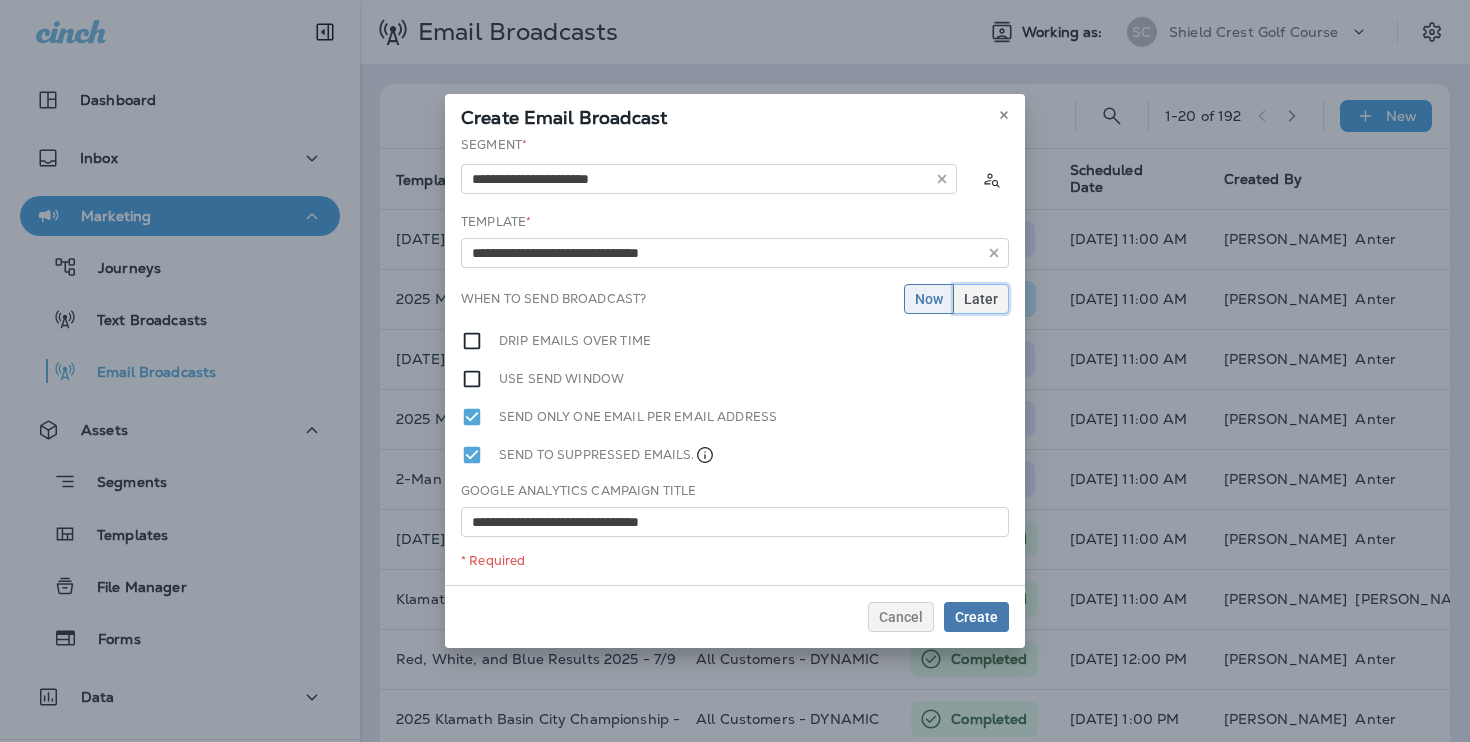 click on "Later" at bounding box center [981, 299] 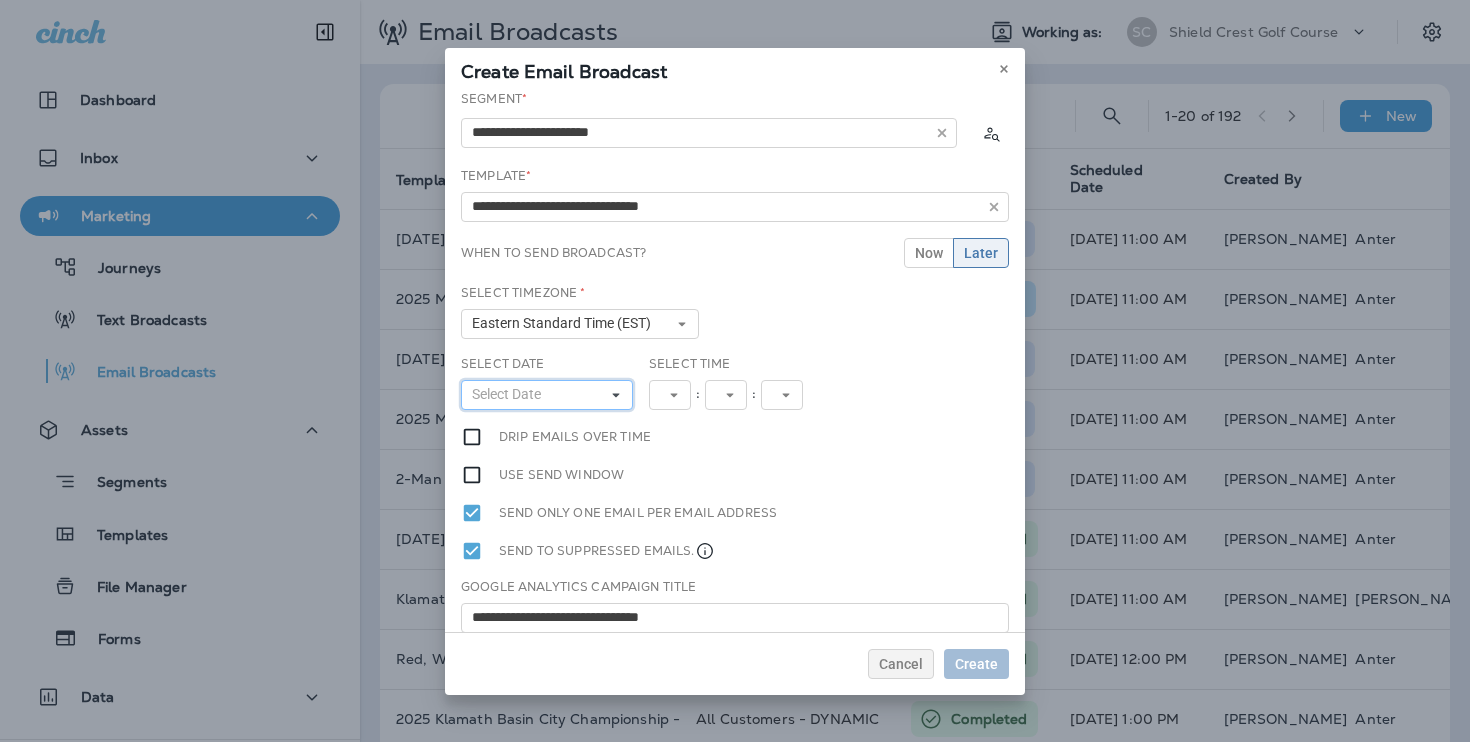 click on "Select Date" at bounding box center [547, 395] 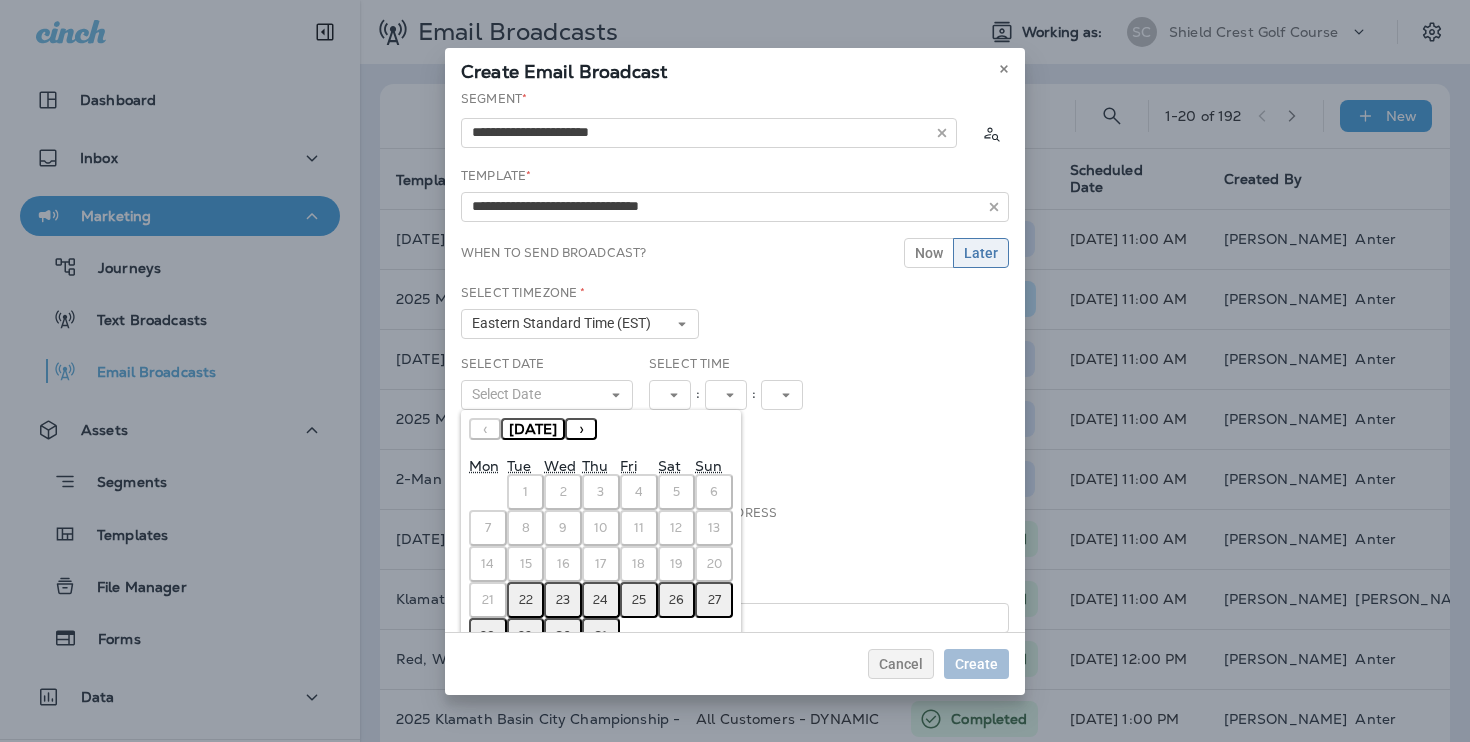 click on "›" at bounding box center [581, 429] 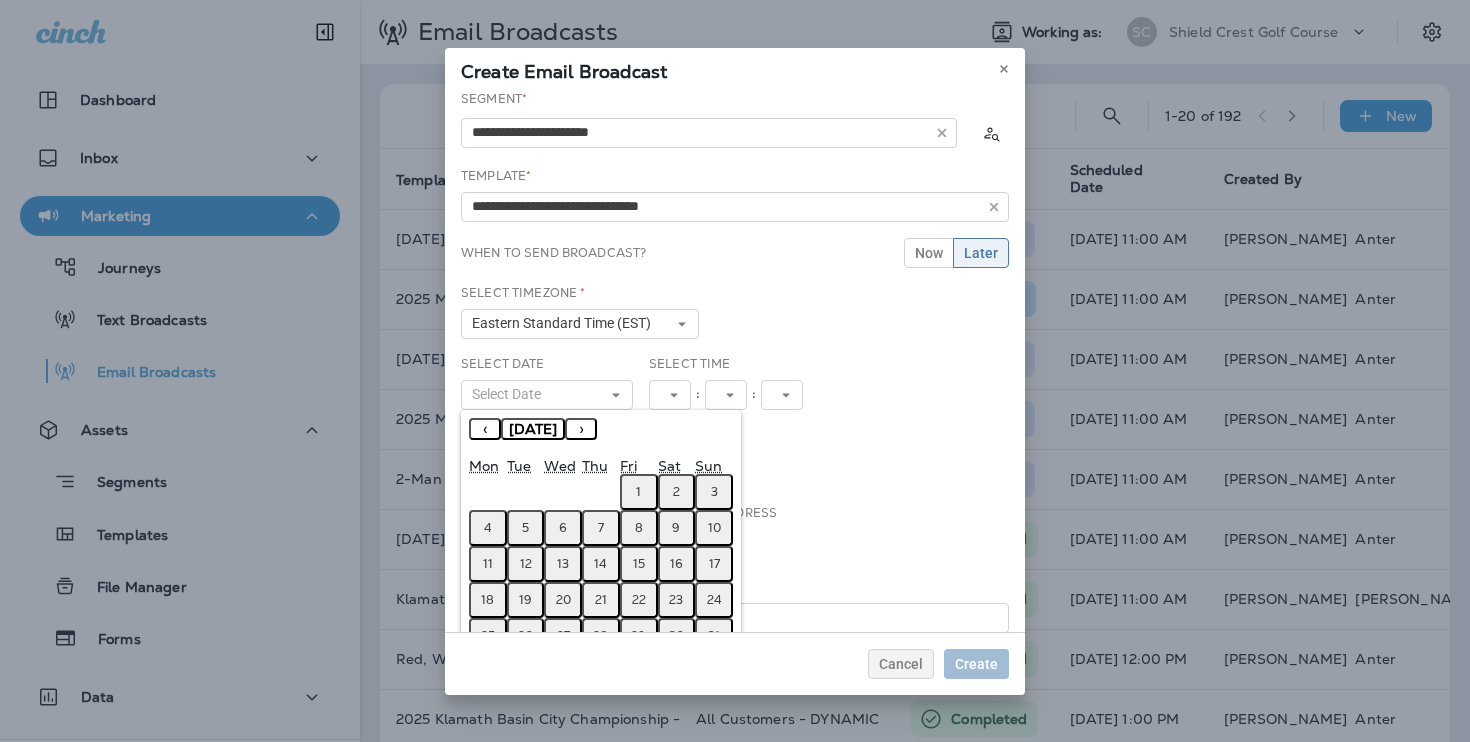 click on "5" at bounding box center (526, 528) 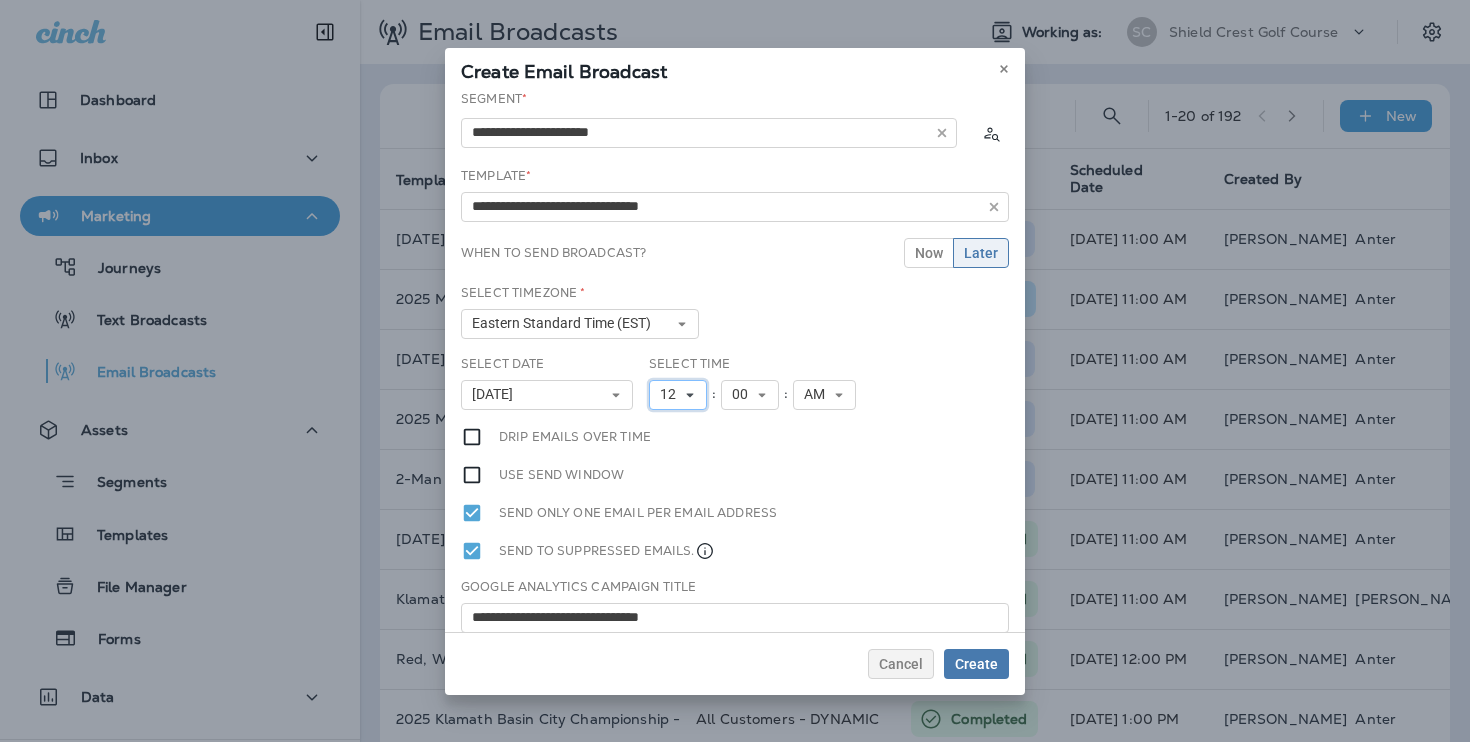 click on "12" at bounding box center (672, 394) 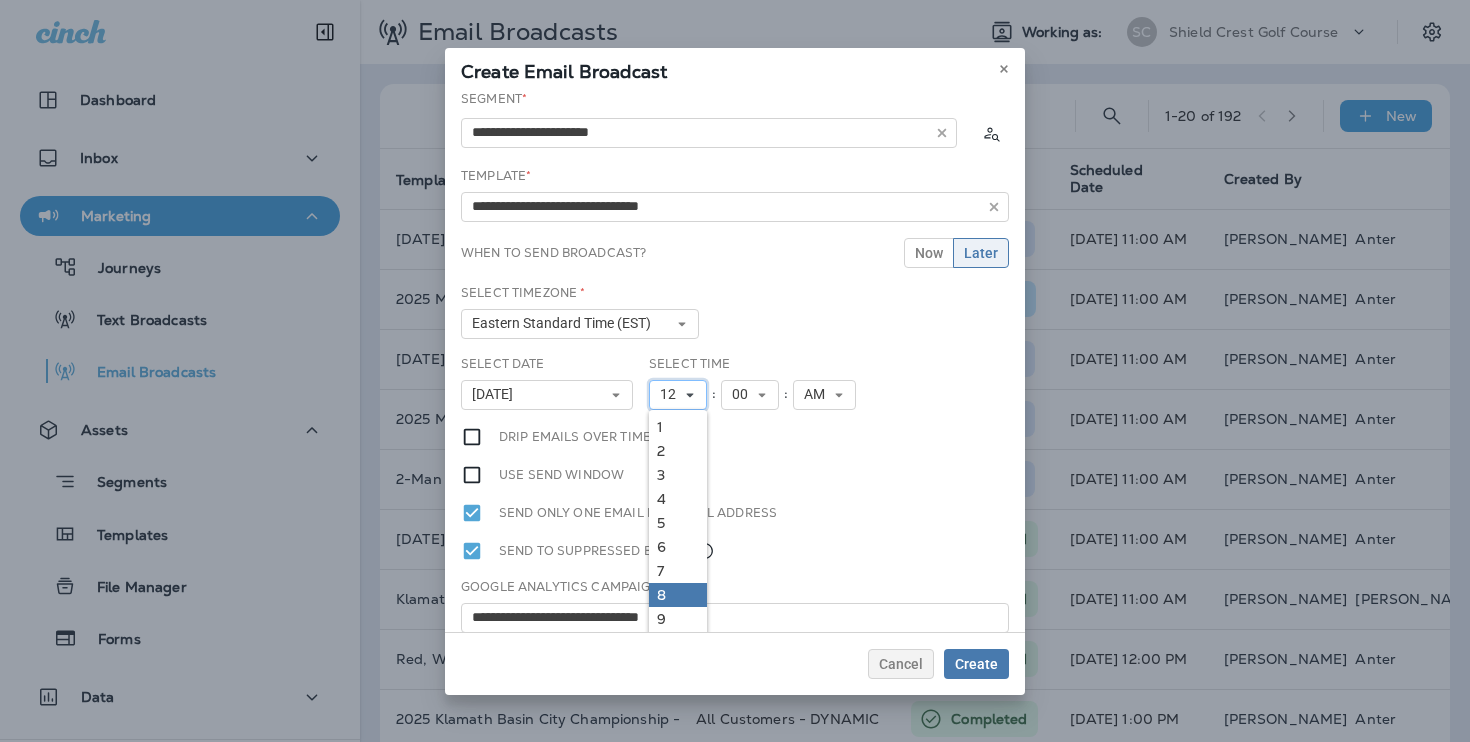 scroll, scrollTop: 18, scrollLeft: 0, axis: vertical 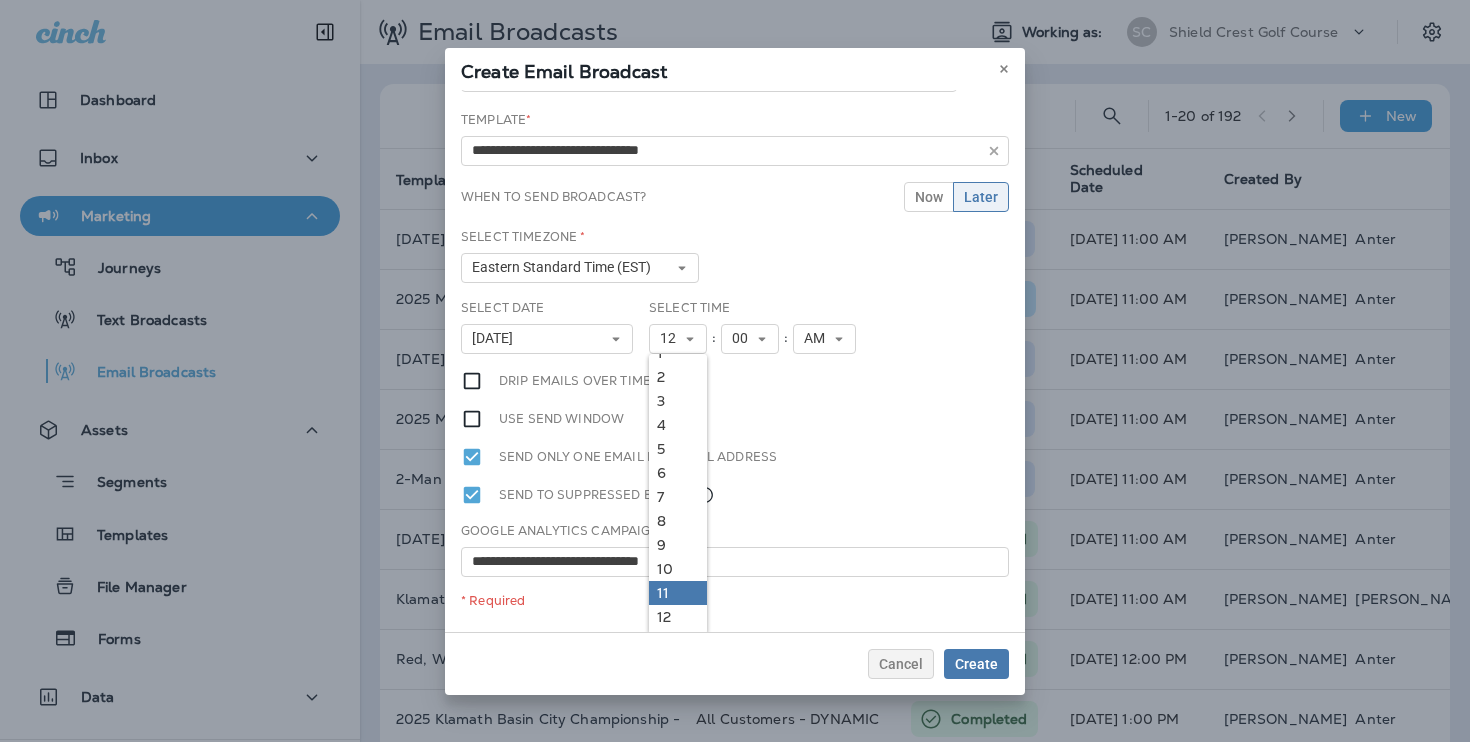 click on "11" at bounding box center [678, 593] 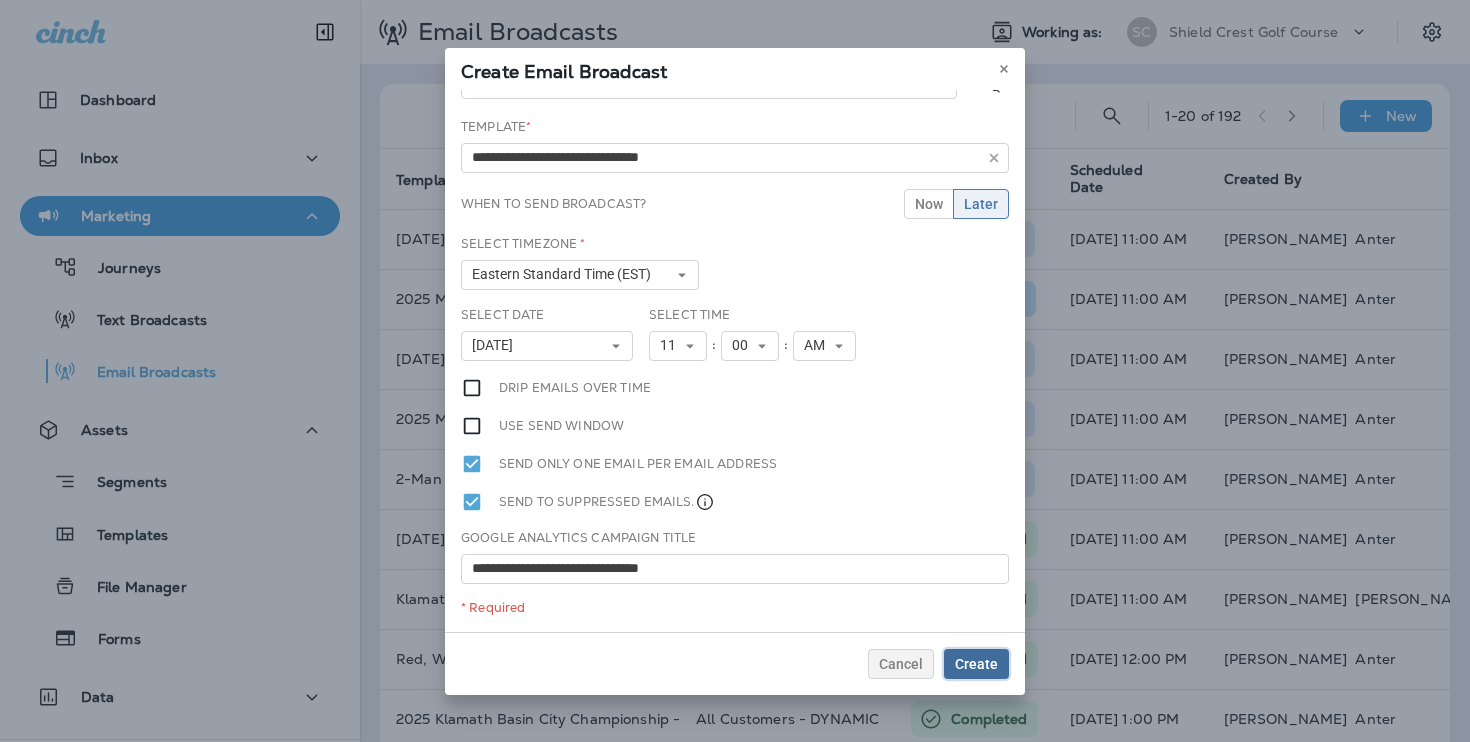click on "Create" at bounding box center [976, 664] 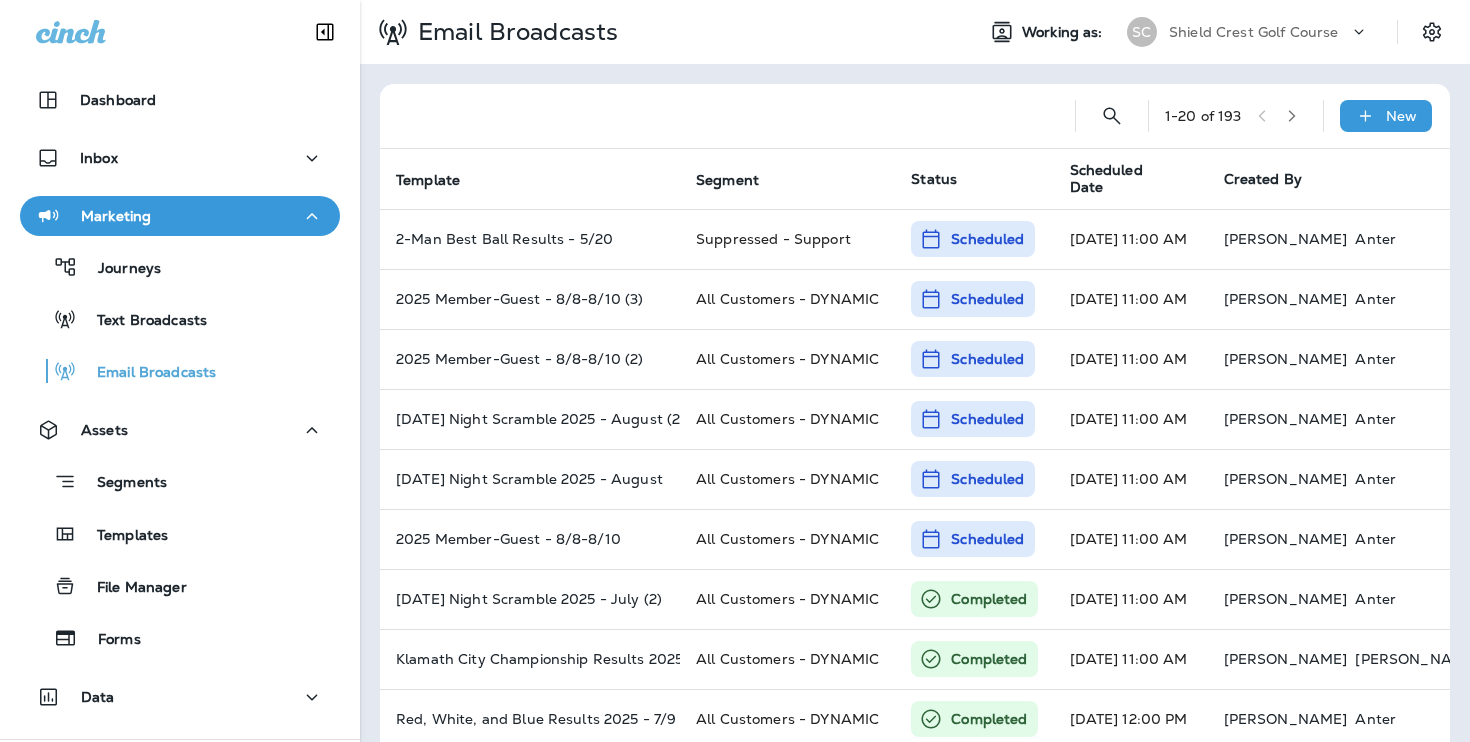 click on "Shield Crest Golf Course" at bounding box center (1253, 32) 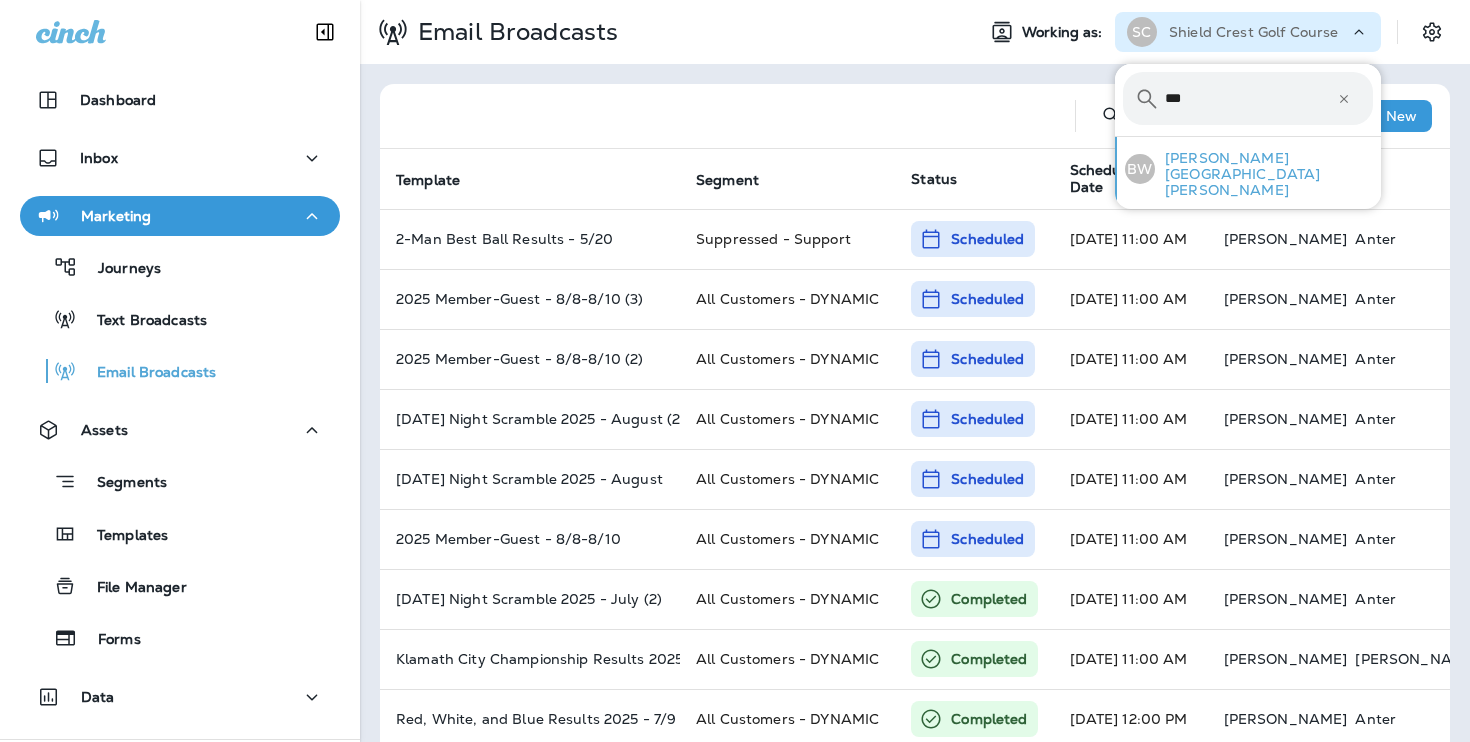 type on "***" 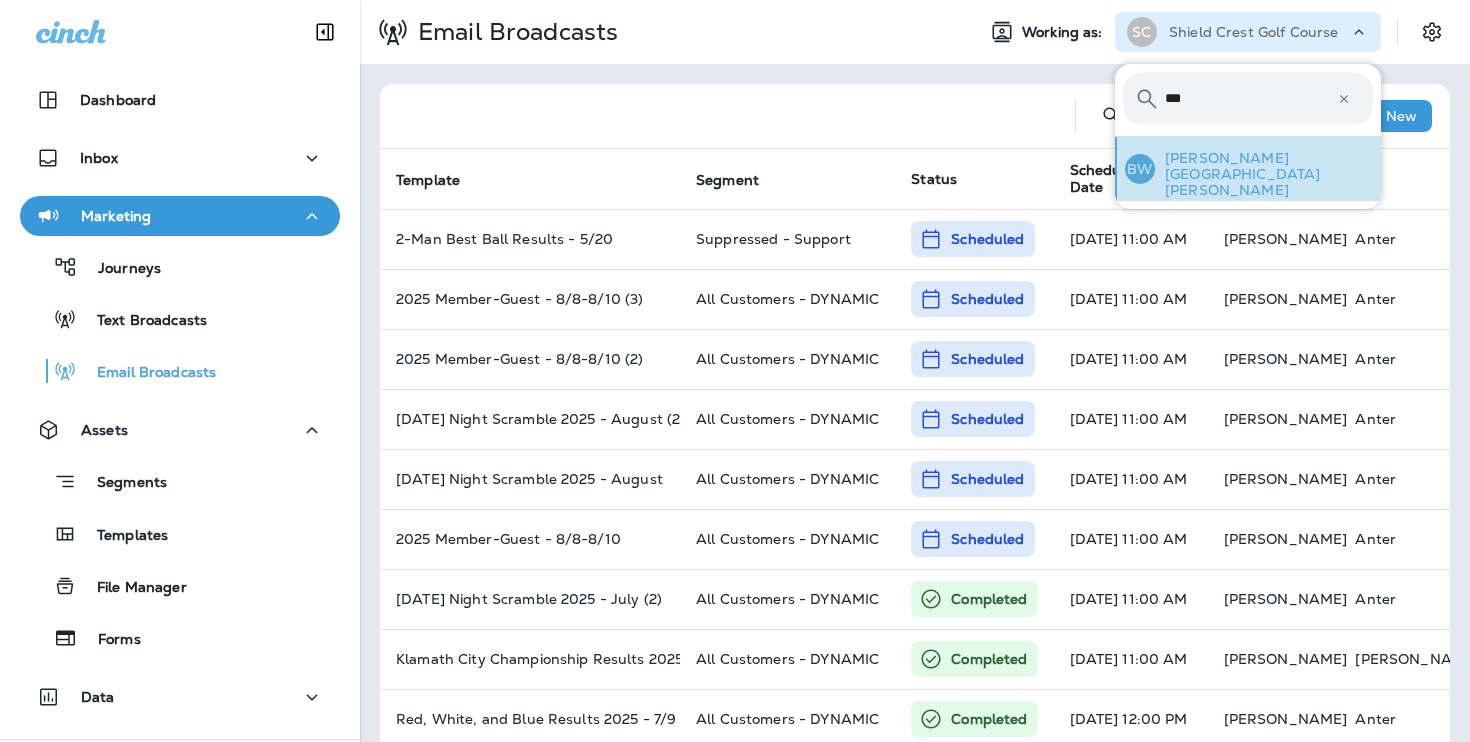 click on "[PERSON_NAME][GEOGRAPHIC_DATA][PERSON_NAME]" at bounding box center [1264, 174] 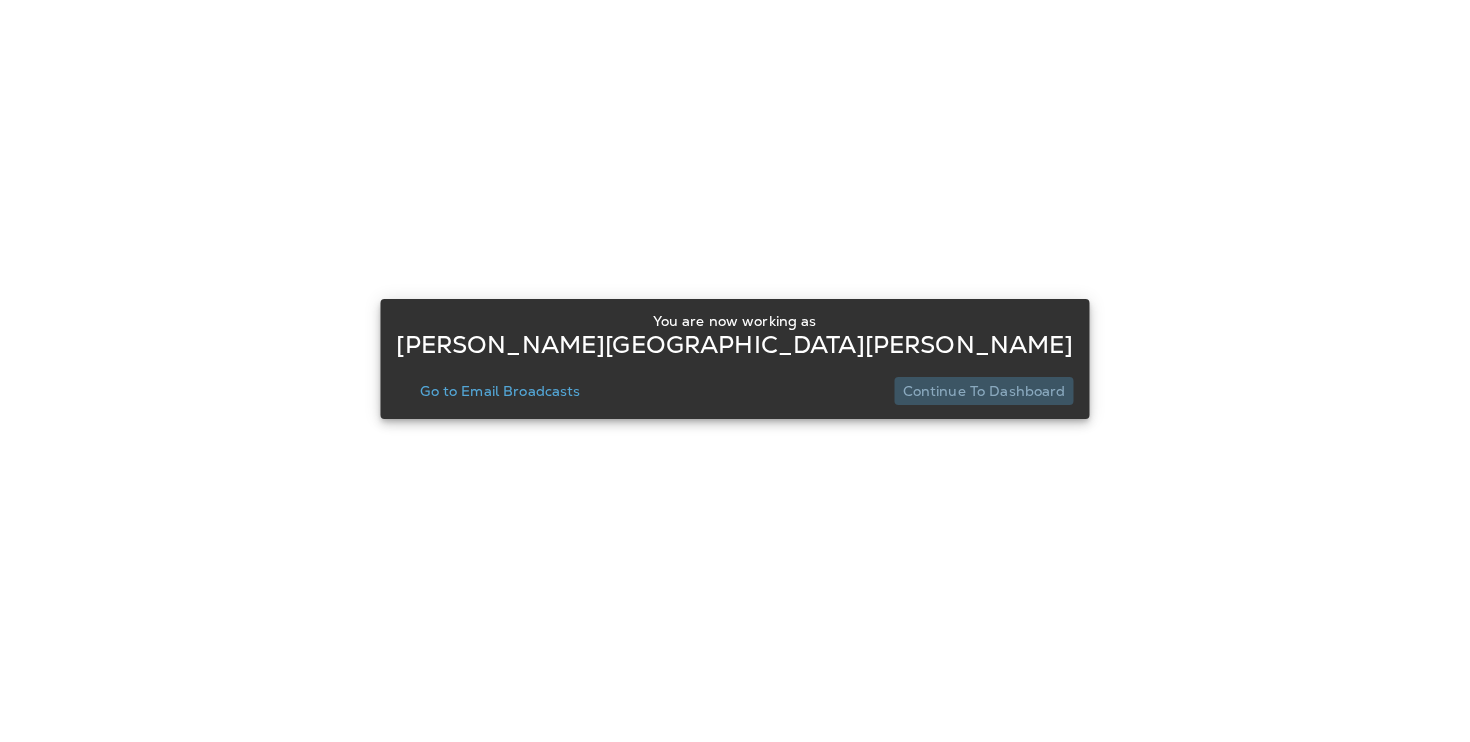 click on "Continue to Dashboard" at bounding box center [984, 391] 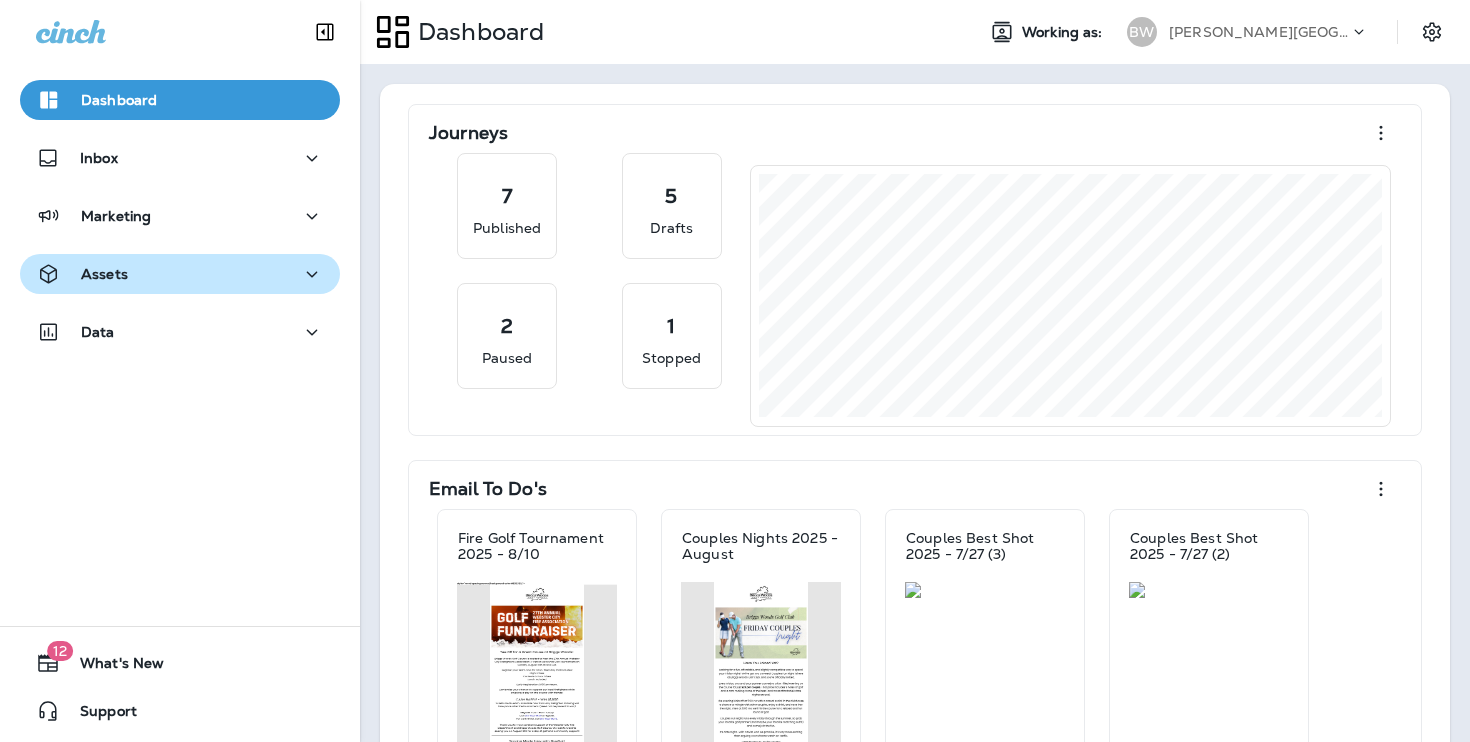 click on "Assets" at bounding box center (180, 274) 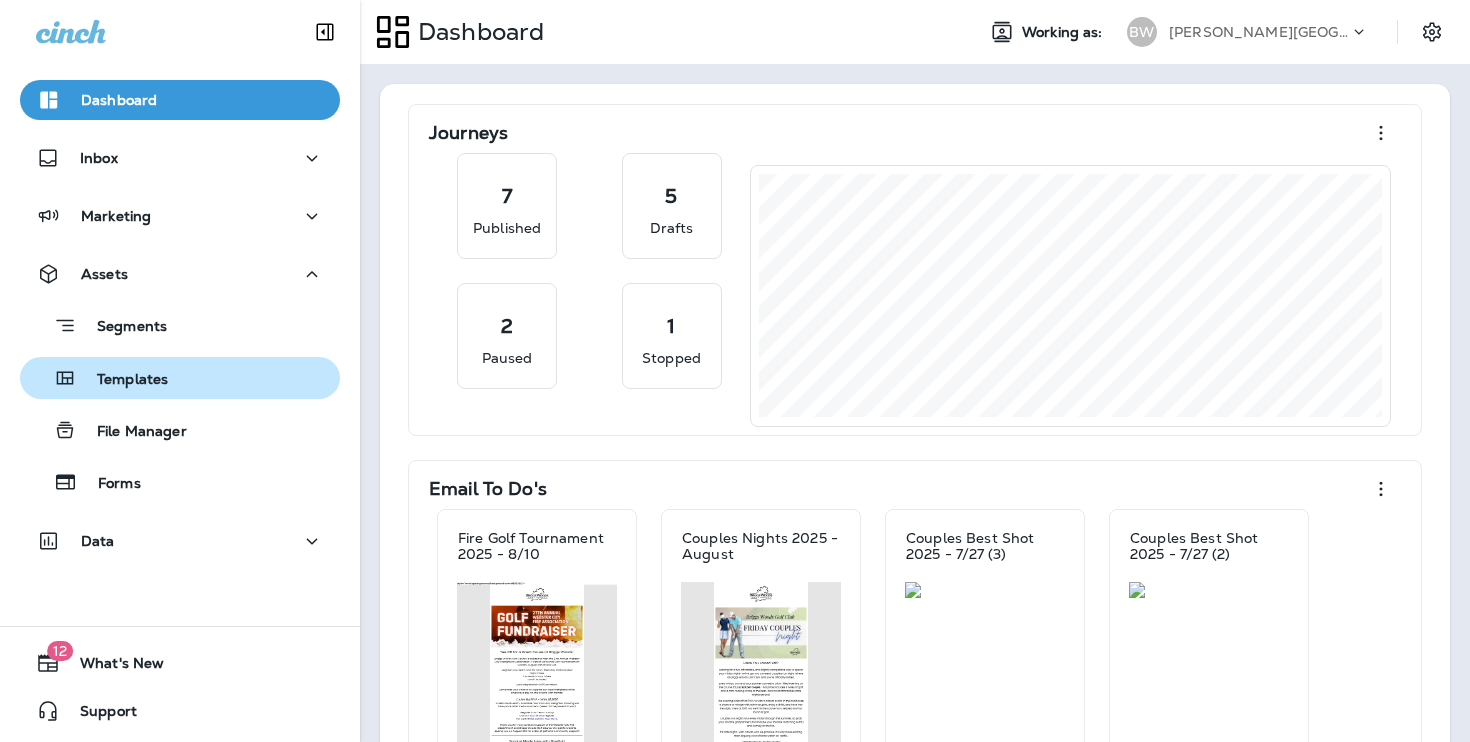 click on "Templates" at bounding box center (180, 378) 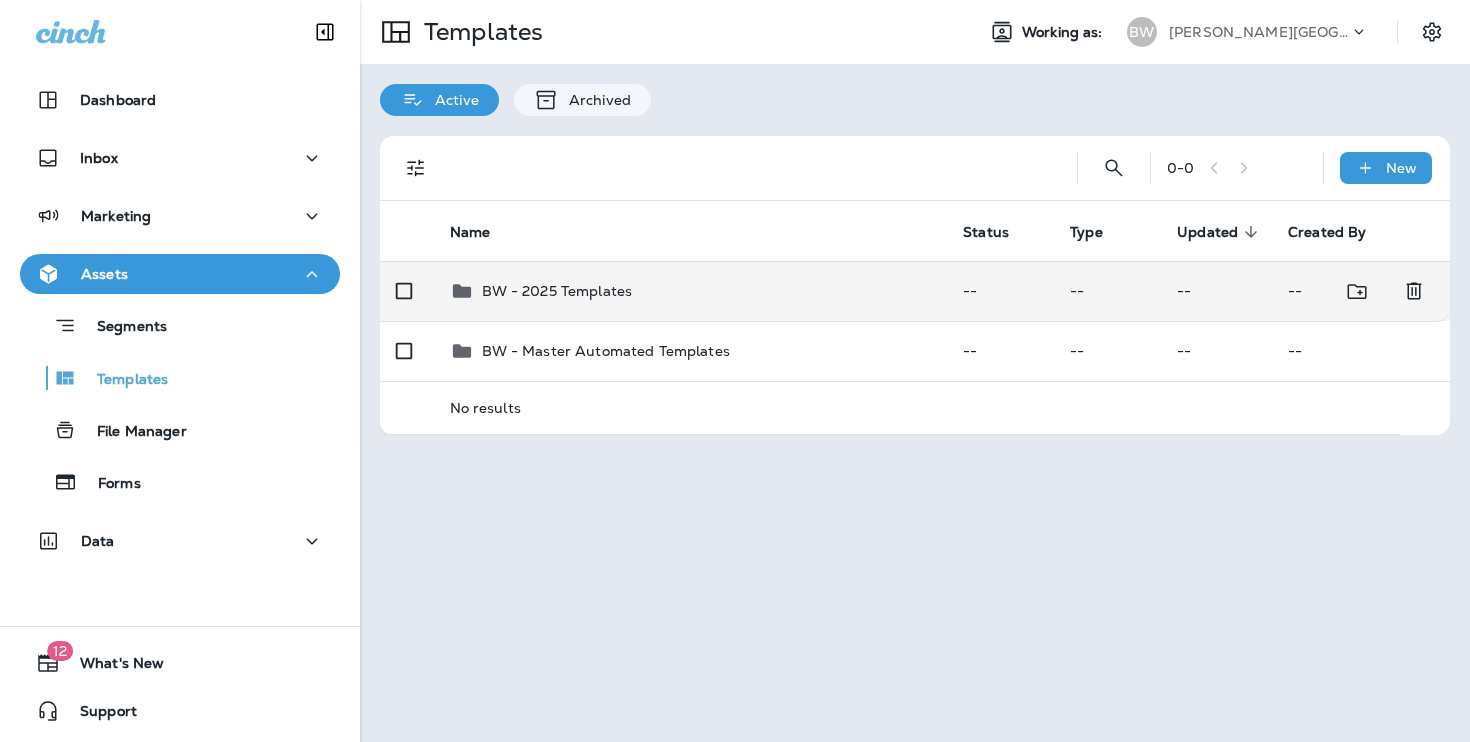 click on "BW - 2025 Templates" at bounding box center (691, 291) 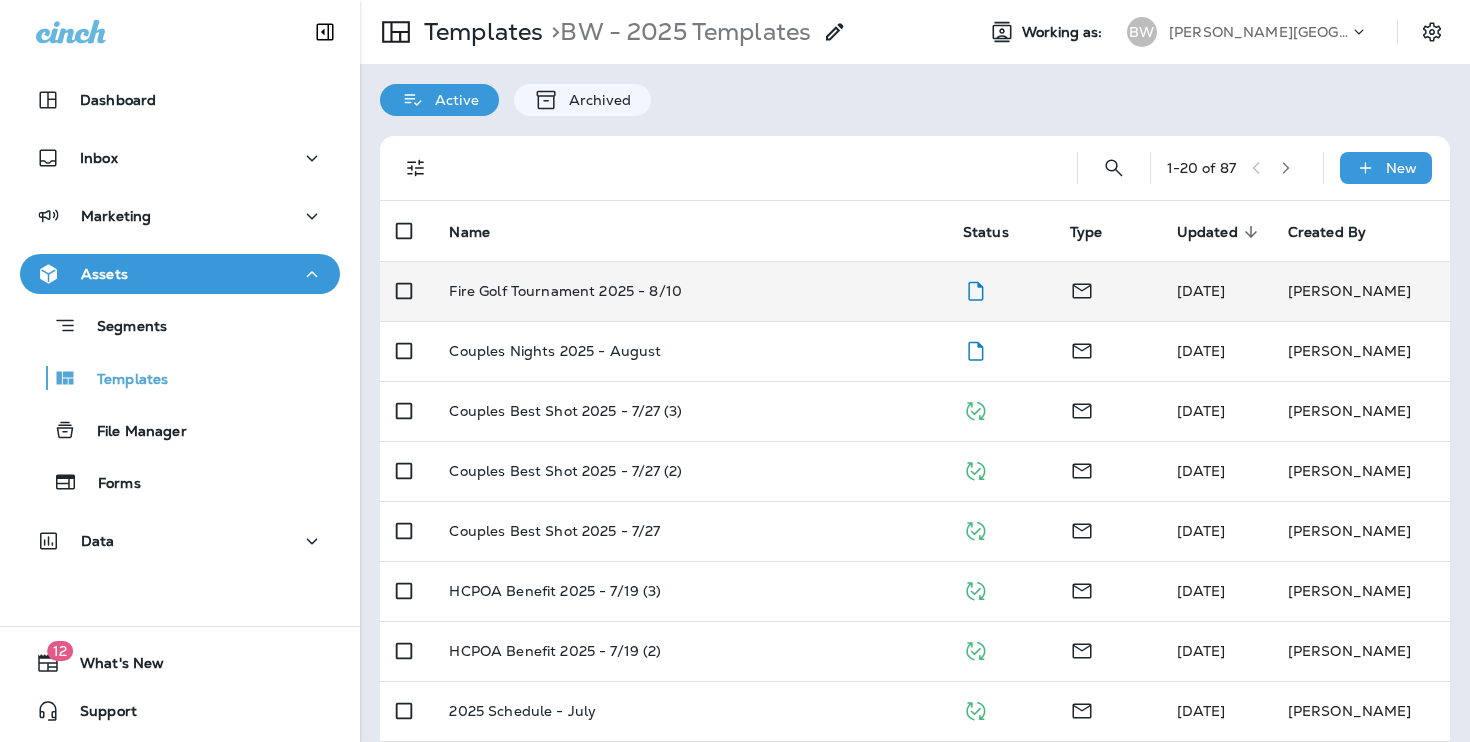 click on "Fire Golf Tournament 2025 - 8/10" at bounding box center (689, 291) 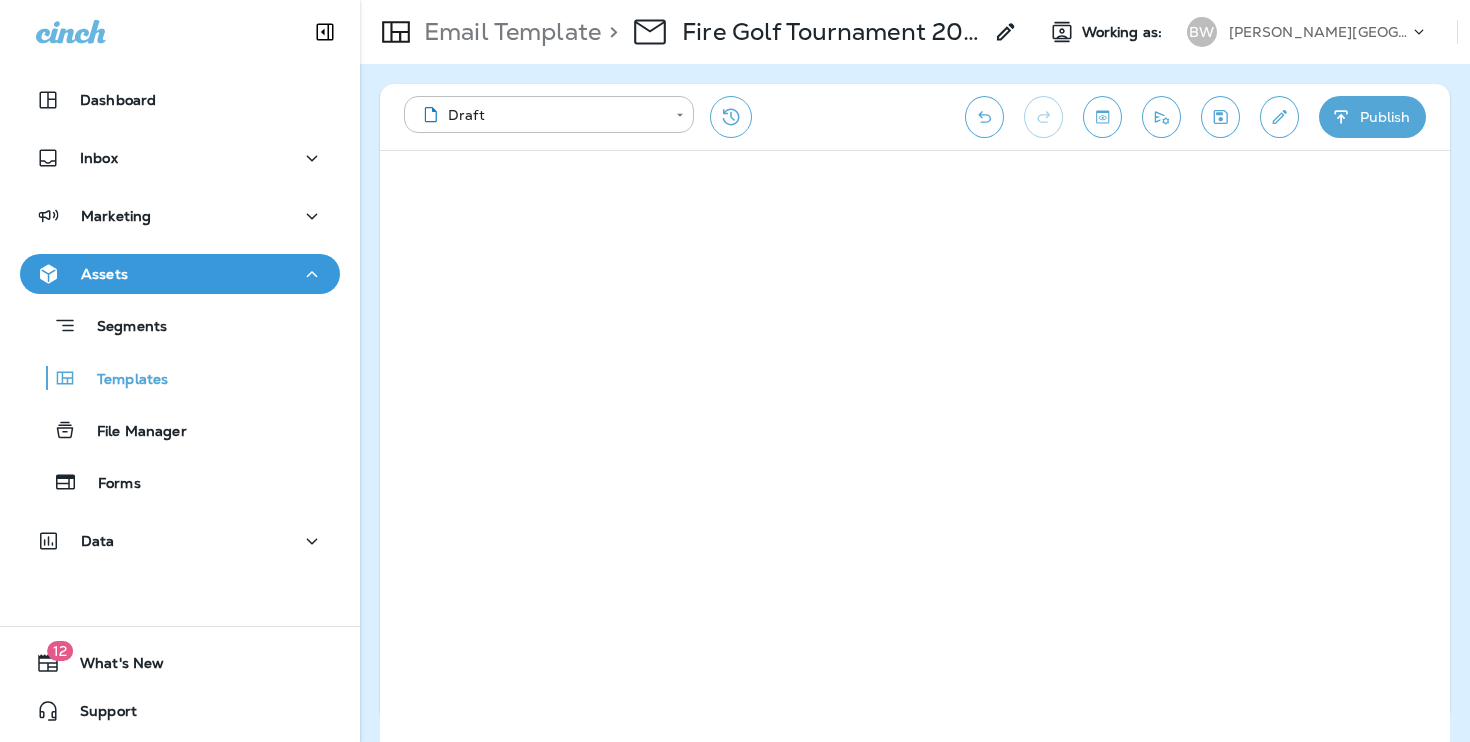 click on "Publish" at bounding box center (1372, 117) 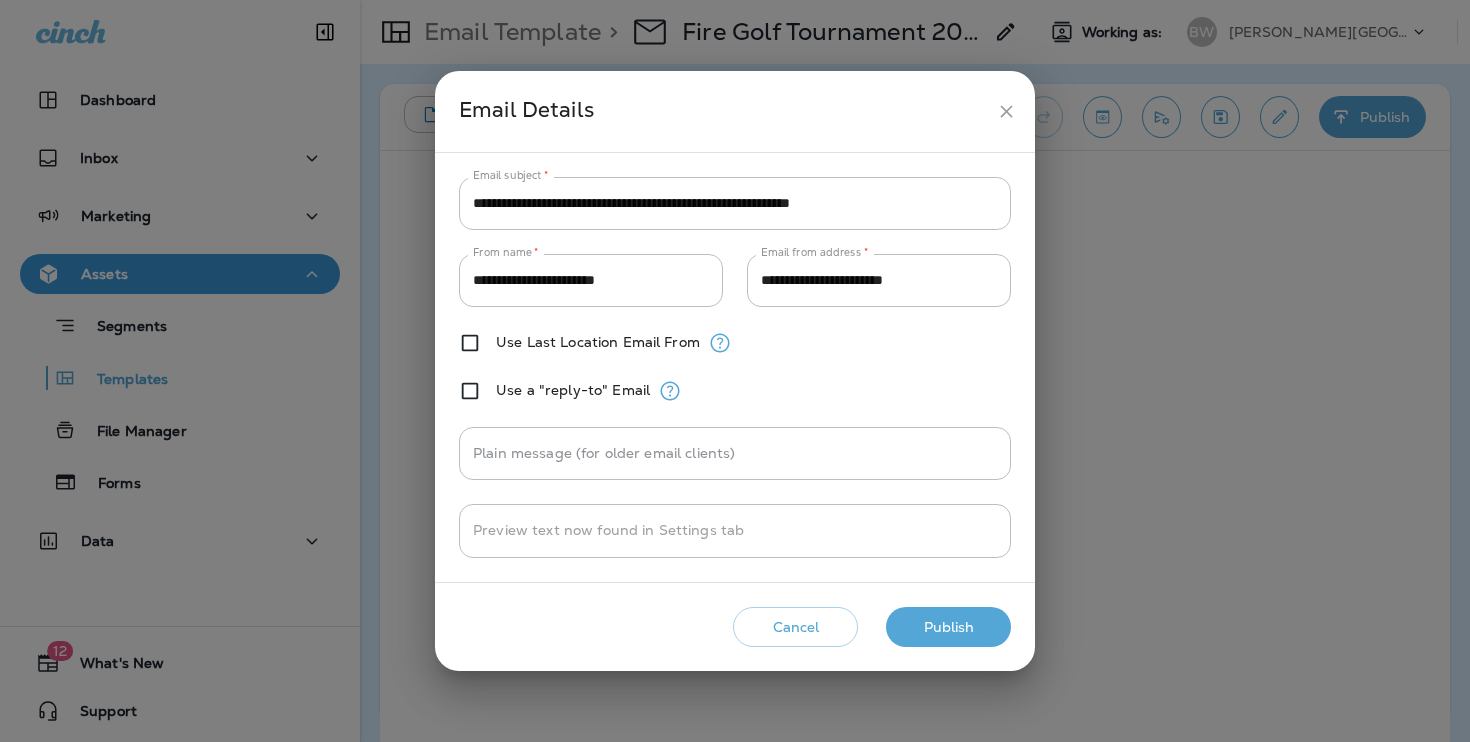 click on "Publish" at bounding box center [948, 627] 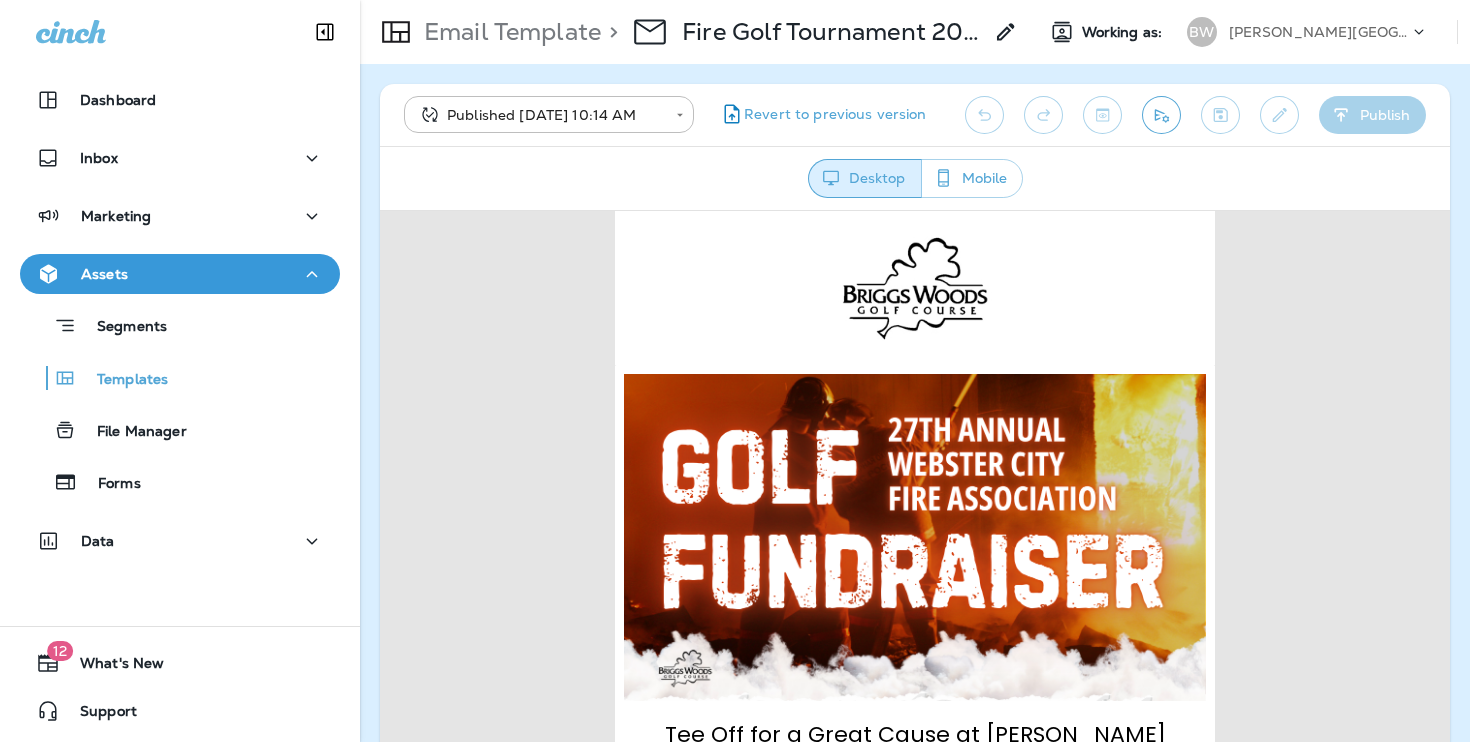 scroll, scrollTop: 0, scrollLeft: 0, axis: both 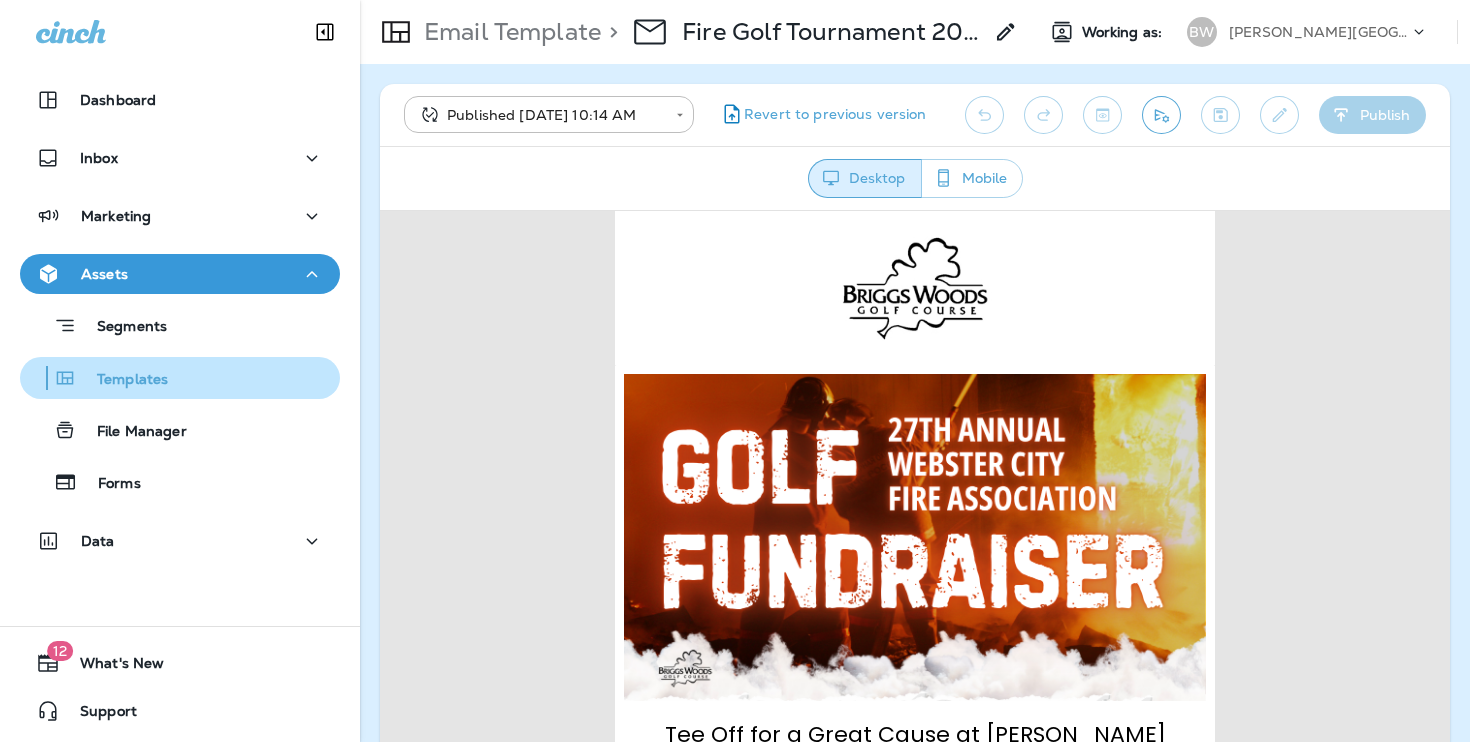 click on "Templates" at bounding box center [180, 378] 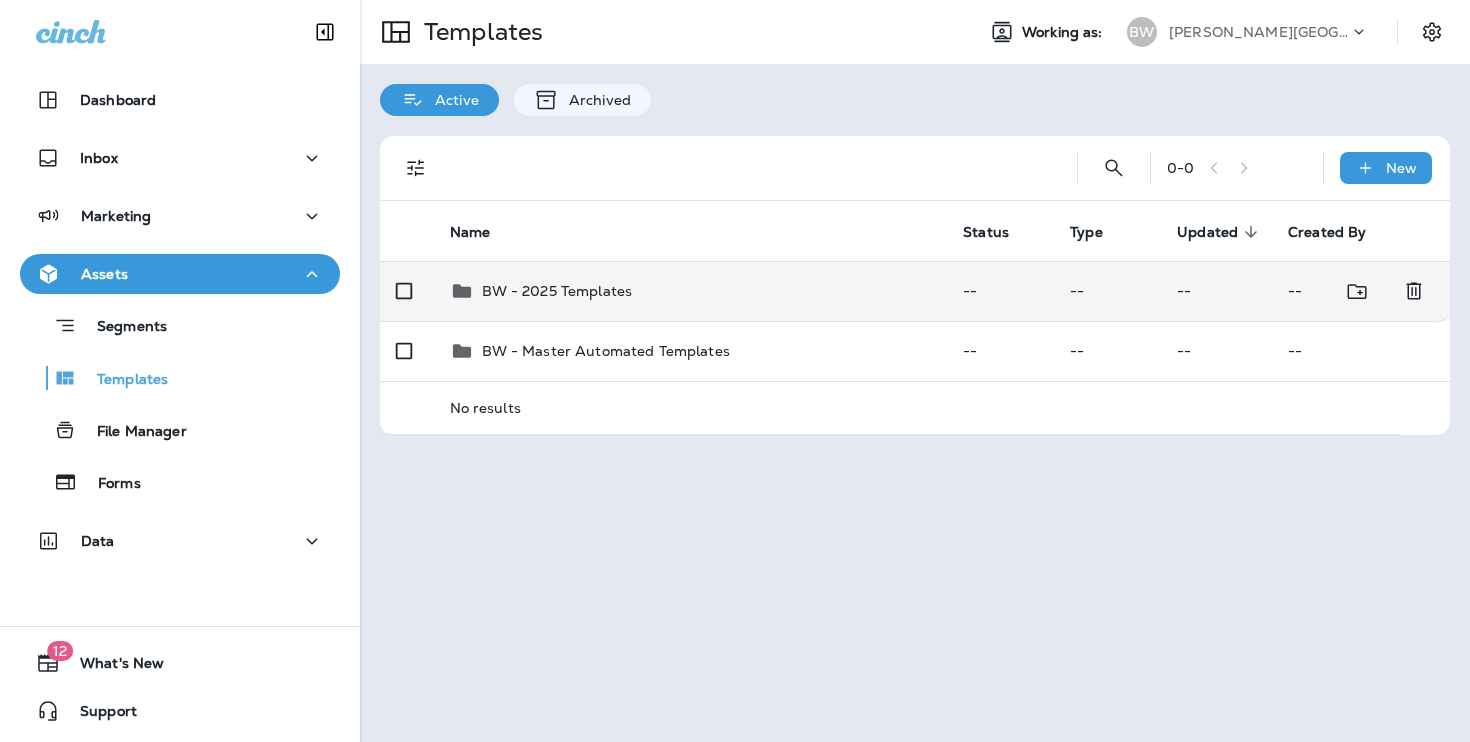 click on "BW - 2025 Templates" at bounding box center [691, 291] 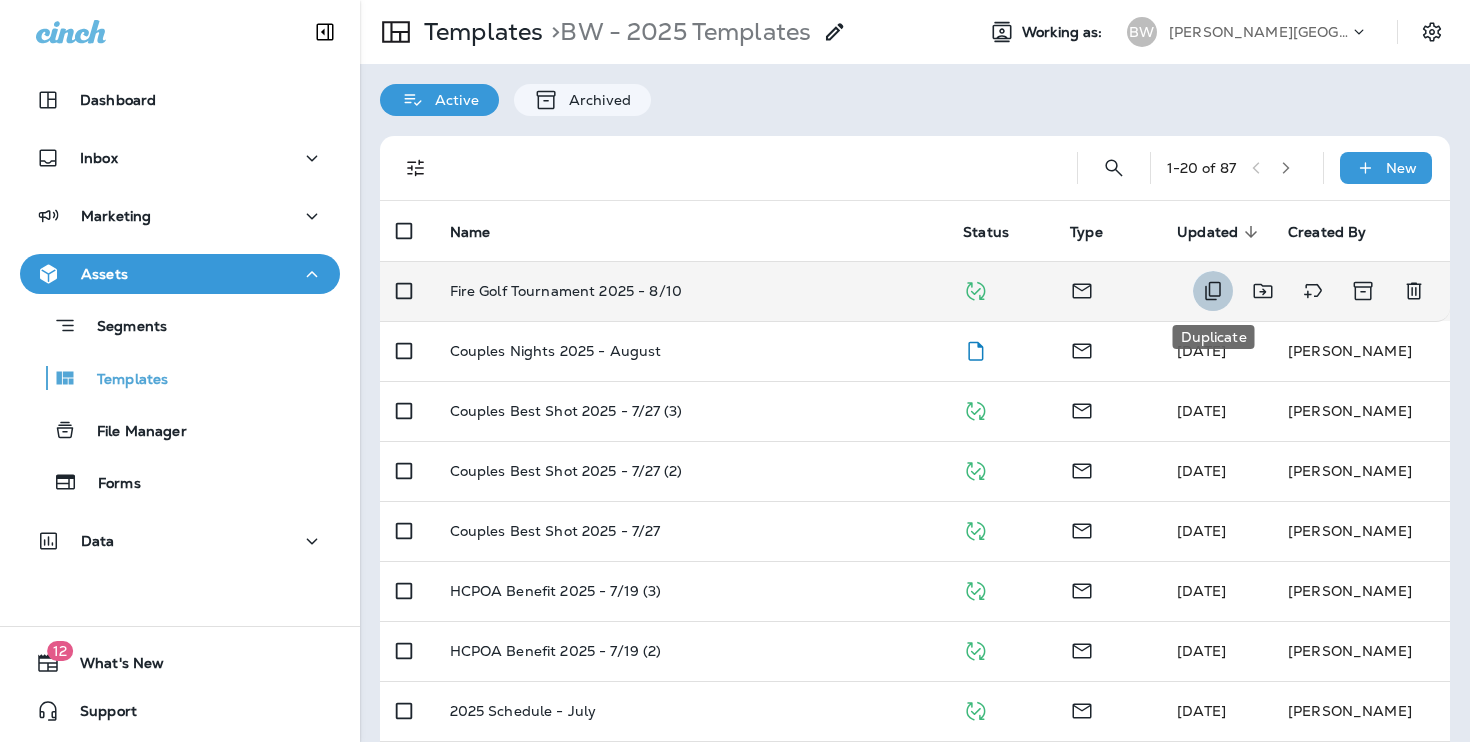 click 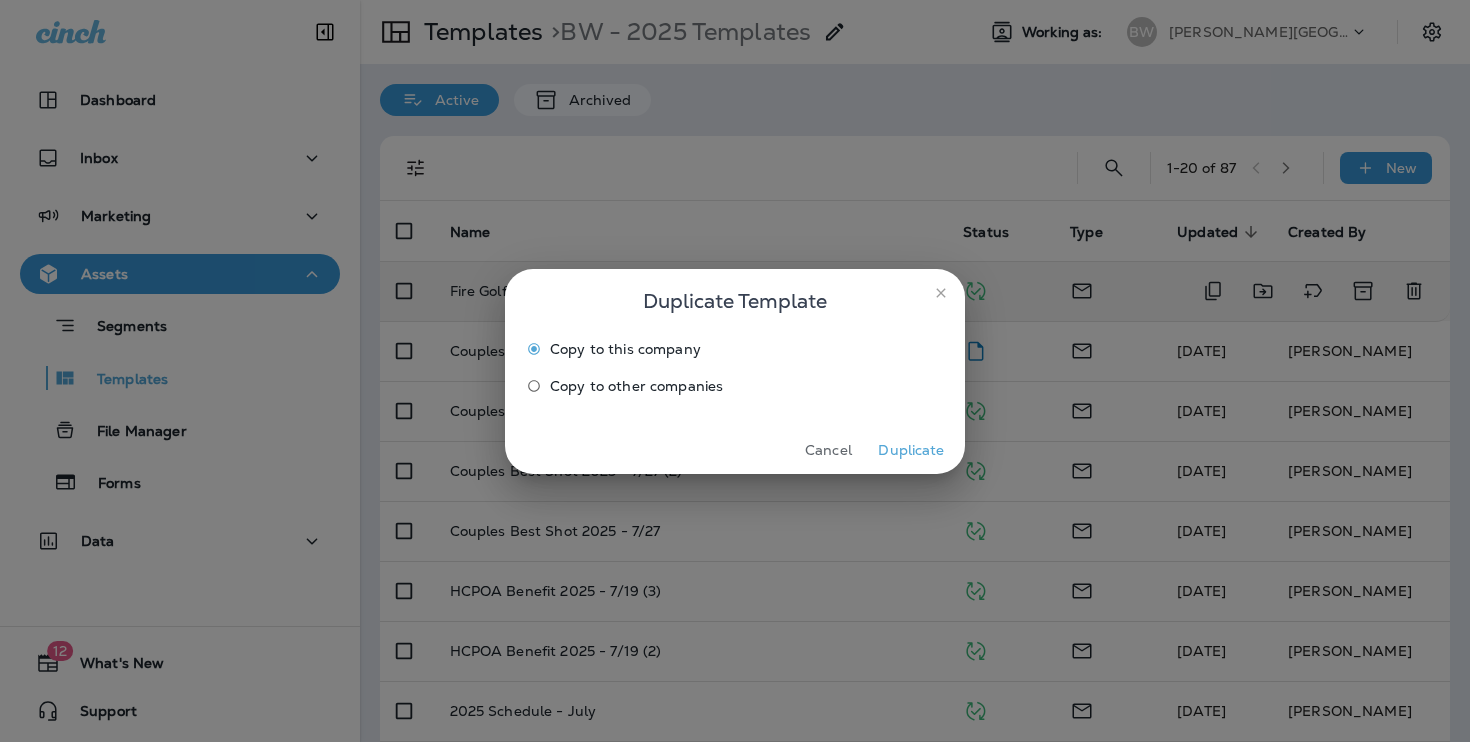 click on "Cancel" at bounding box center [828, 450] 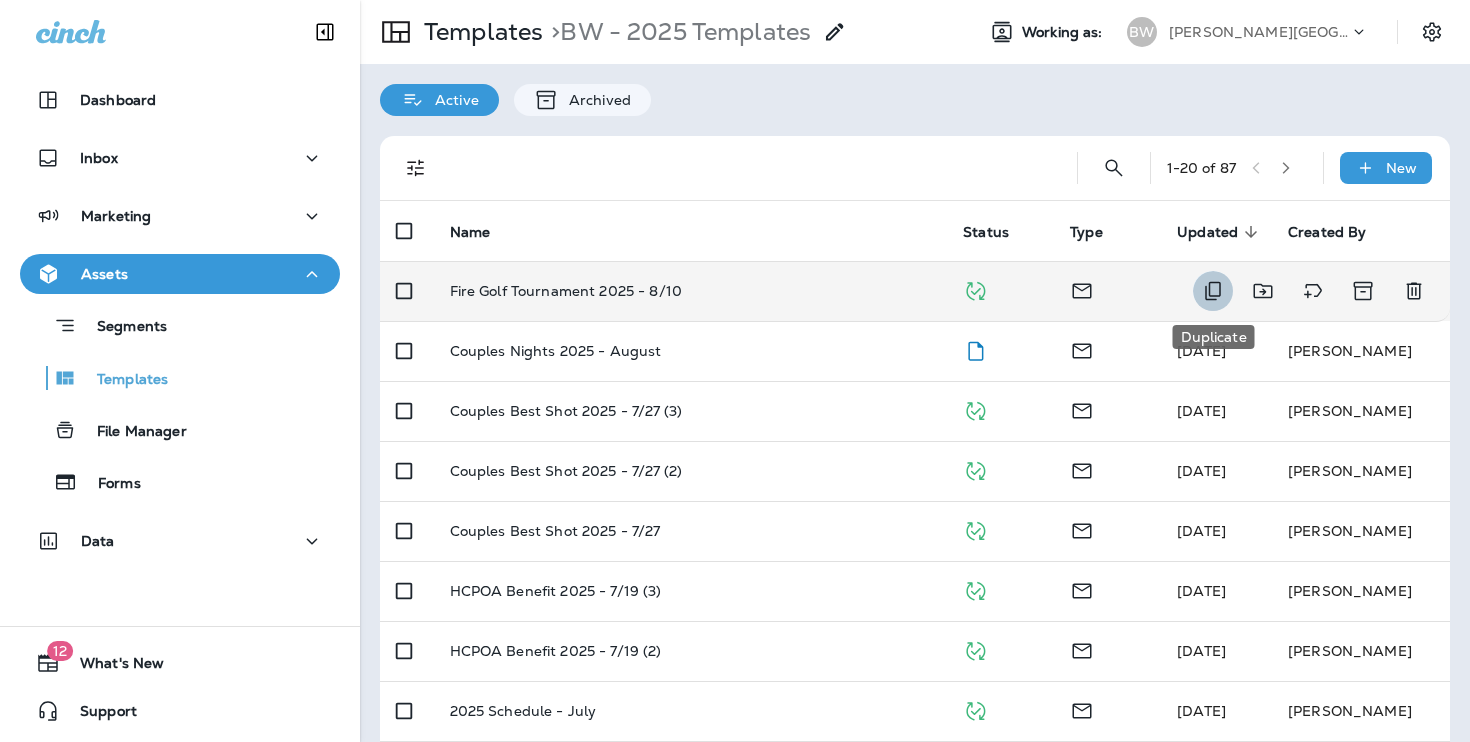 click at bounding box center (1213, 291) 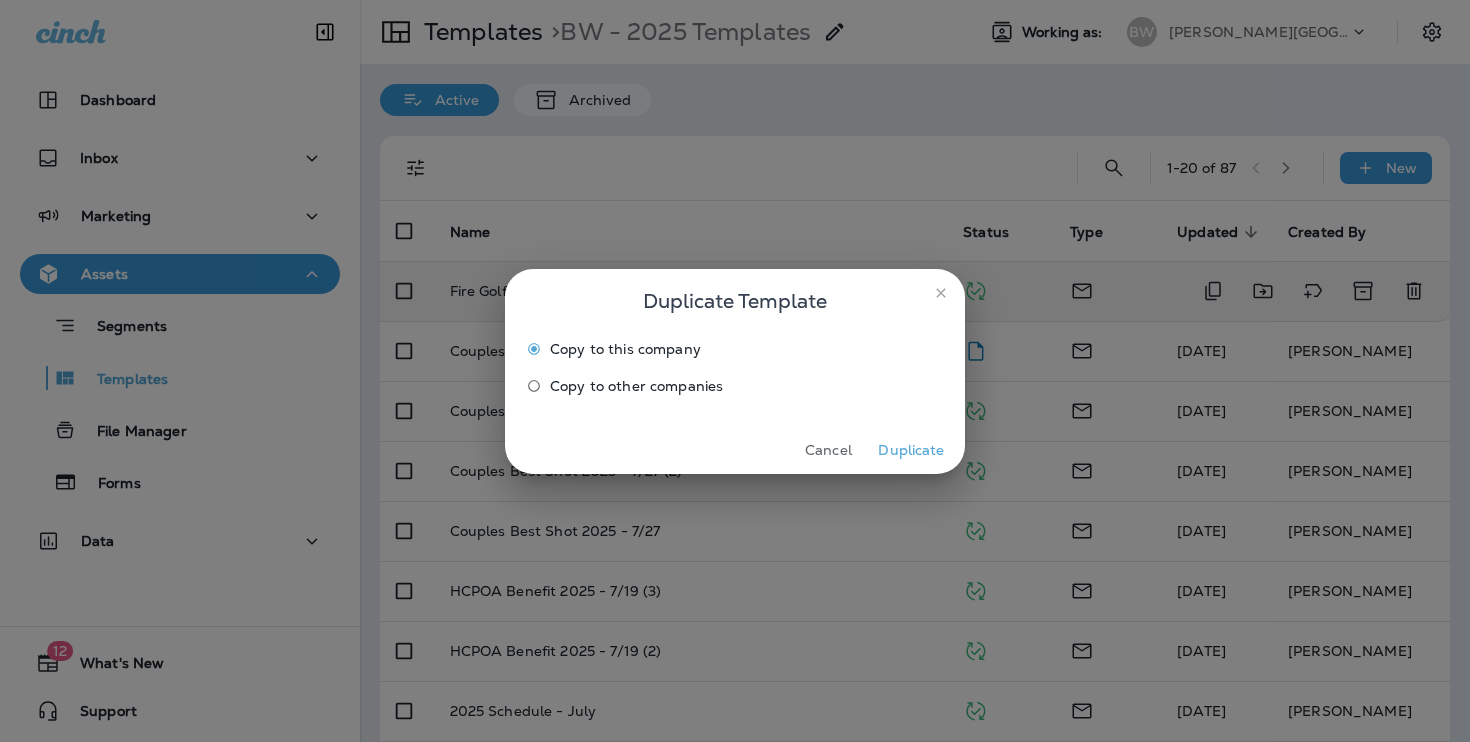 click on "Duplicate" at bounding box center [911, 450] 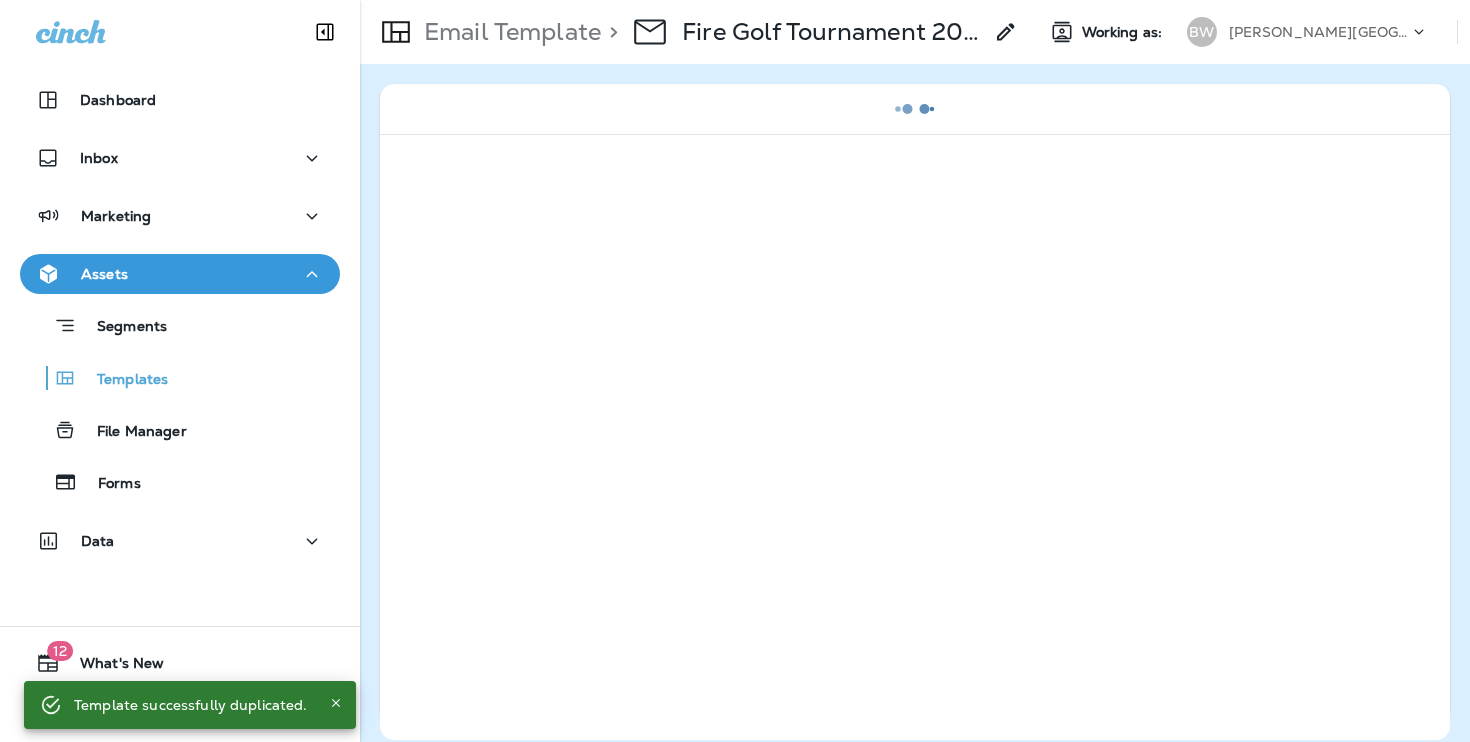 click 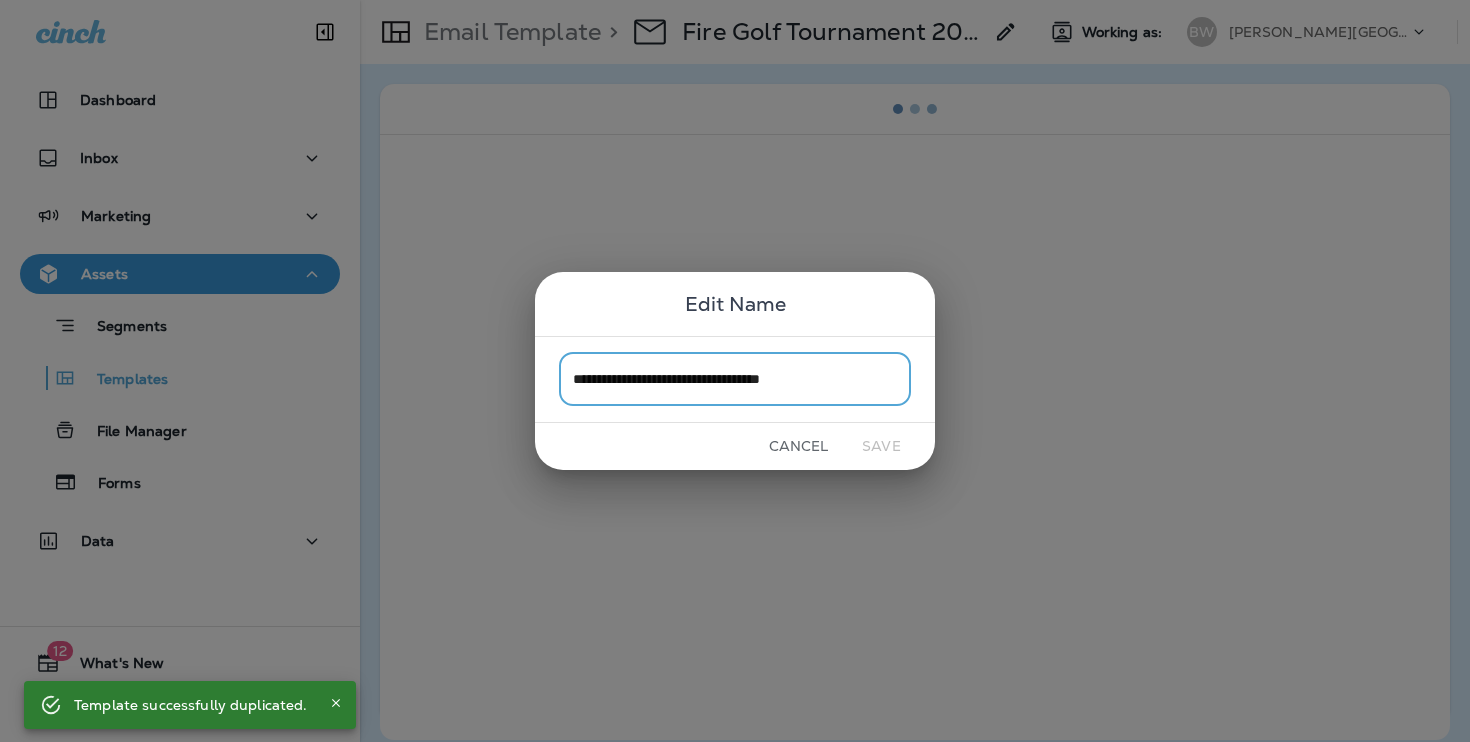 click on "**********" at bounding box center (735, 379) 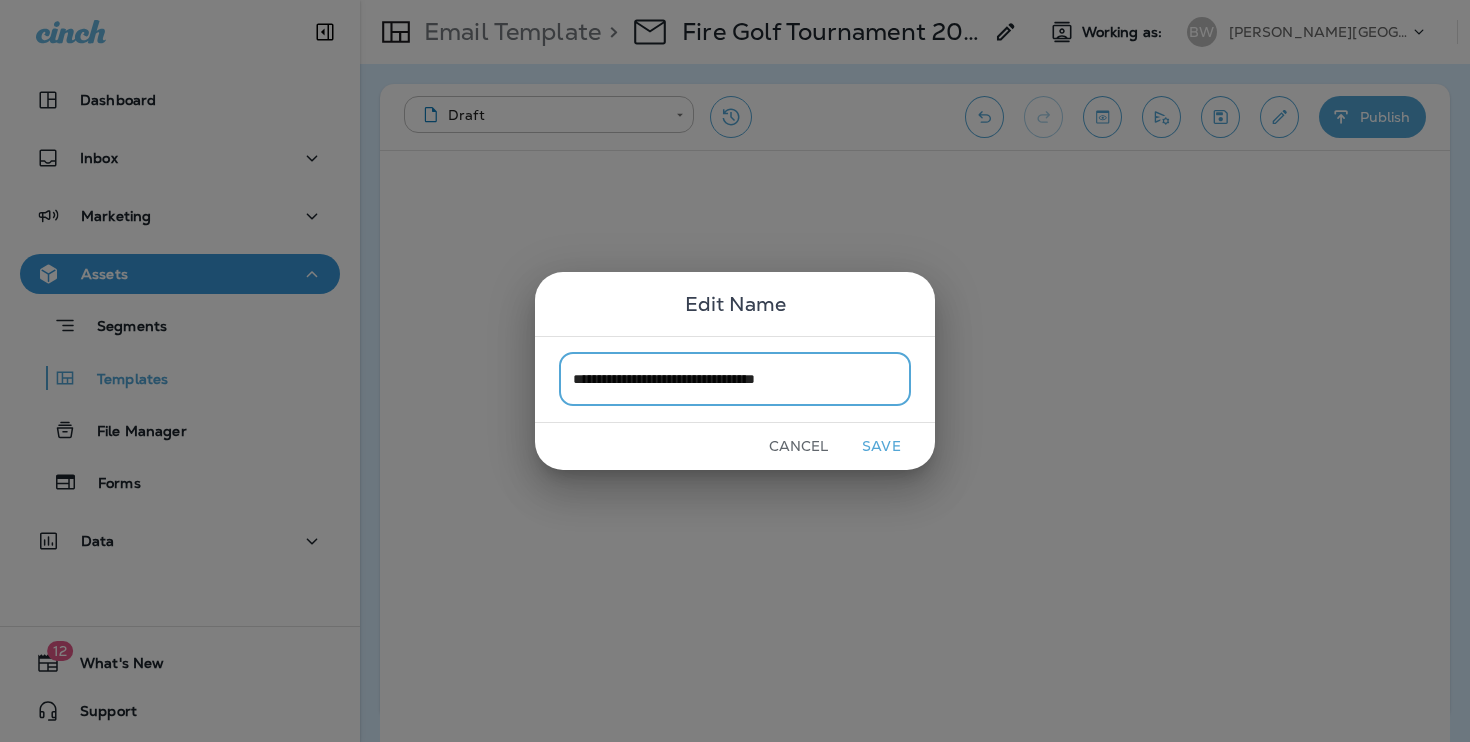 type on "**********" 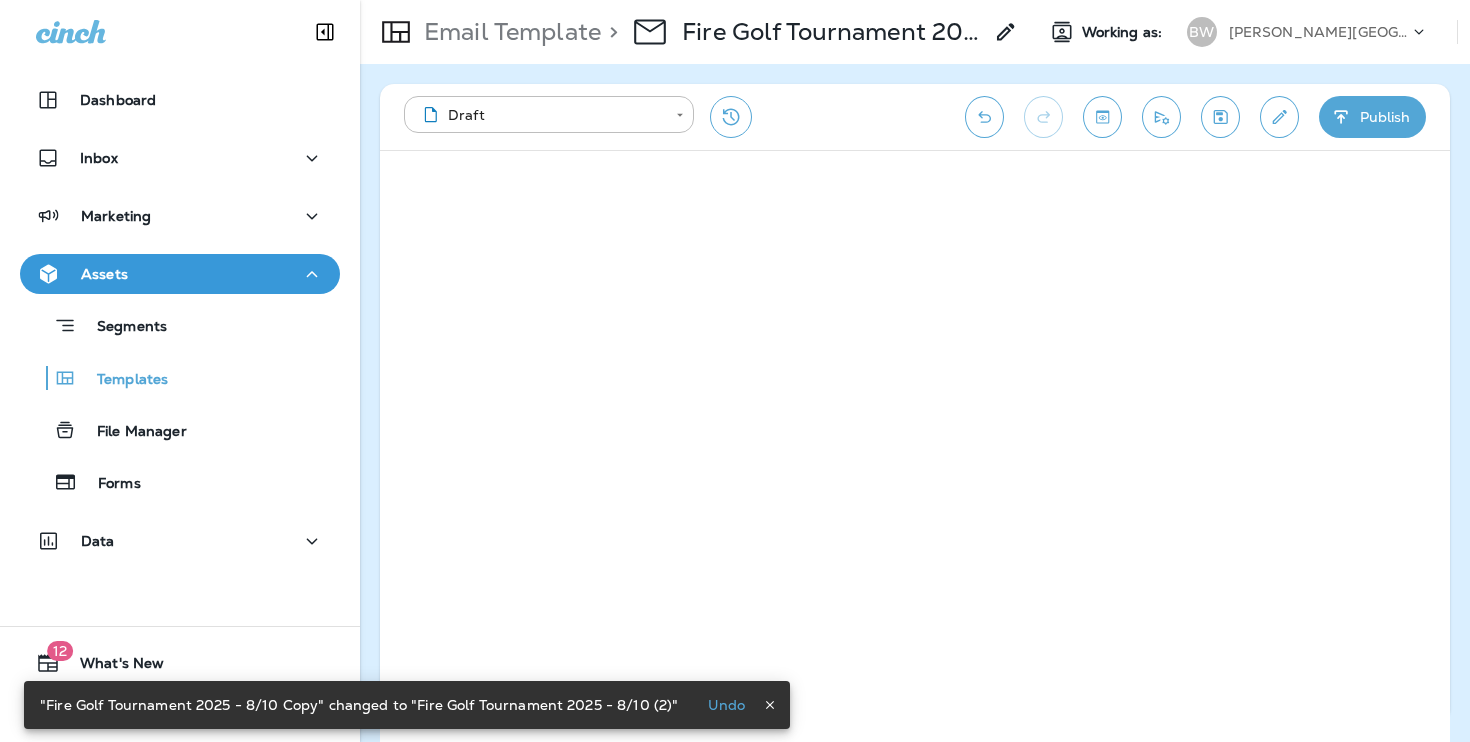 click at bounding box center (1279, 117) 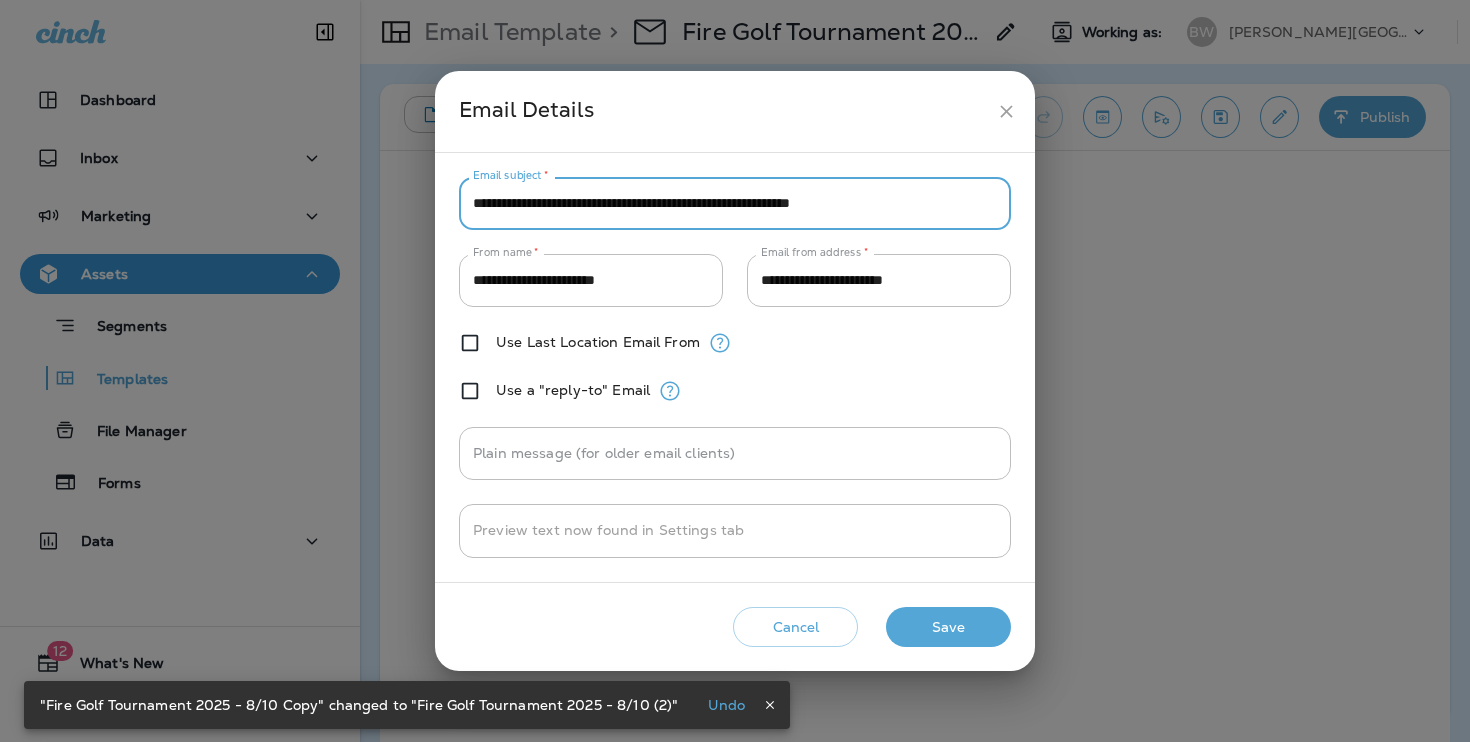 click on "**********" at bounding box center [735, 203] 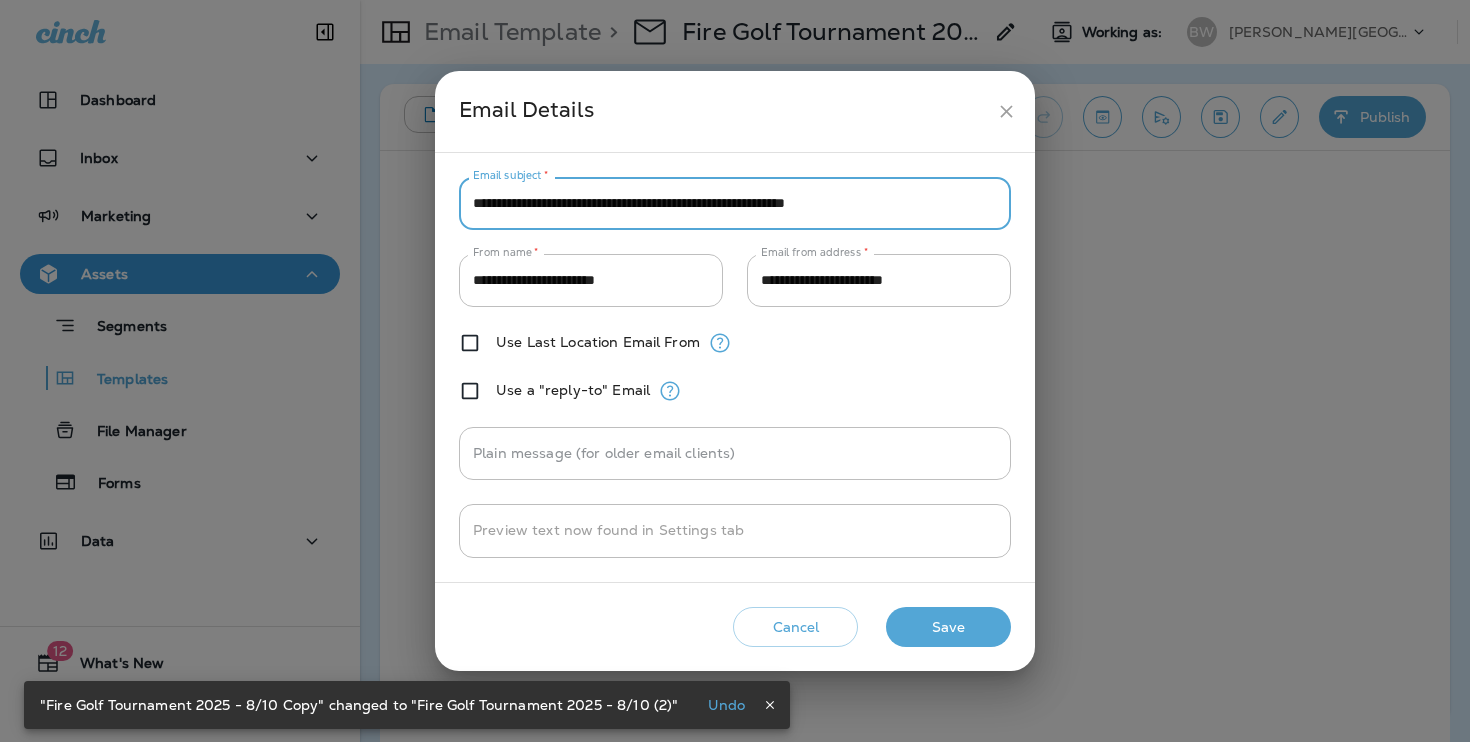 type on "**********" 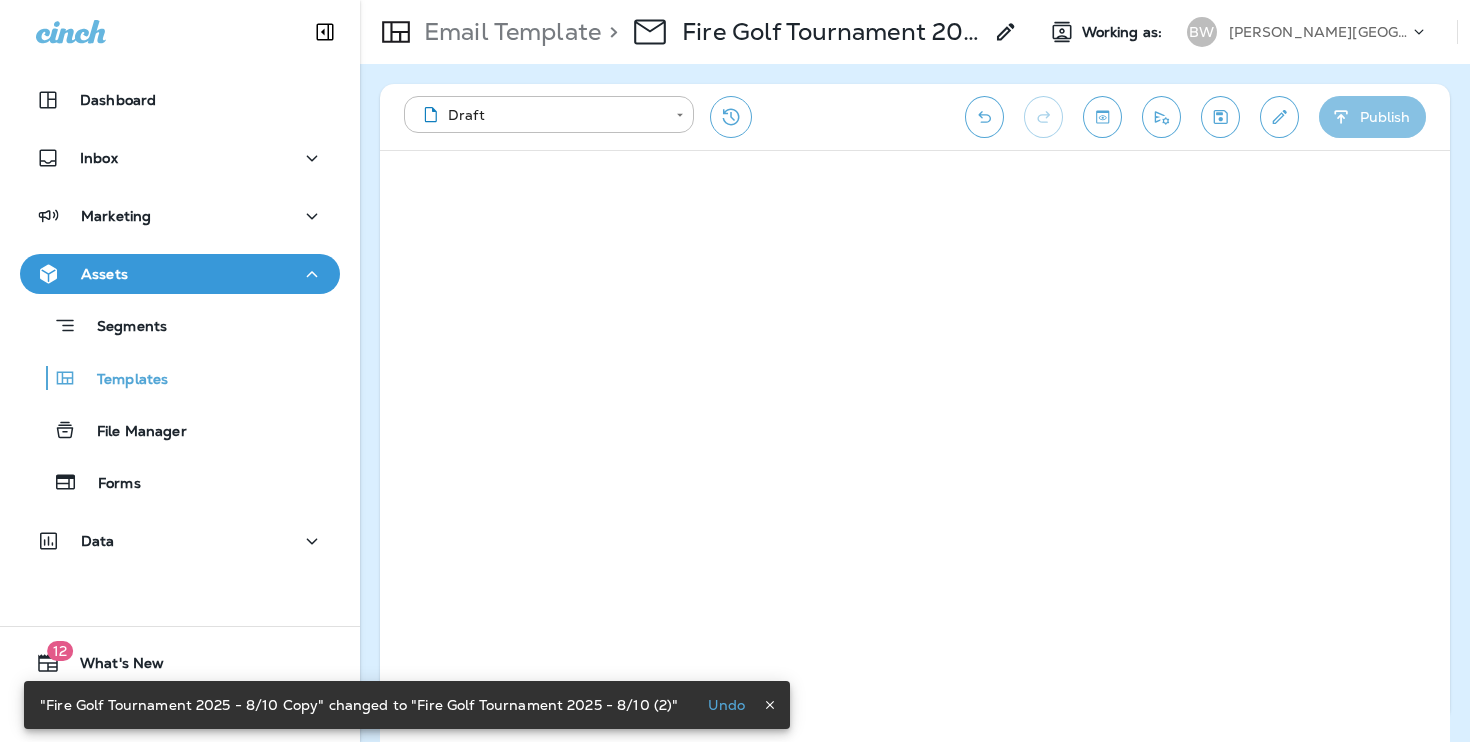 click on "Publish" at bounding box center [1372, 117] 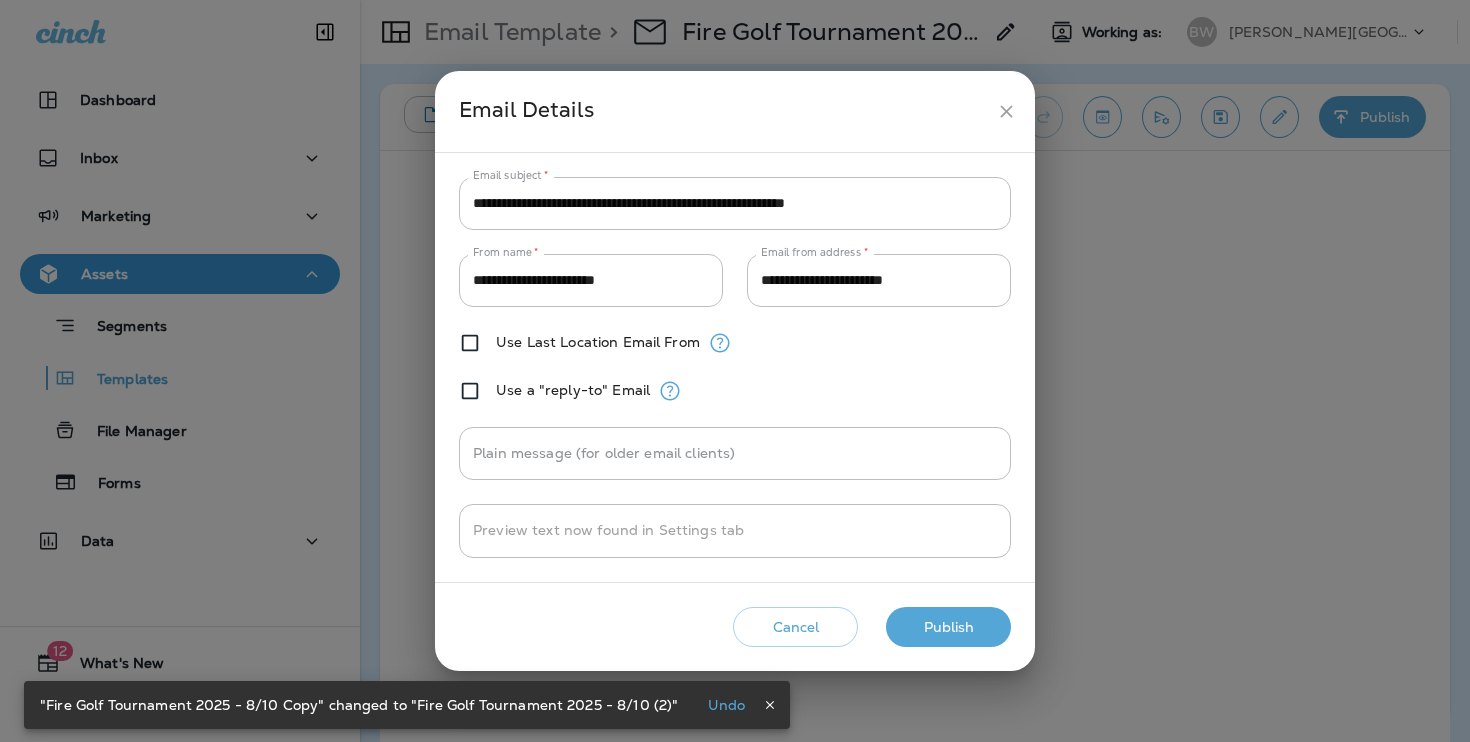 click on "Publish" at bounding box center [948, 627] 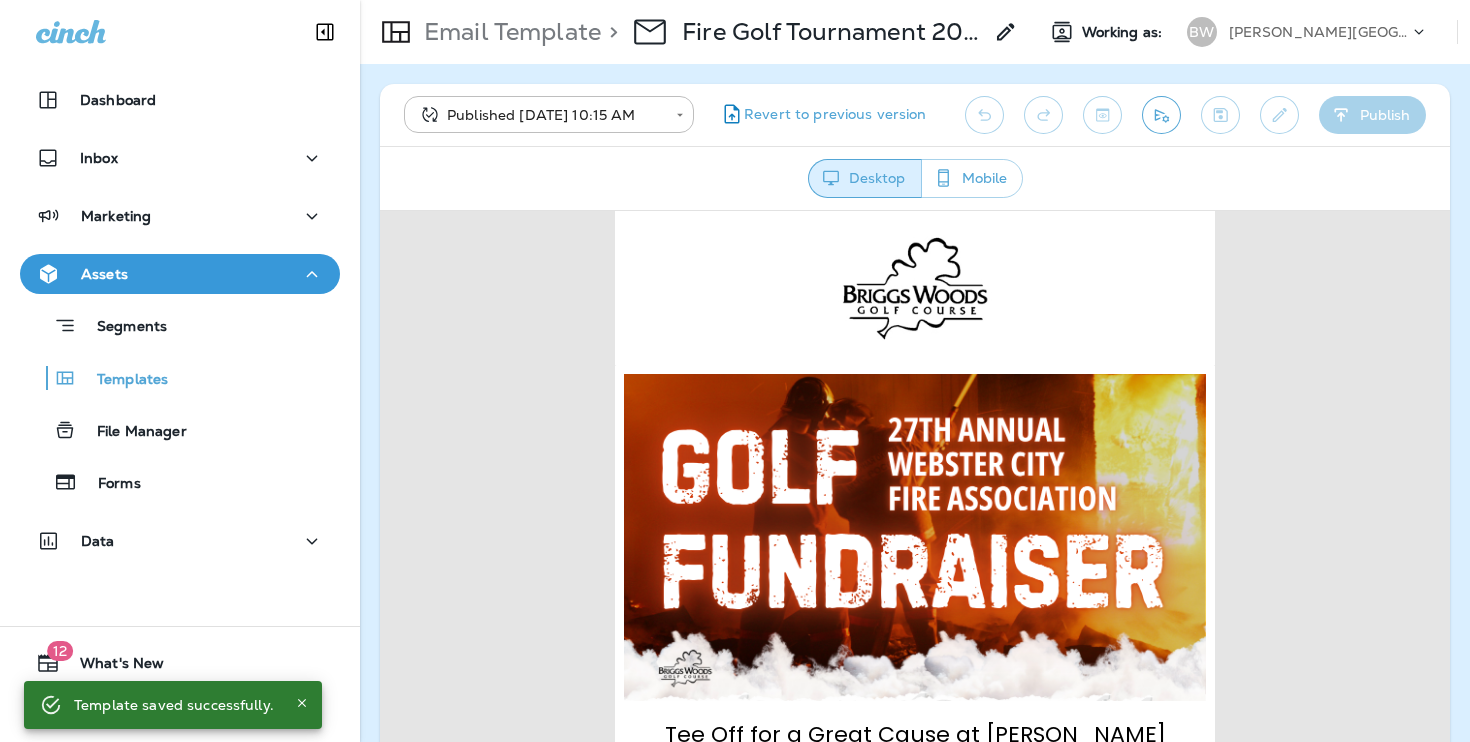 scroll, scrollTop: 0, scrollLeft: 0, axis: both 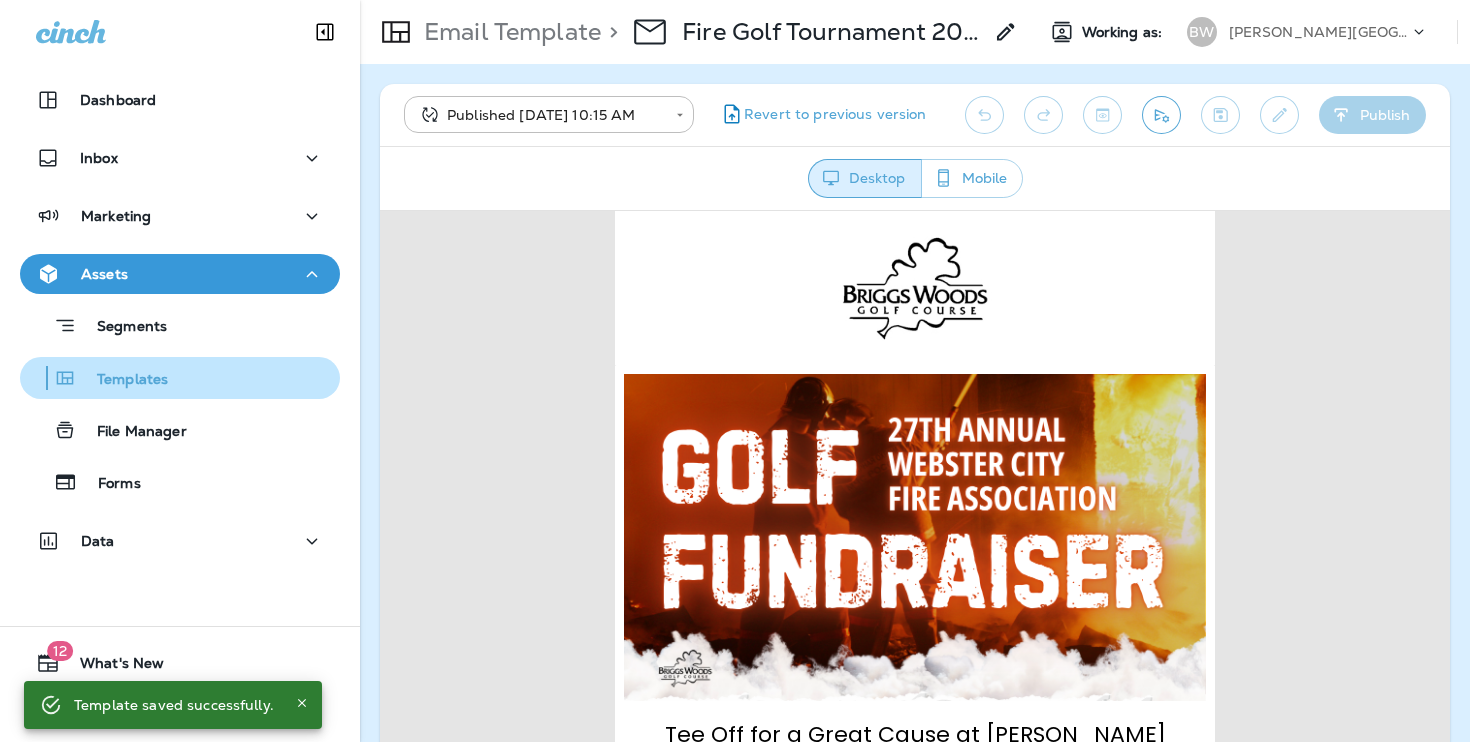 click on "Templates" at bounding box center [180, 378] 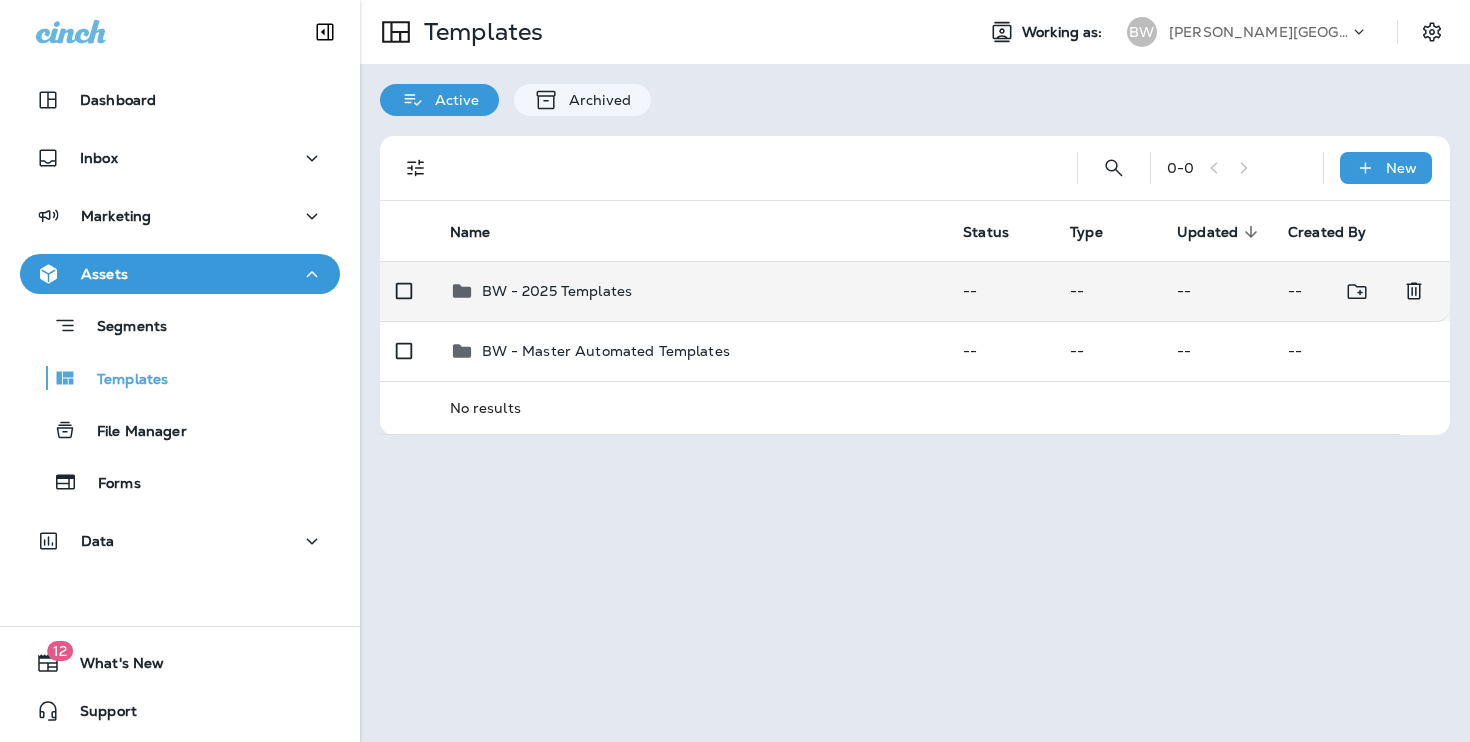 click on "BW - 2025 Templates" at bounding box center [691, 291] 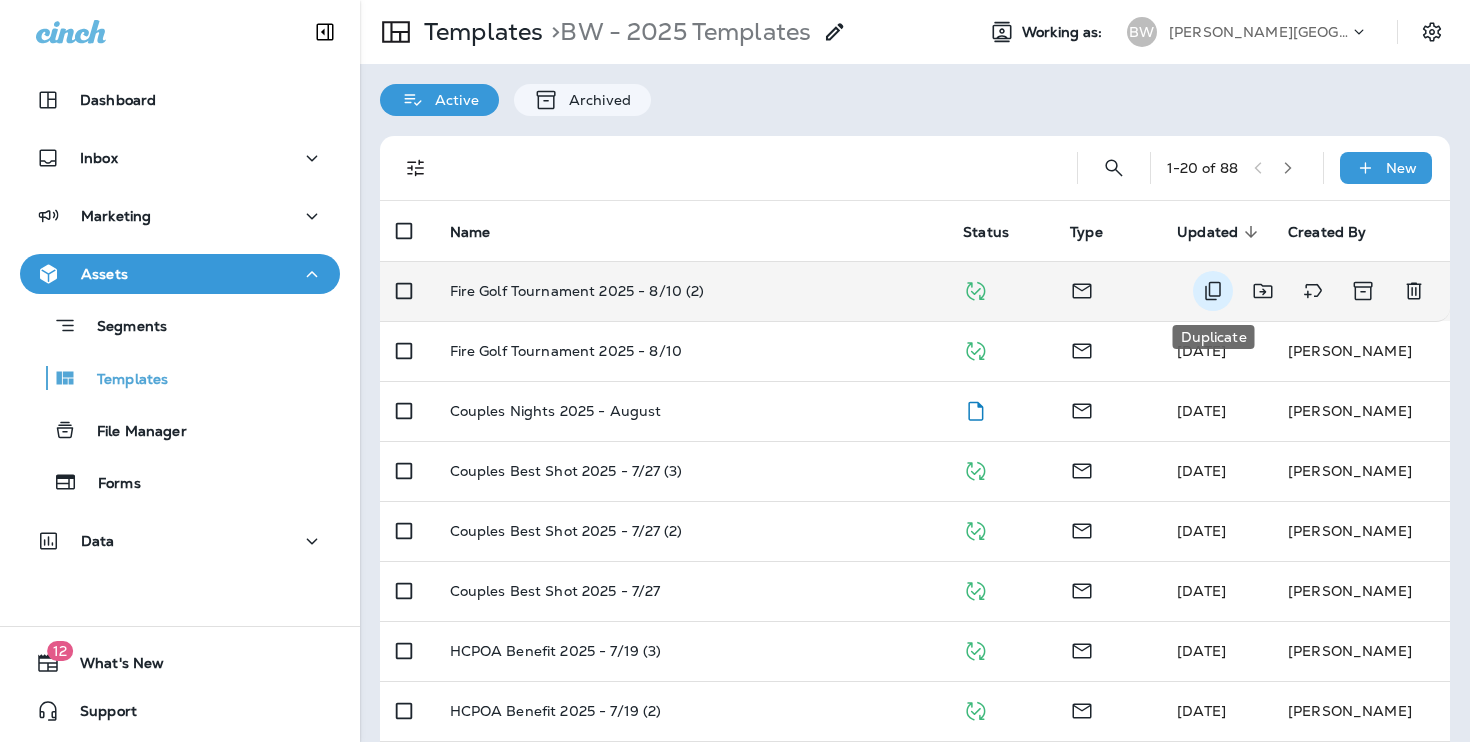 click 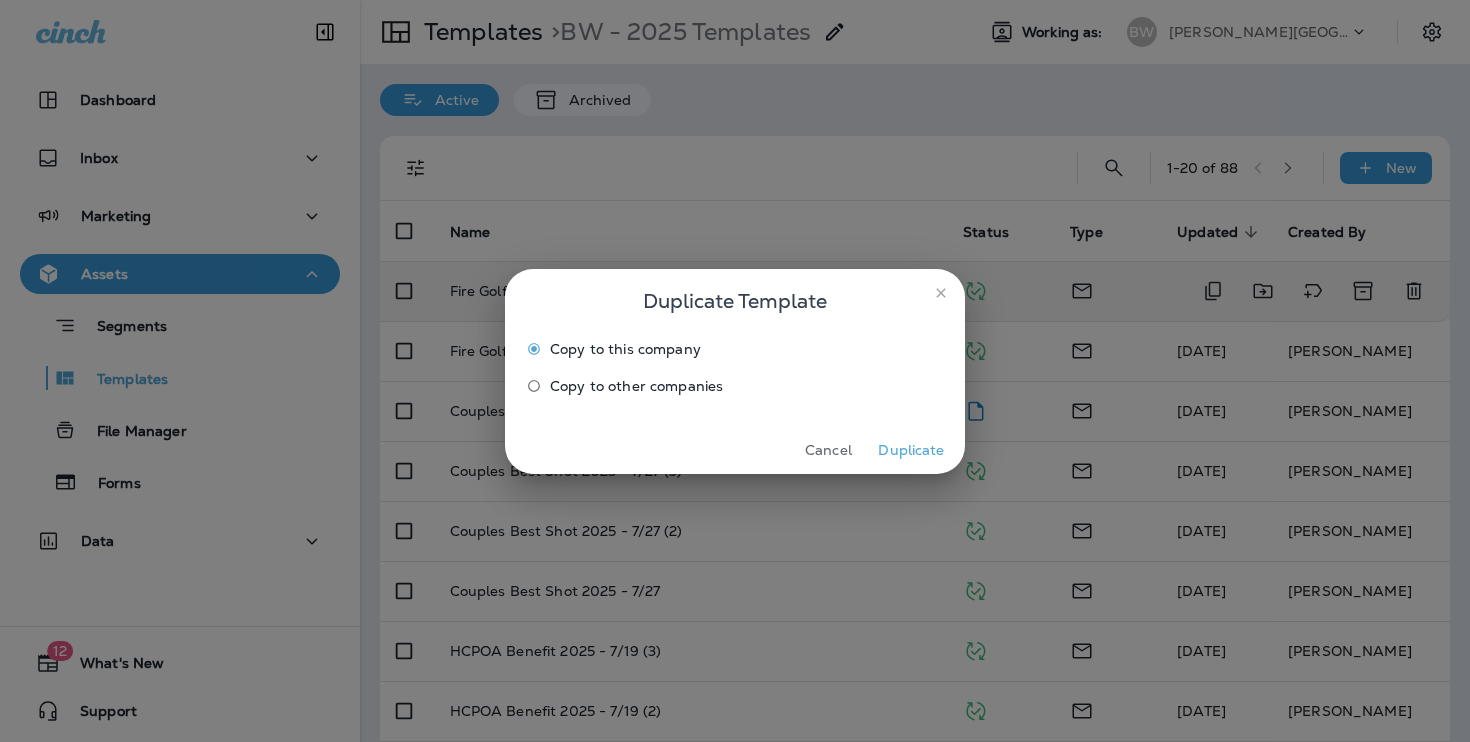 click on "Cancel Duplicate" at bounding box center [735, 450] 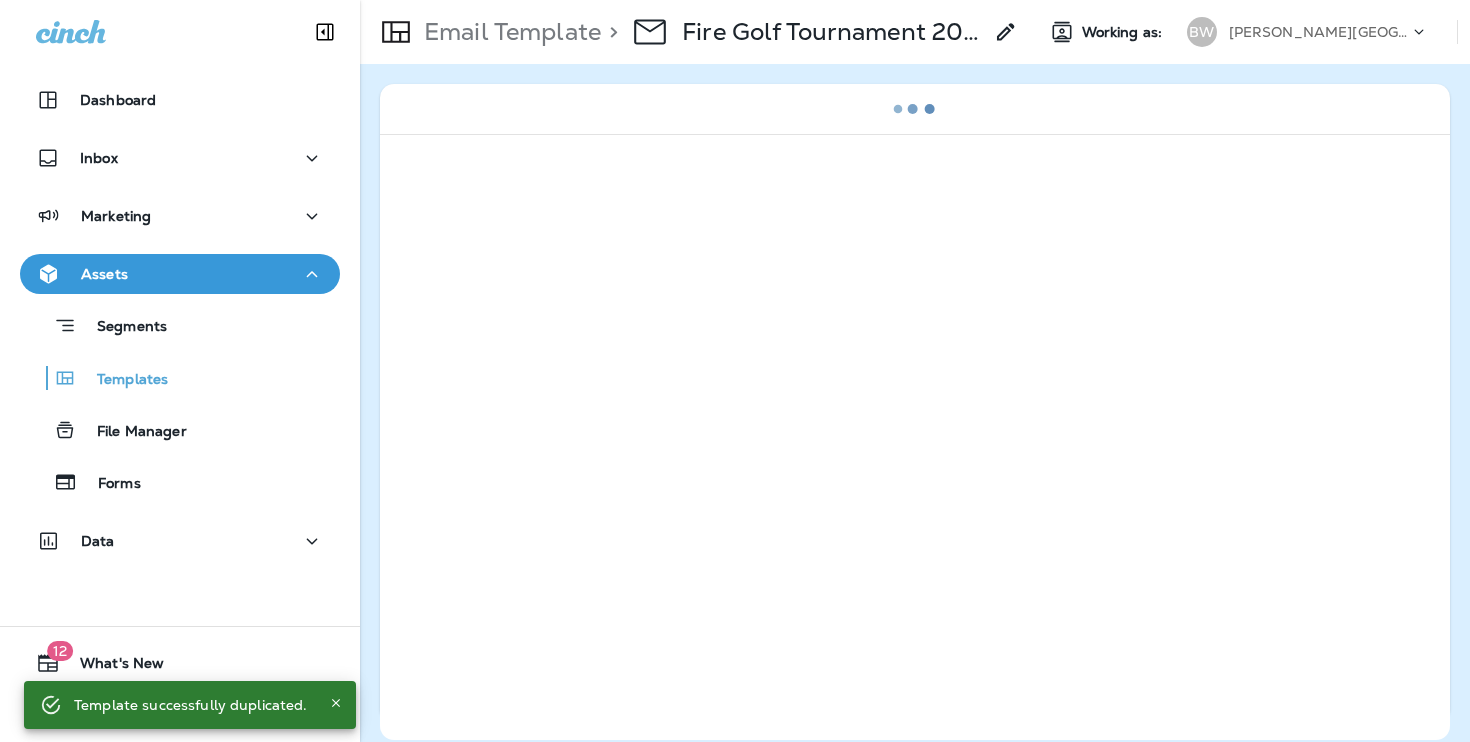 click 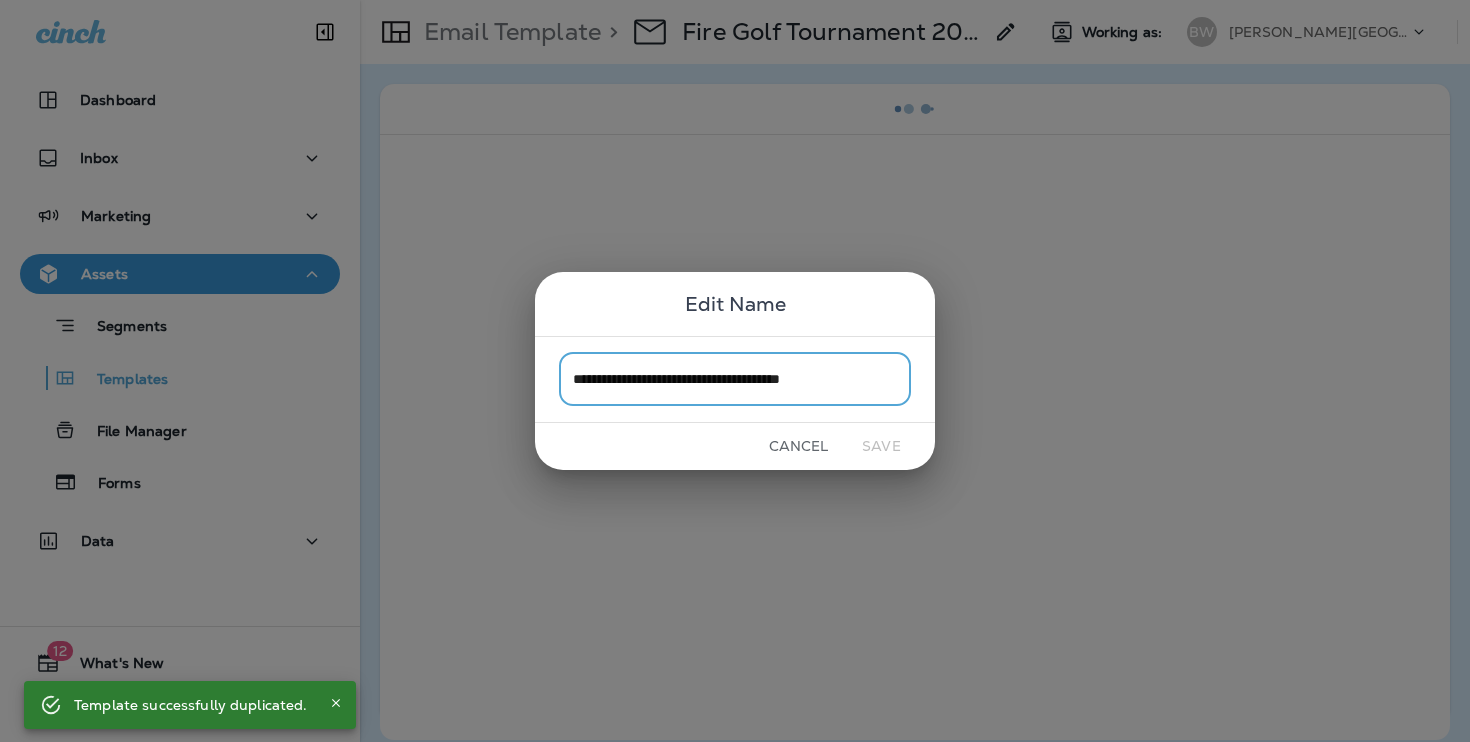 drag, startPoint x: 864, startPoint y: 379, endPoint x: 811, endPoint y: 376, distance: 53.08484 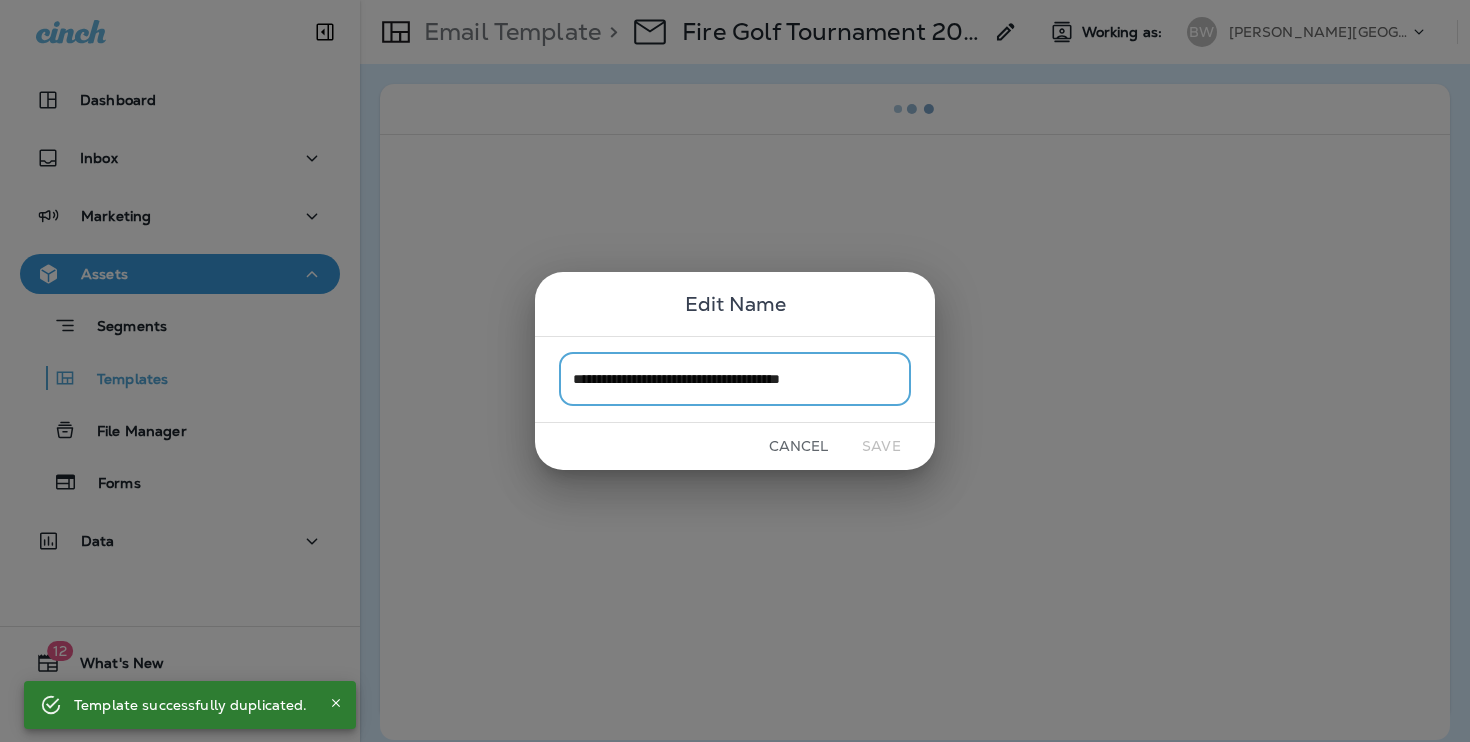 click on "**********" at bounding box center (735, 379) 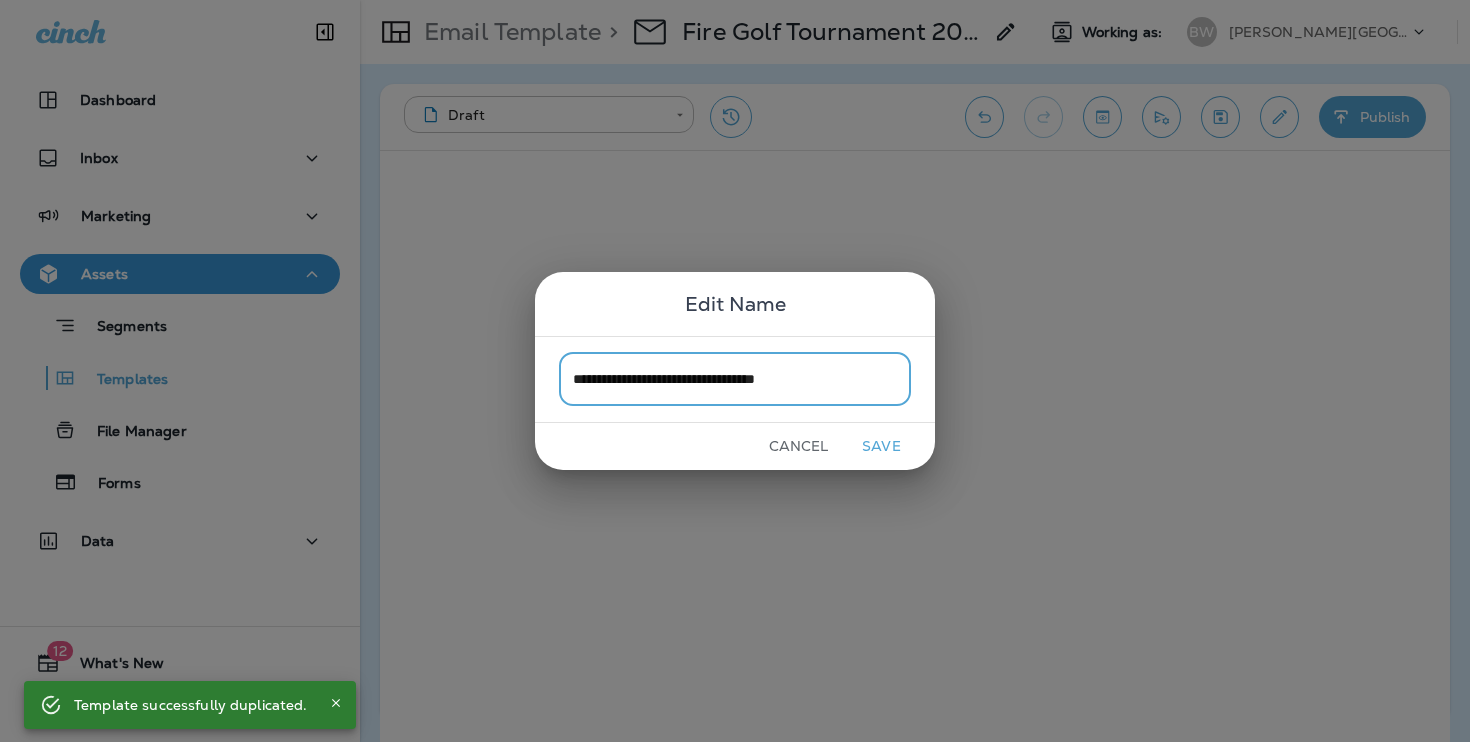 type on "**********" 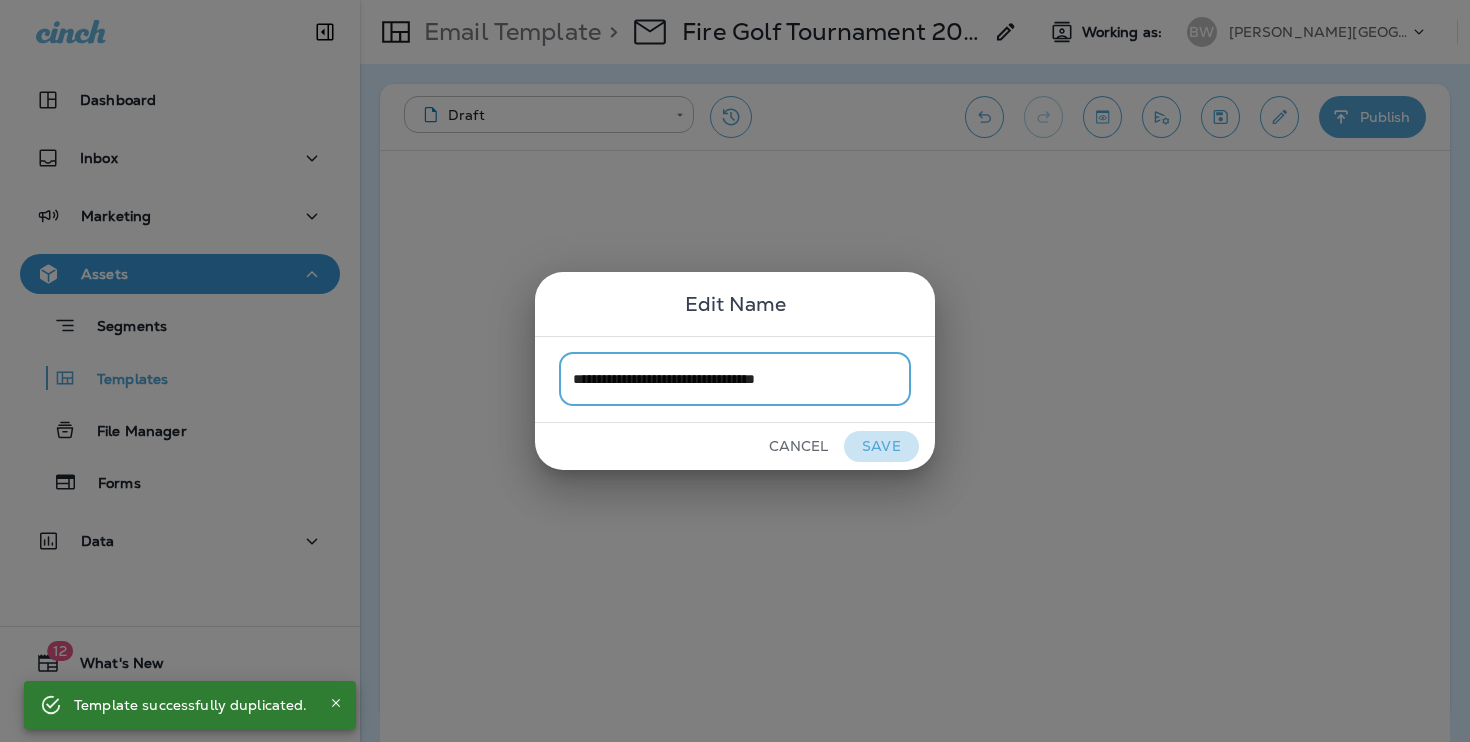 click on "Save" at bounding box center (881, 446) 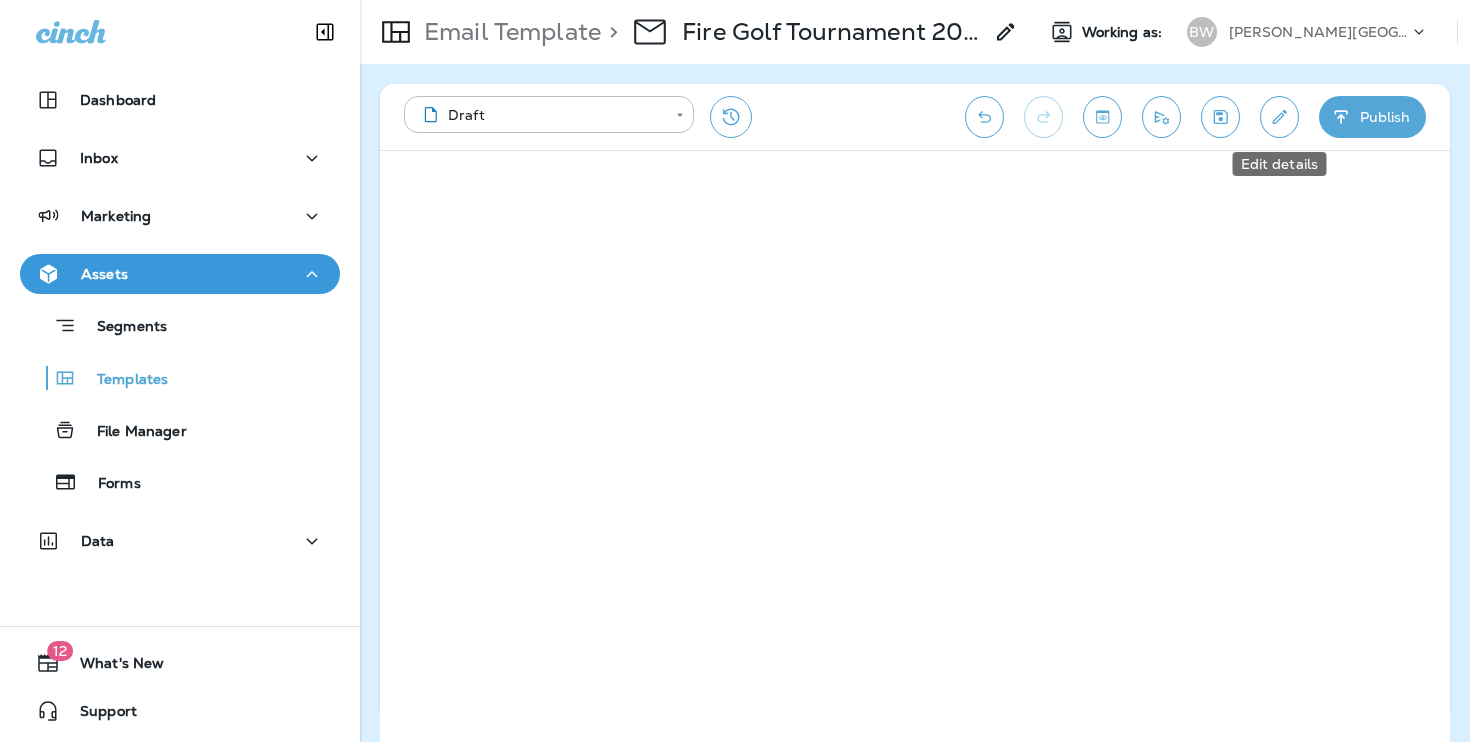 click at bounding box center [1279, 117] 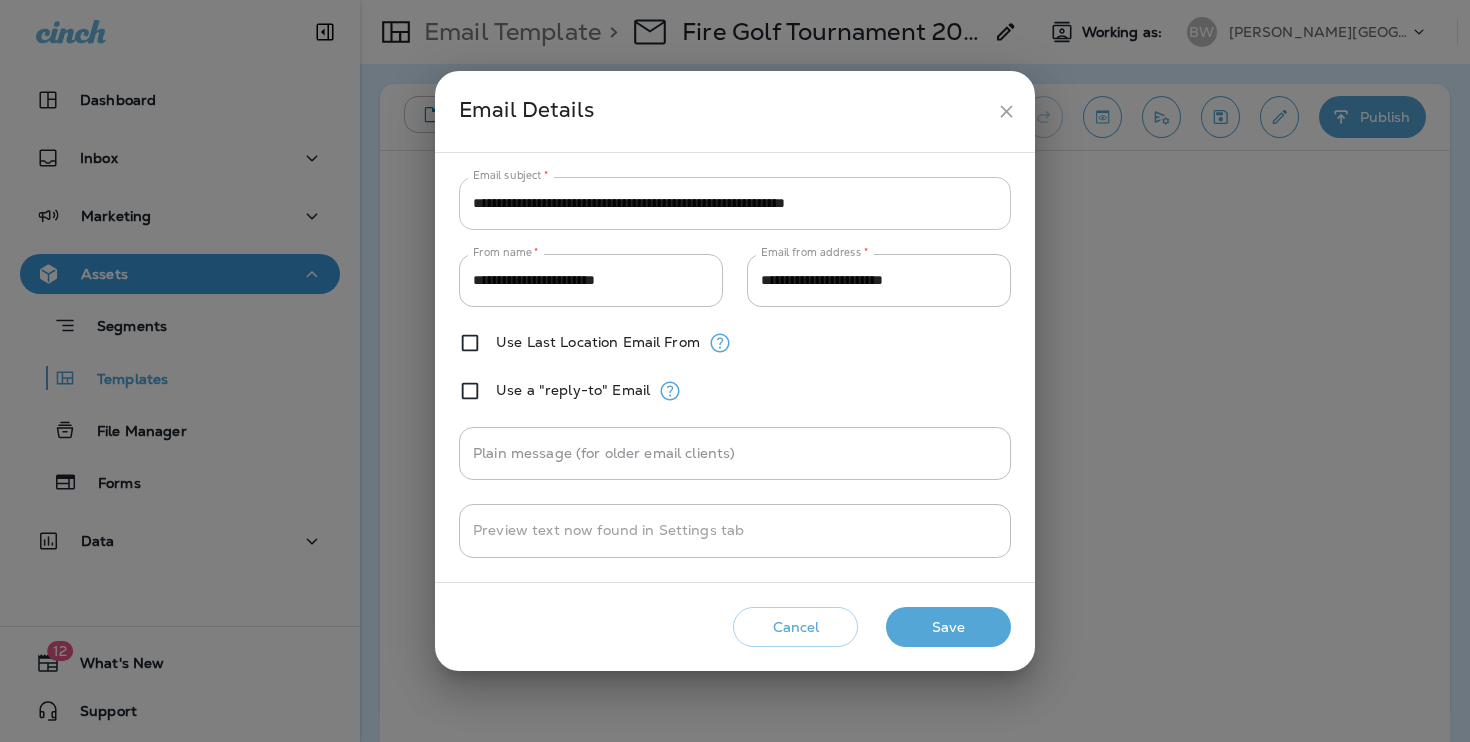 click on "**********" 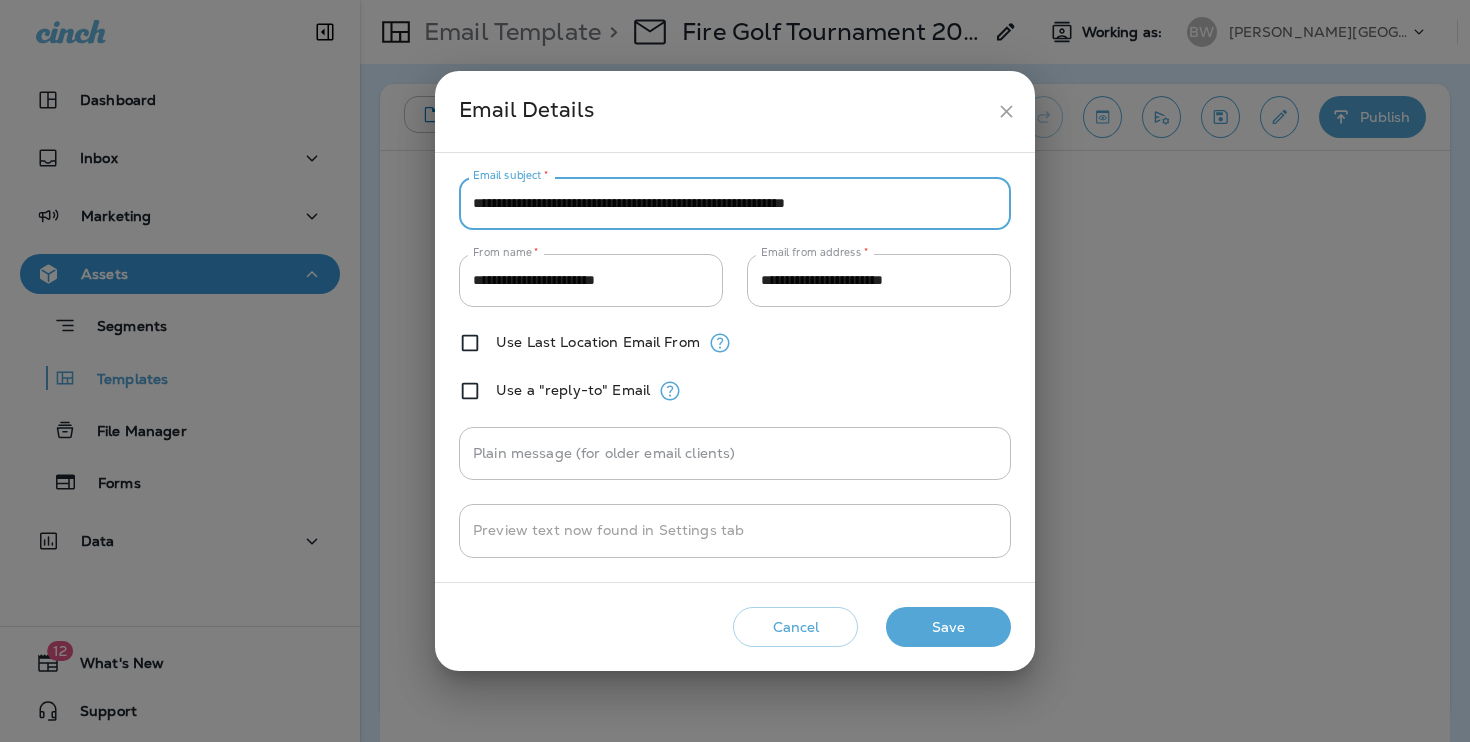 click on "**********" at bounding box center (735, 203) 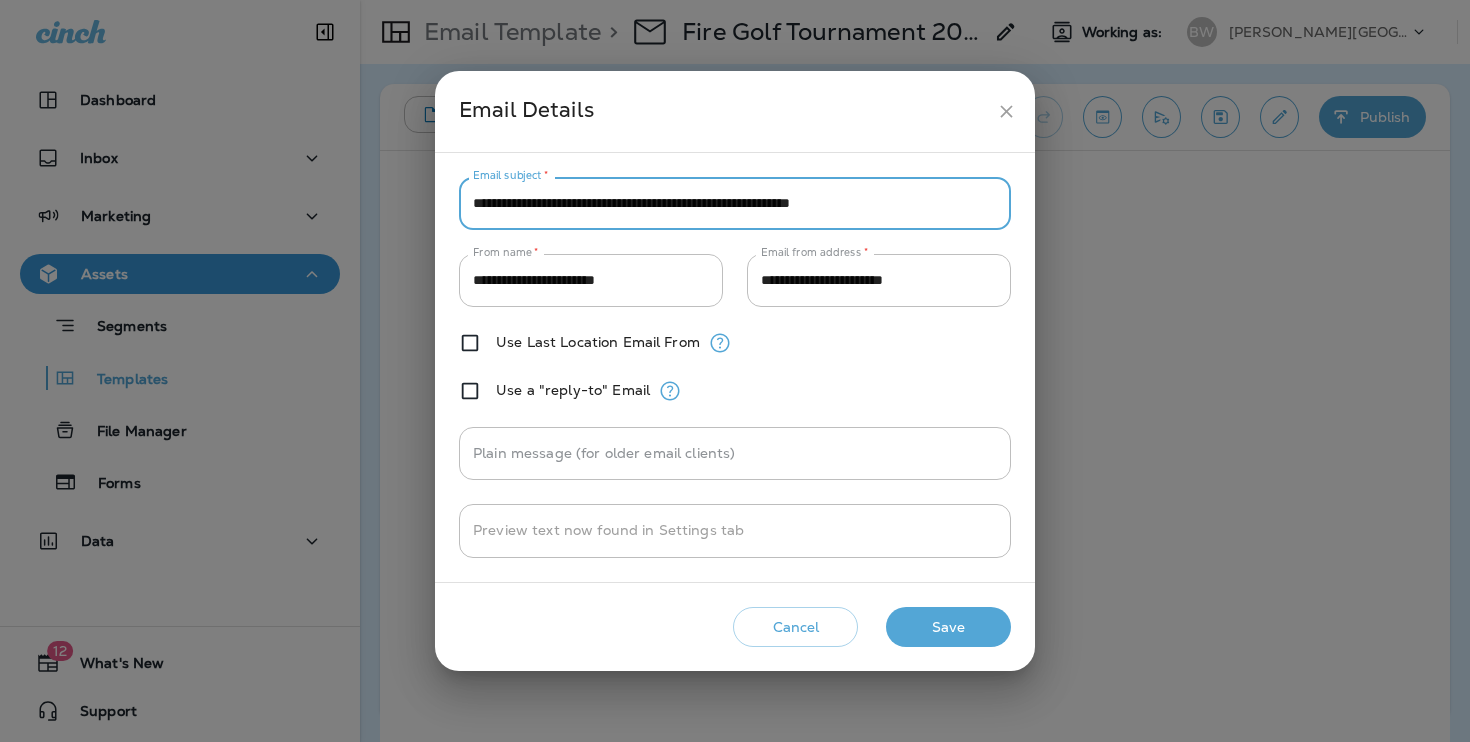 type on "**********" 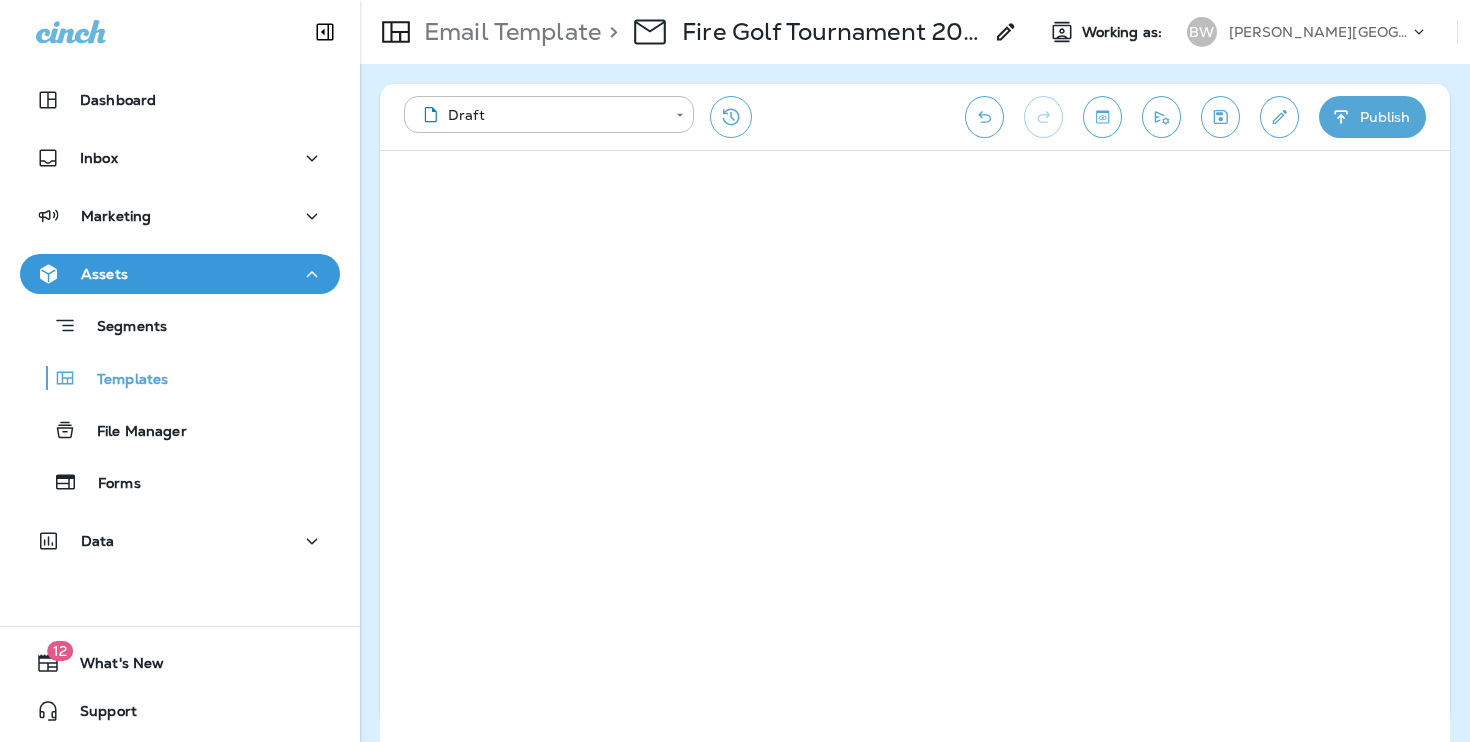click on "Publish" at bounding box center (1372, 117) 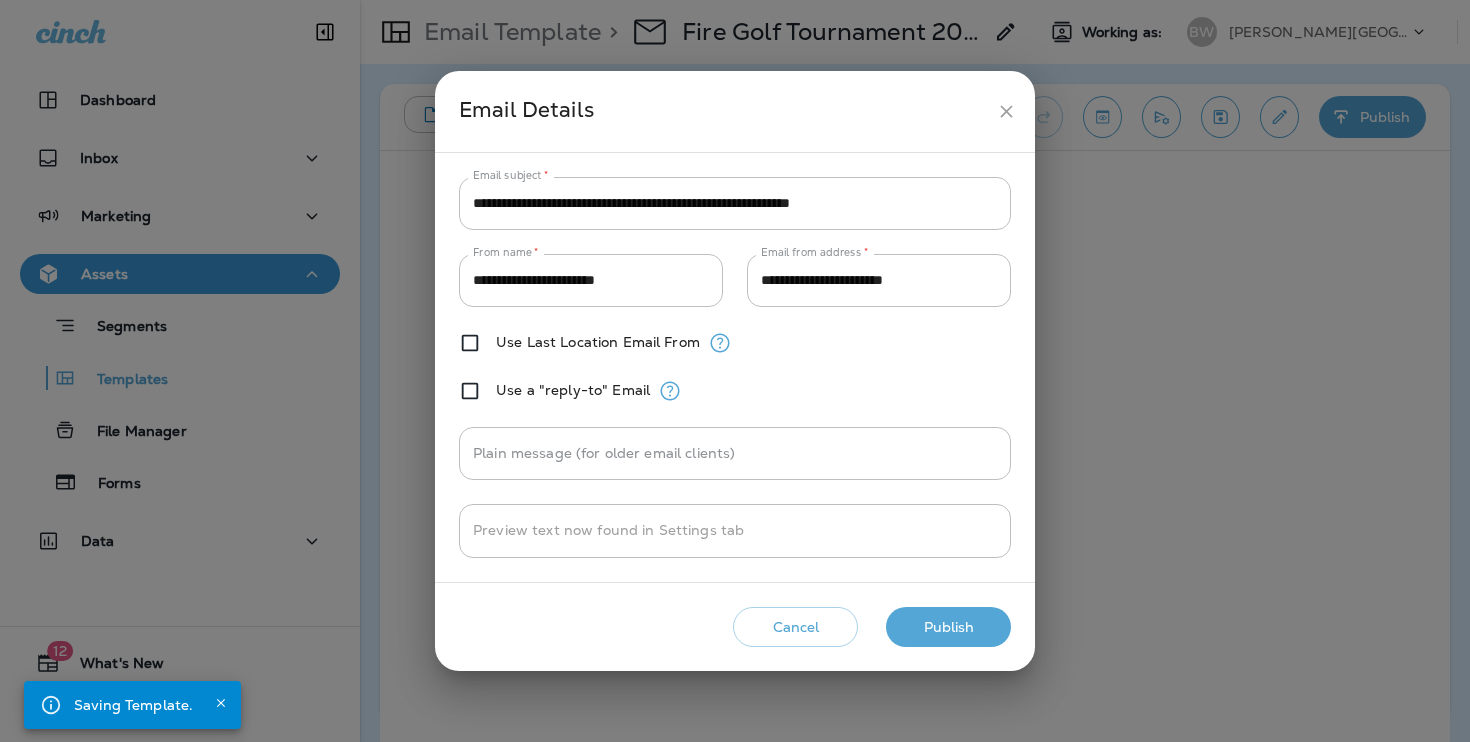 click on "Publish" at bounding box center [948, 627] 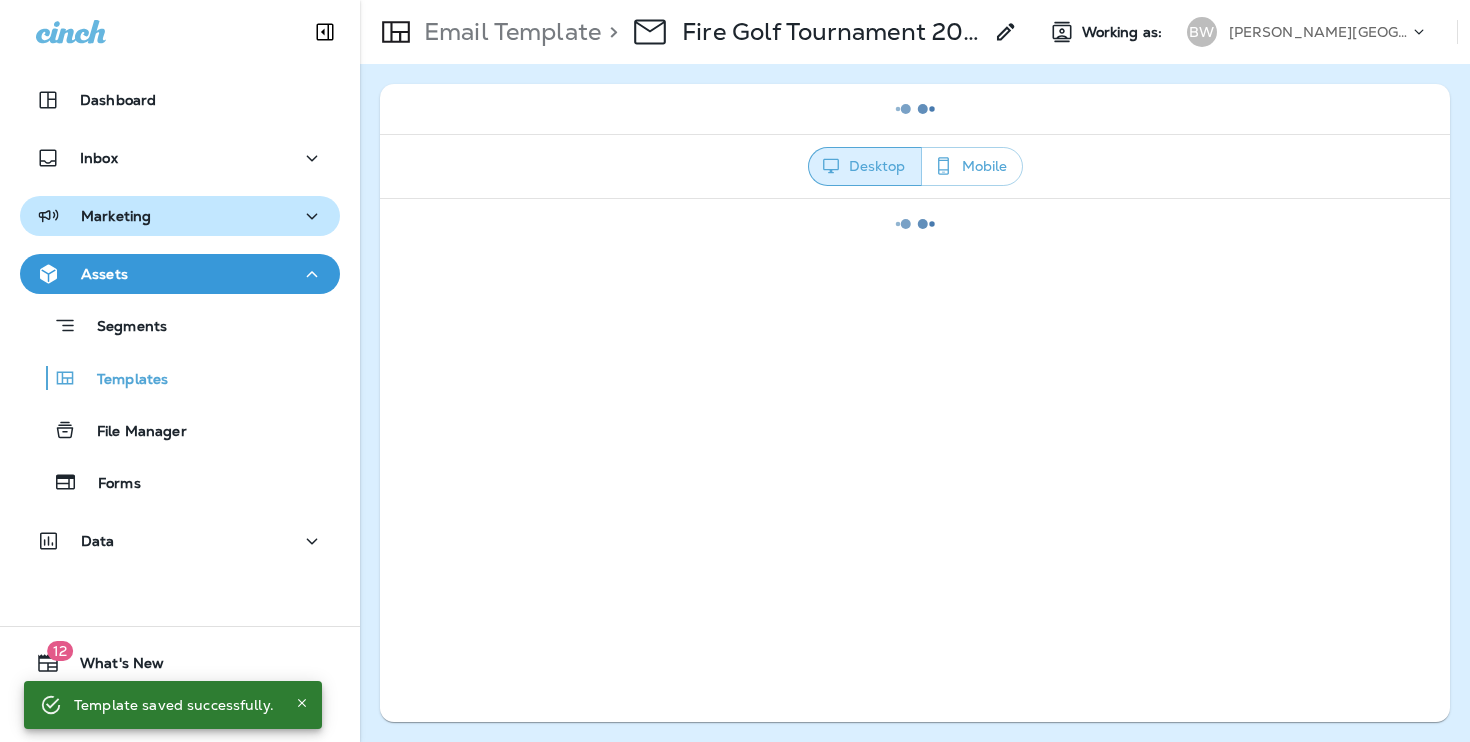 click on "Marketing" at bounding box center (180, 216) 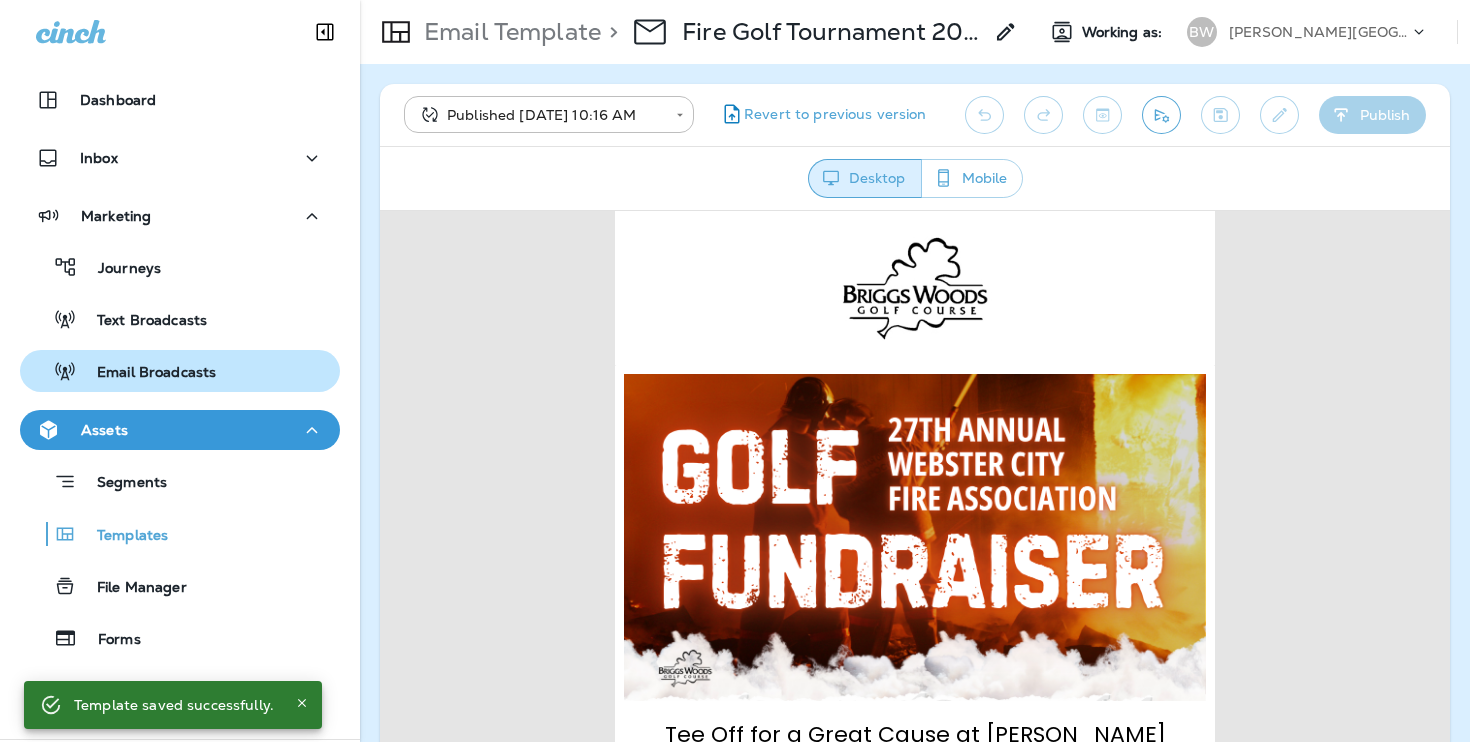 scroll, scrollTop: 0, scrollLeft: 0, axis: both 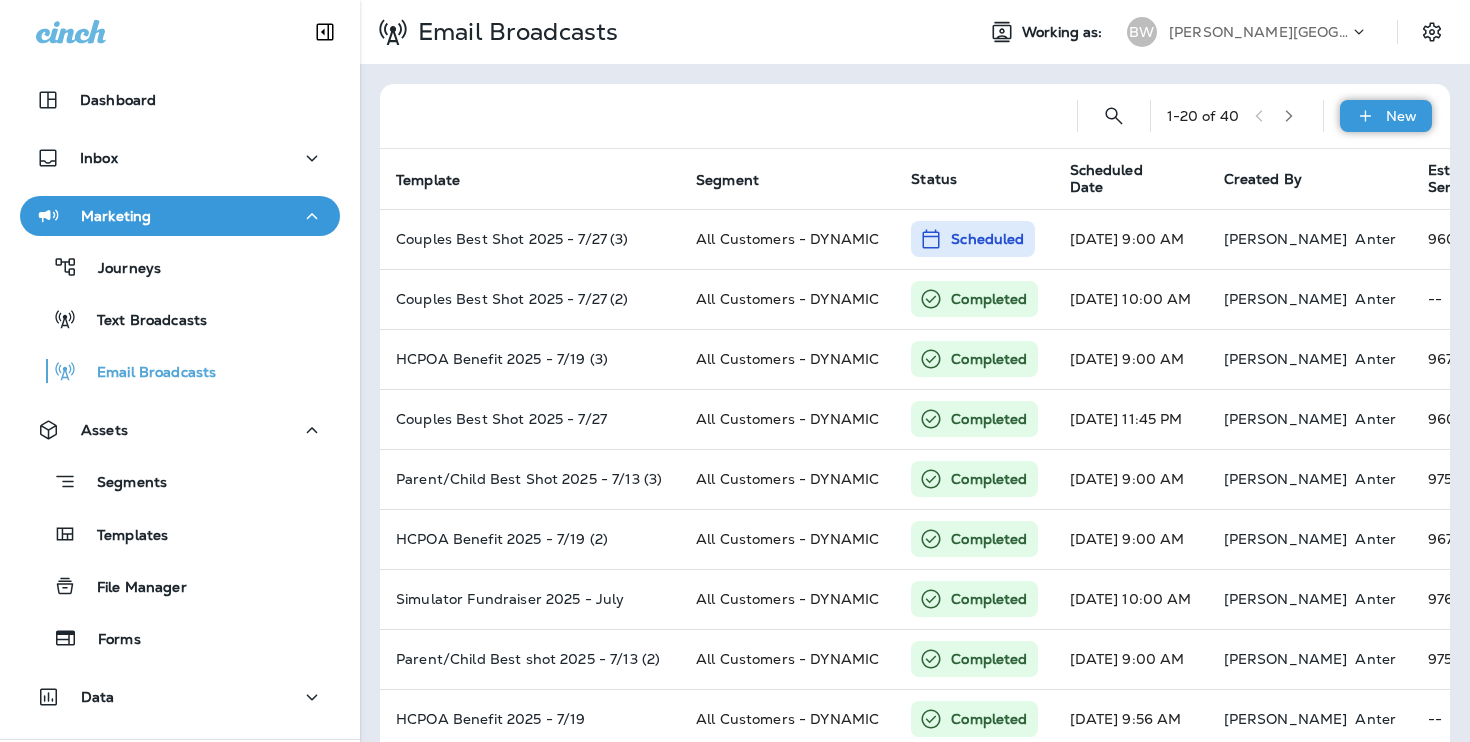 click 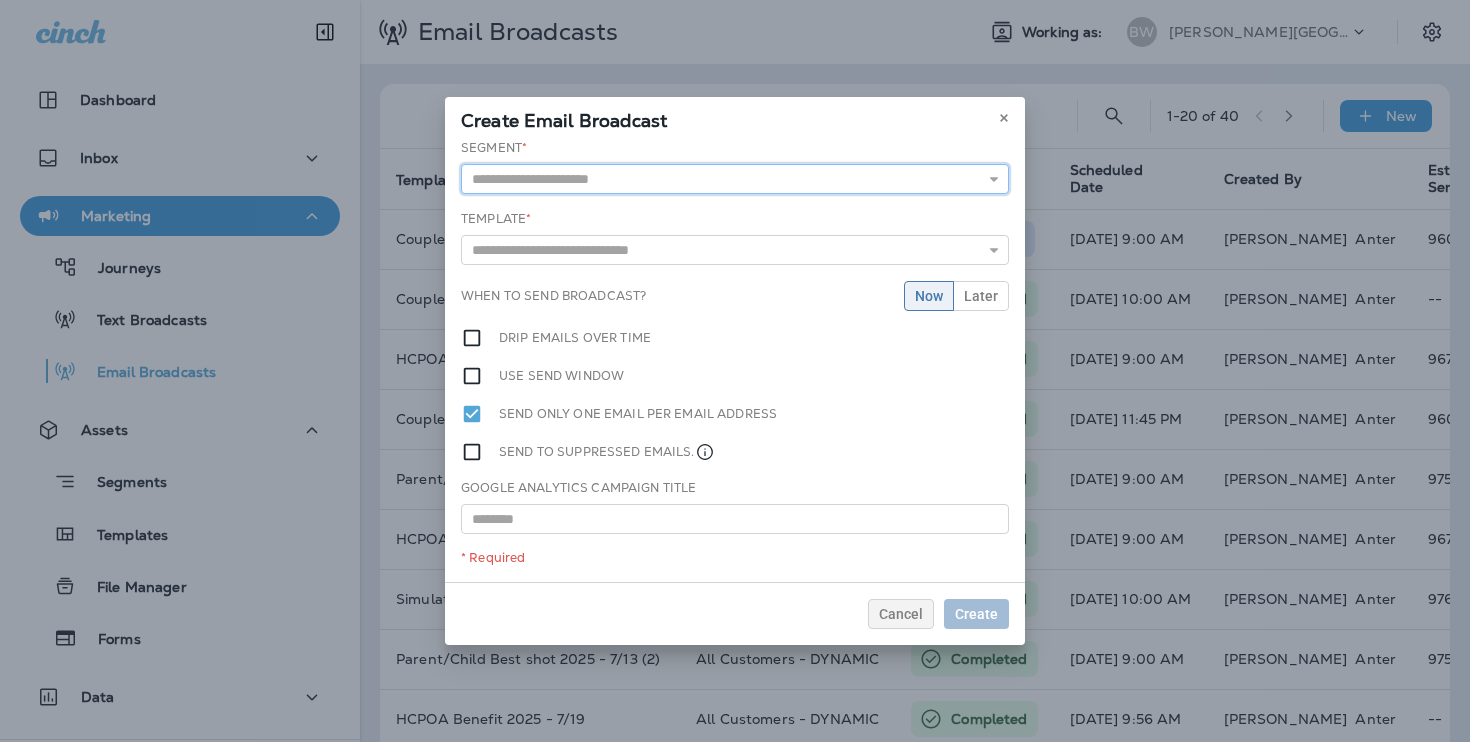 click at bounding box center [735, 179] 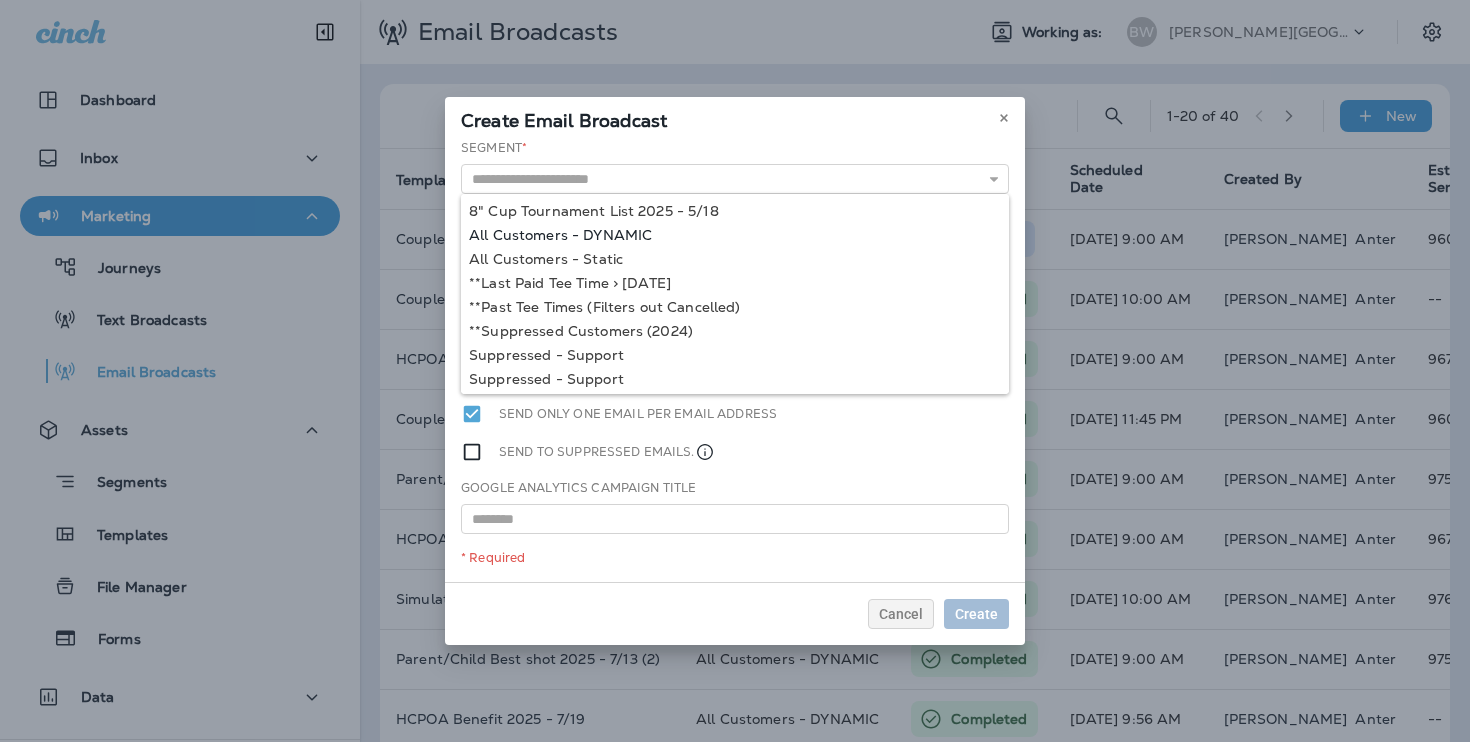 type on "**********" 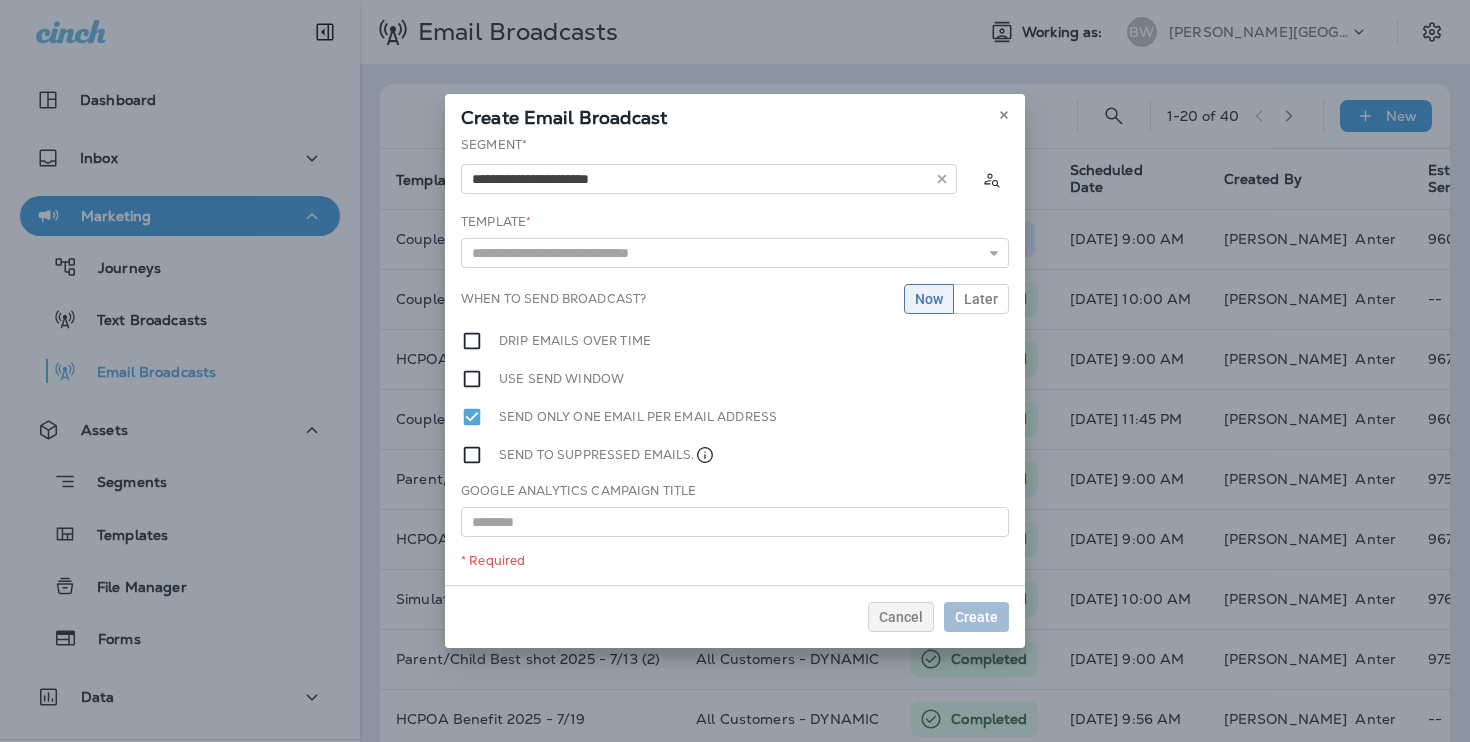 click on "**********" at bounding box center (735, 360) 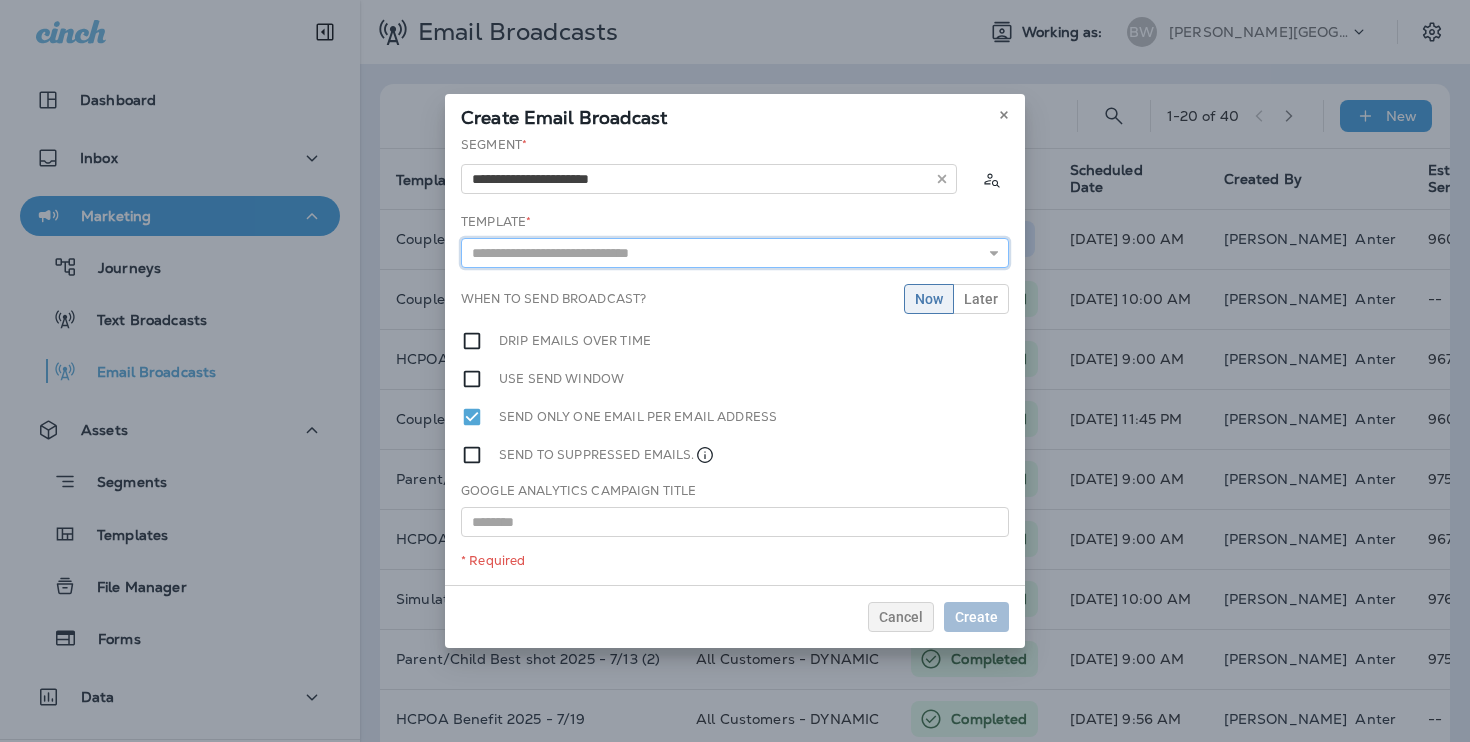 click at bounding box center (735, 253) 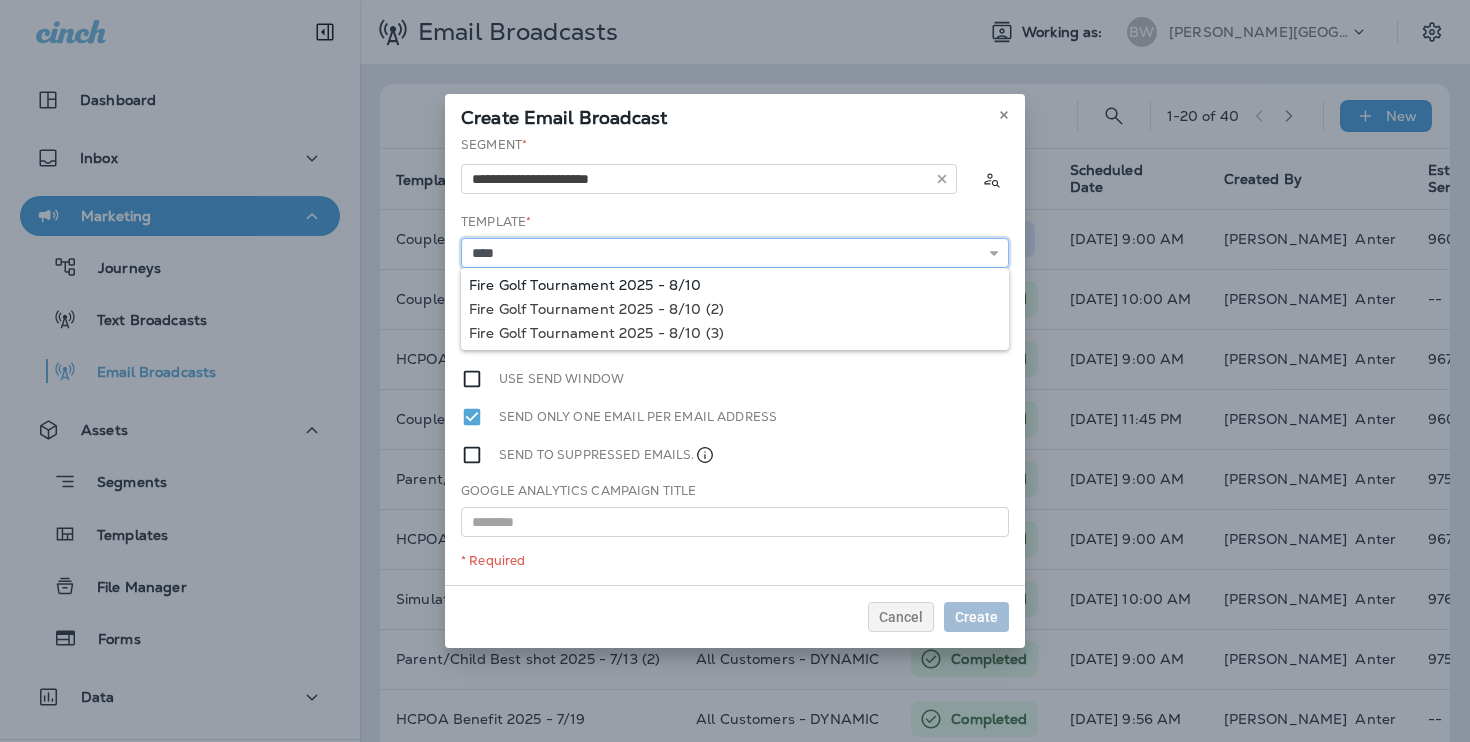 type on "**********" 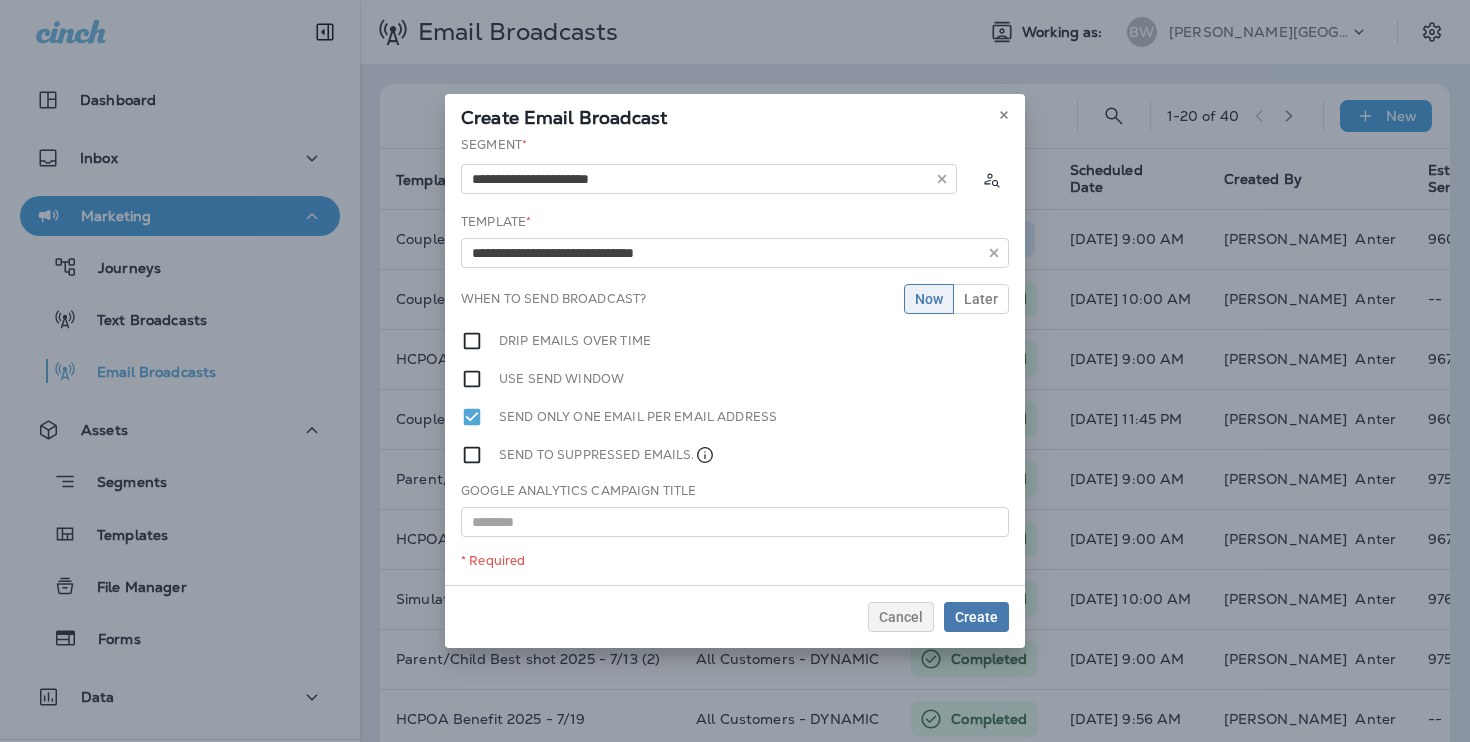 click on "**********" at bounding box center (735, 360) 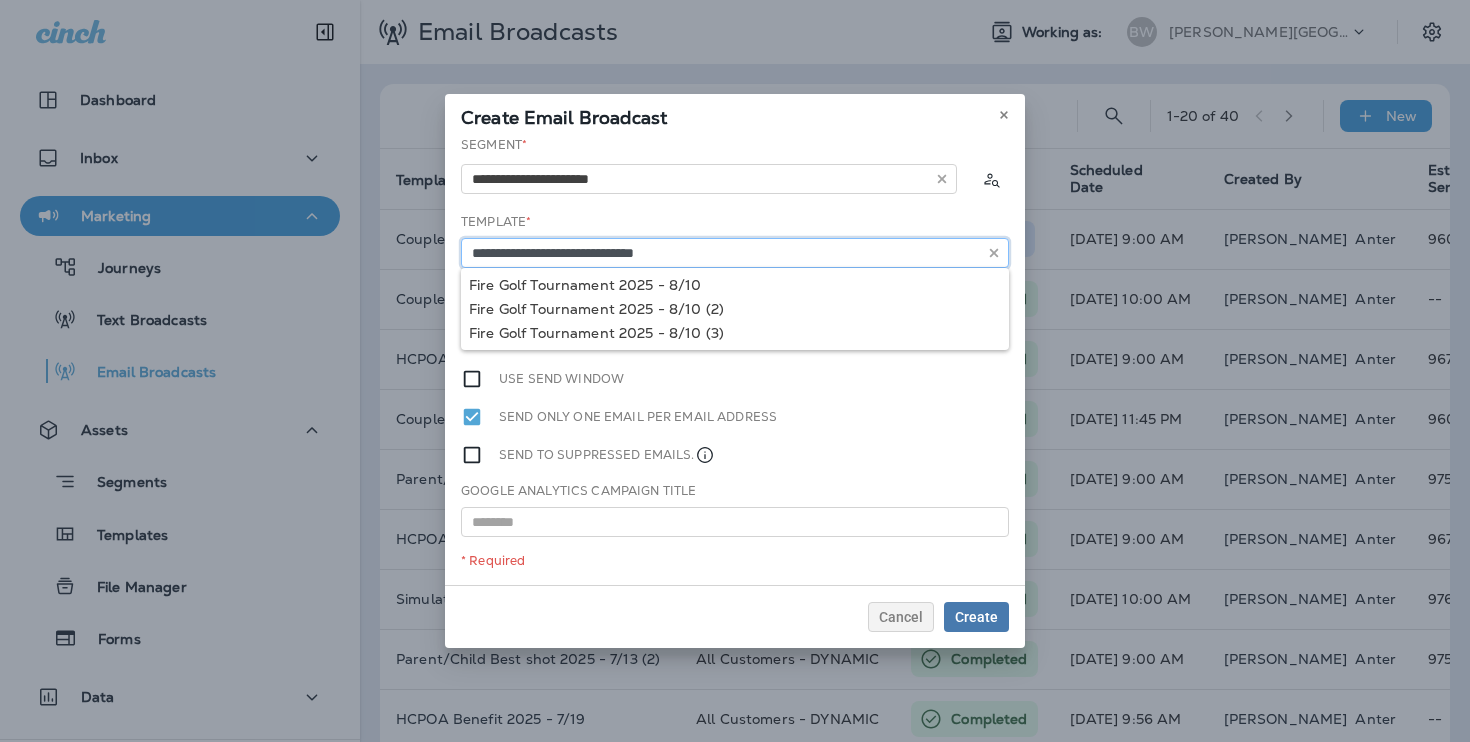 click on "**********" at bounding box center (735, 253) 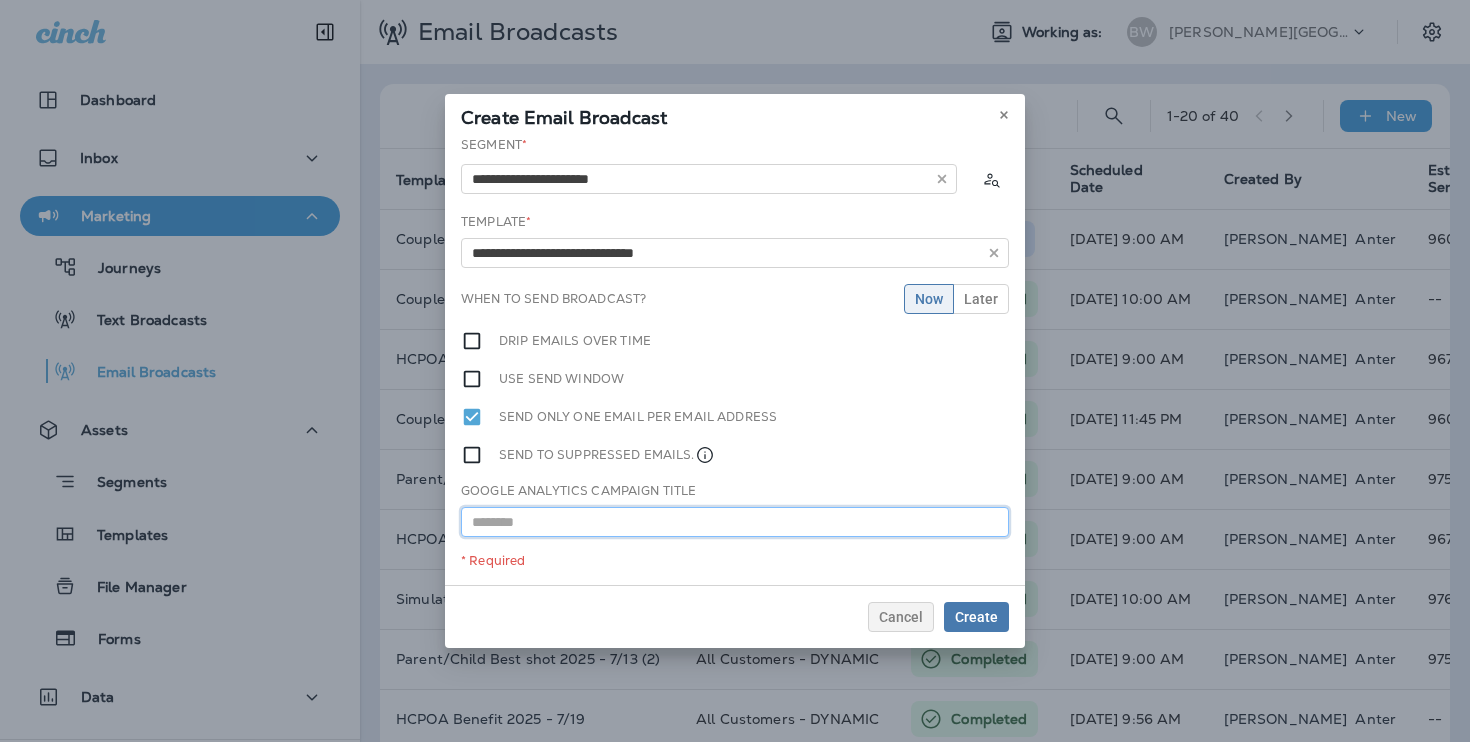 click at bounding box center (735, 522) 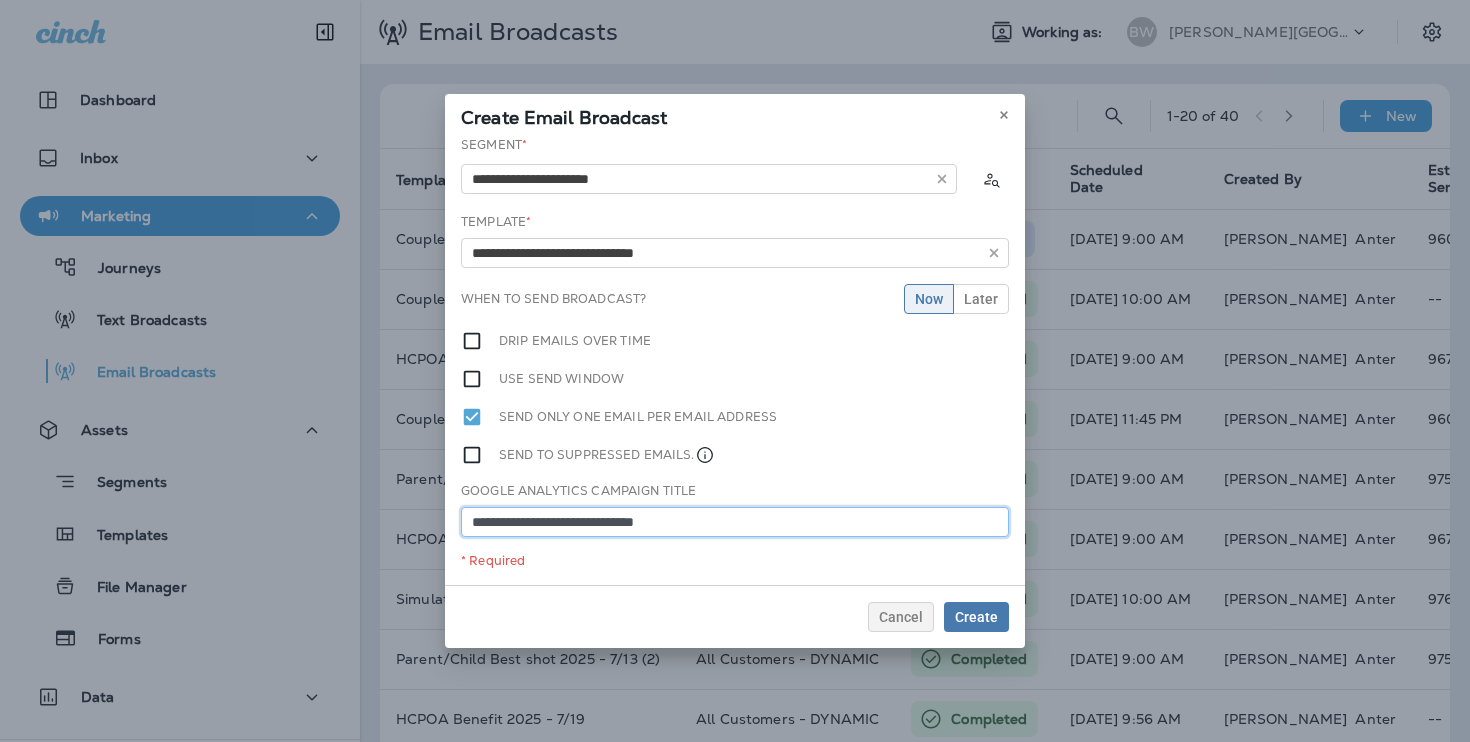 type on "**********" 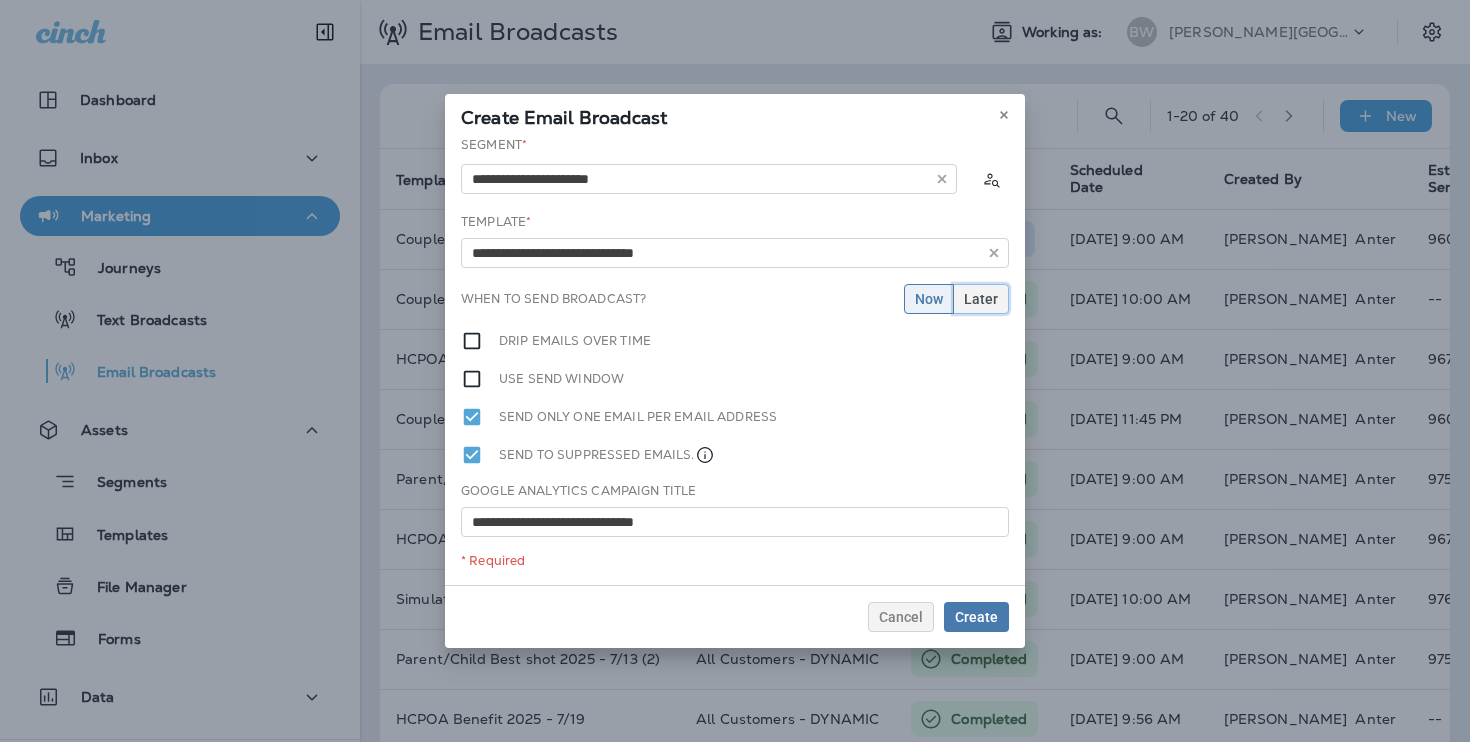 click on "Later" at bounding box center (981, 299) 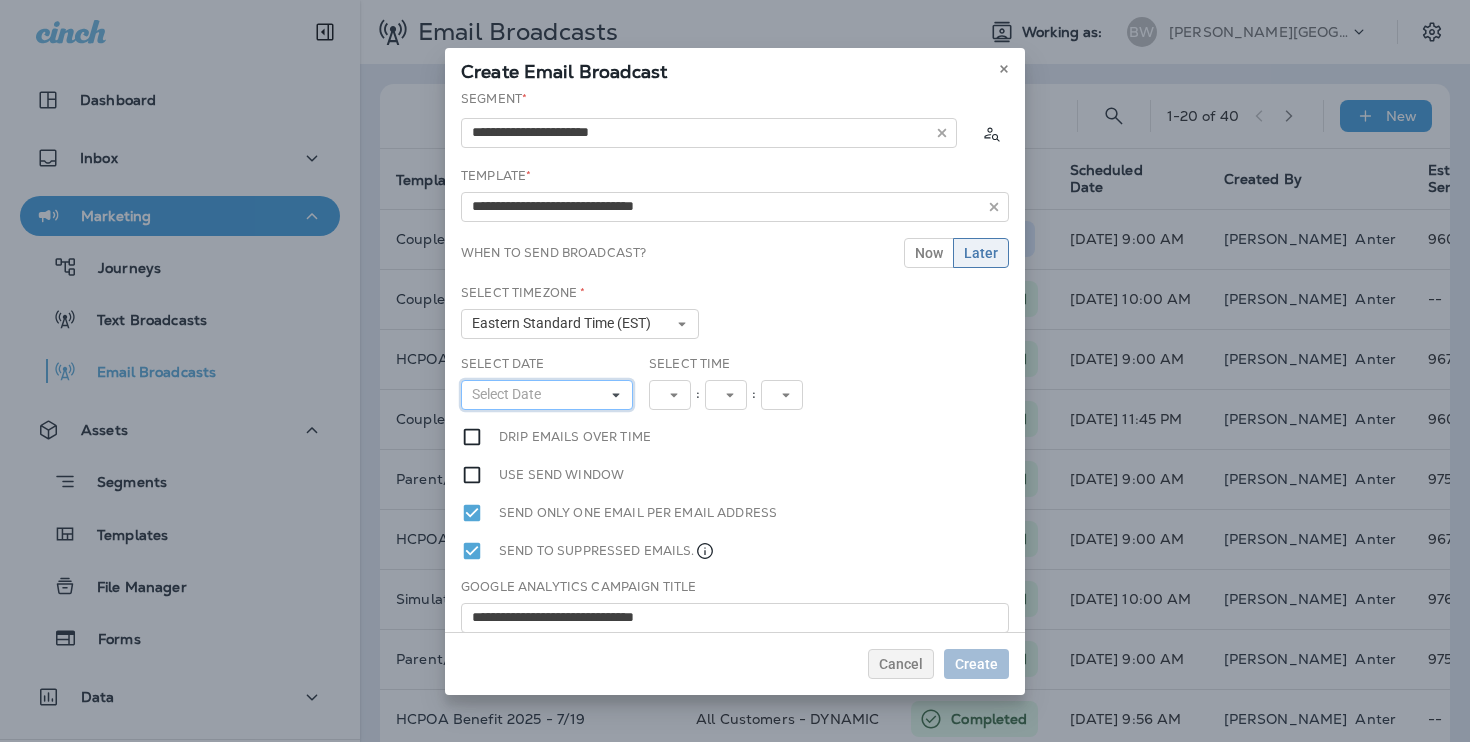 click on "Select Date" at bounding box center (510, 394) 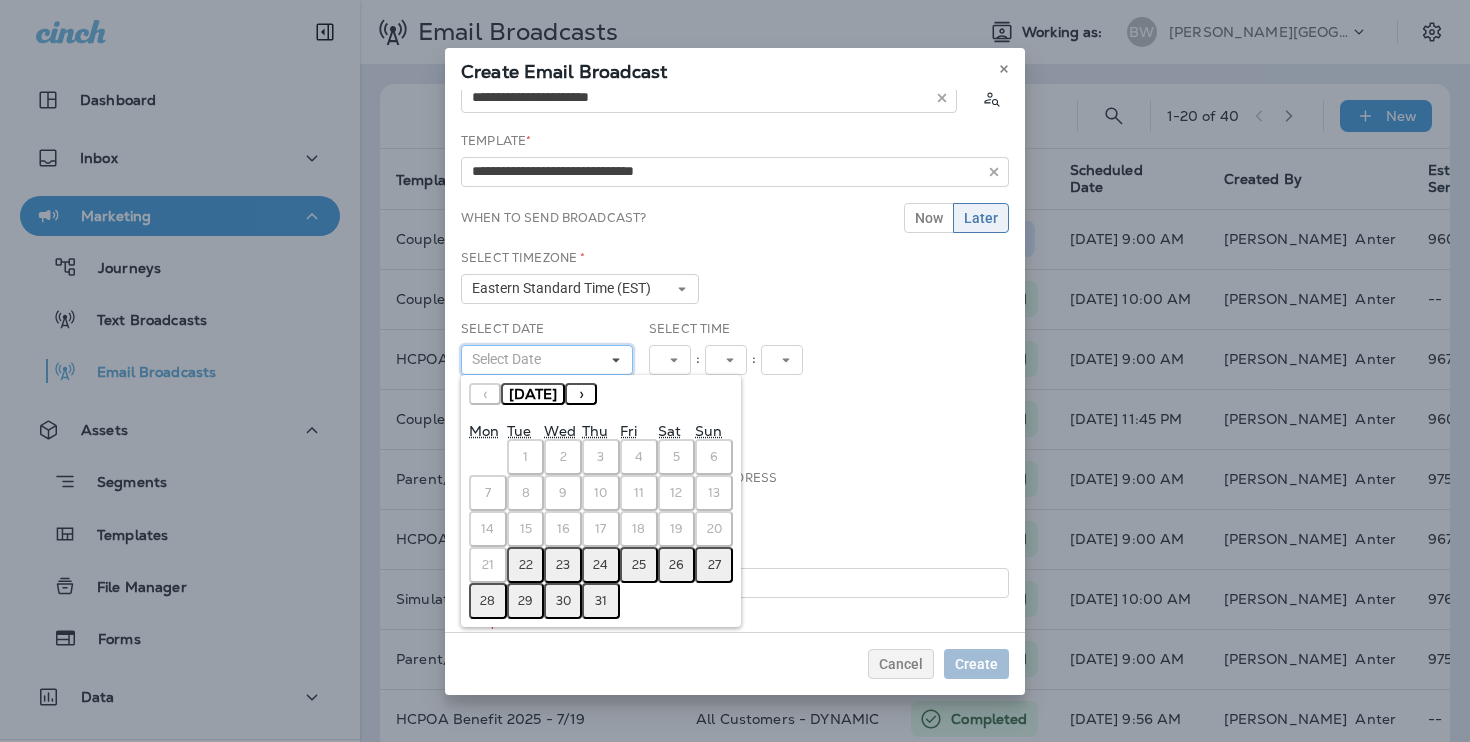 scroll, scrollTop: 41, scrollLeft: 0, axis: vertical 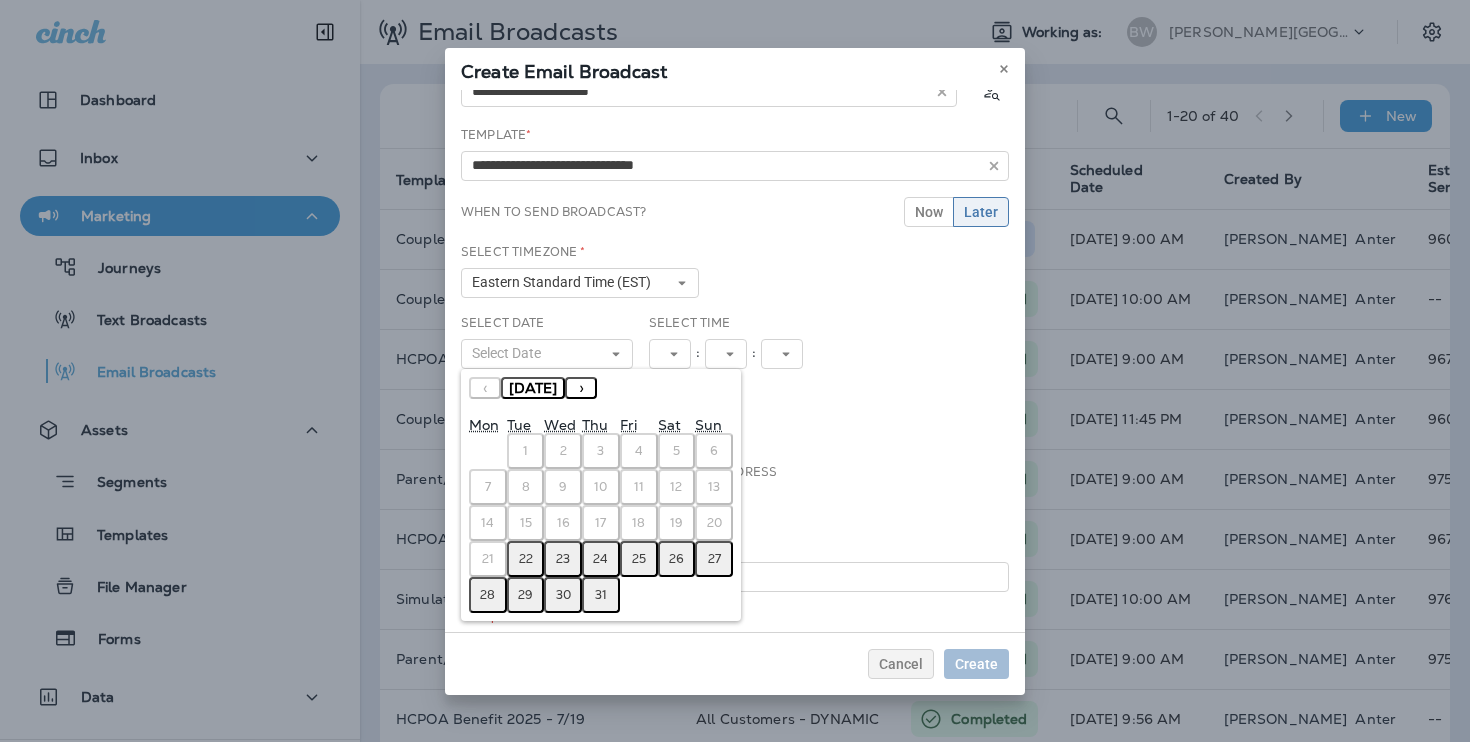 click on "22" at bounding box center [526, 559] 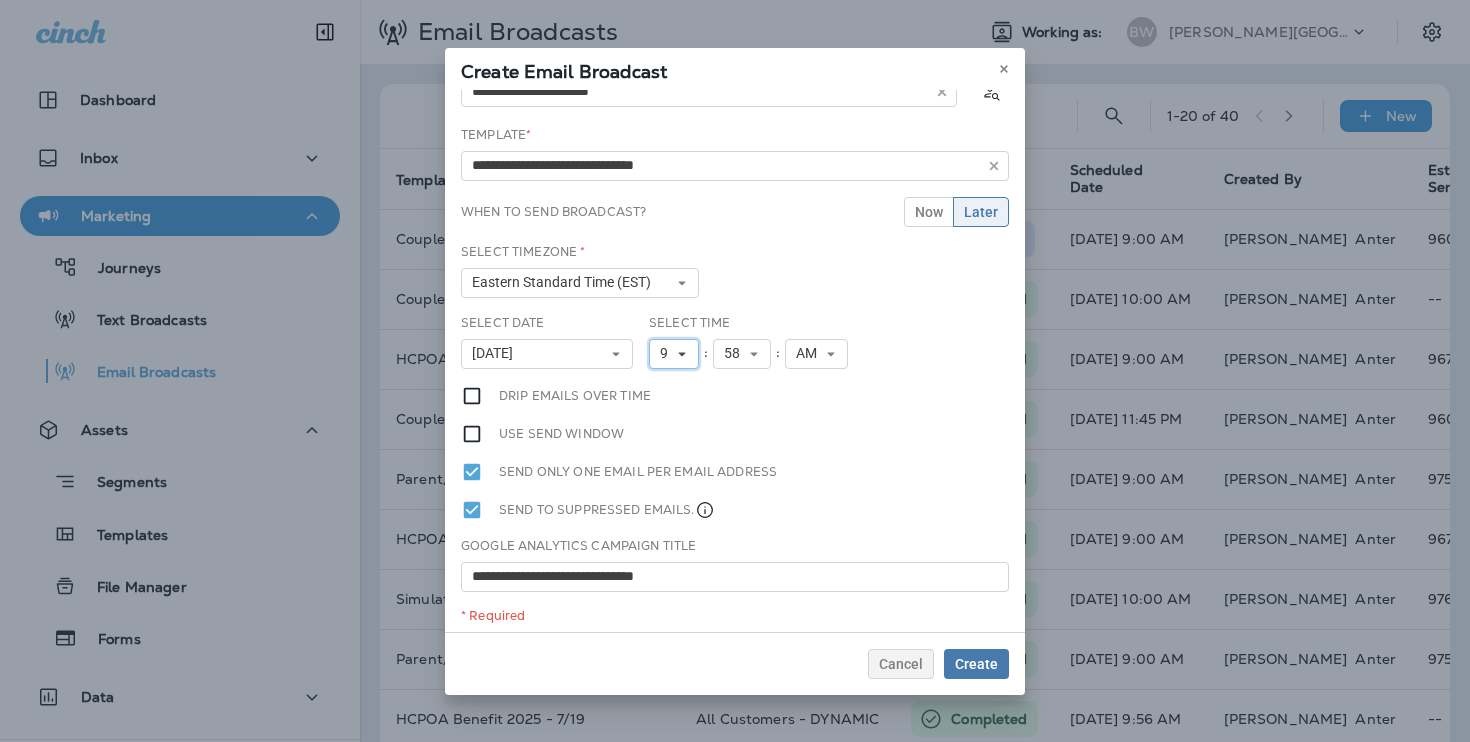 click on "9" at bounding box center (674, 354) 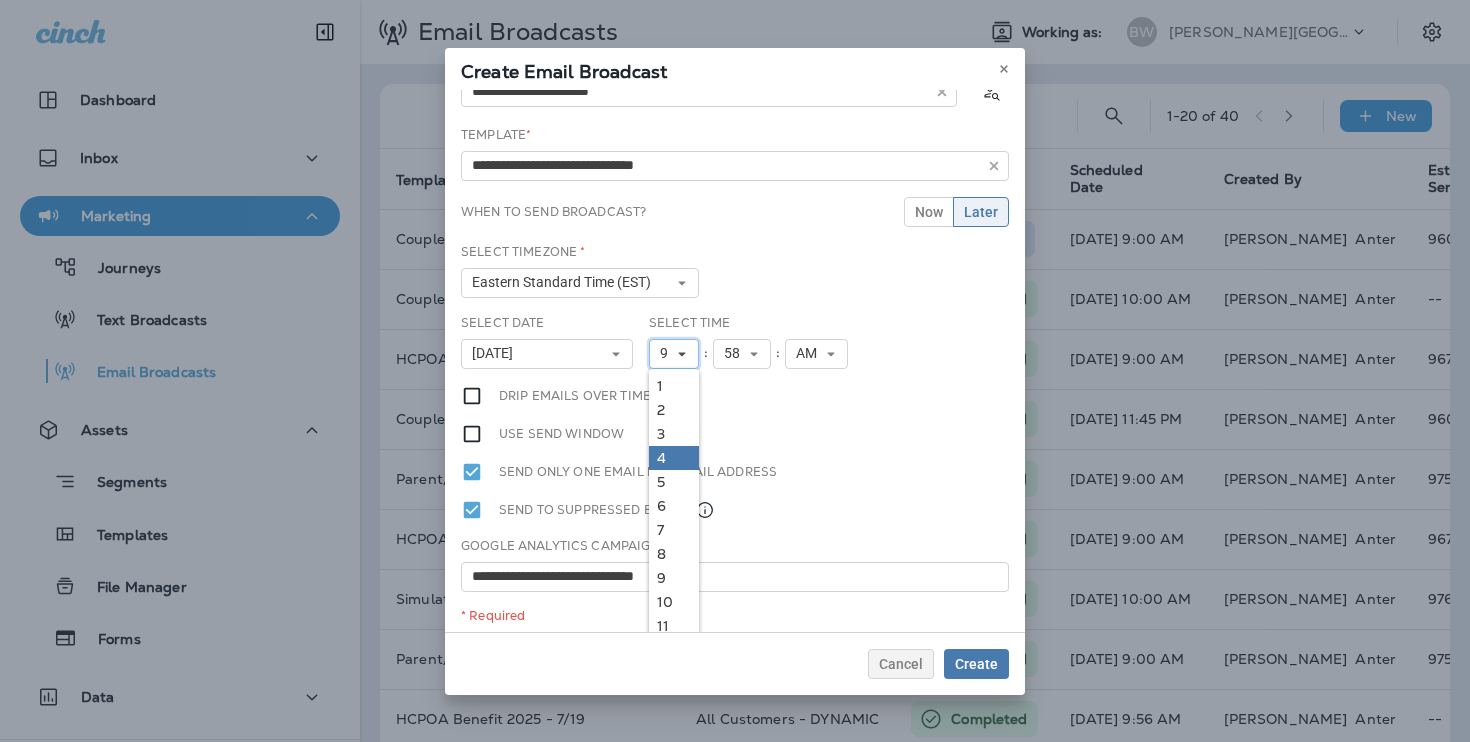 scroll, scrollTop: 18, scrollLeft: 0, axis: vertical 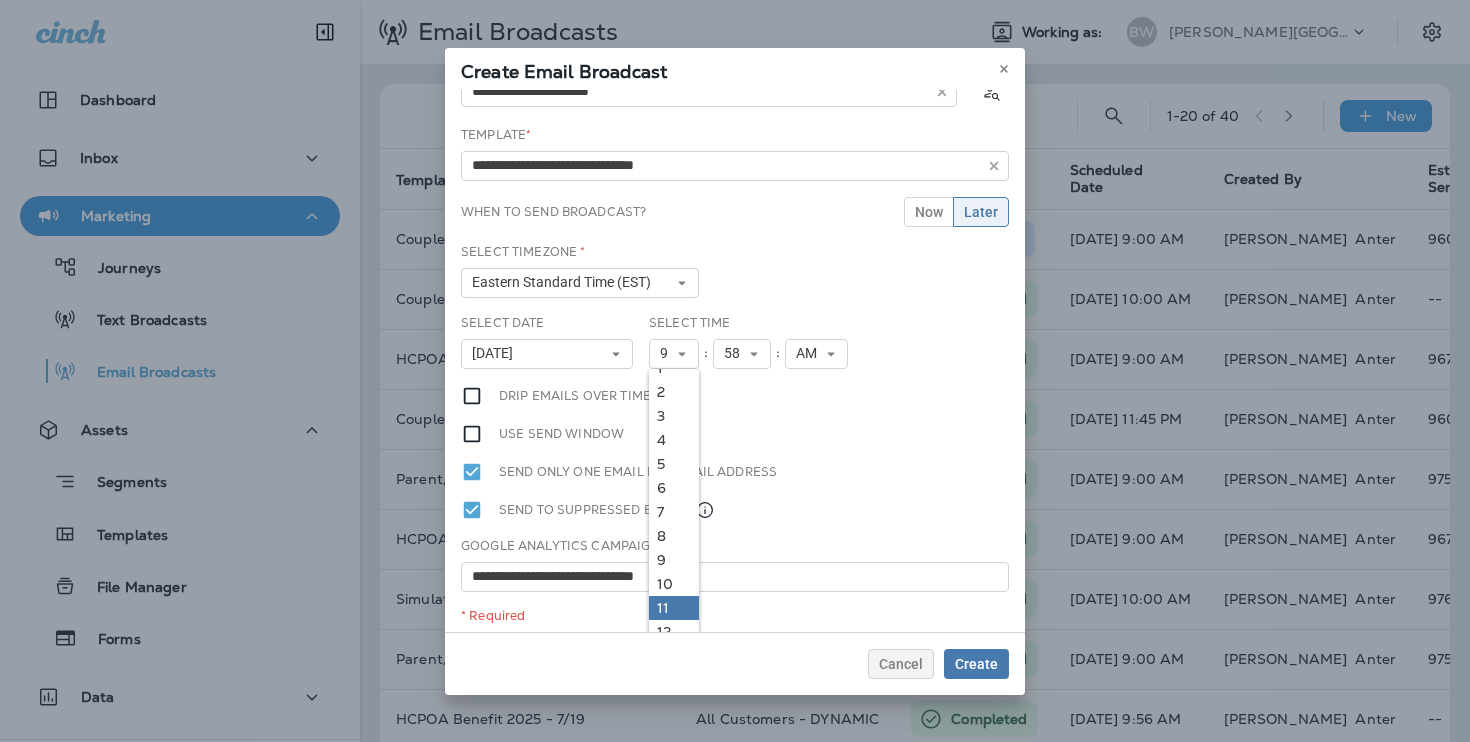 click on "11" at bounding box center (674, 608) 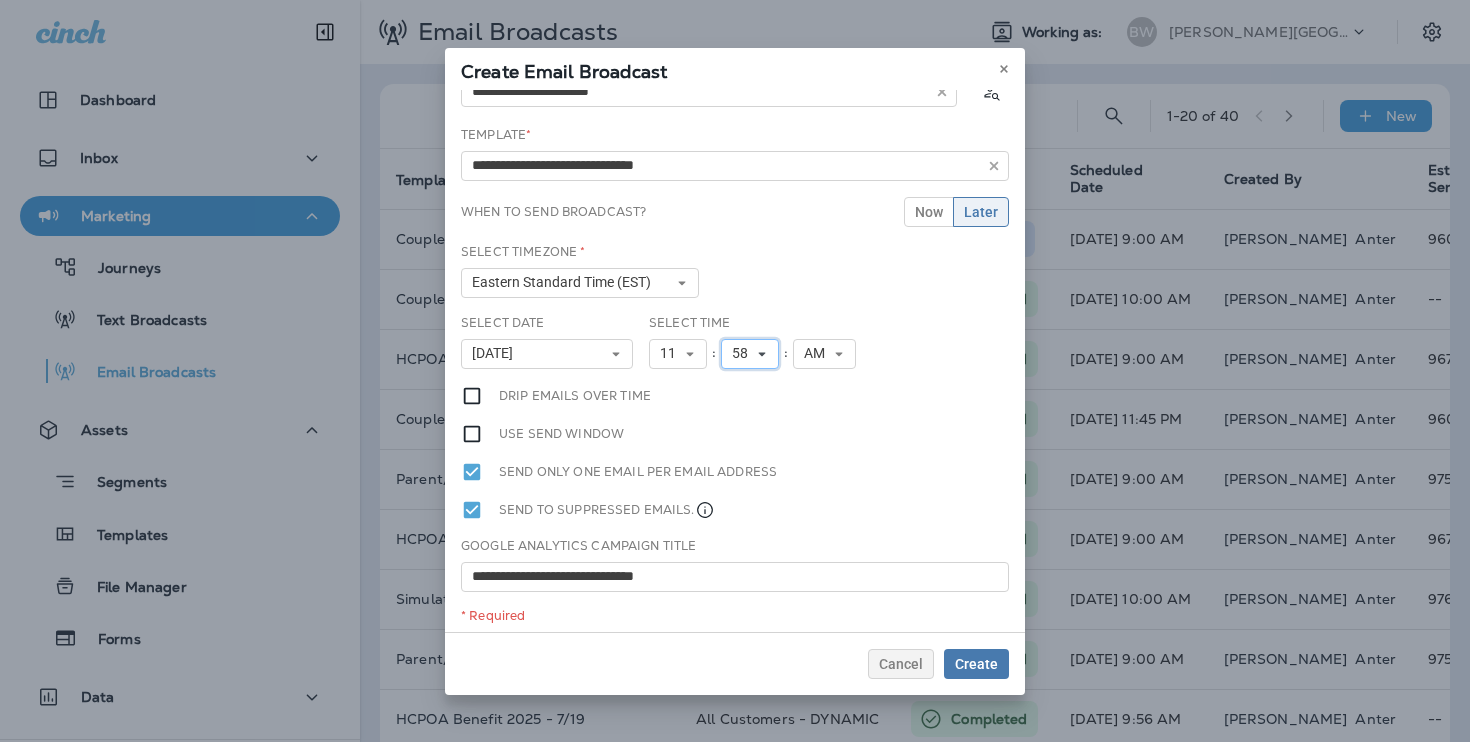 click 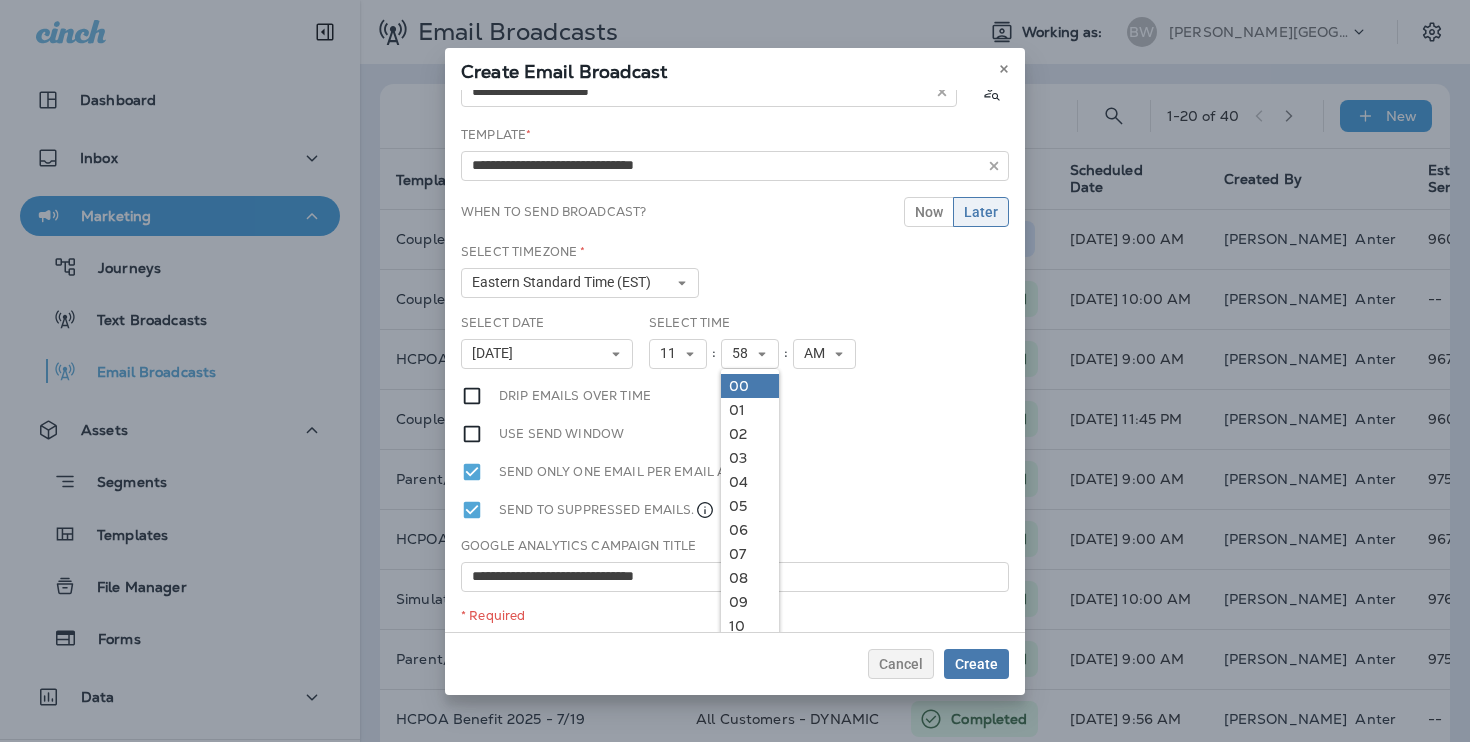 click on "00" at bounding box center [750, 386] 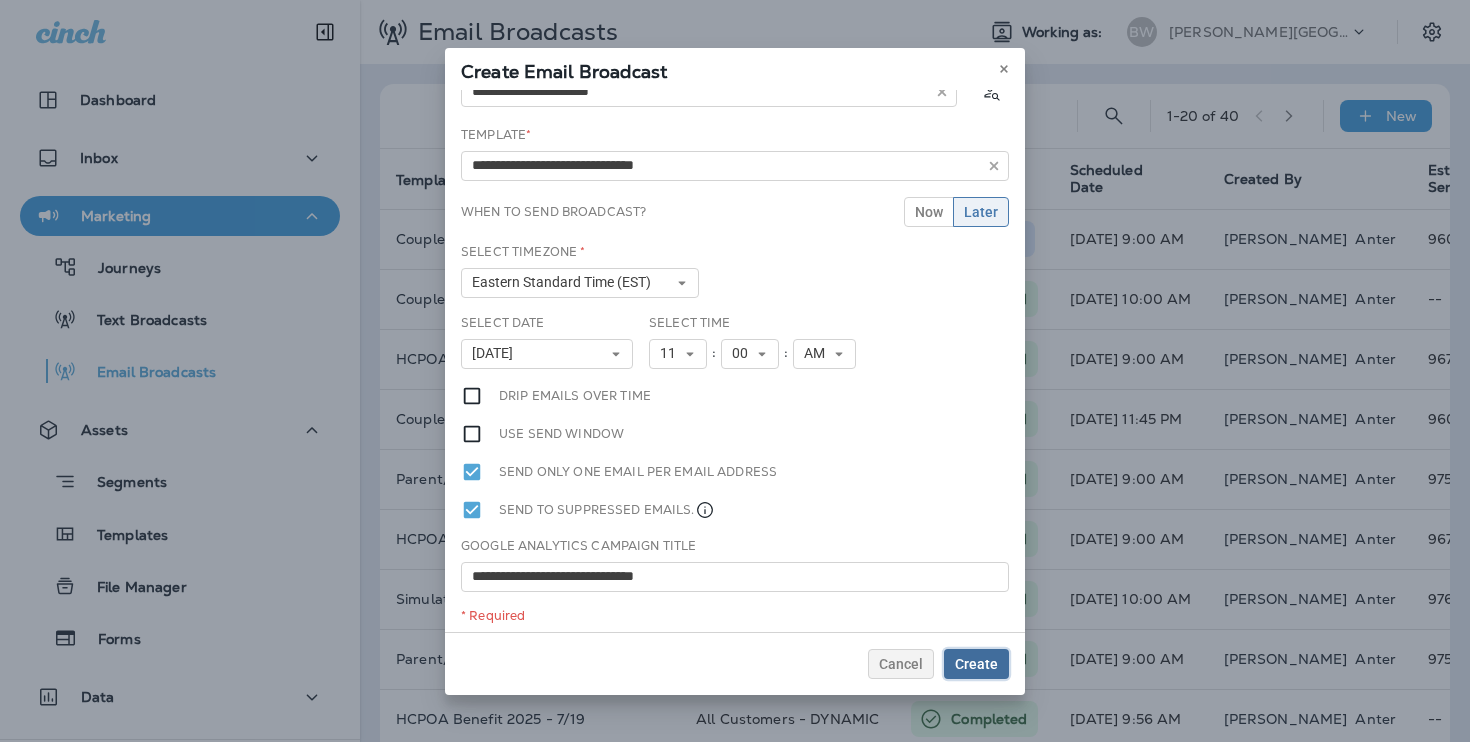 click on "Create" at bounding box center (976, 664) 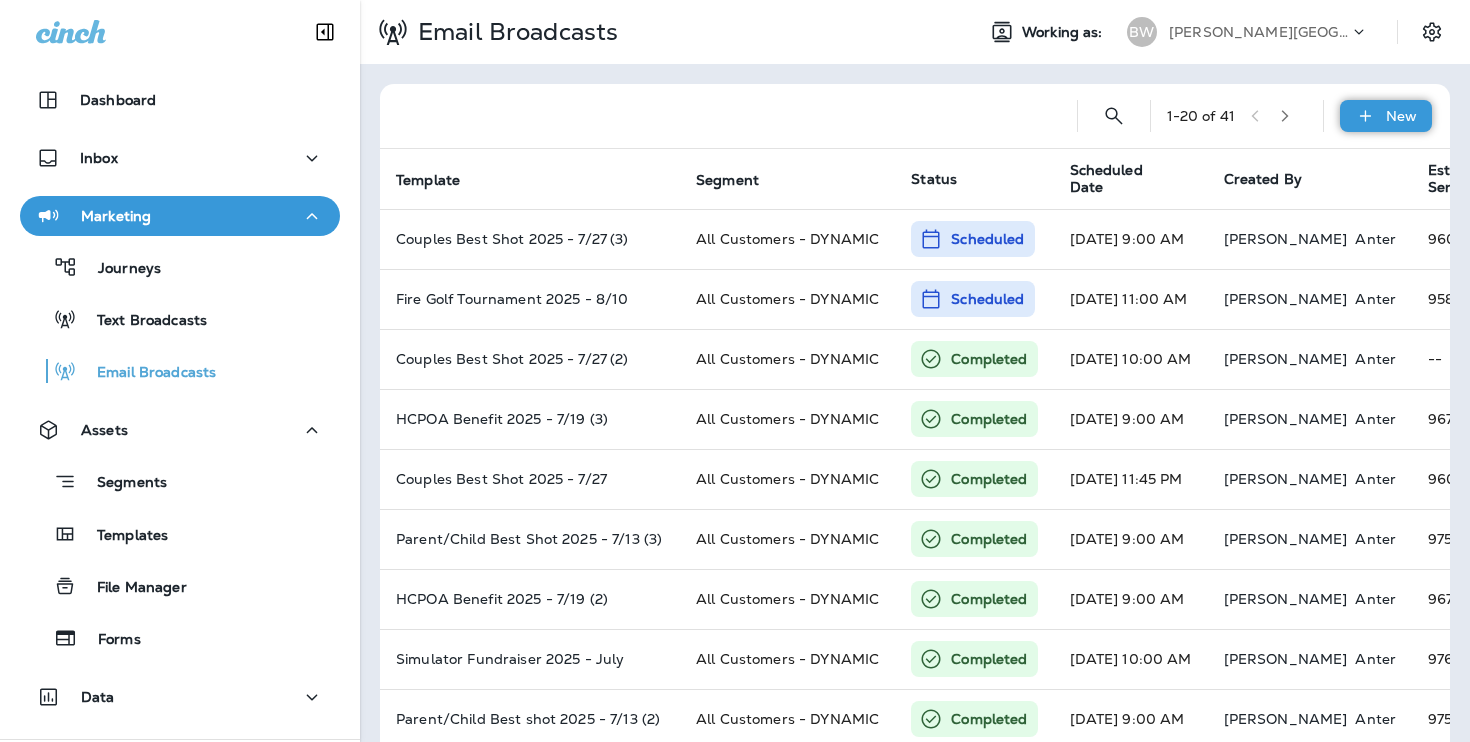 click on "New" at bounding box center [1386, 116] 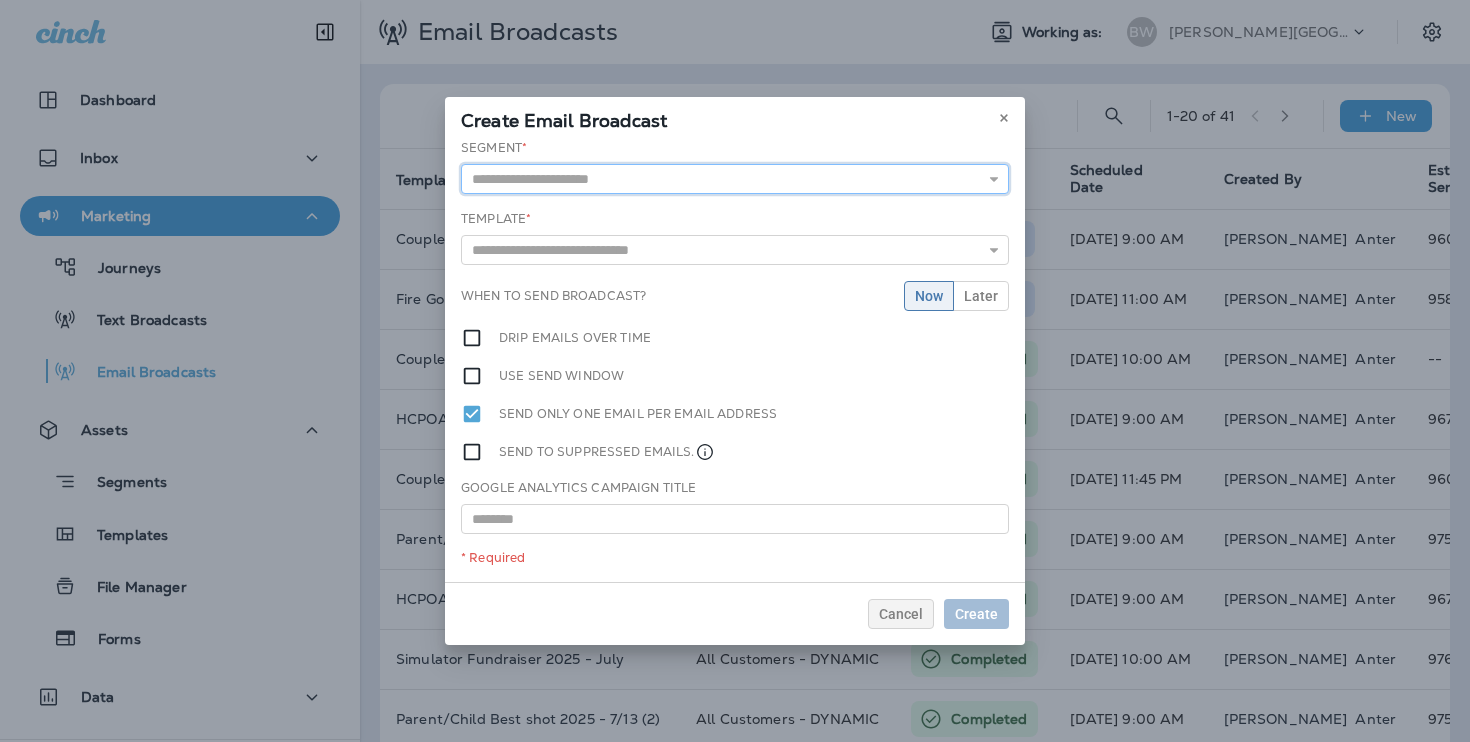 click at bounding box center [735, 179] 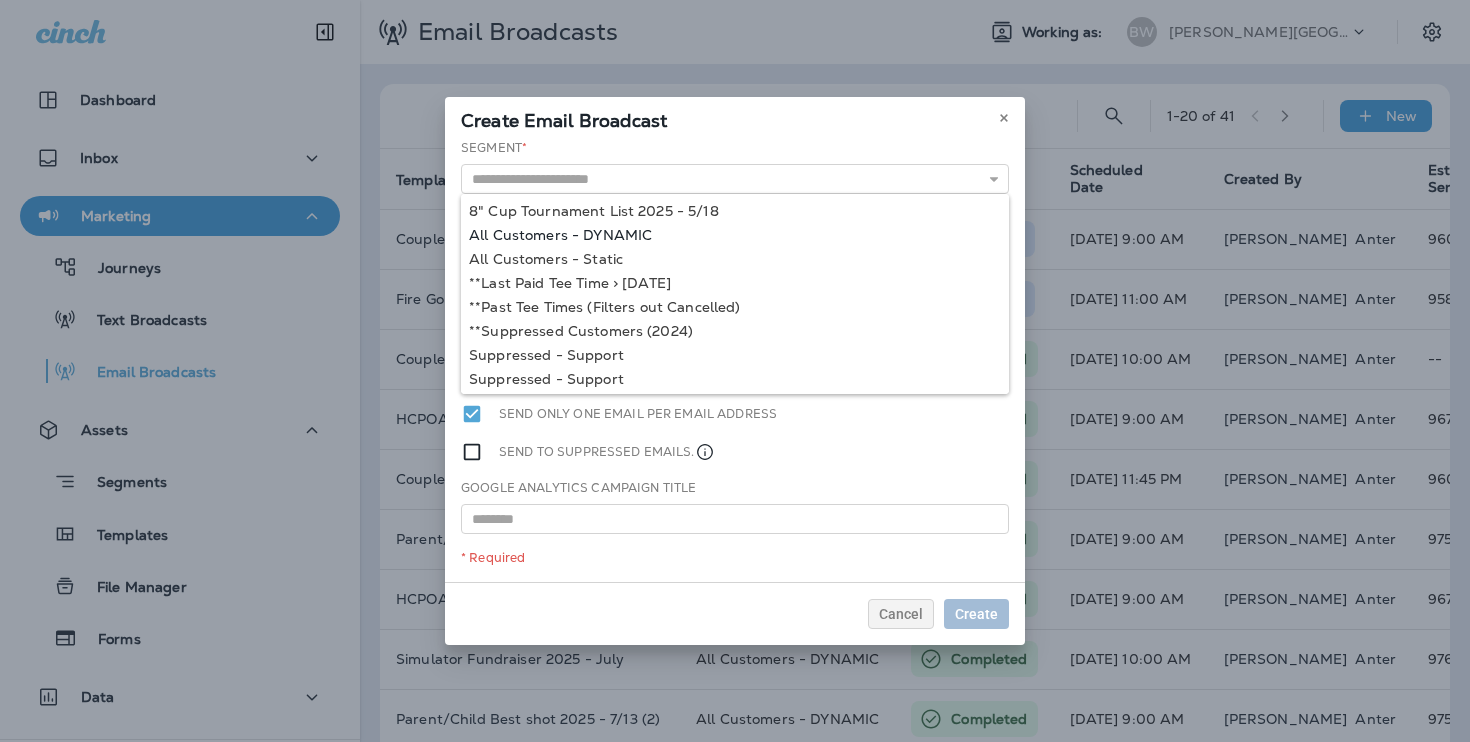 type on "**********" 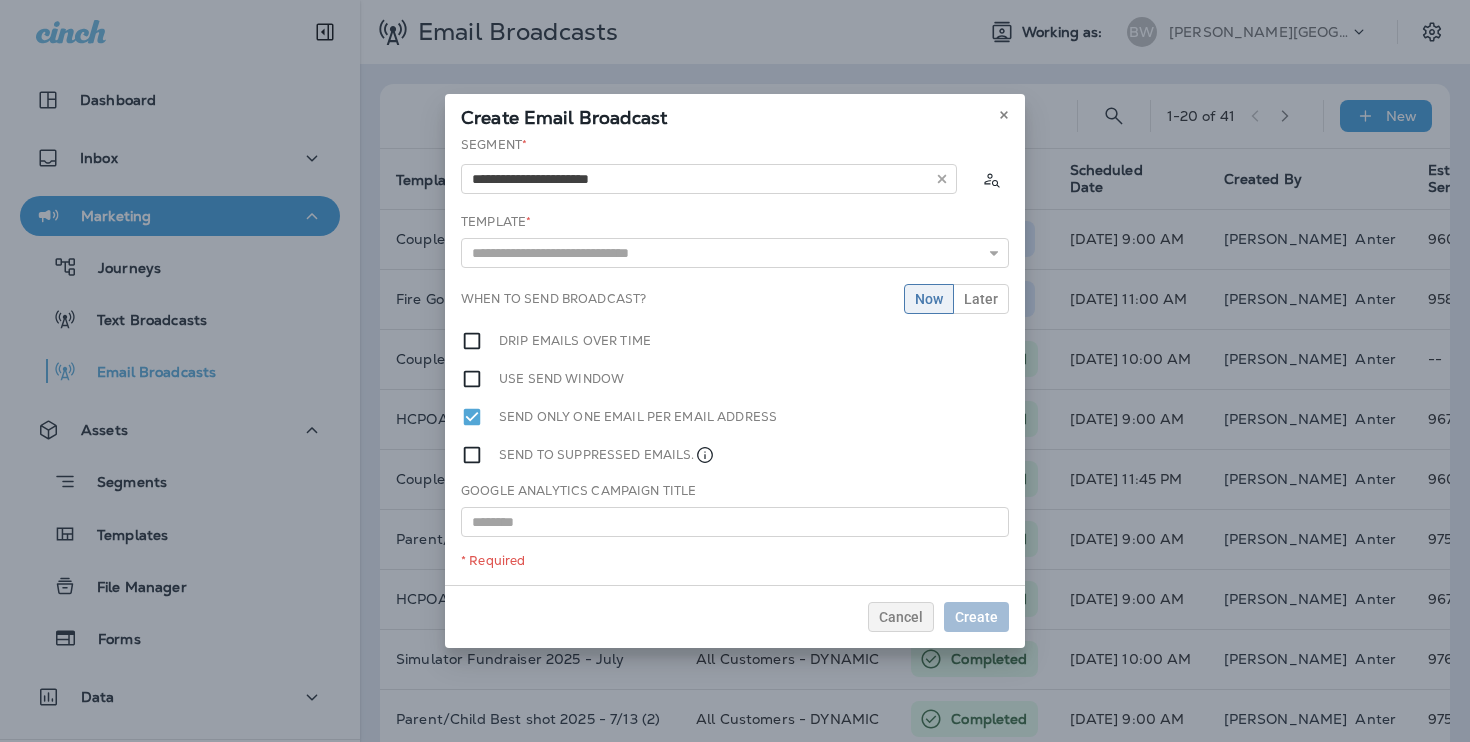 click on "**********" at bounding box center [735, 360] 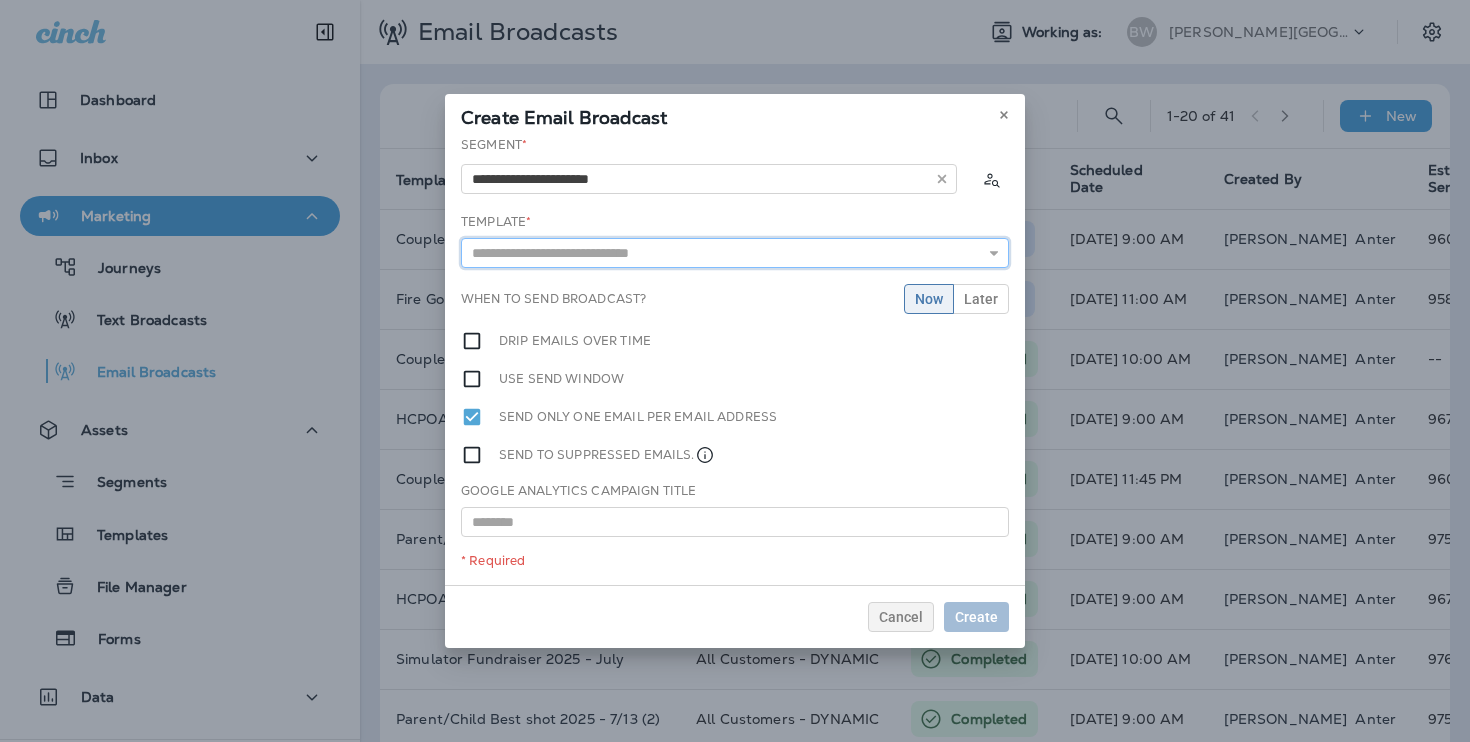 click at bounding box center (735, 253) 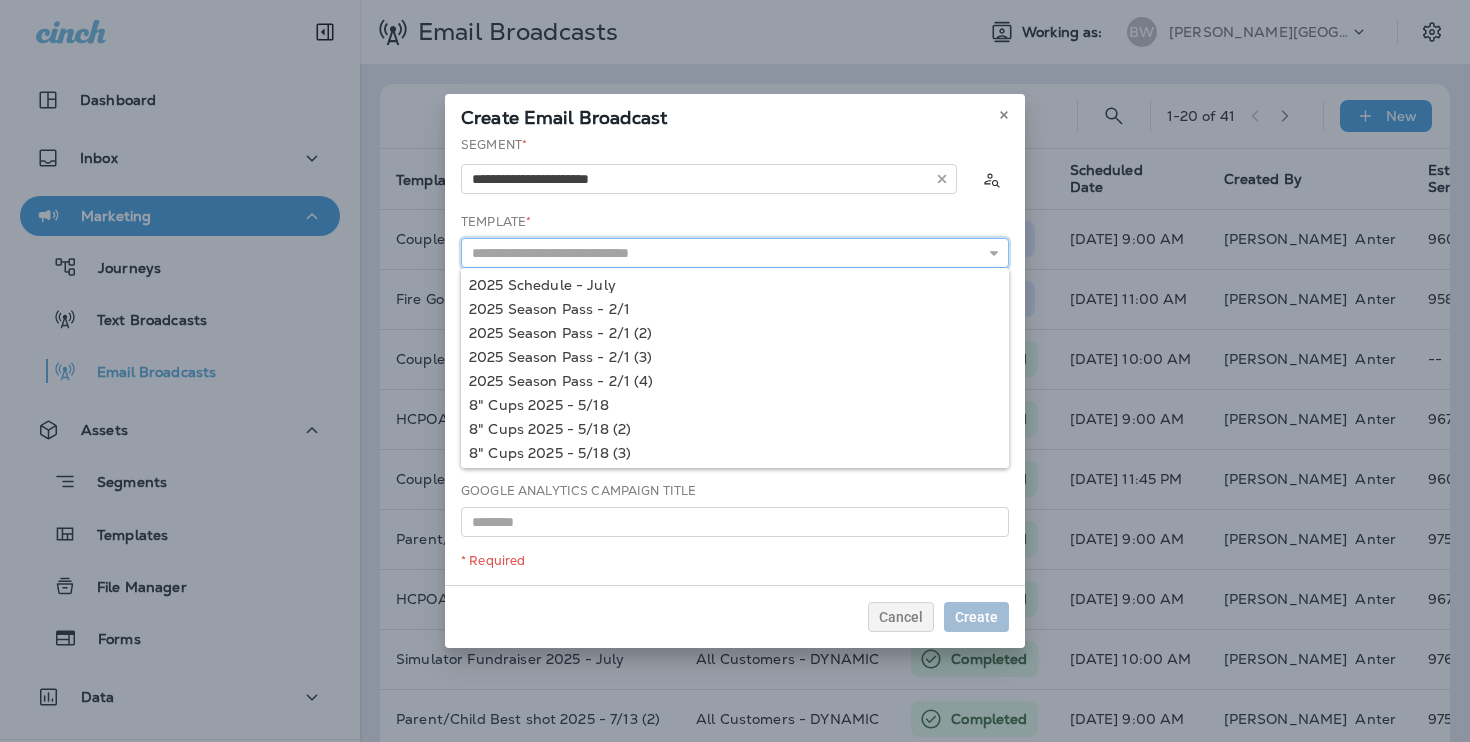 paste on "**********" 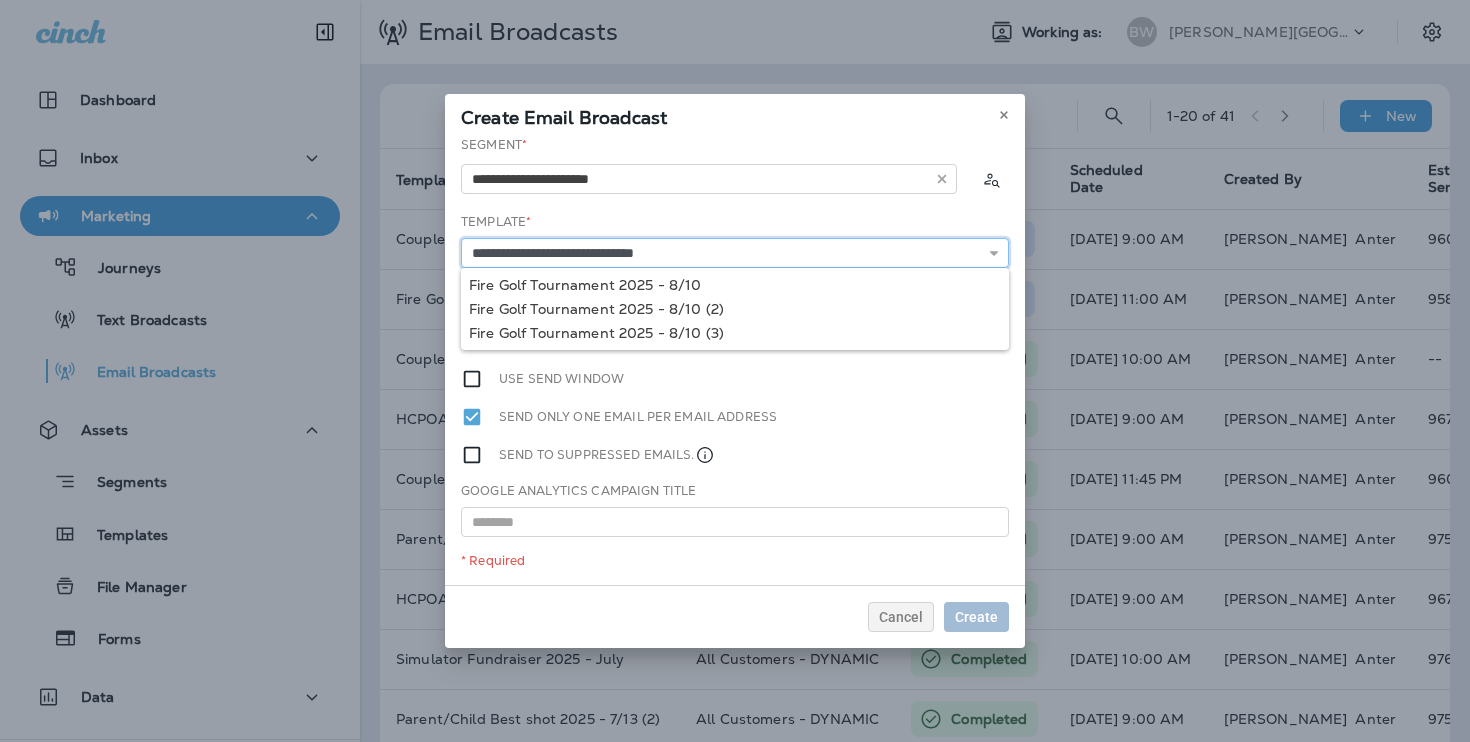 type on "**********" 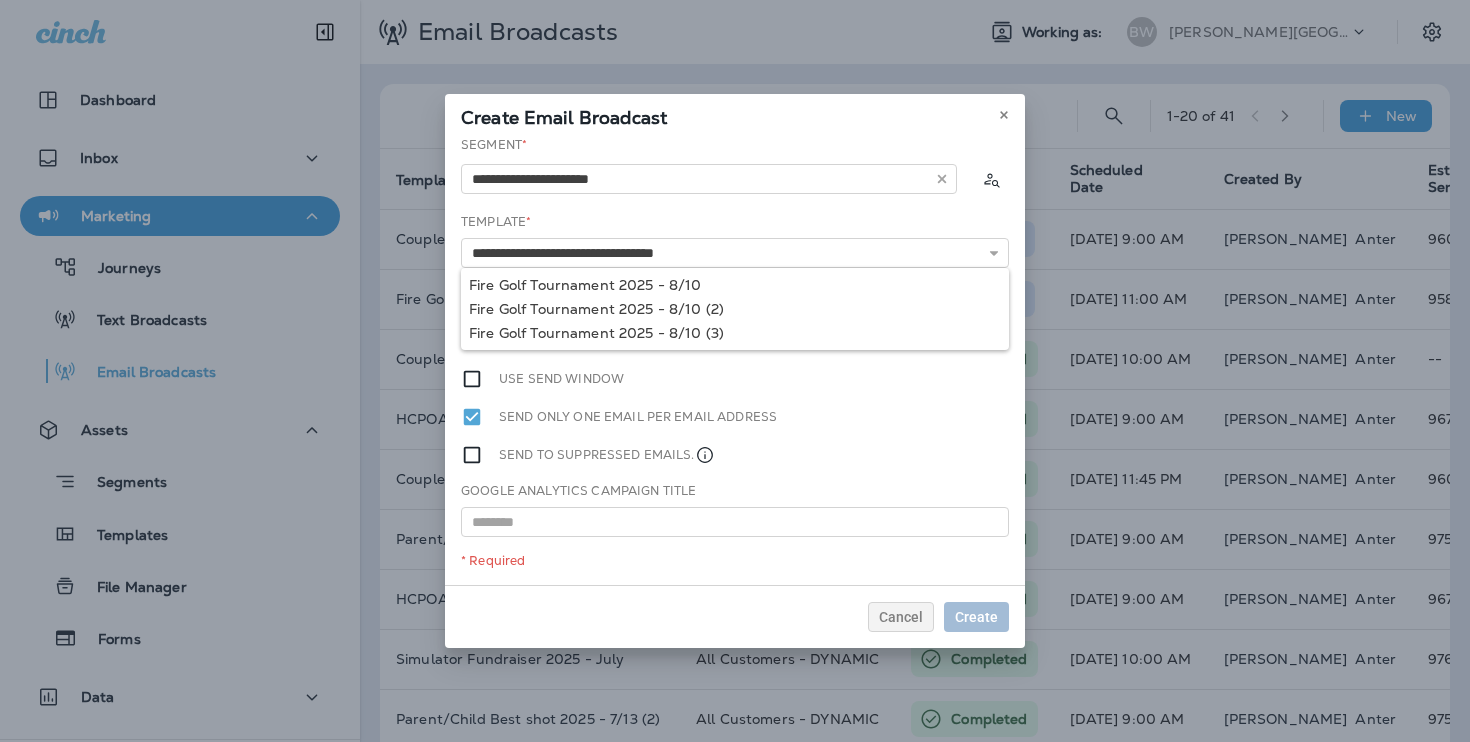 click on "**********" at bounding box center [735, 360] 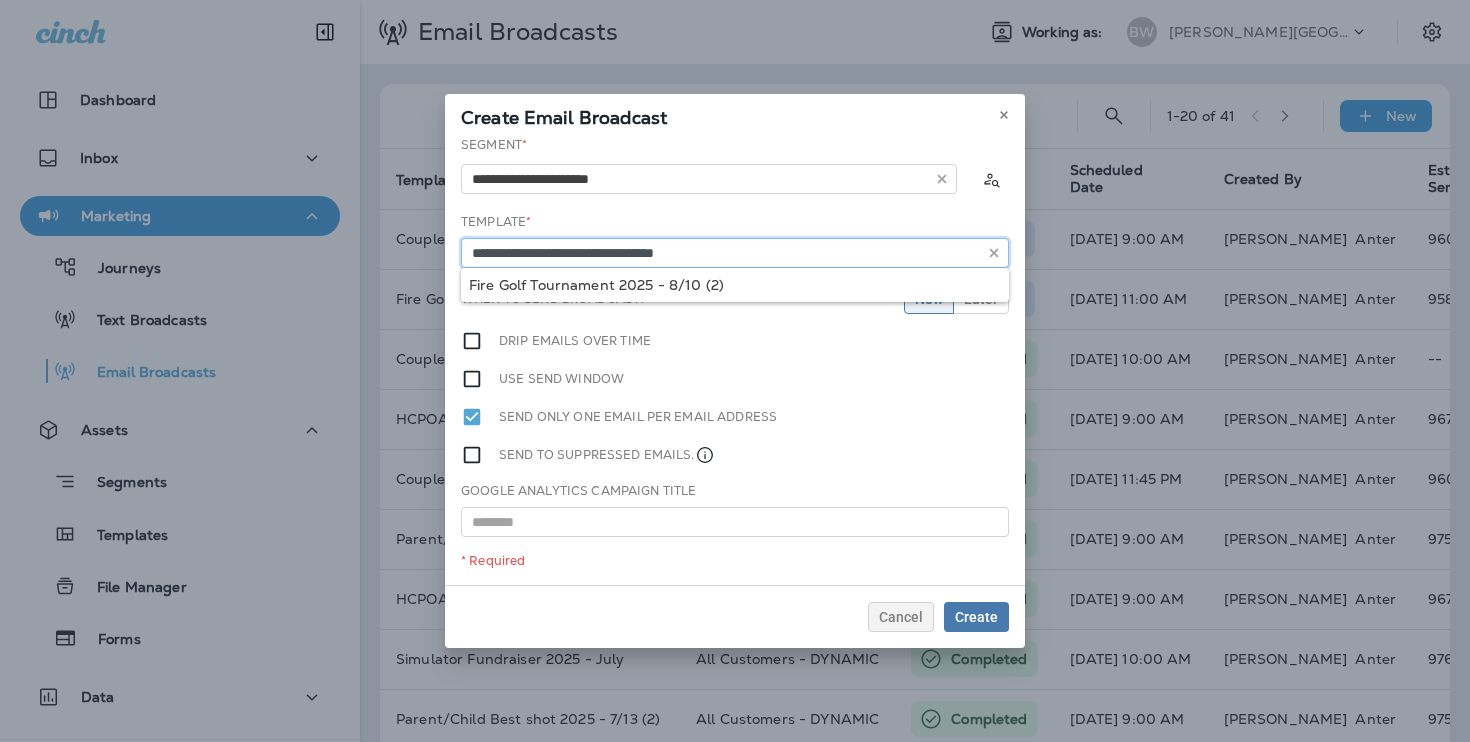 click on "**********" at bounding box center [735, 253] 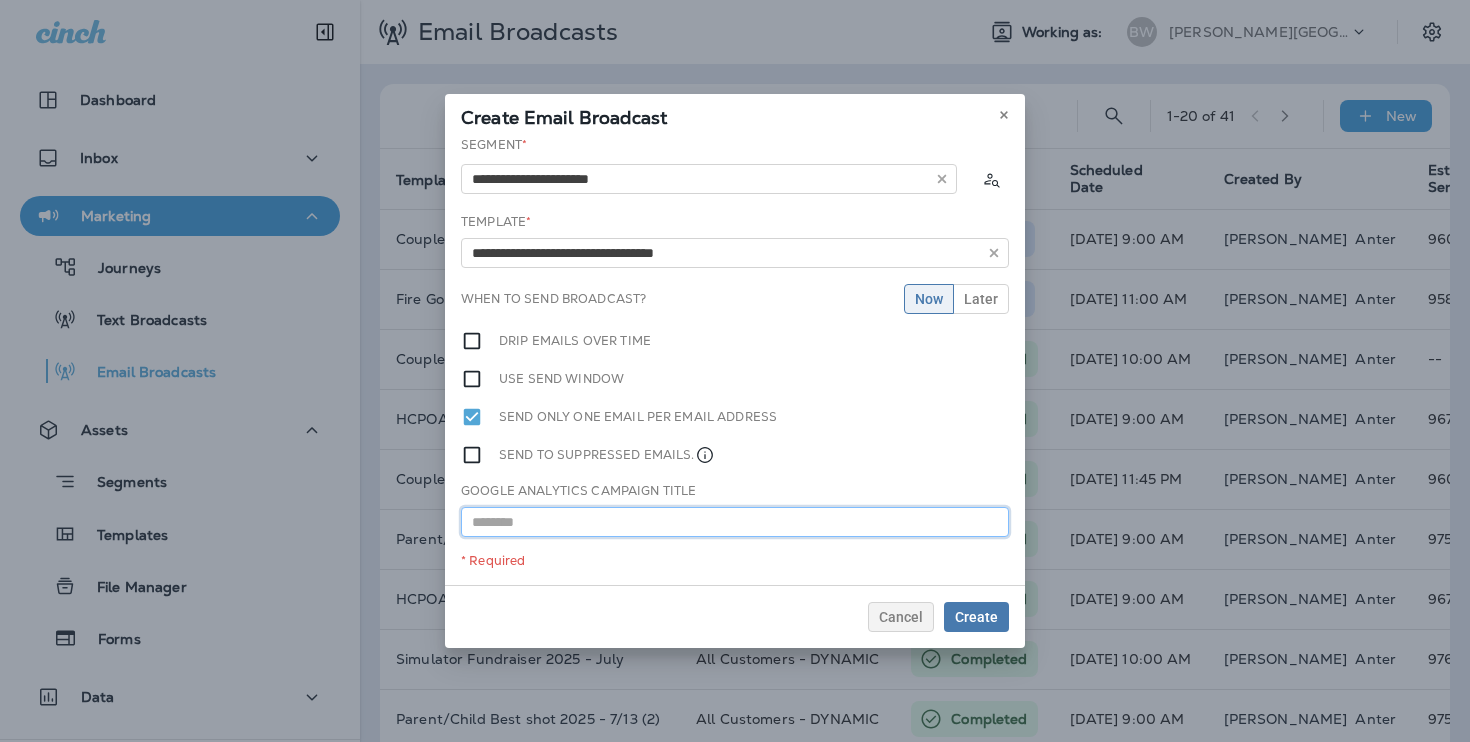 click at bounding box center (735, 522) 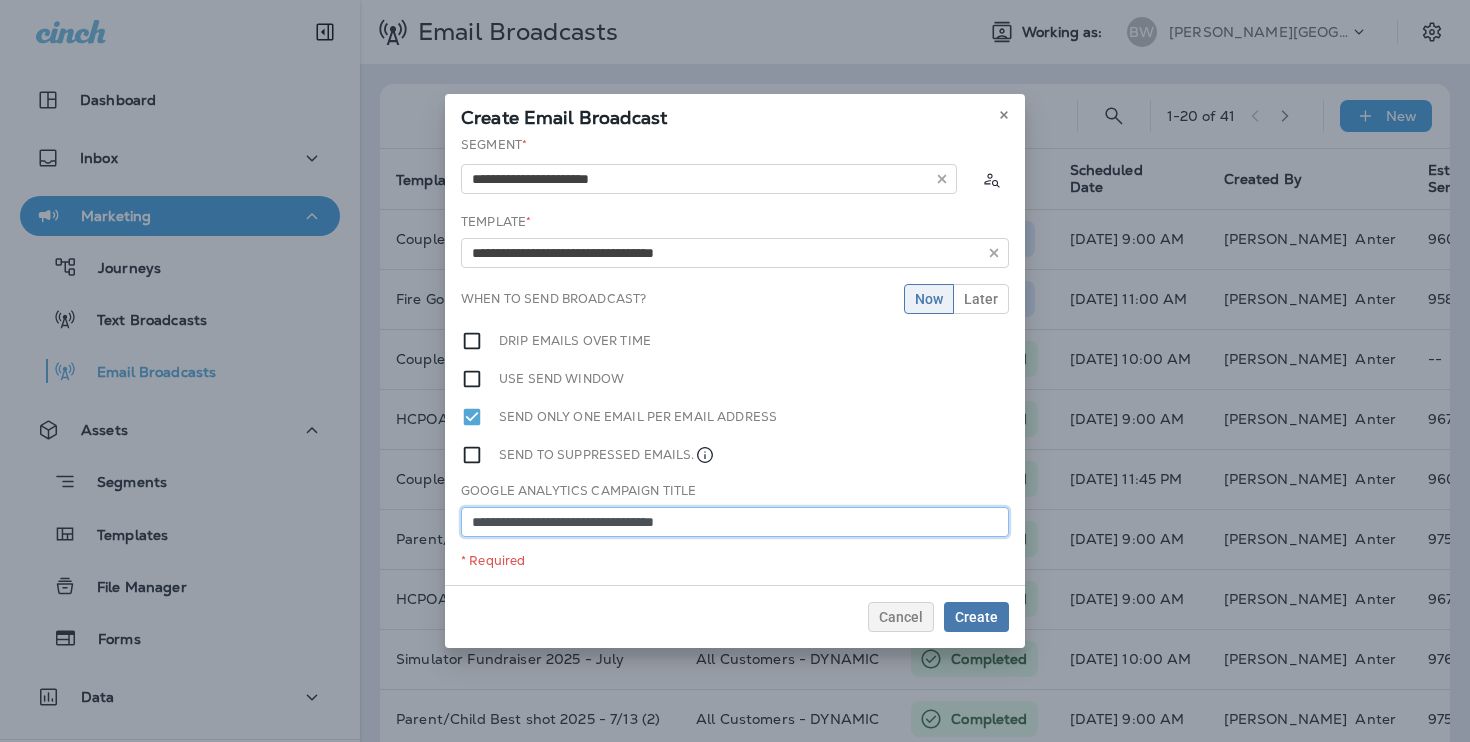 type on "**********" 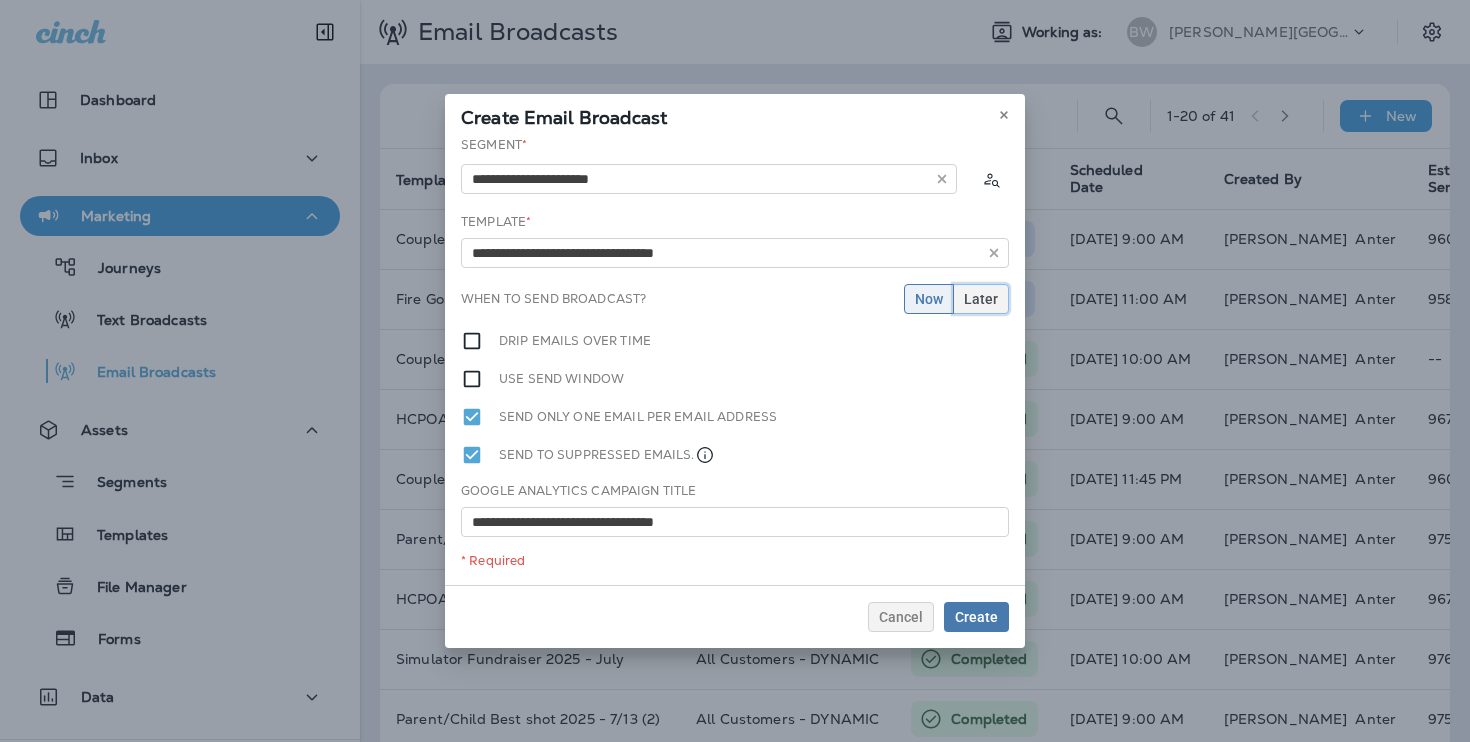 click on "Later" at bounding box center (981, 299) 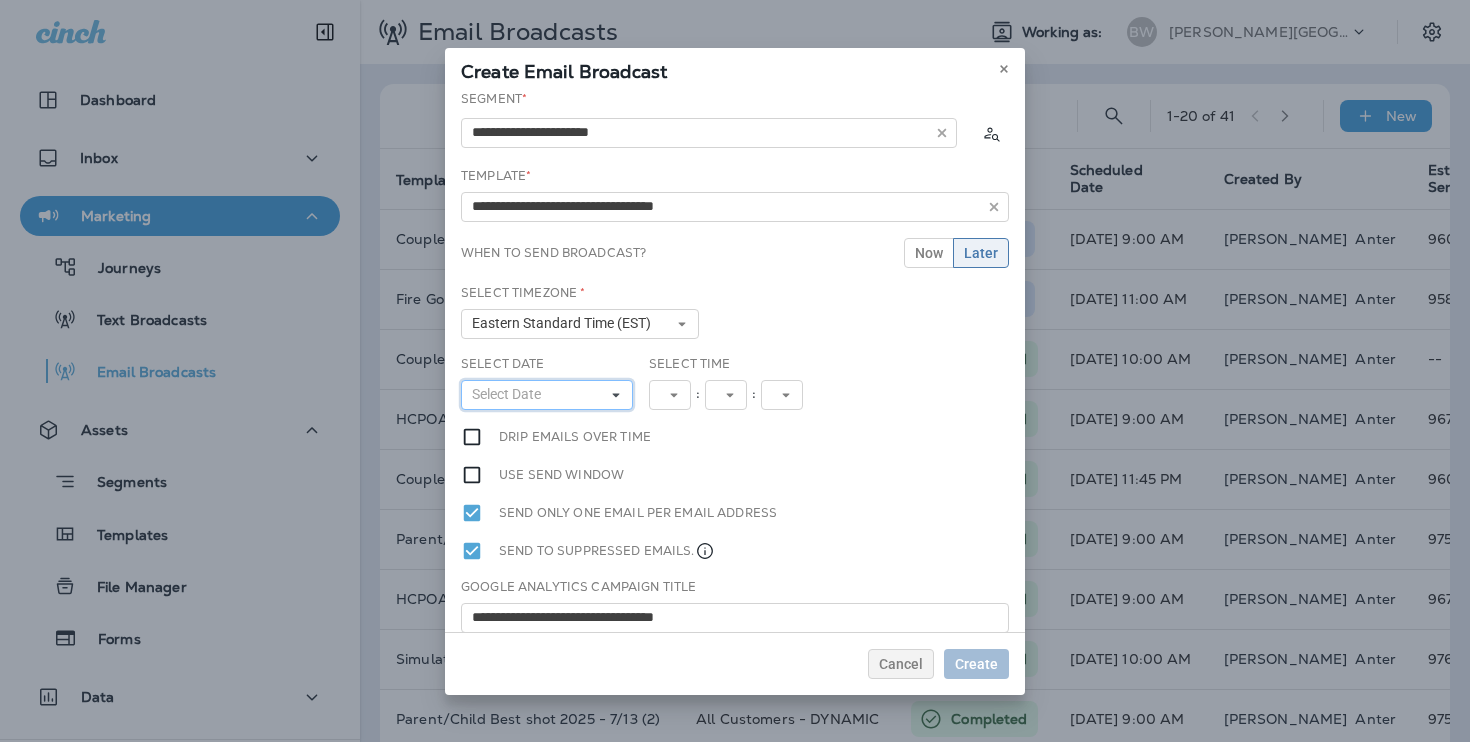 click on "Select Date" at bounding box center (547, 395) 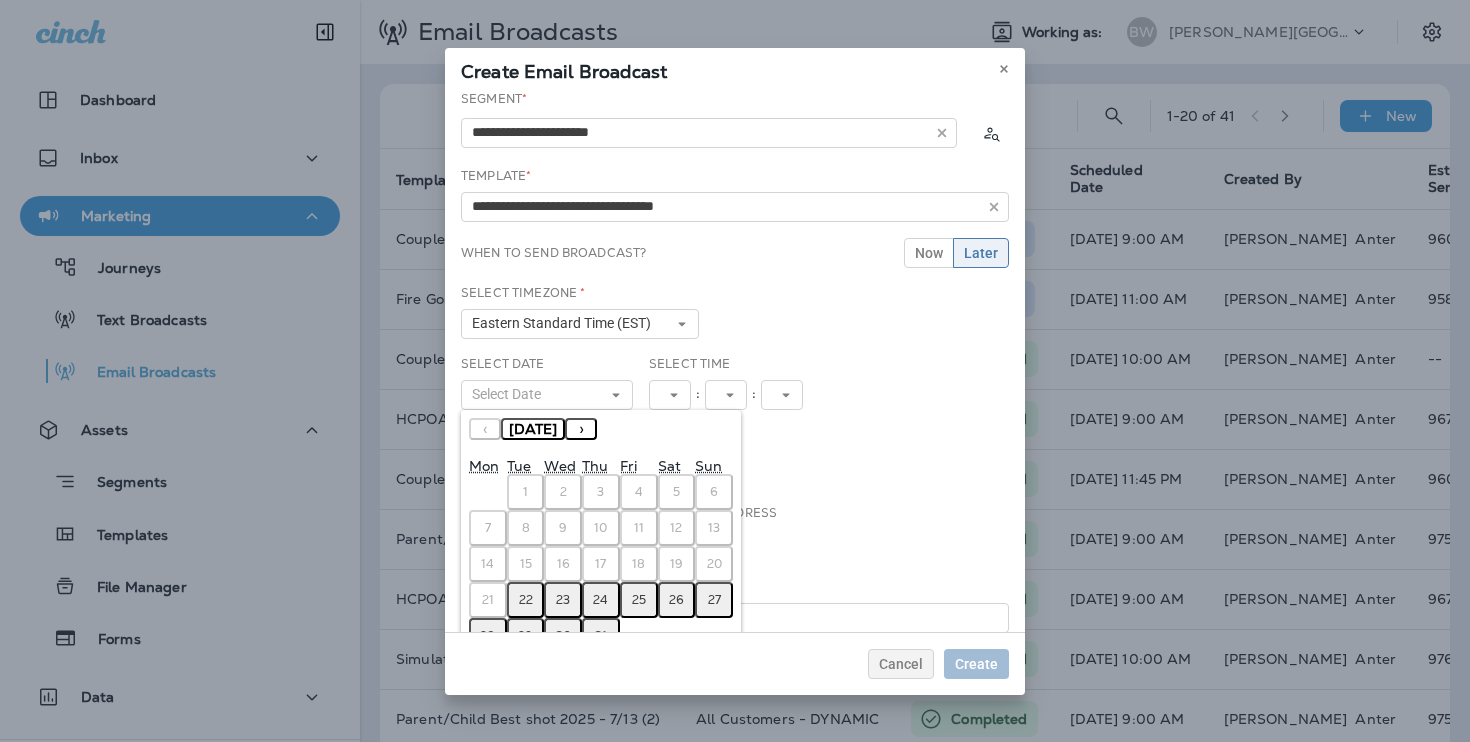 click on "29" at bounding box center [526, 636] 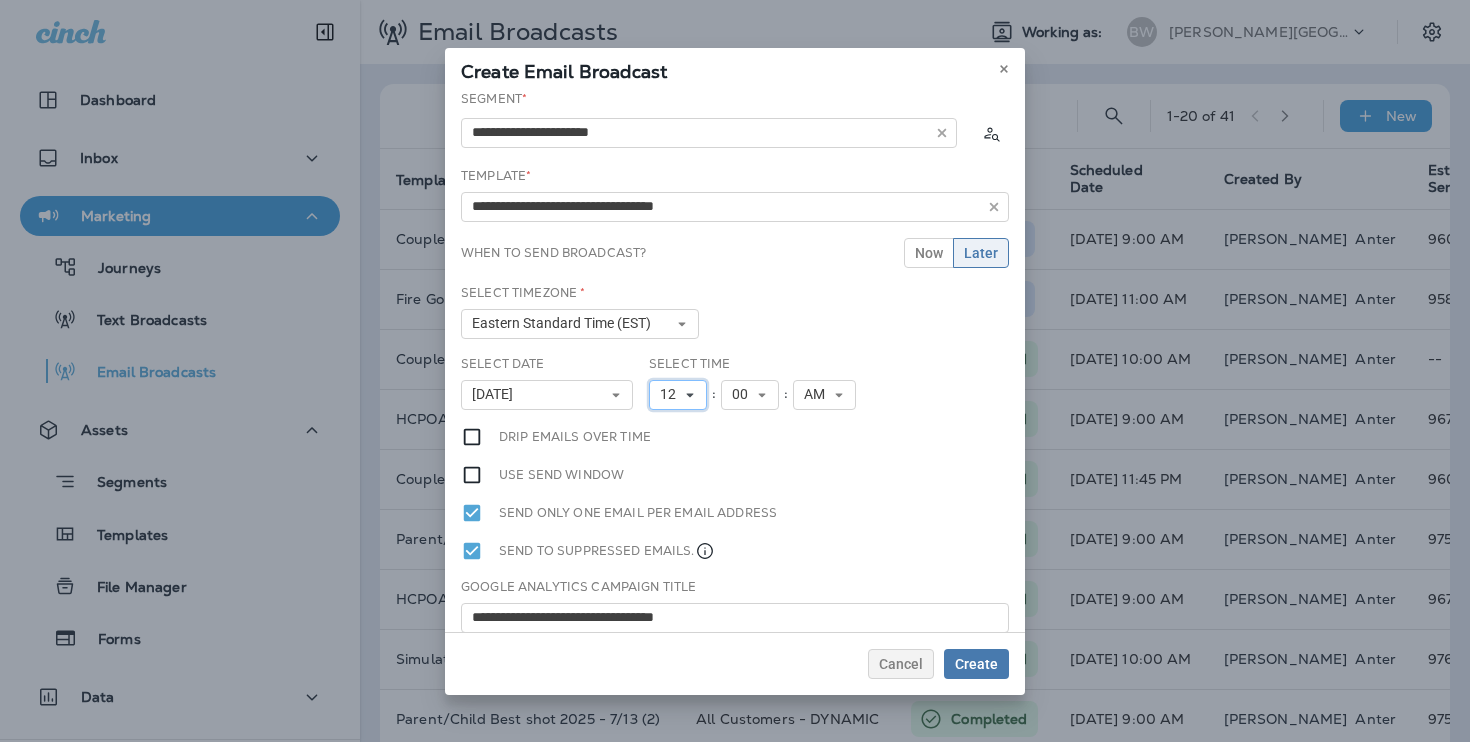 click on "12" at bounding box center (672, 394) 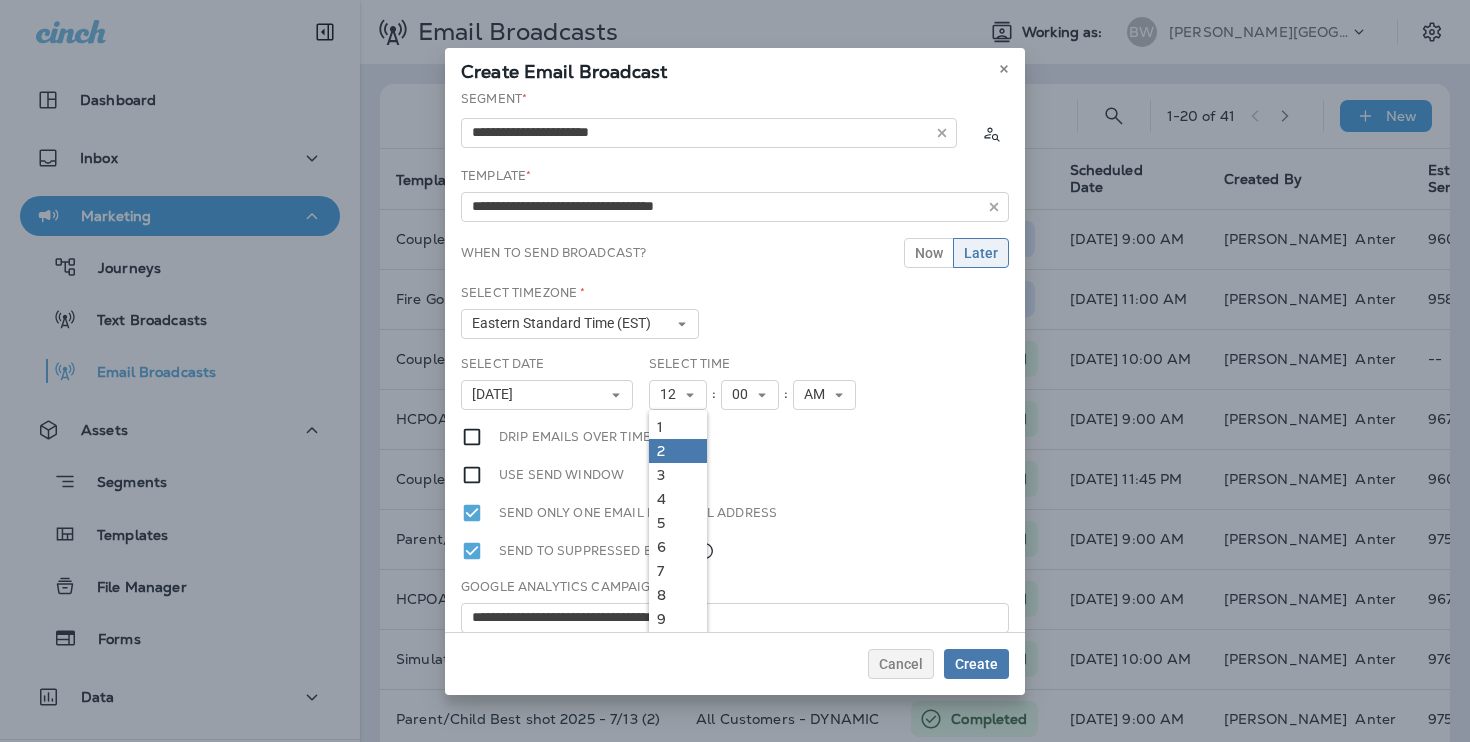 click on "2" at bounding box center (678, 451) 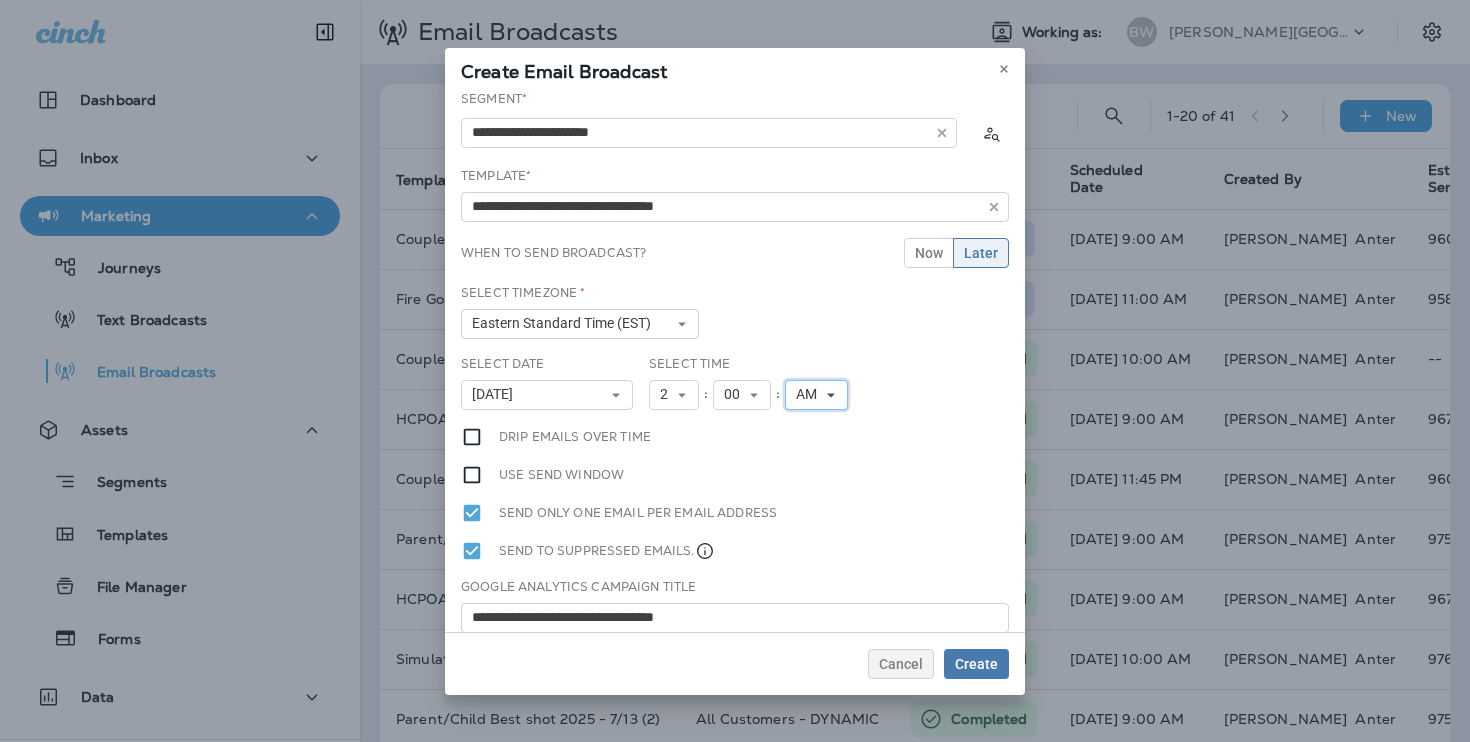 click on "AM" at bounding box center [810, 394] 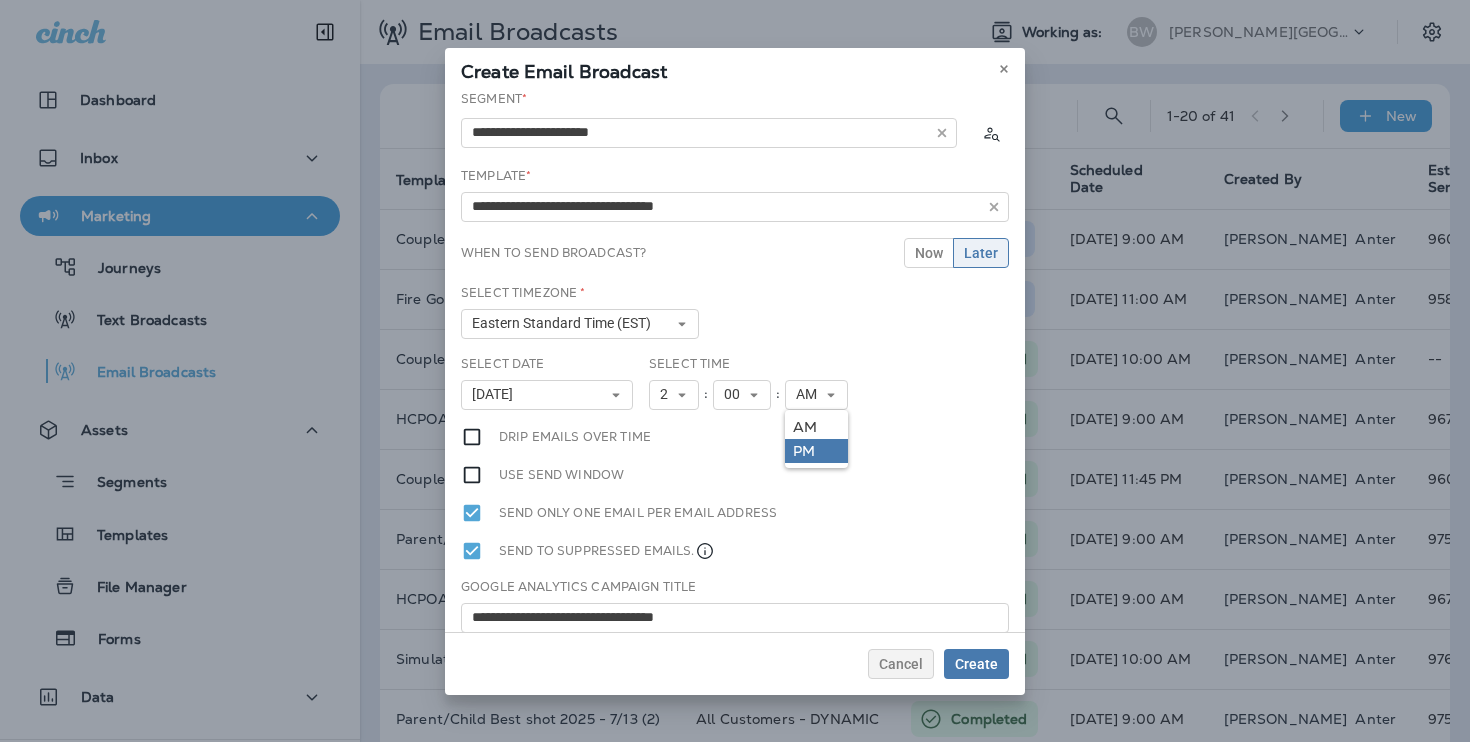 click on "PM" at bounding box center (816, 451) 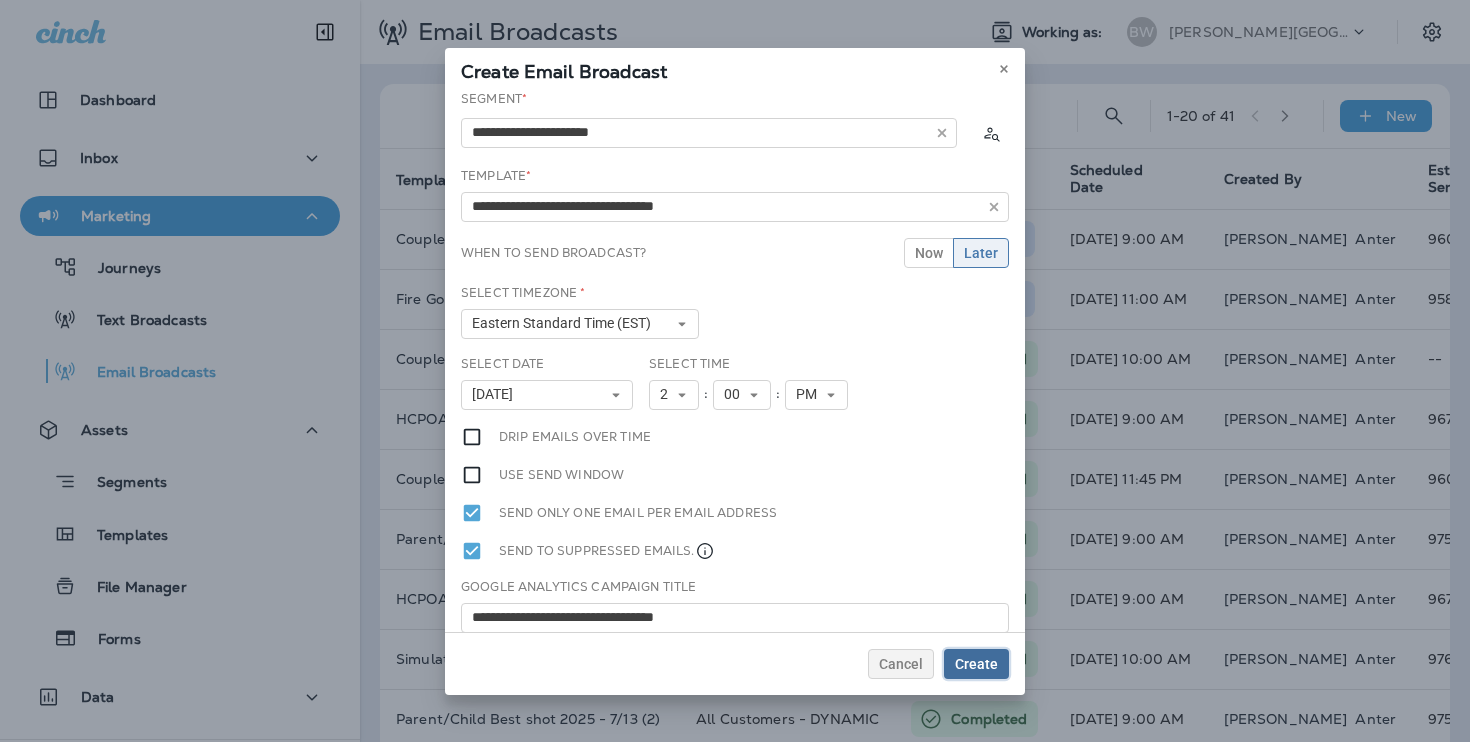 click on "Create" at bounding box center (976, 664) 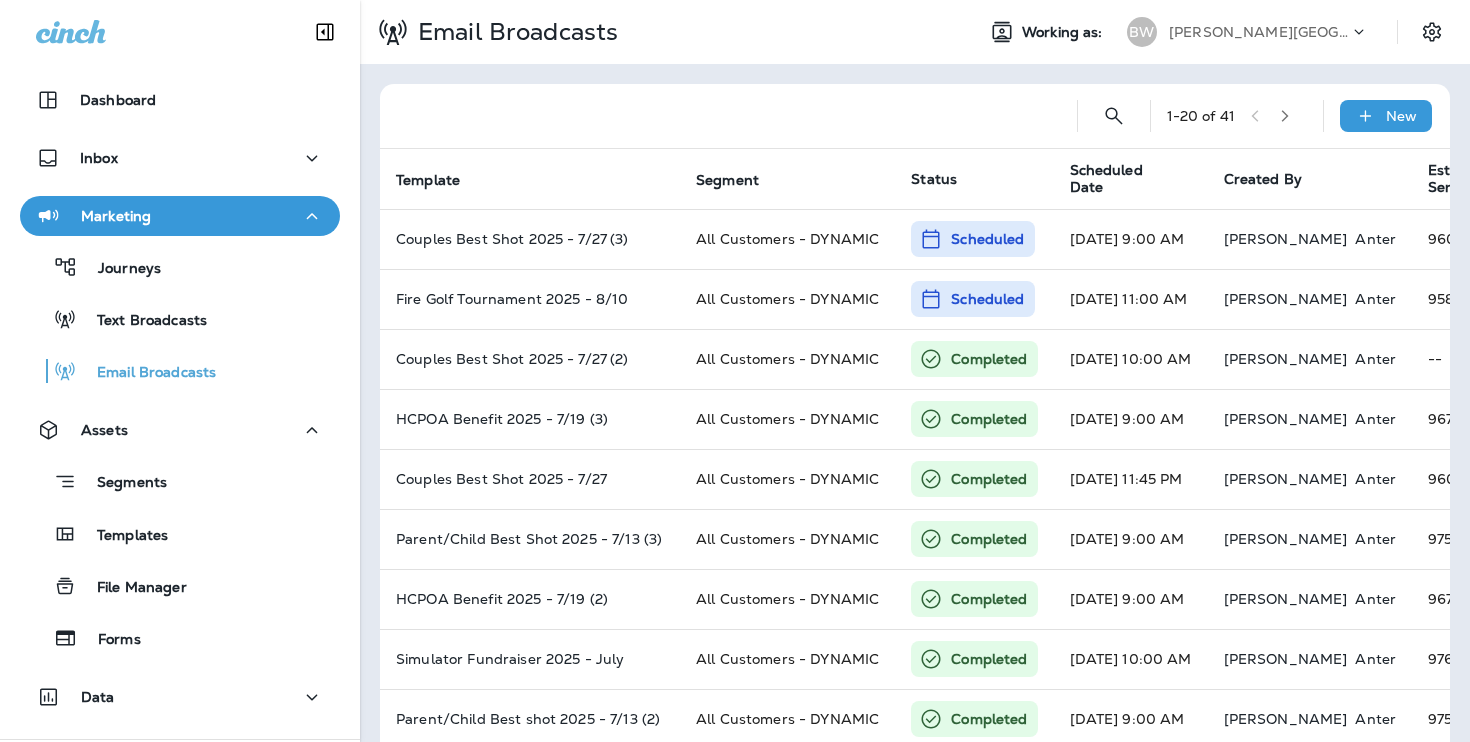 click on "New" at bounding box center [1386, 116] 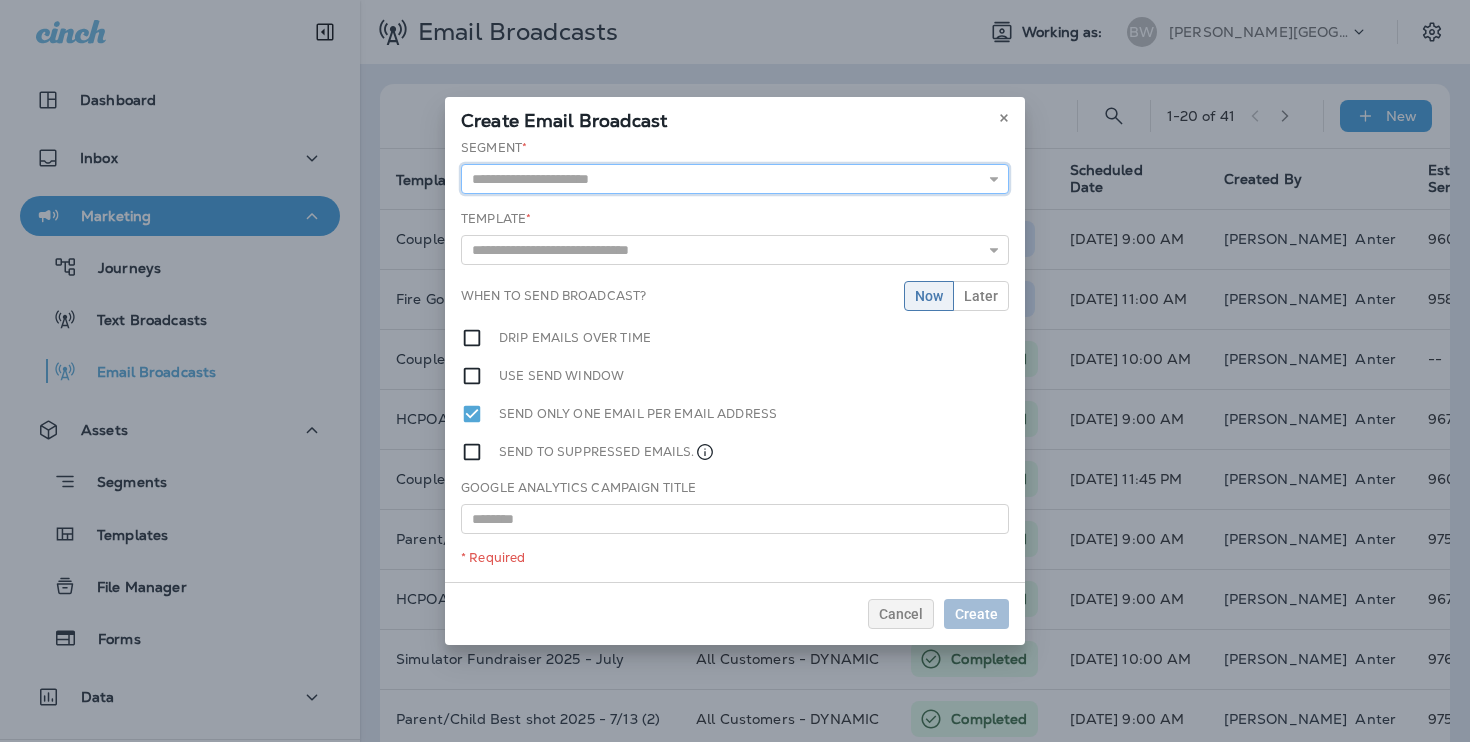 click at bounding box center [735, 179] 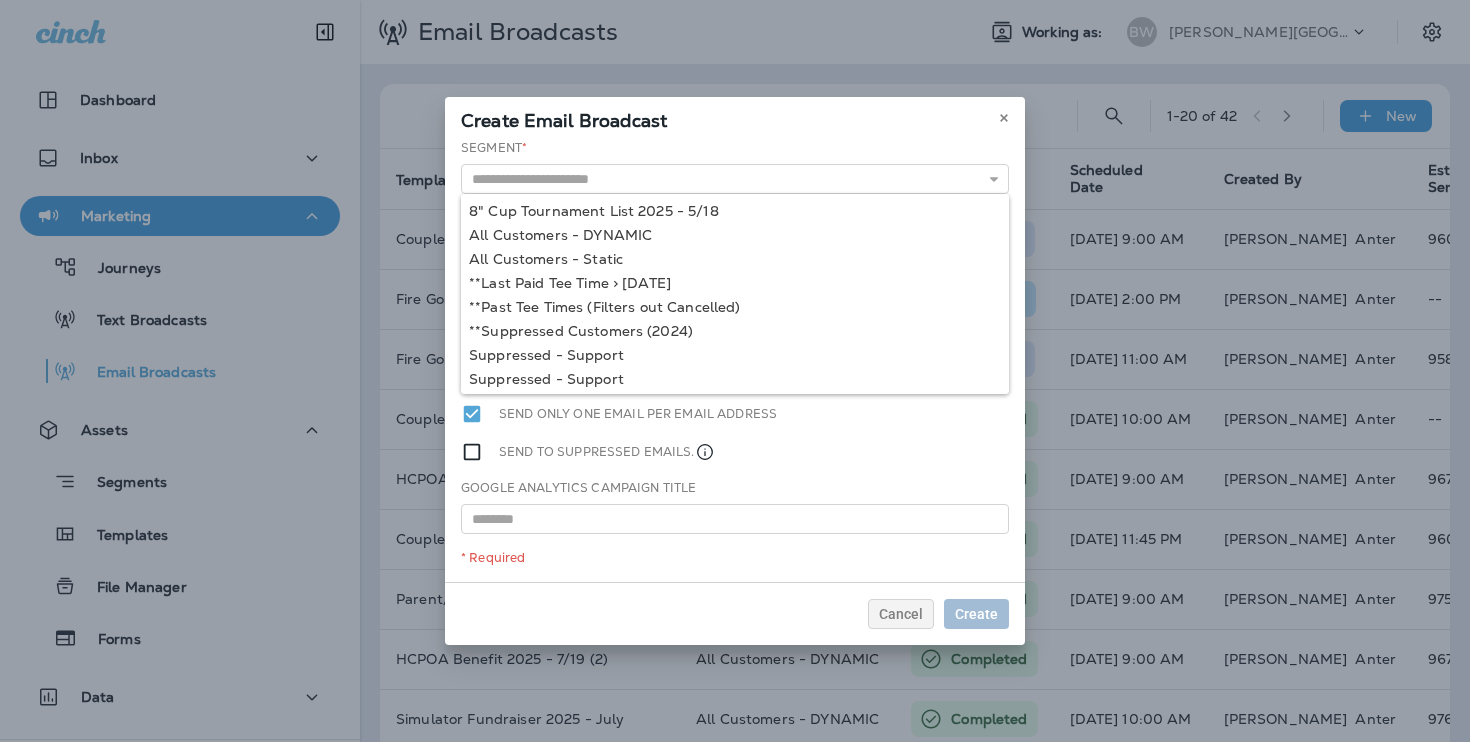 type on "**********" 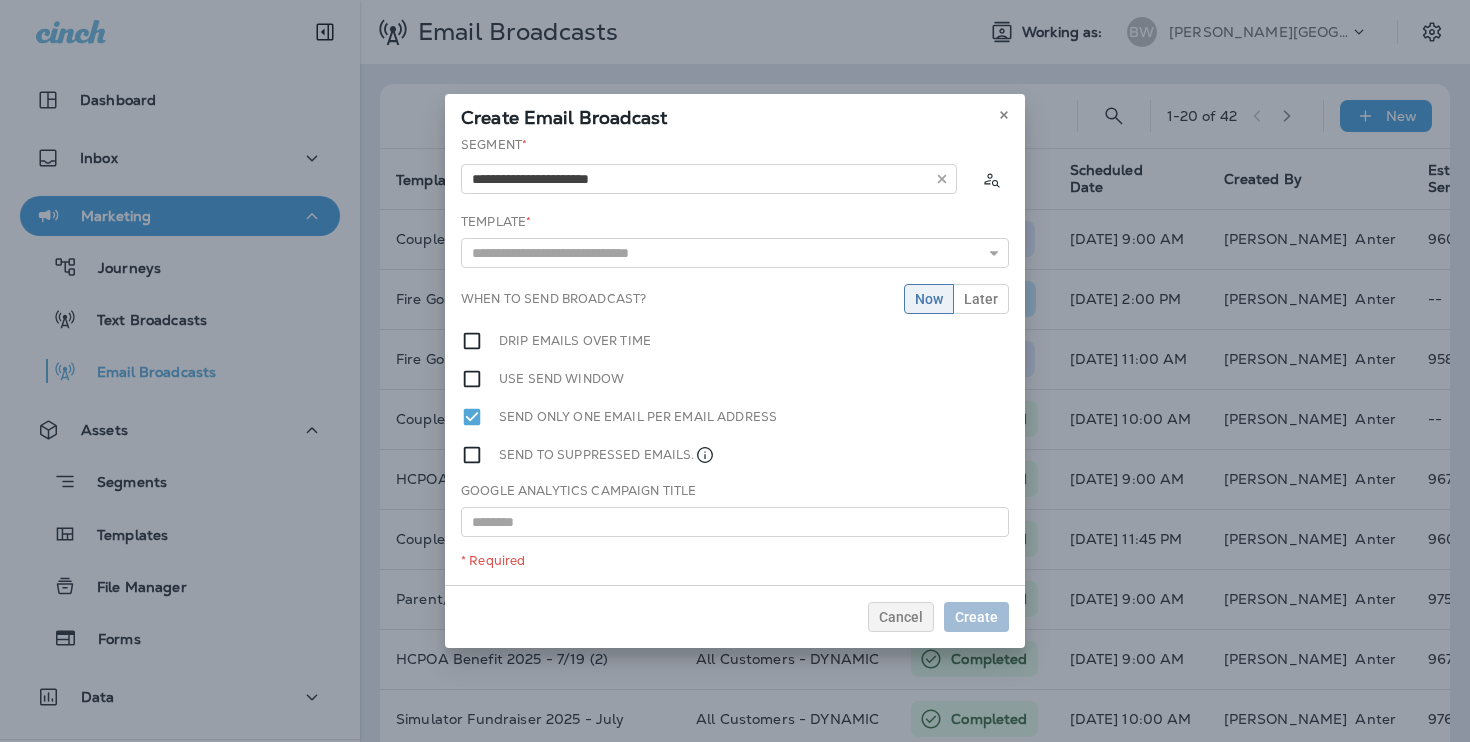 click on "**********" at bounding box center (735, 360) 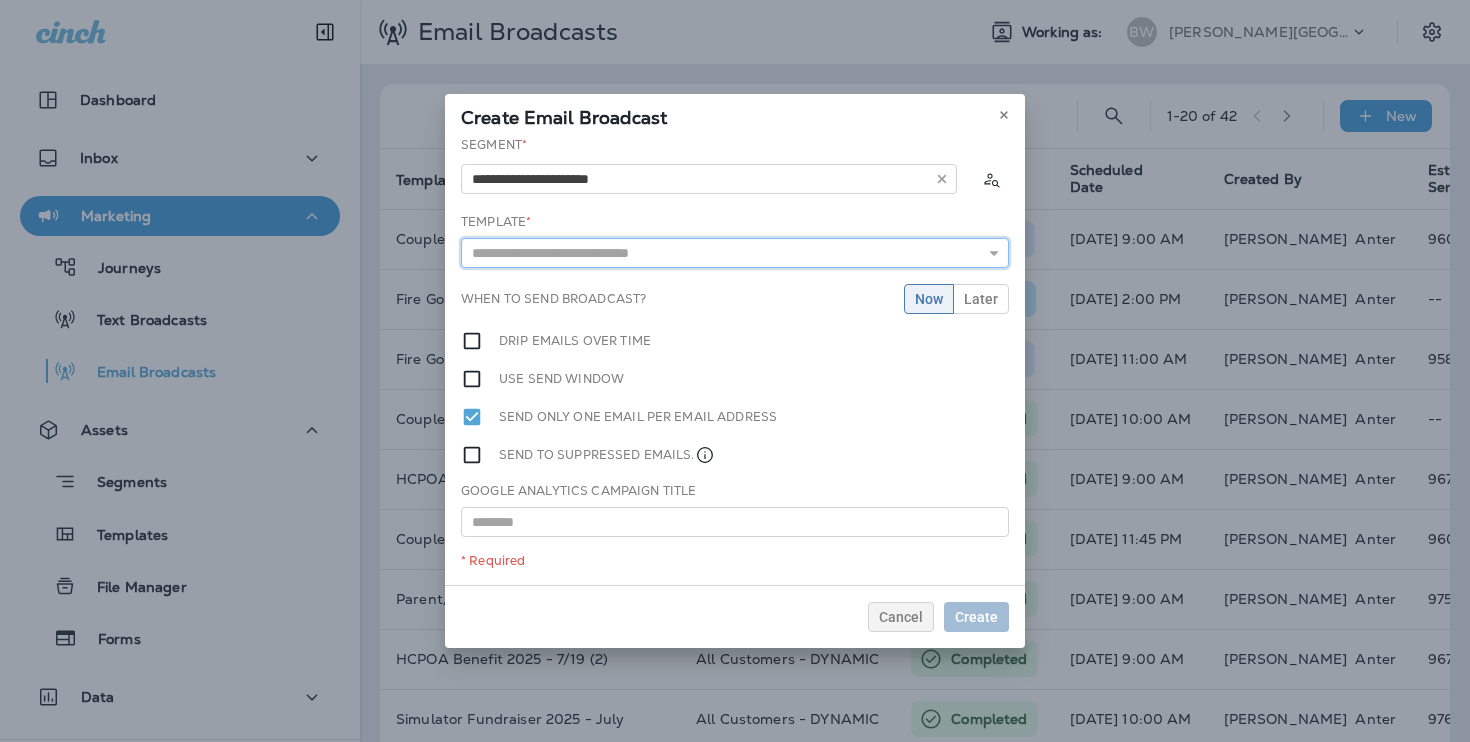 click at bounding box center [735, 253] 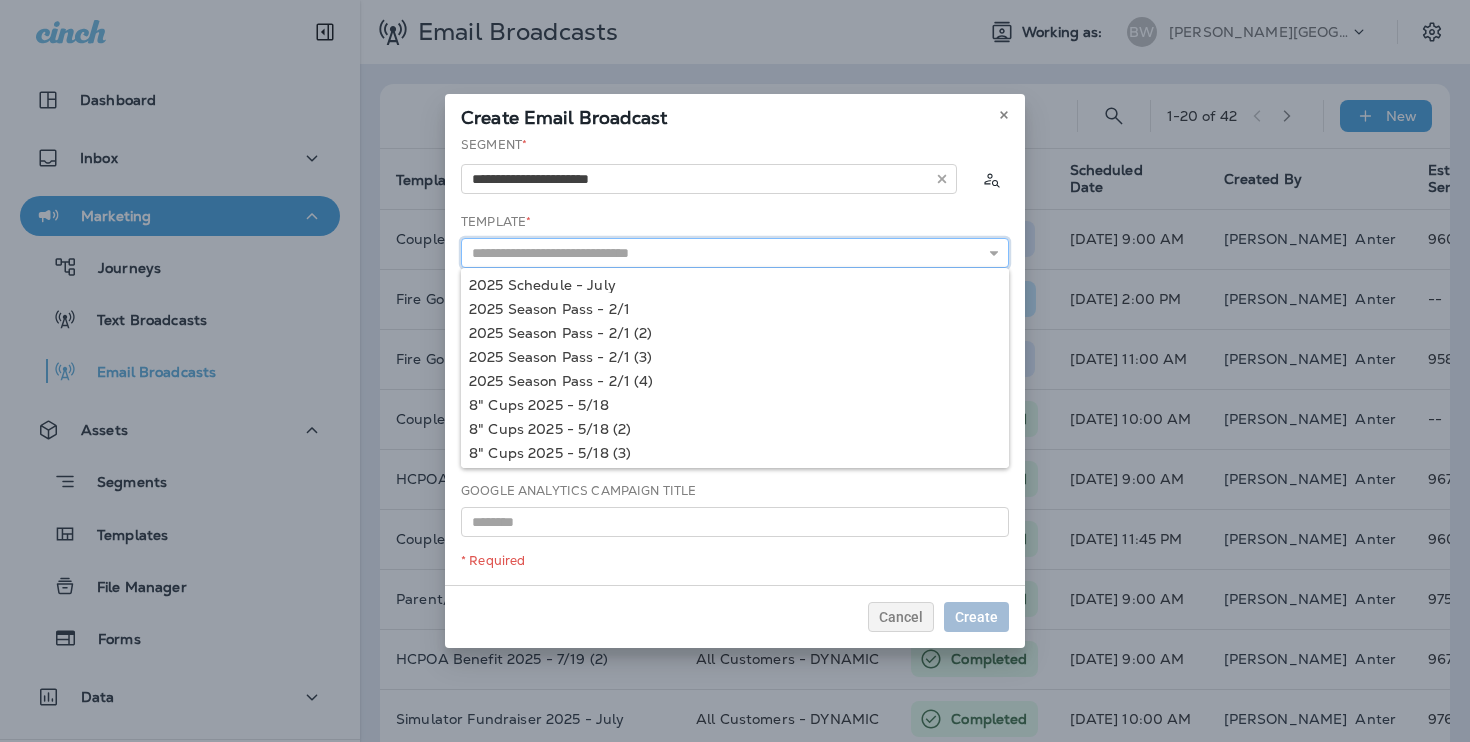 paste on "**********" 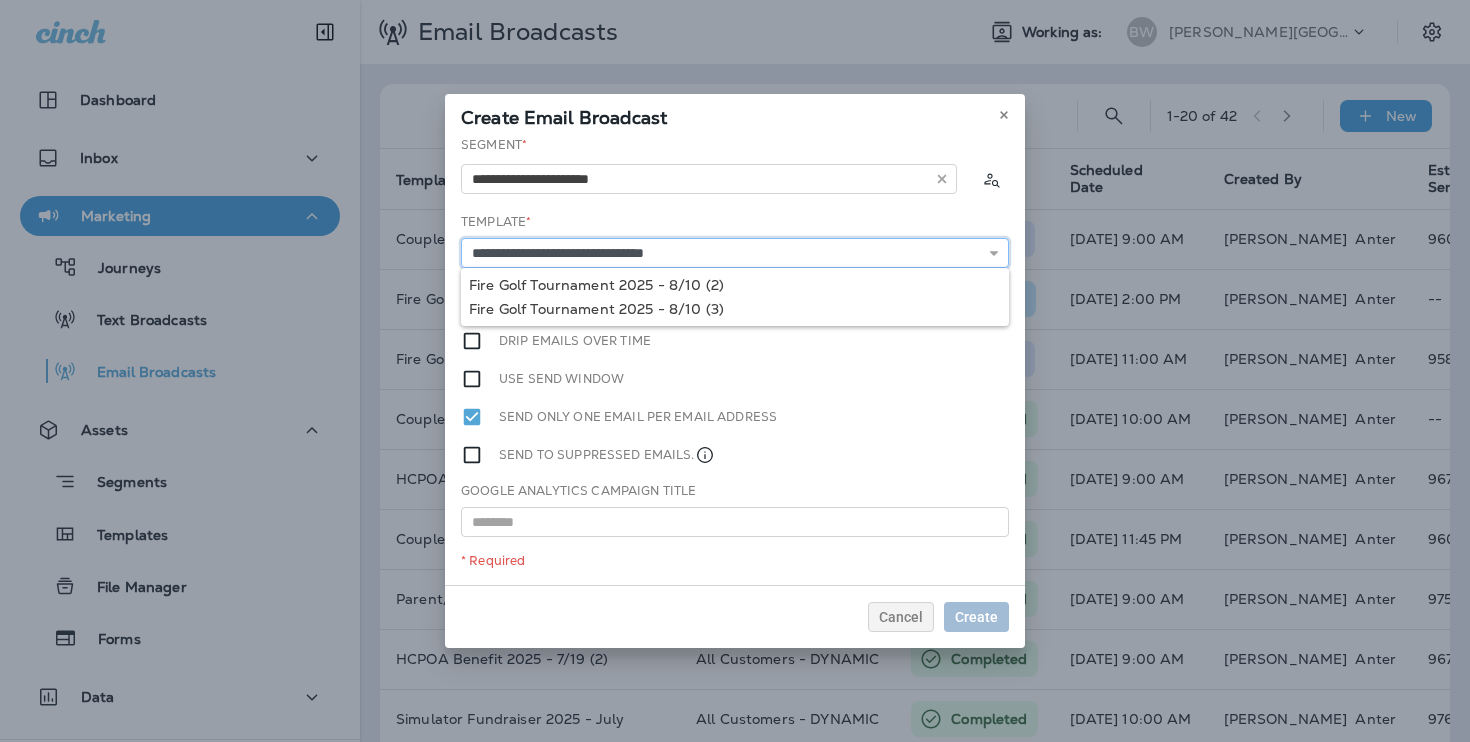 type on "**********" 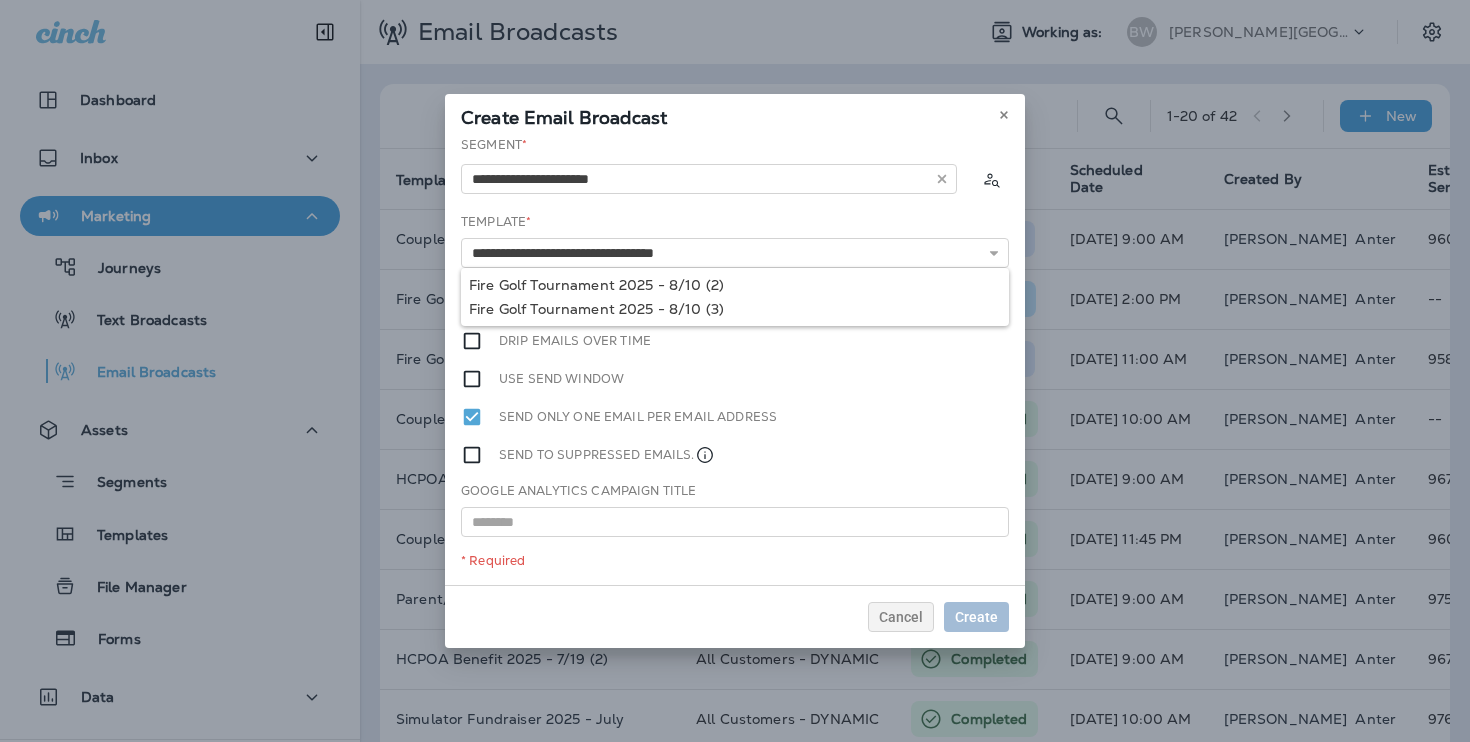 click on "**********" at bounding box center (735, 360) 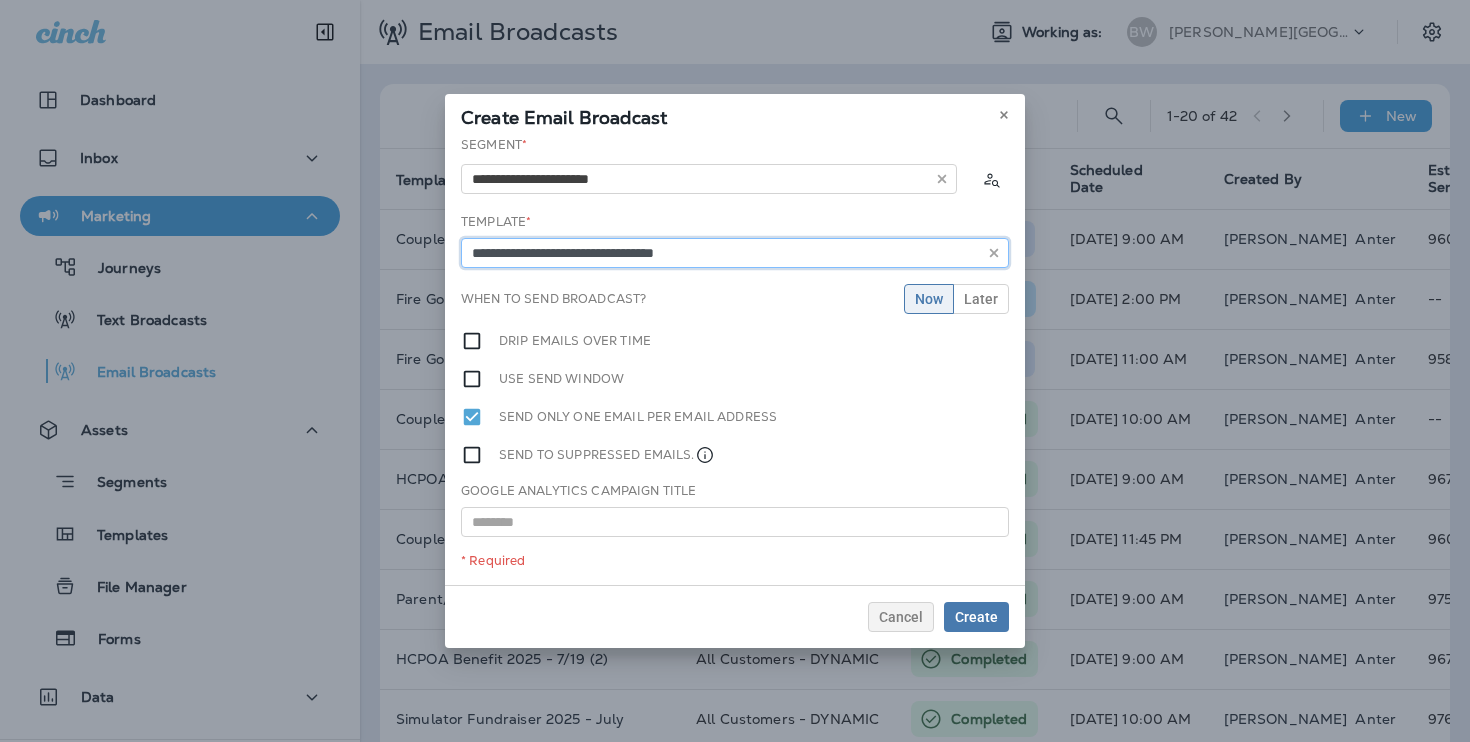 click on "**********" at bounding box center [735, 253] 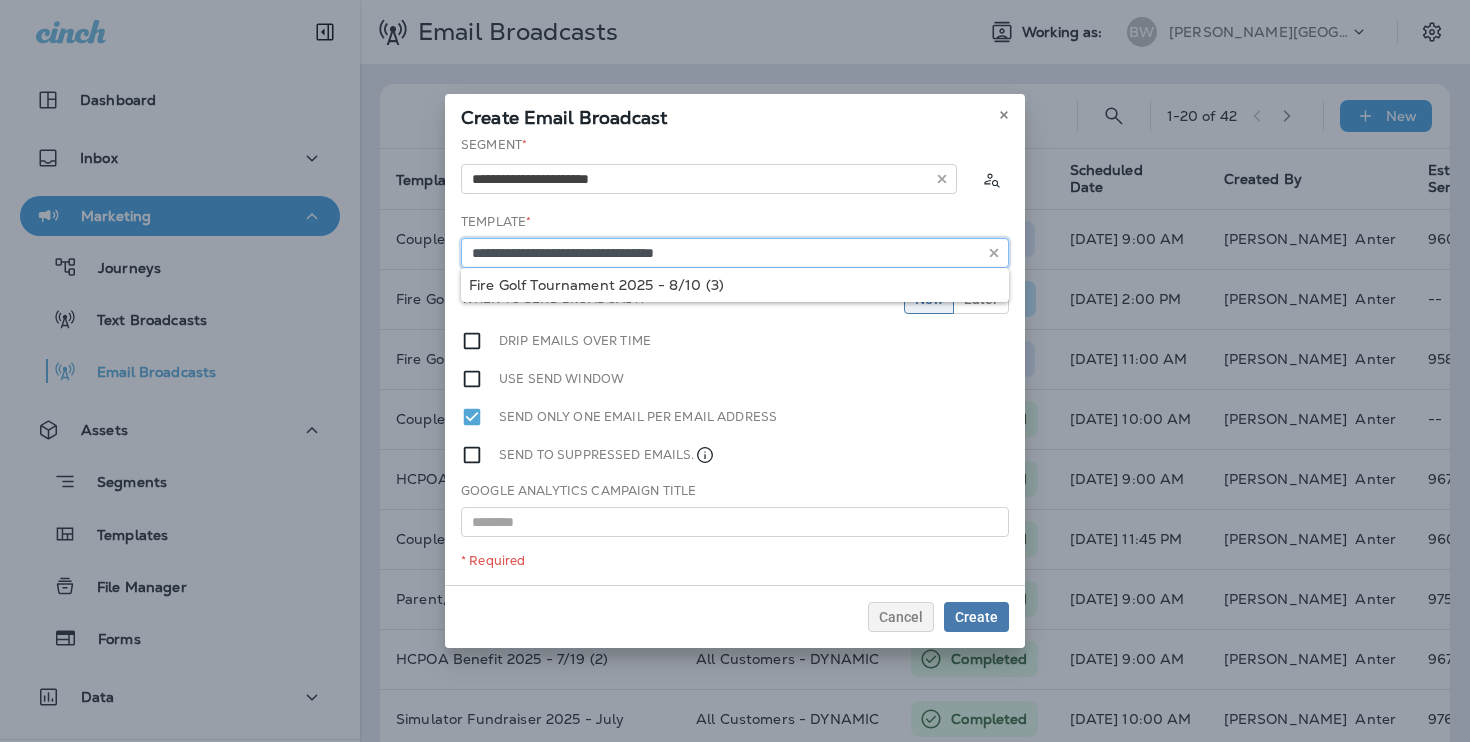 click on "**********" at bounding box center (735, 253) 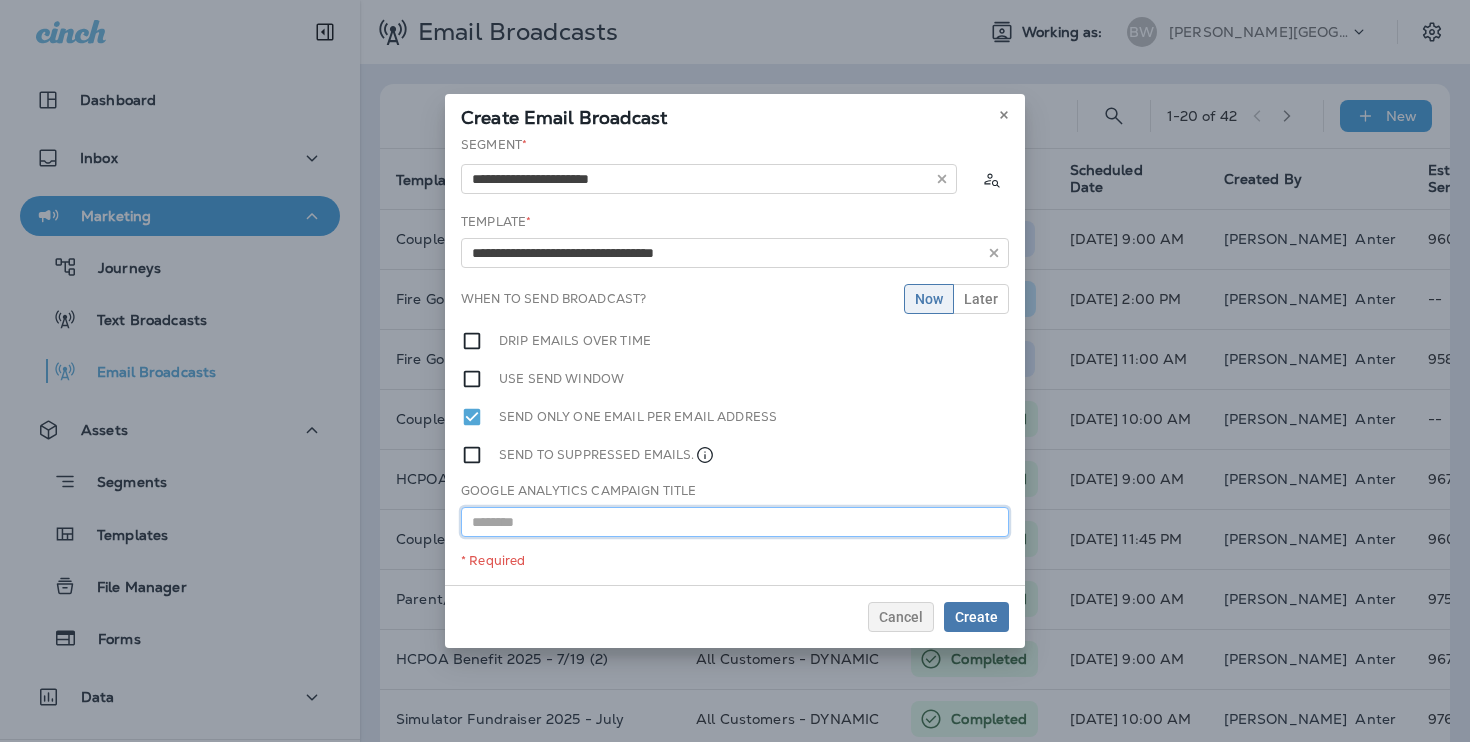 click at bounding box center (735, 522) 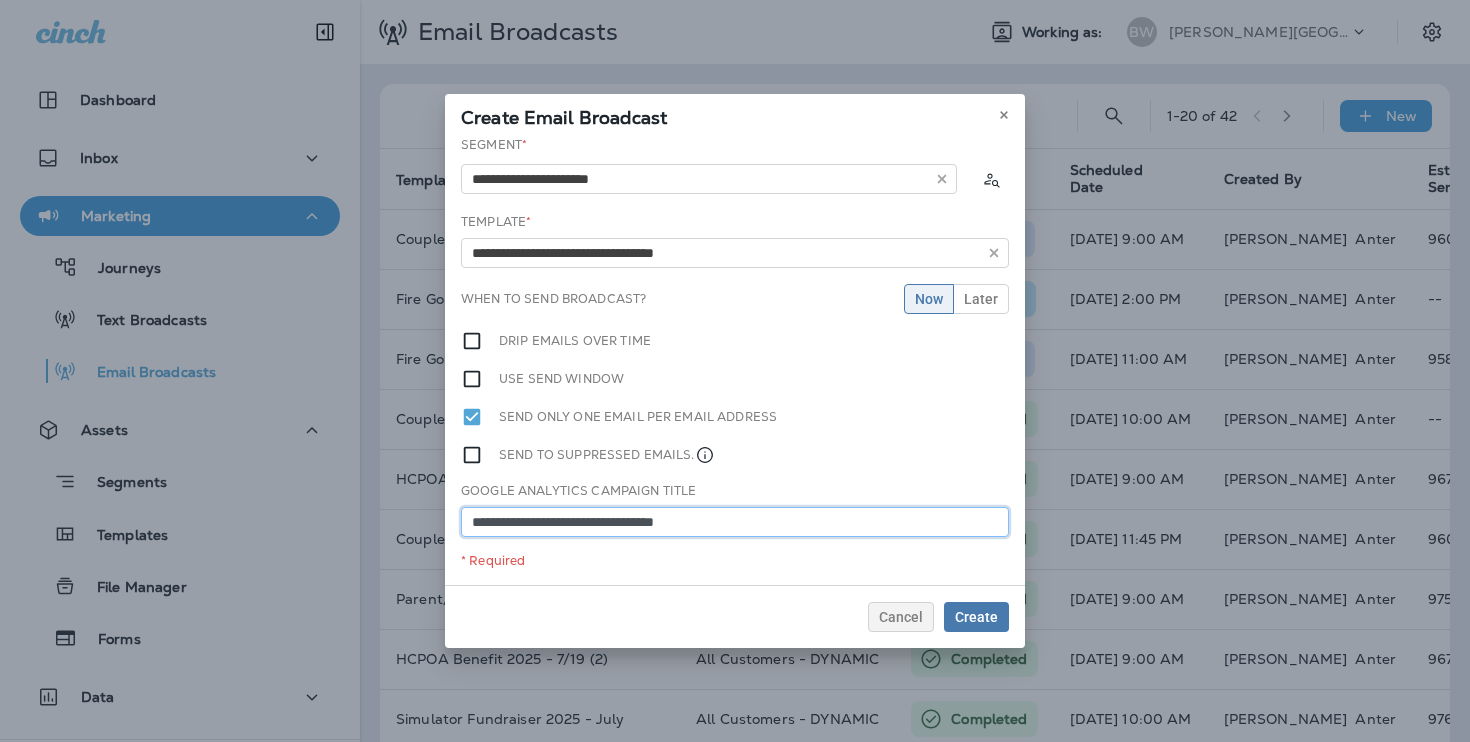 type on "**********" 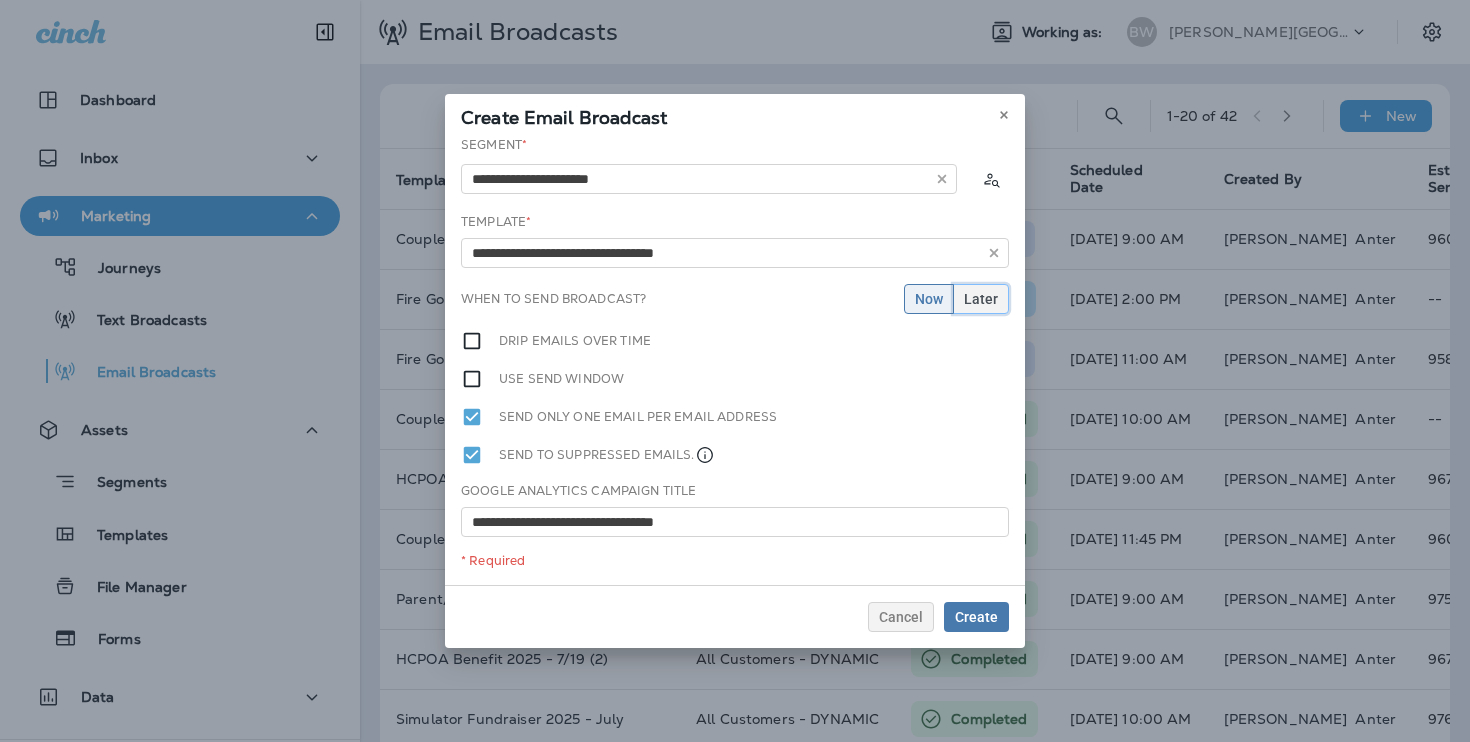 click on "Later" at bounding box center (981, 299) 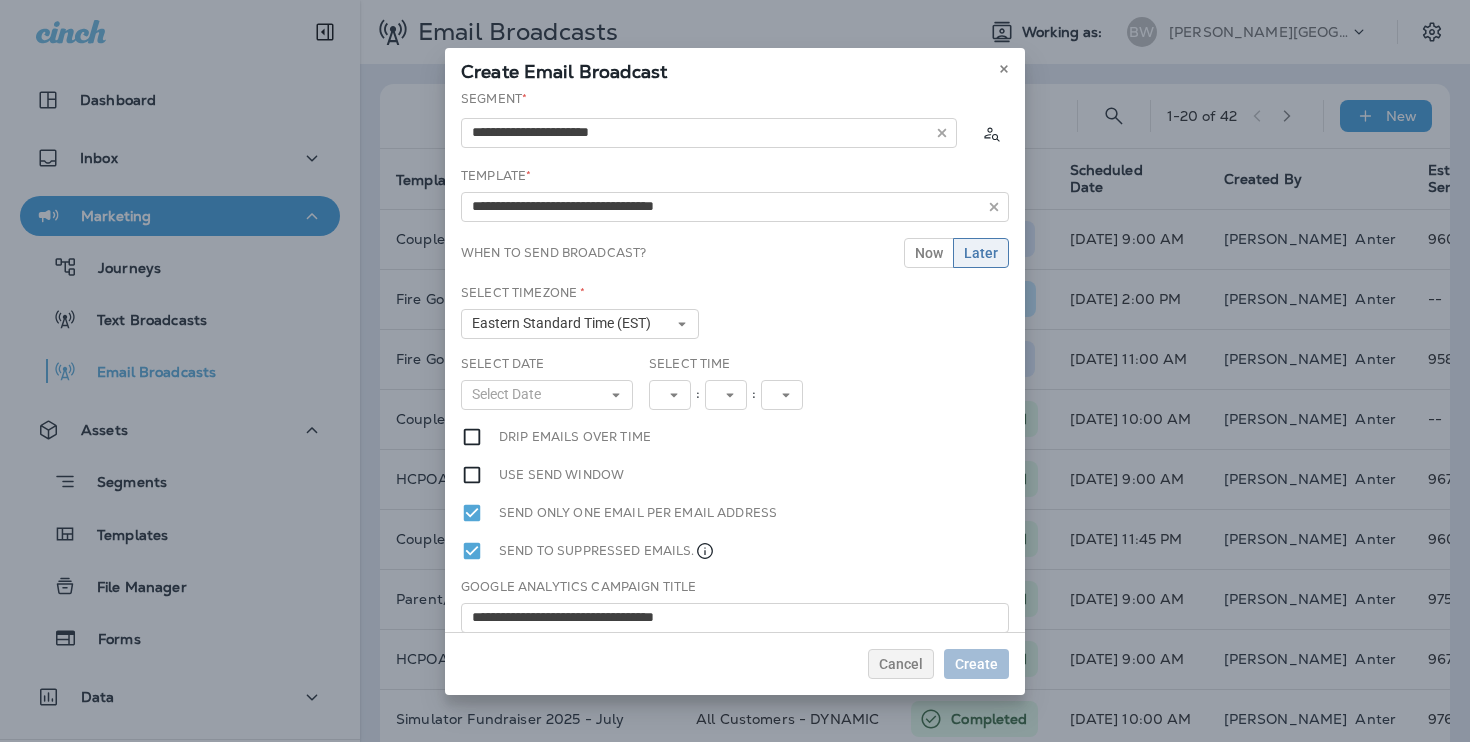 click on "Select Date   Select Date « ‹ [DATE] › » Mon Tue Wed Thu Fri Sat Sun 1 2 3 4 5 6 7 8 9 10 11 12 13 14 15 16 17 18 19 20 21 22 23 24 25 26 27 28 29 30 31" at bounding box center (547, 382) 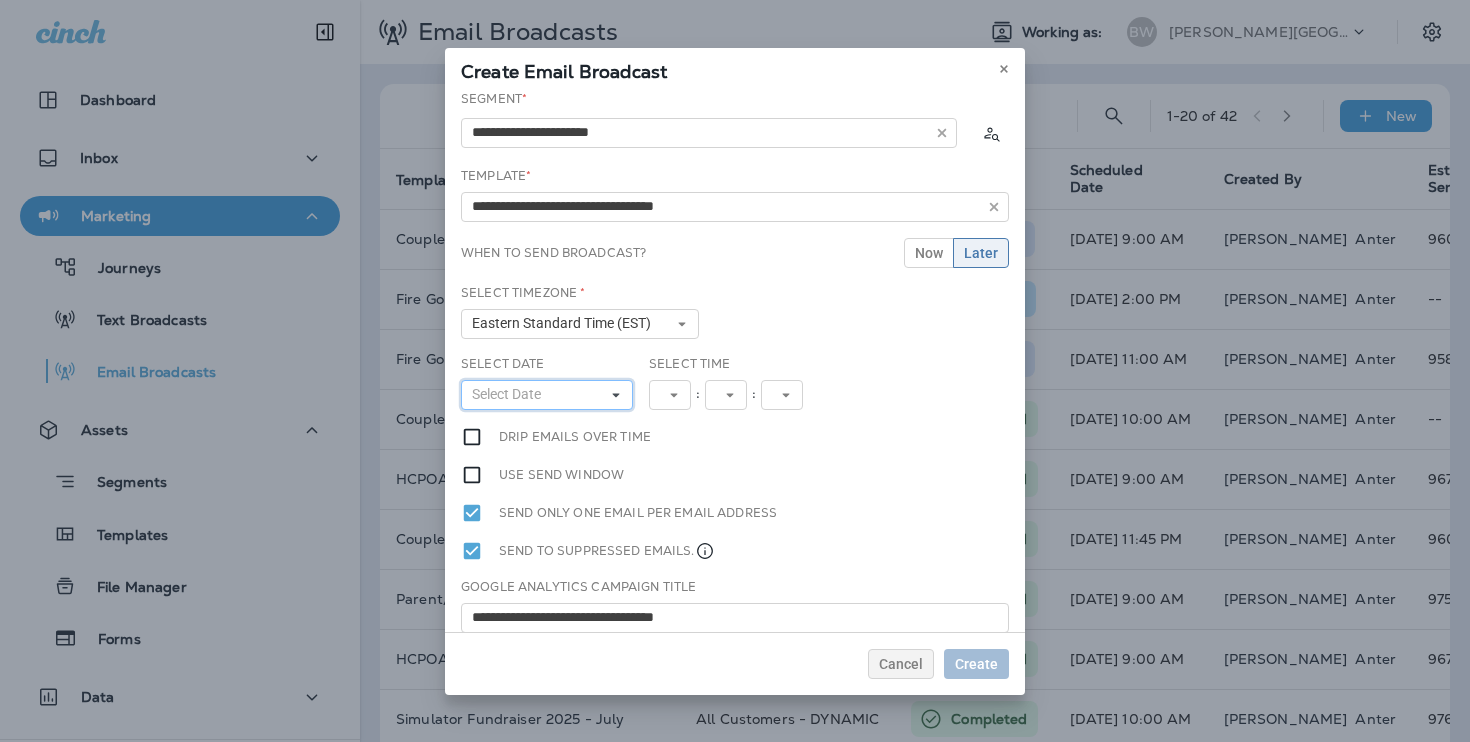 click on "Select Date" at bounding box center [547, 395] 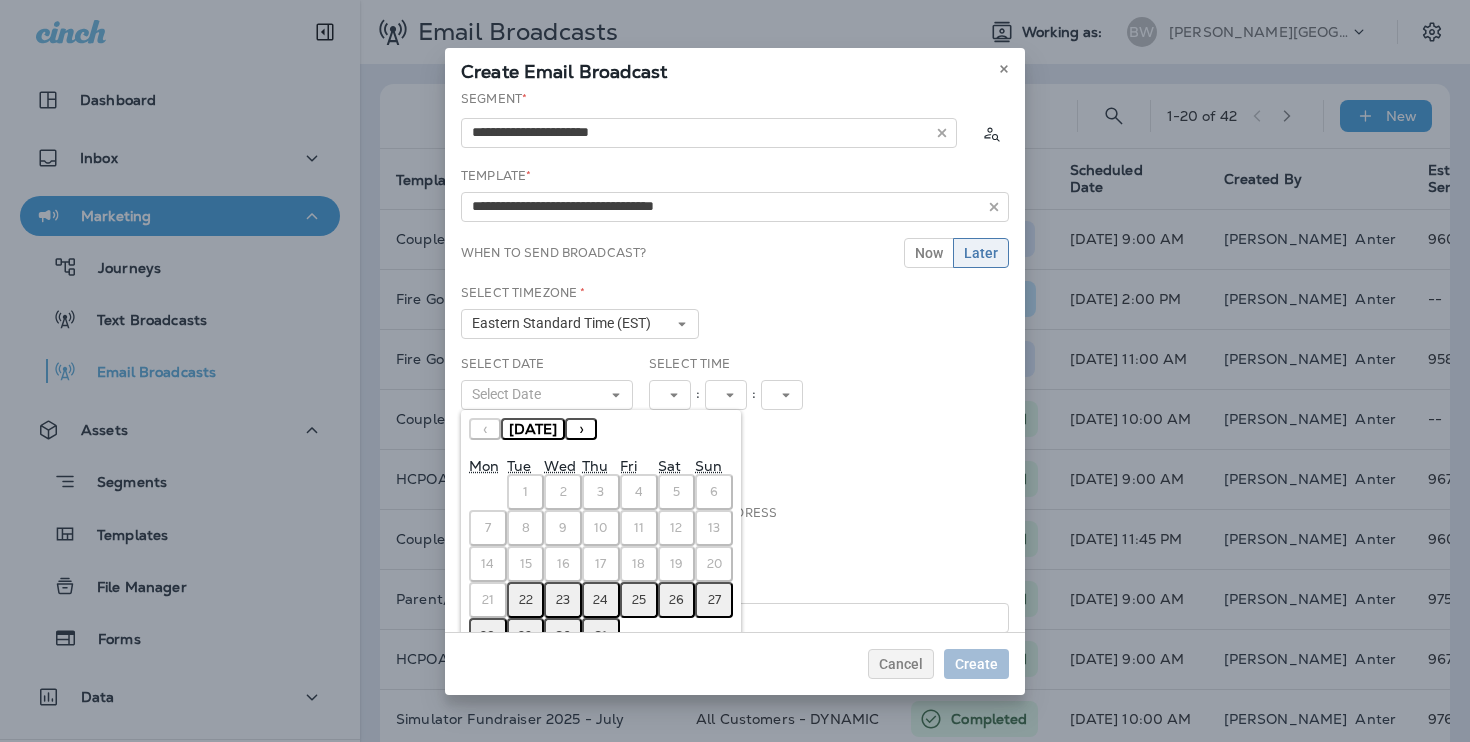 click on "›" at bounding box center [581, 429] 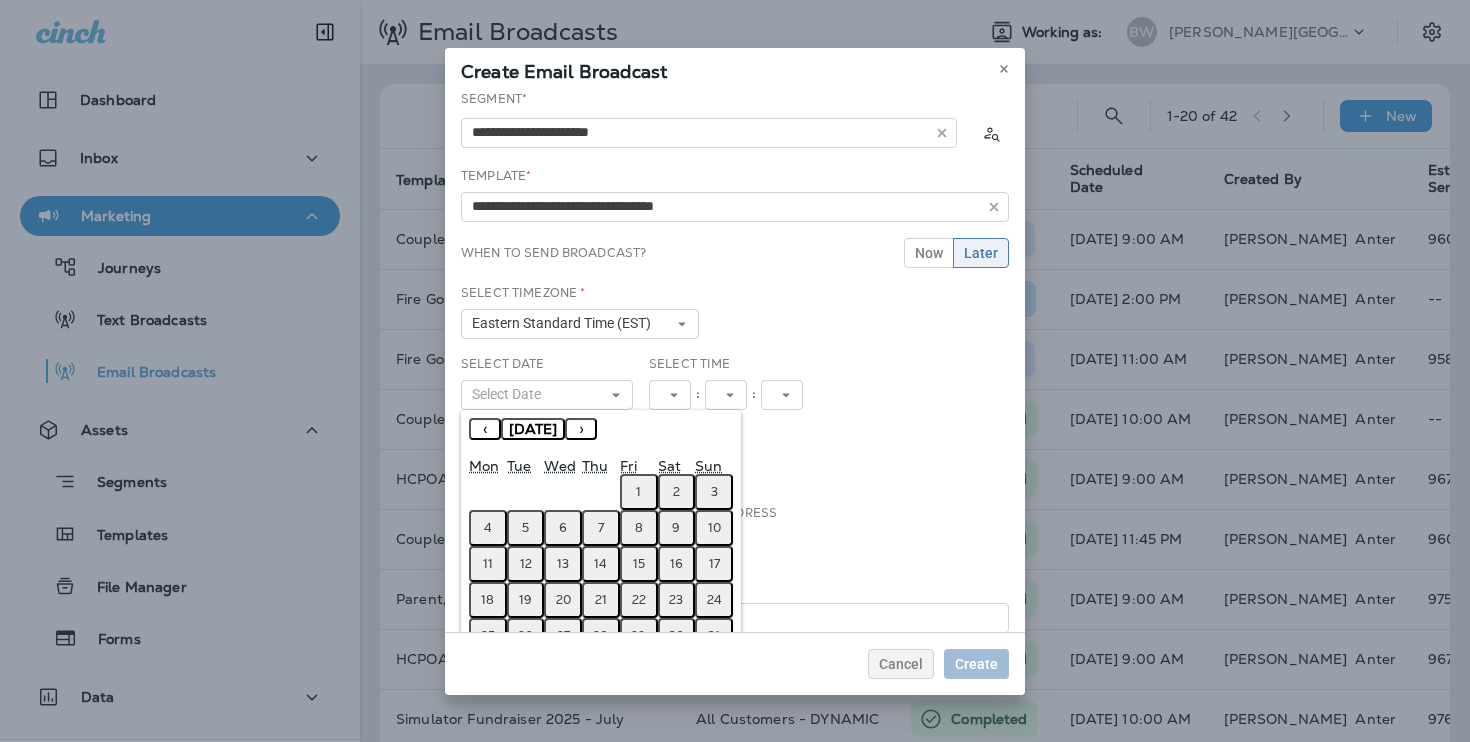 click on "5" at bounding box center [526, 528] 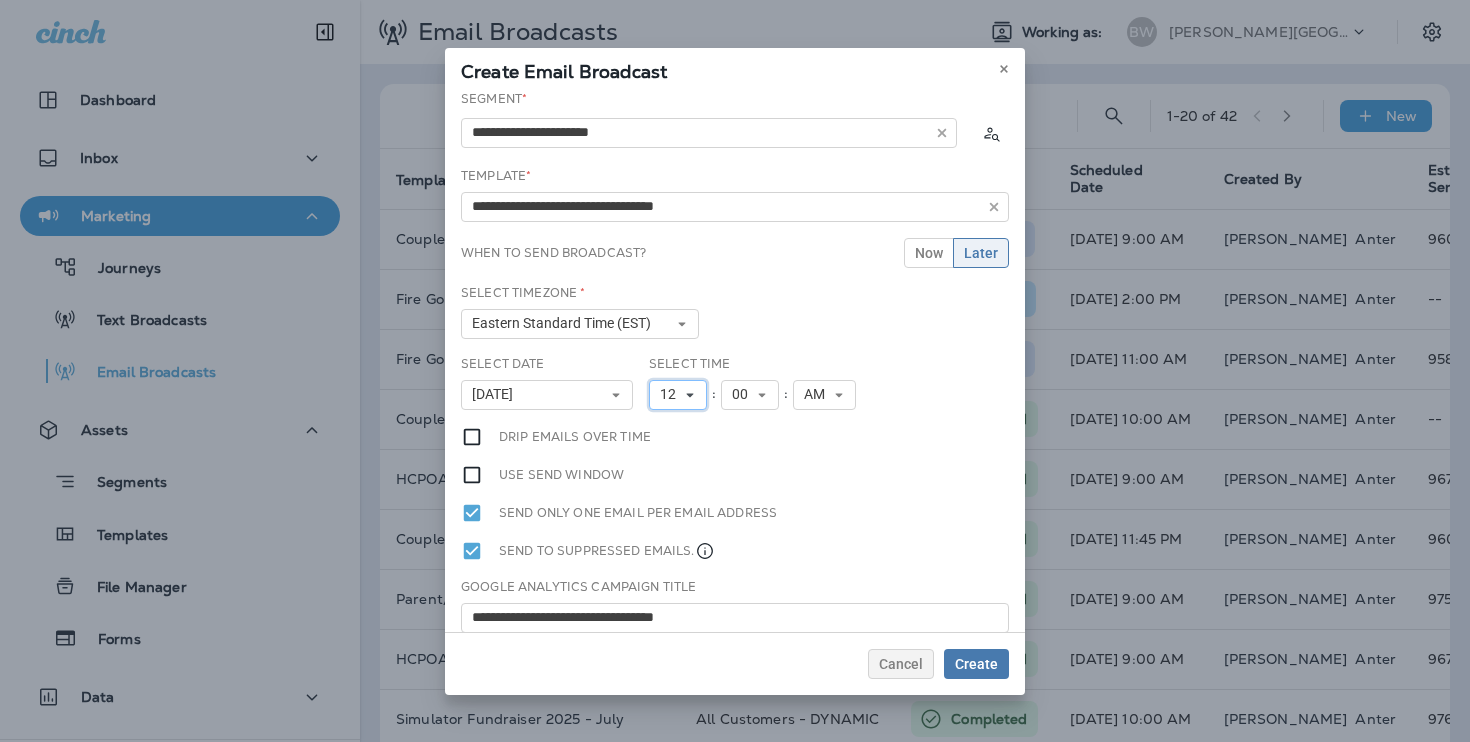 click on "12" at bounding box center [672, 394] 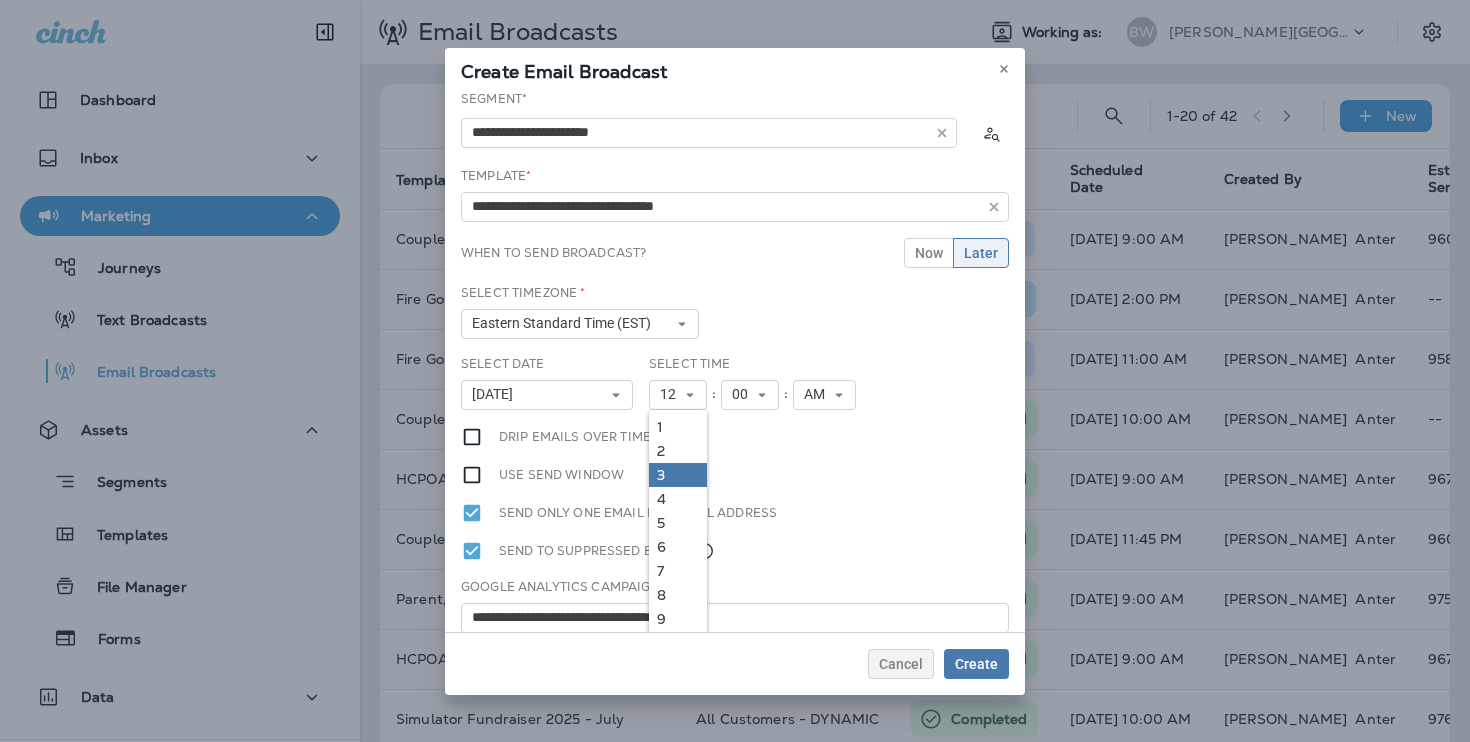 click on "3" at bounding box center [678, 475] 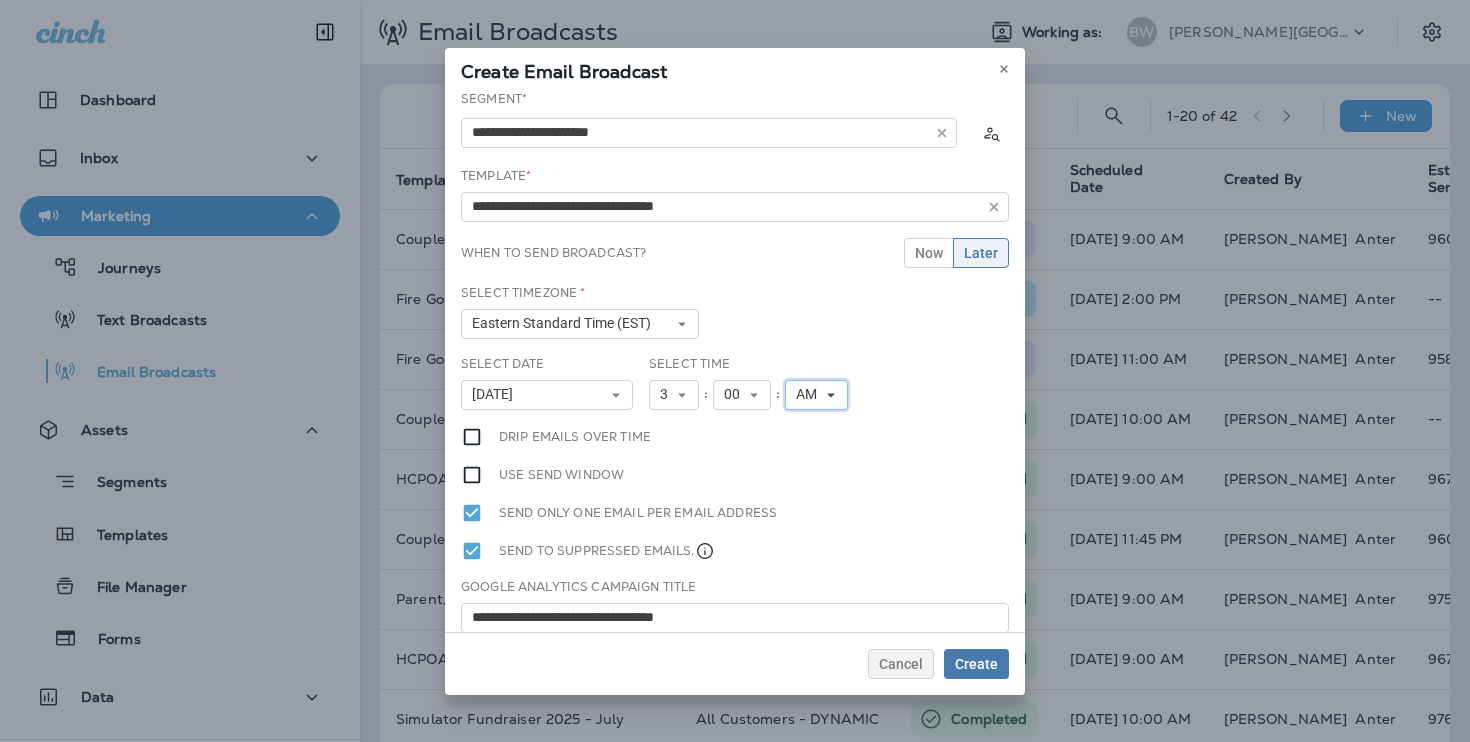click on "AM" at bounding box center [810, 394] 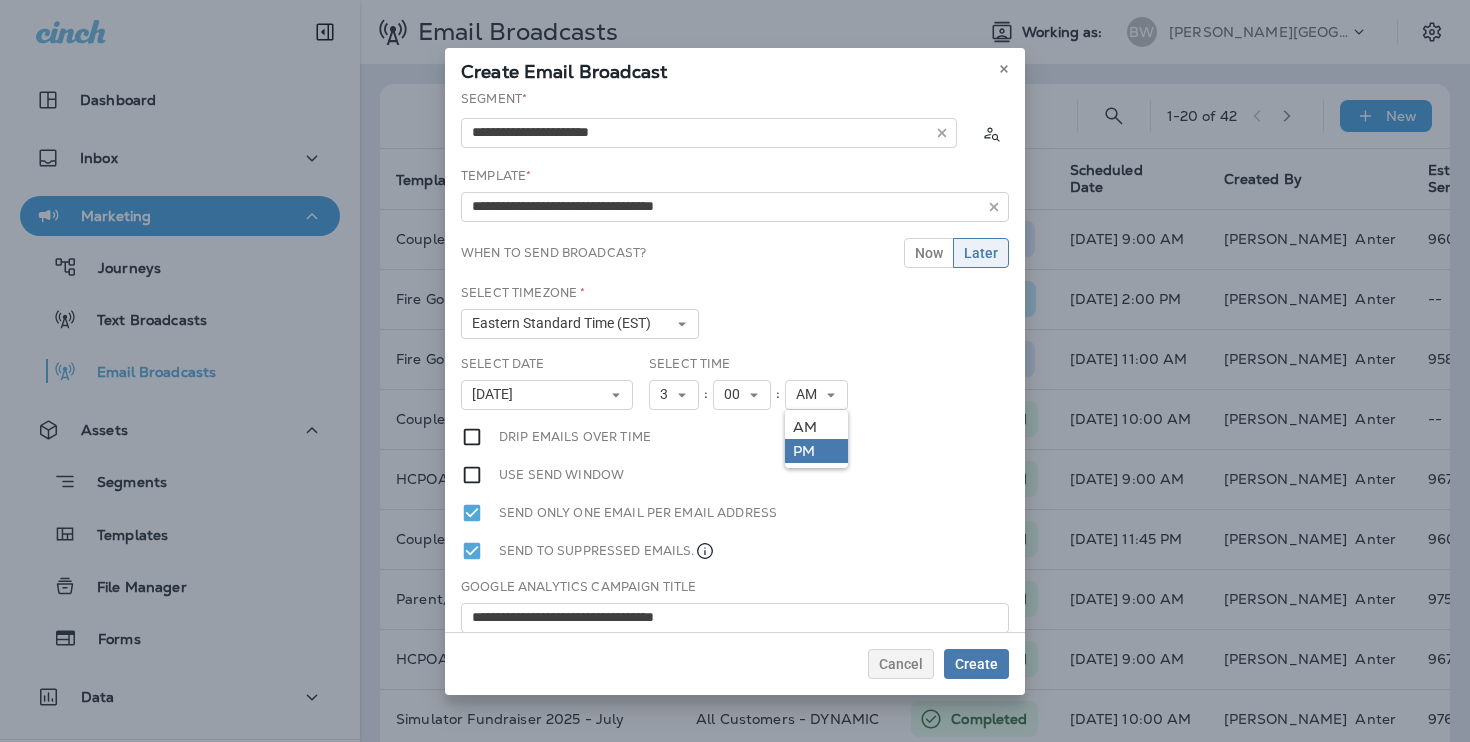 click on "PM" at bounding box center (816, 451) 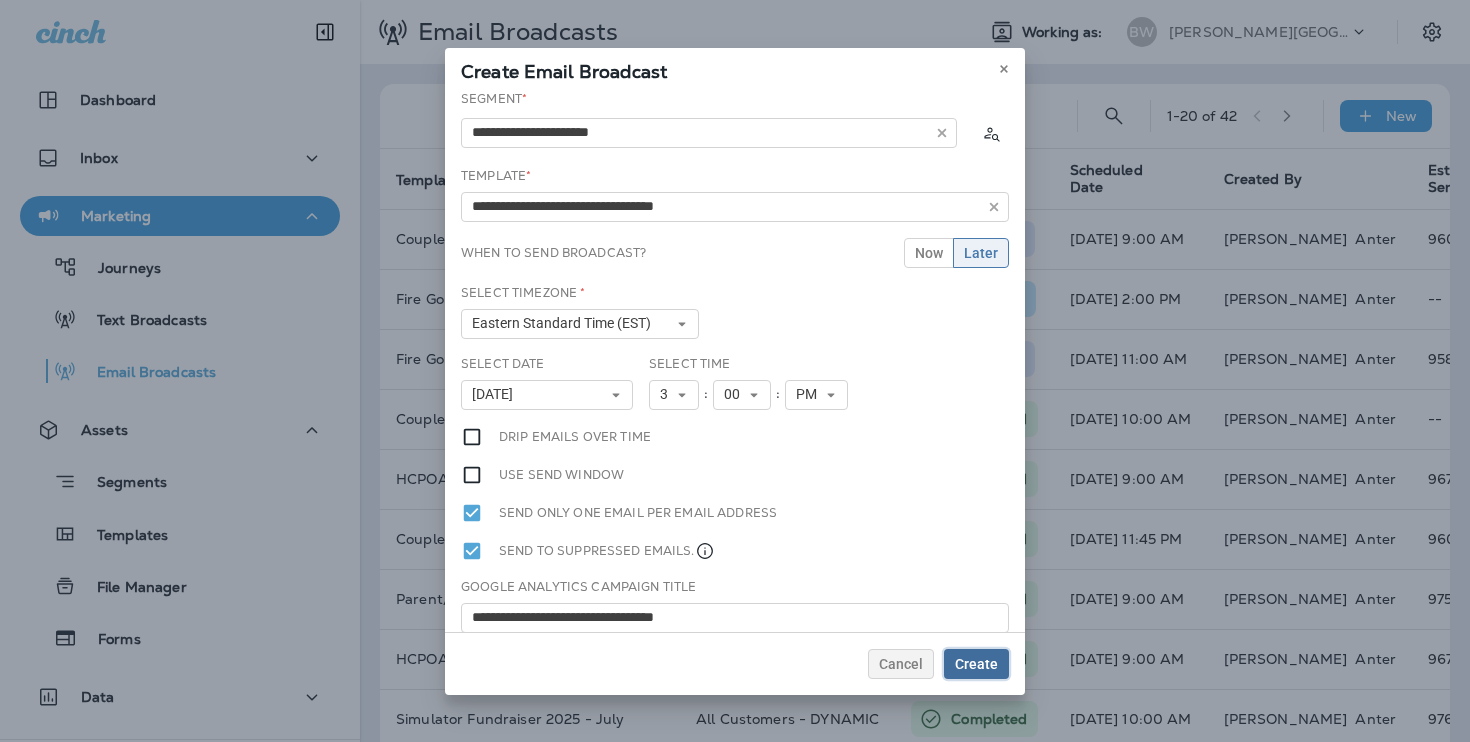 click on "Create" at bounding box center [976, 664] 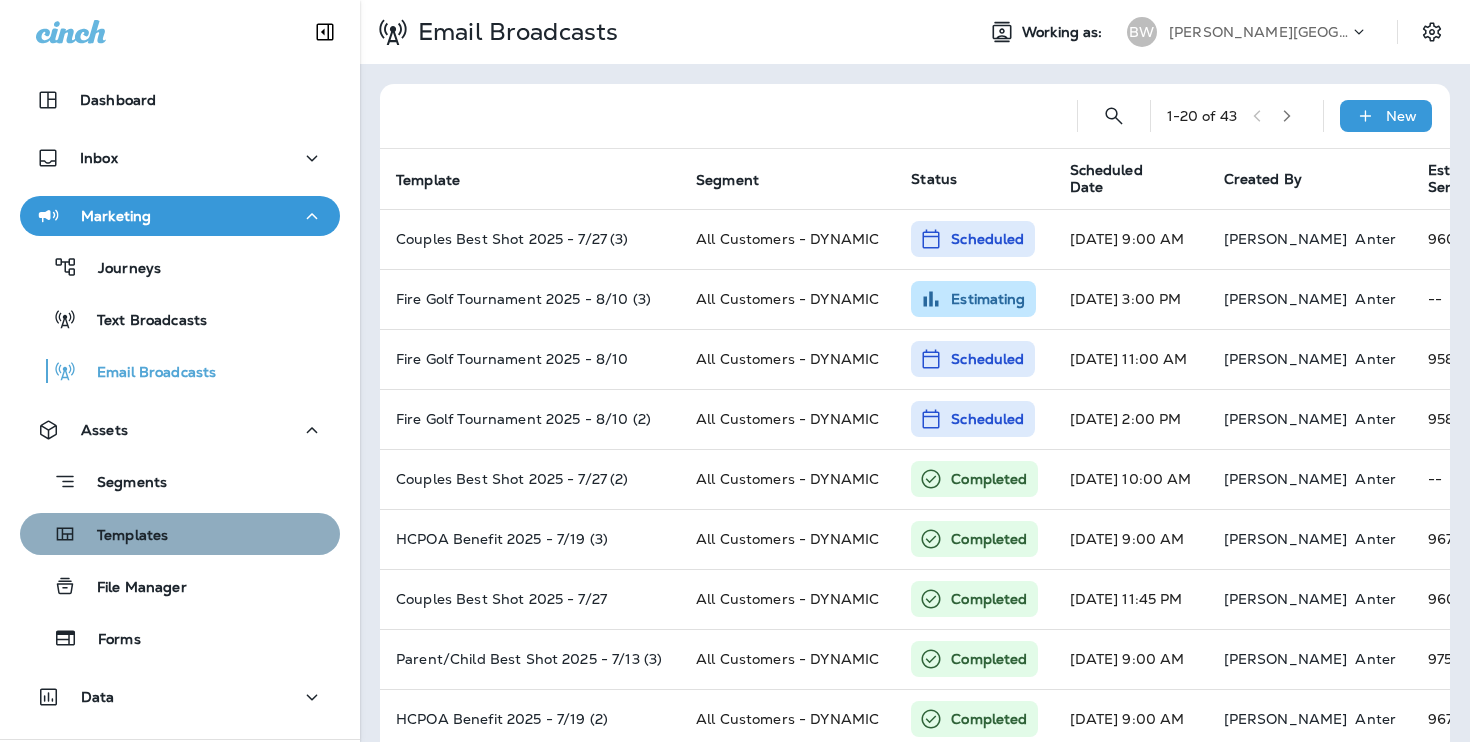 click on "Templates" at bounding box center (180, 534) 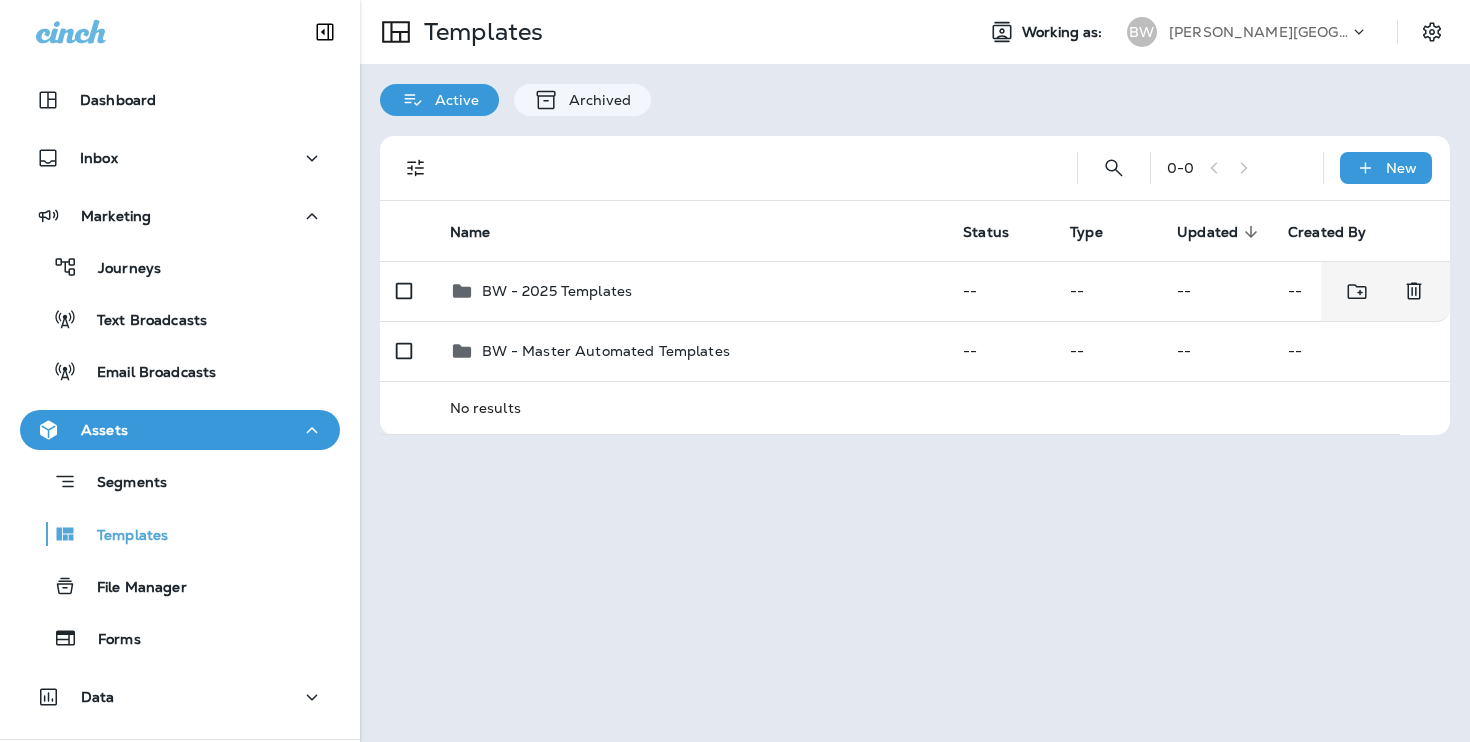 click on "BW - 2025 Templates" at bounding box center (691, 291) 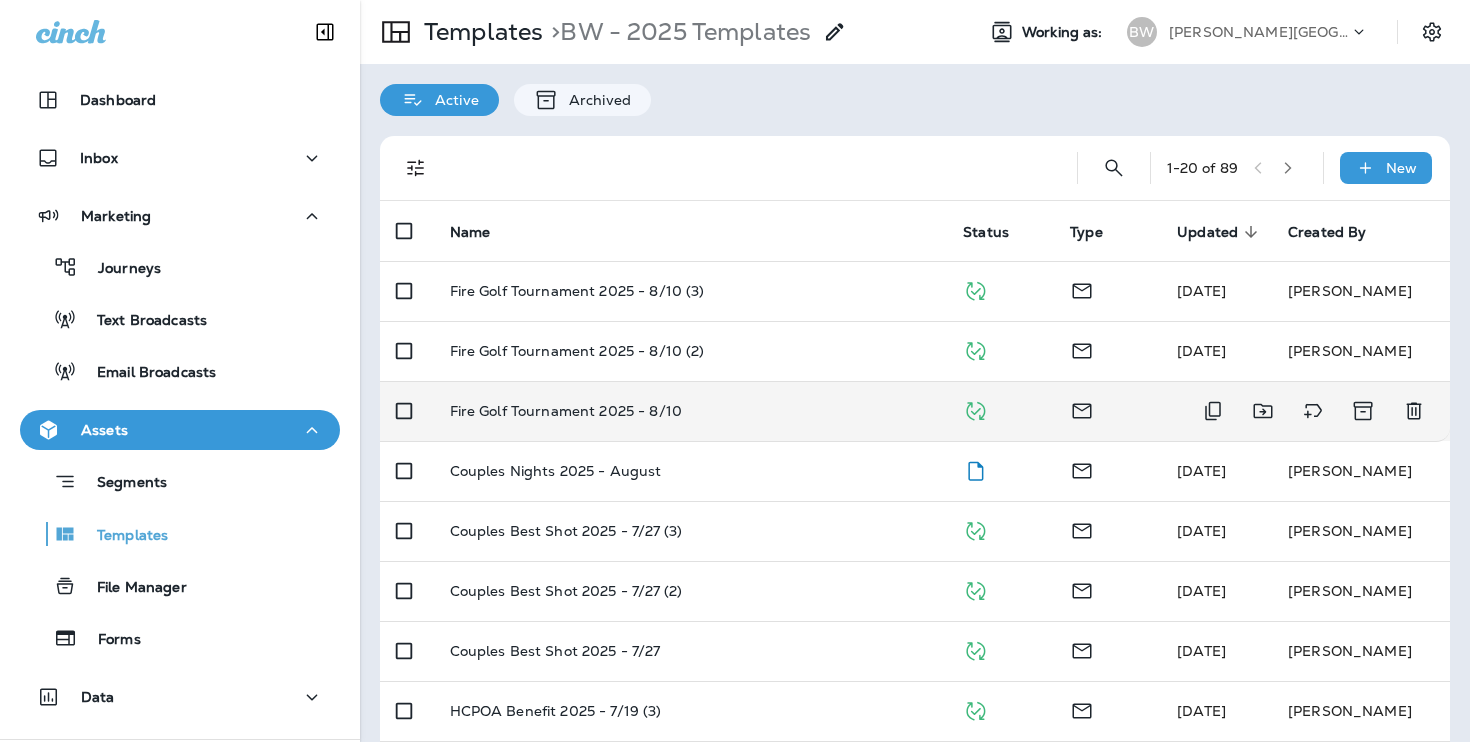 click on "Fire Golf Tournament 2025 - 8/10" at bounding box center [566, 411] 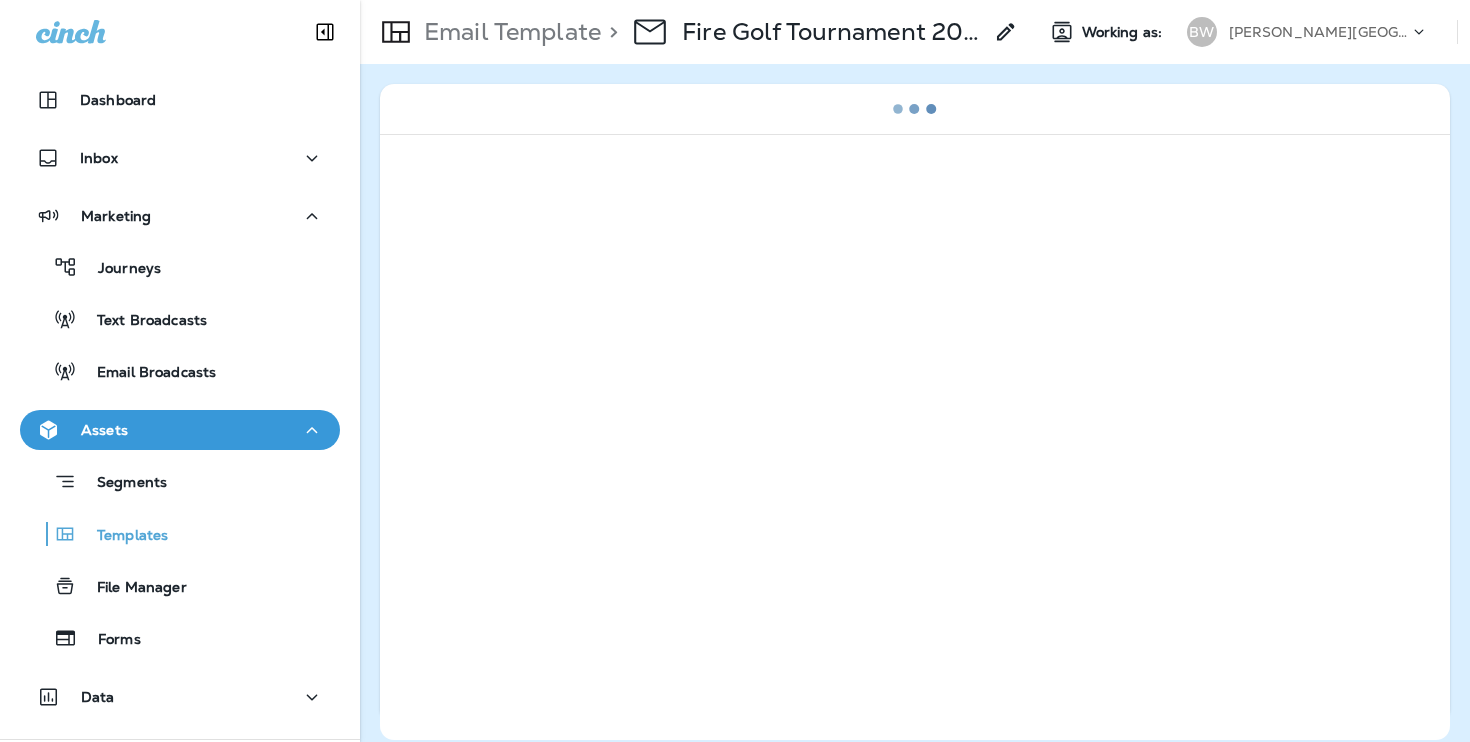 click 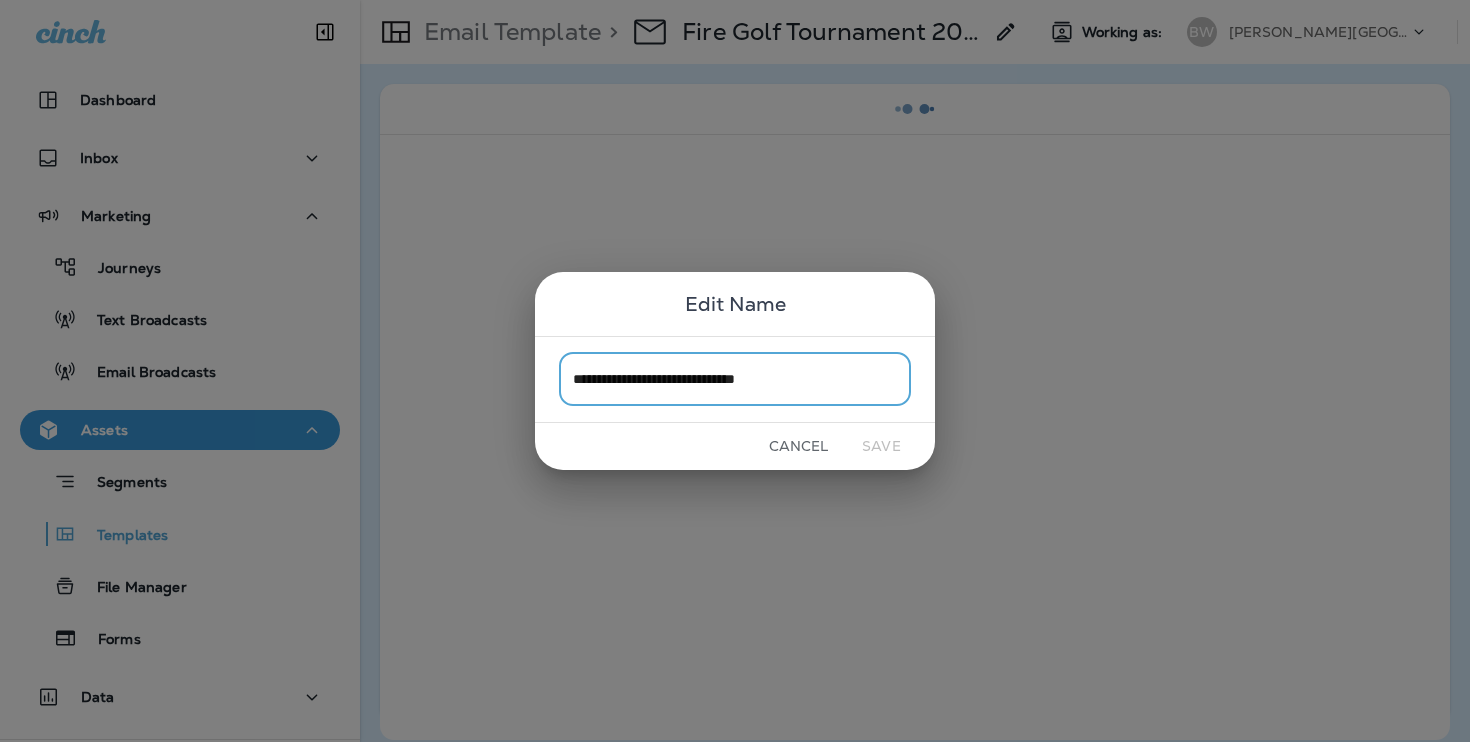 click on "**********" at bounding box center [735, 379] 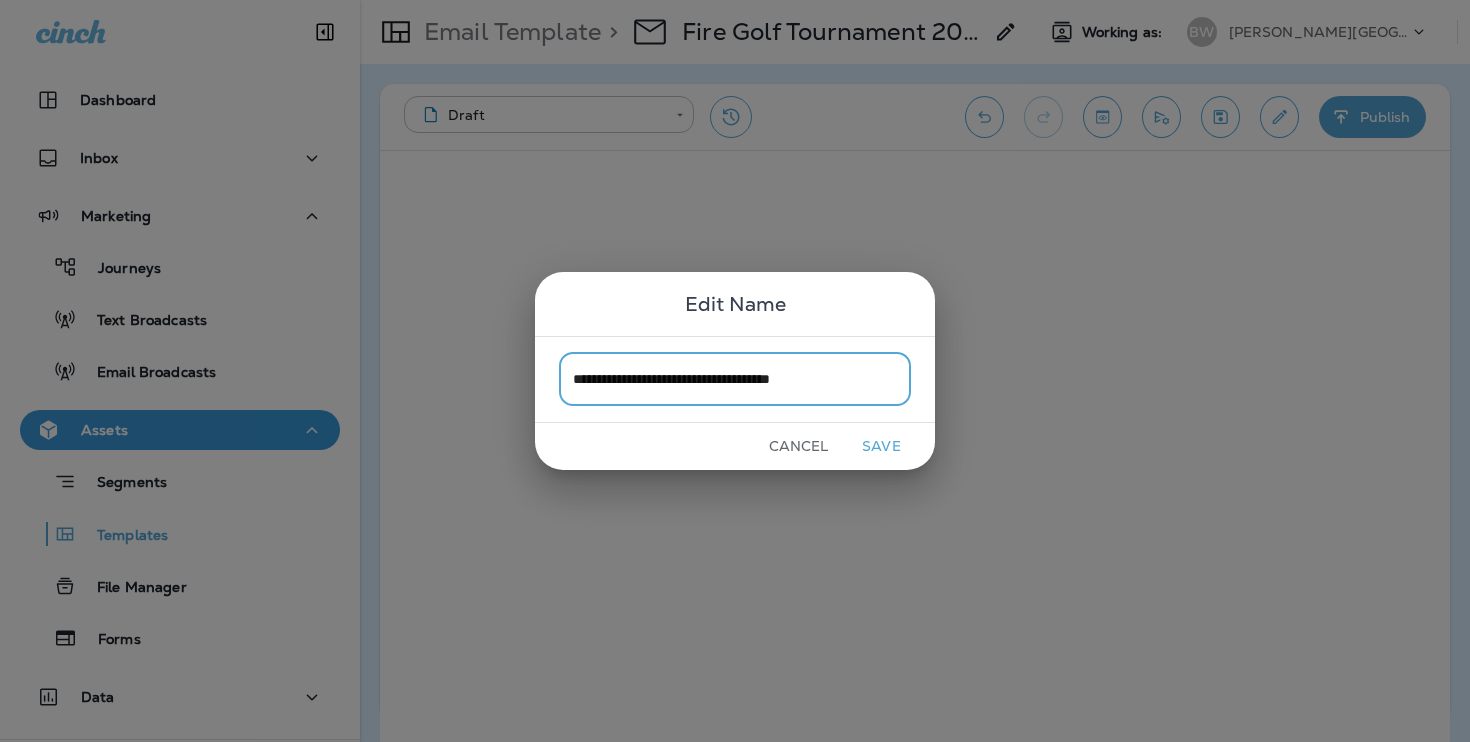 click on "**********" at bounding box center [735, 379] 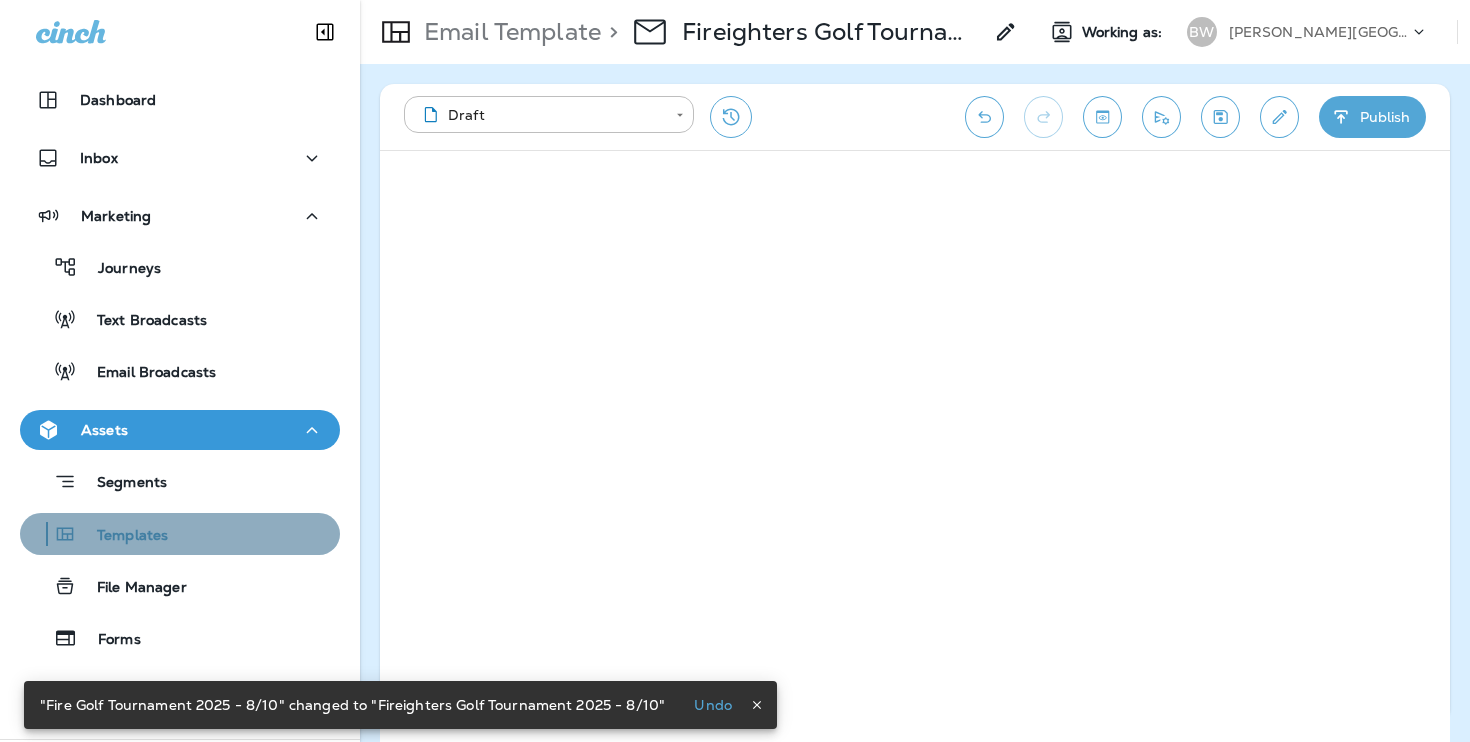 click on "Templates" at bounding box center (180, 534) 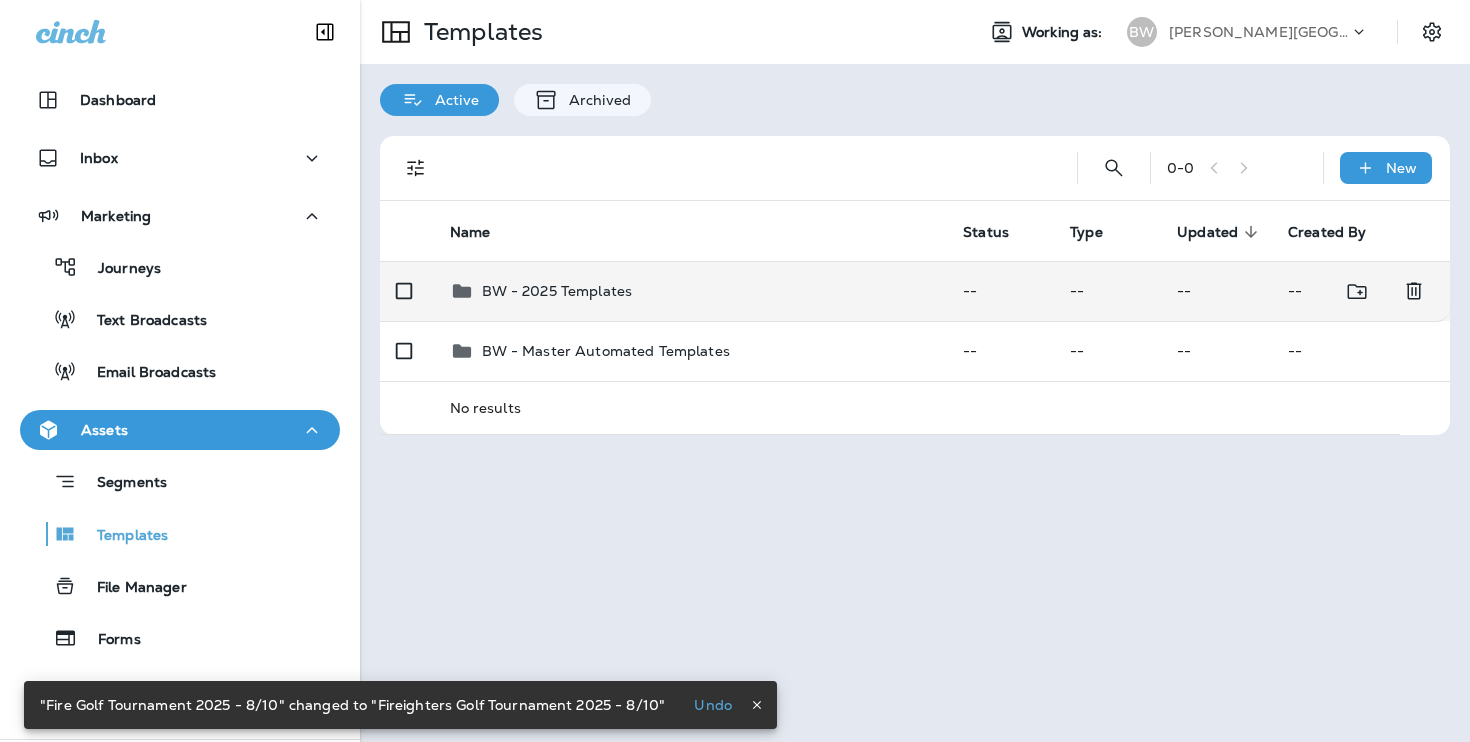 click on "BW - 2025 Templates" at bounding box center (691, 291) 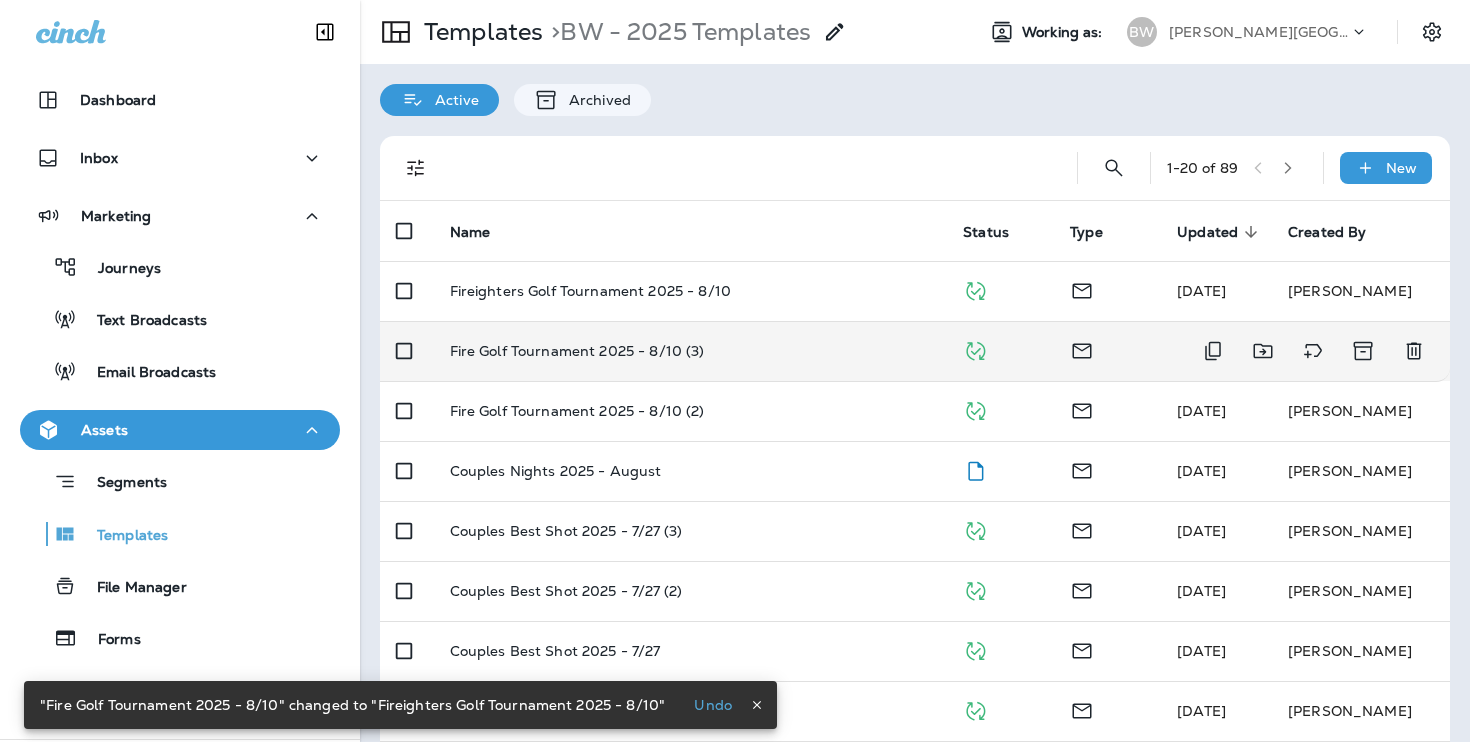 click on "Fire Golf Tournament 2025 - 8/10 (3)" at bounding box center (691, 351) 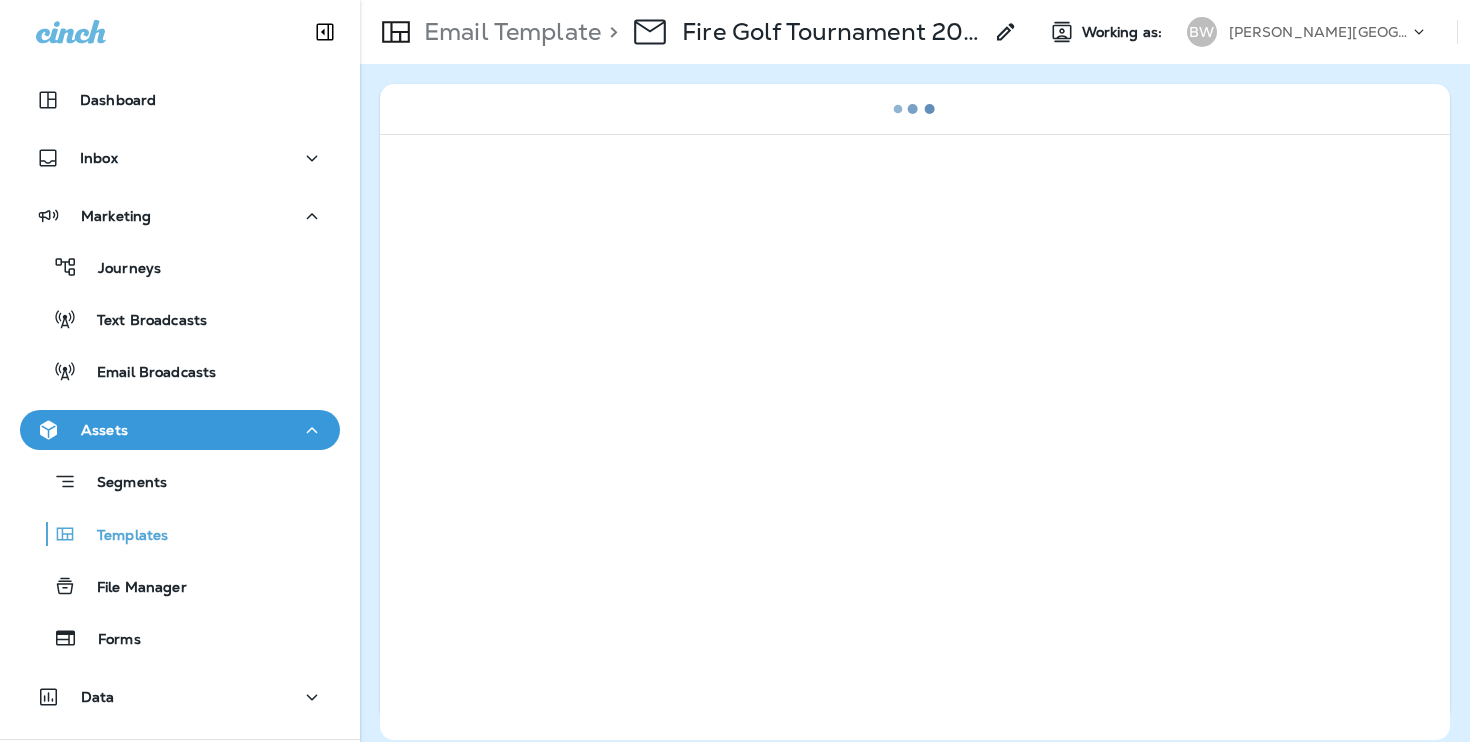 click 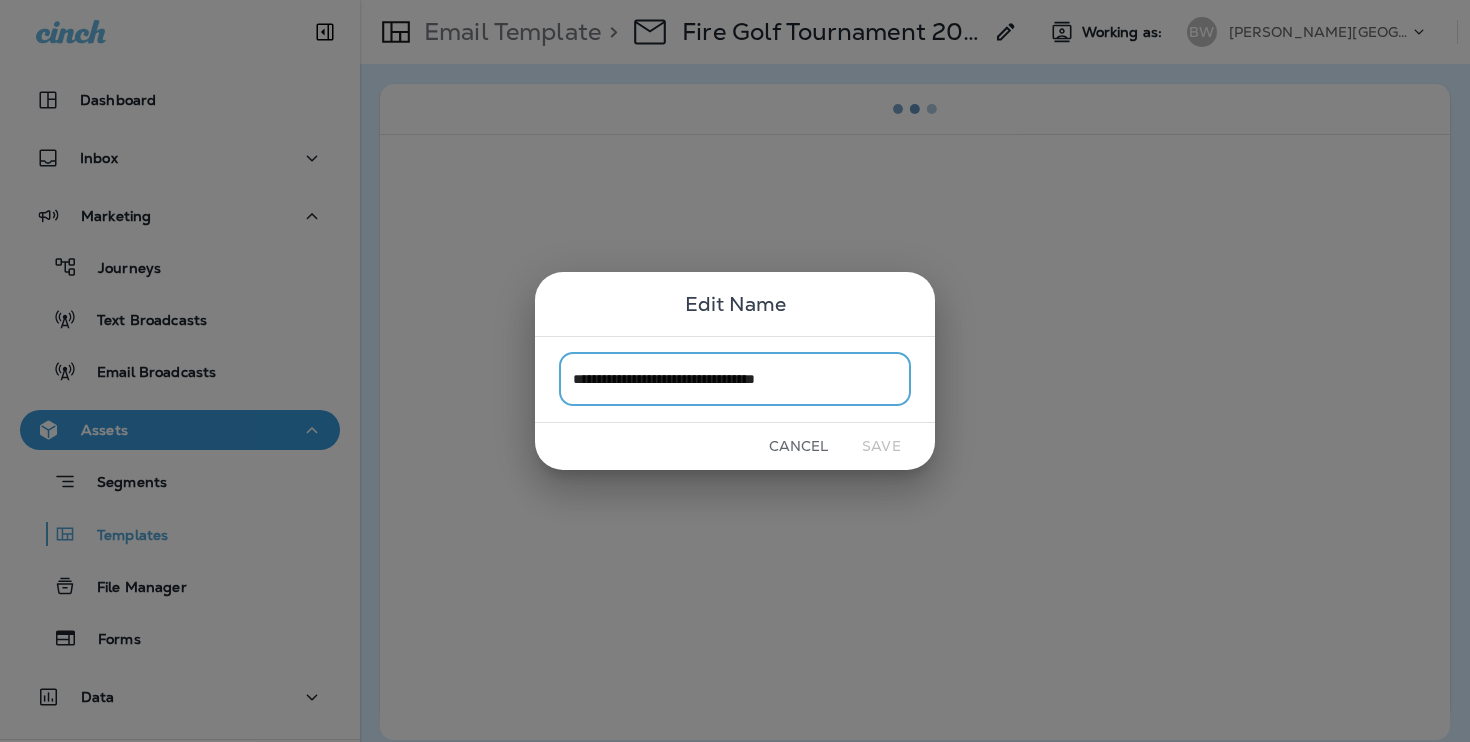 click on "**********" at bounding box center [735, 379] 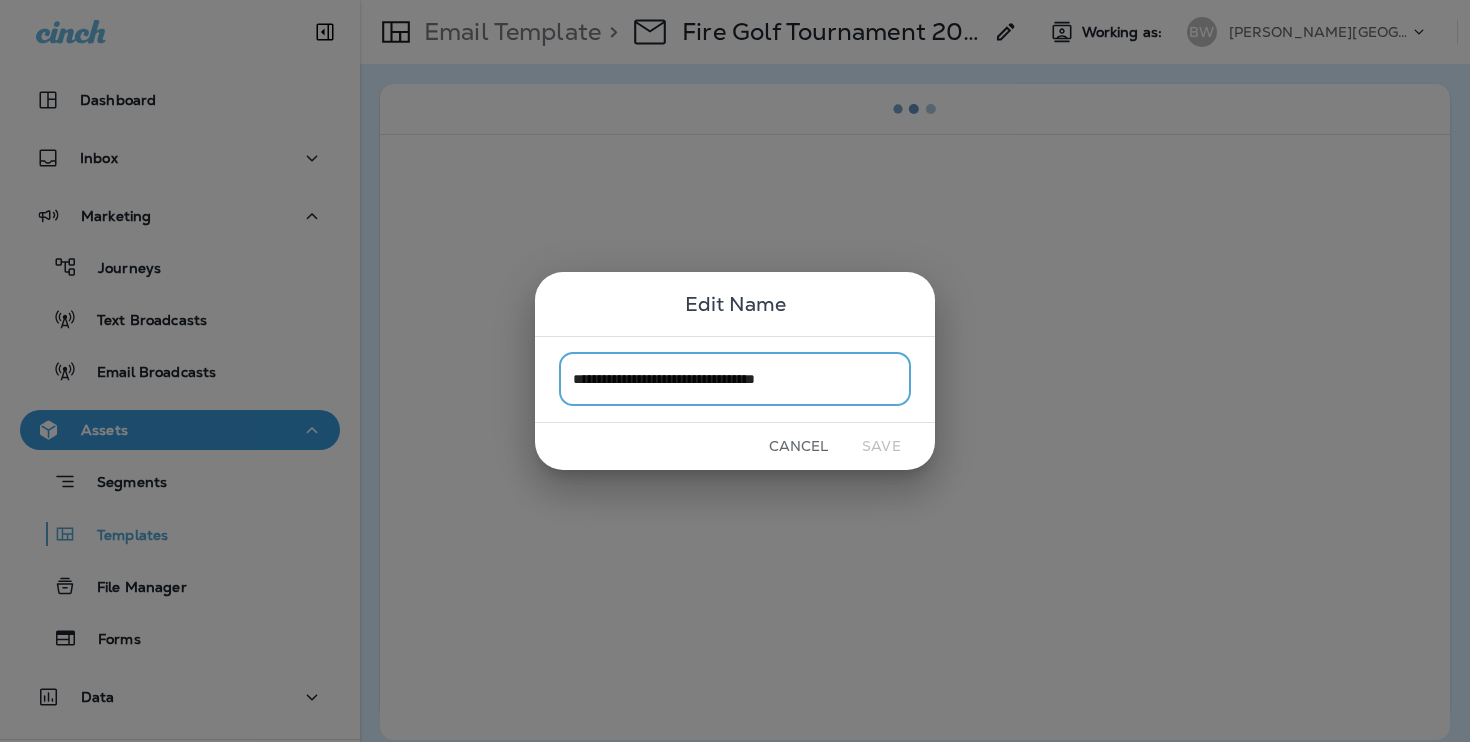 drag, startPoint x: 599, startPoint y: 377, endPoint x: 553, endPoint y: 375, distance: 46.043457 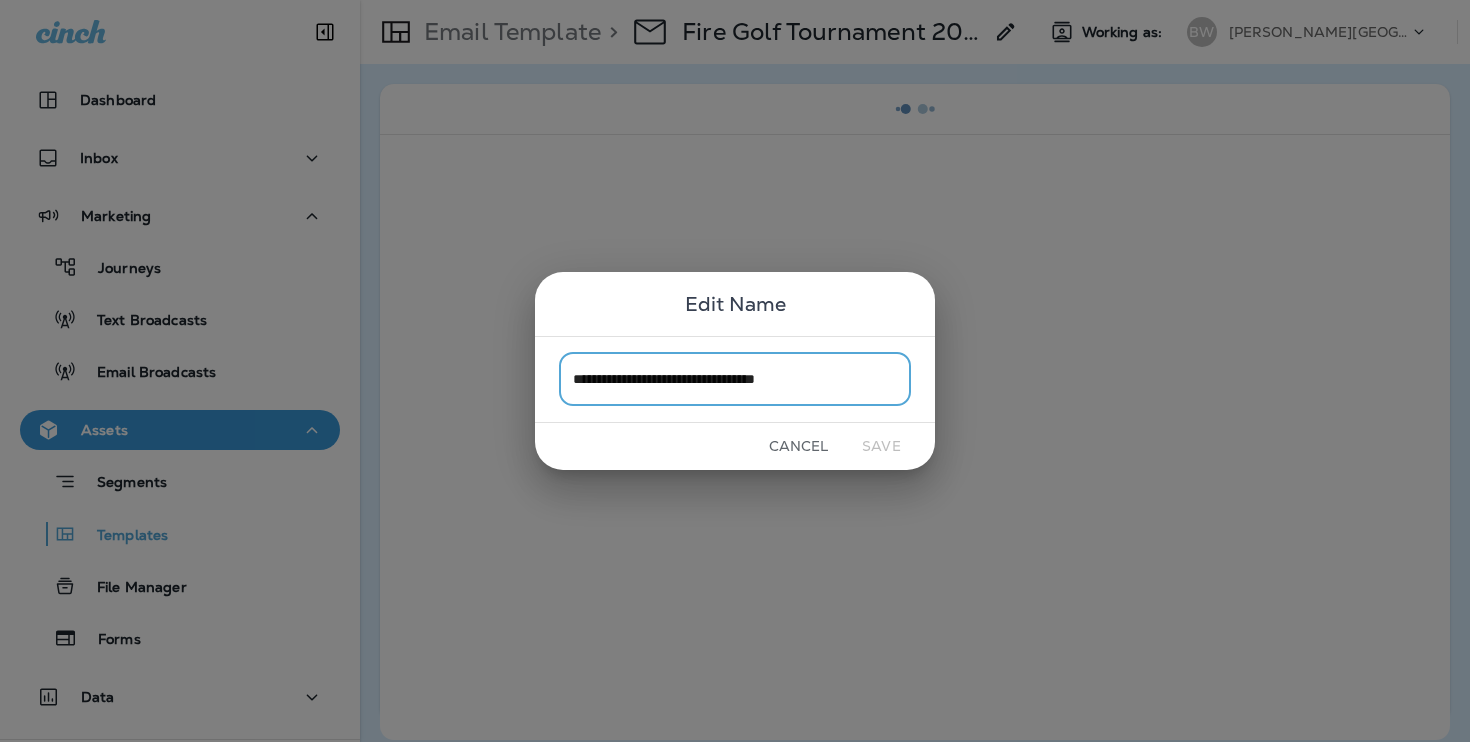 click on "**********" at bounding box center [735, 379] 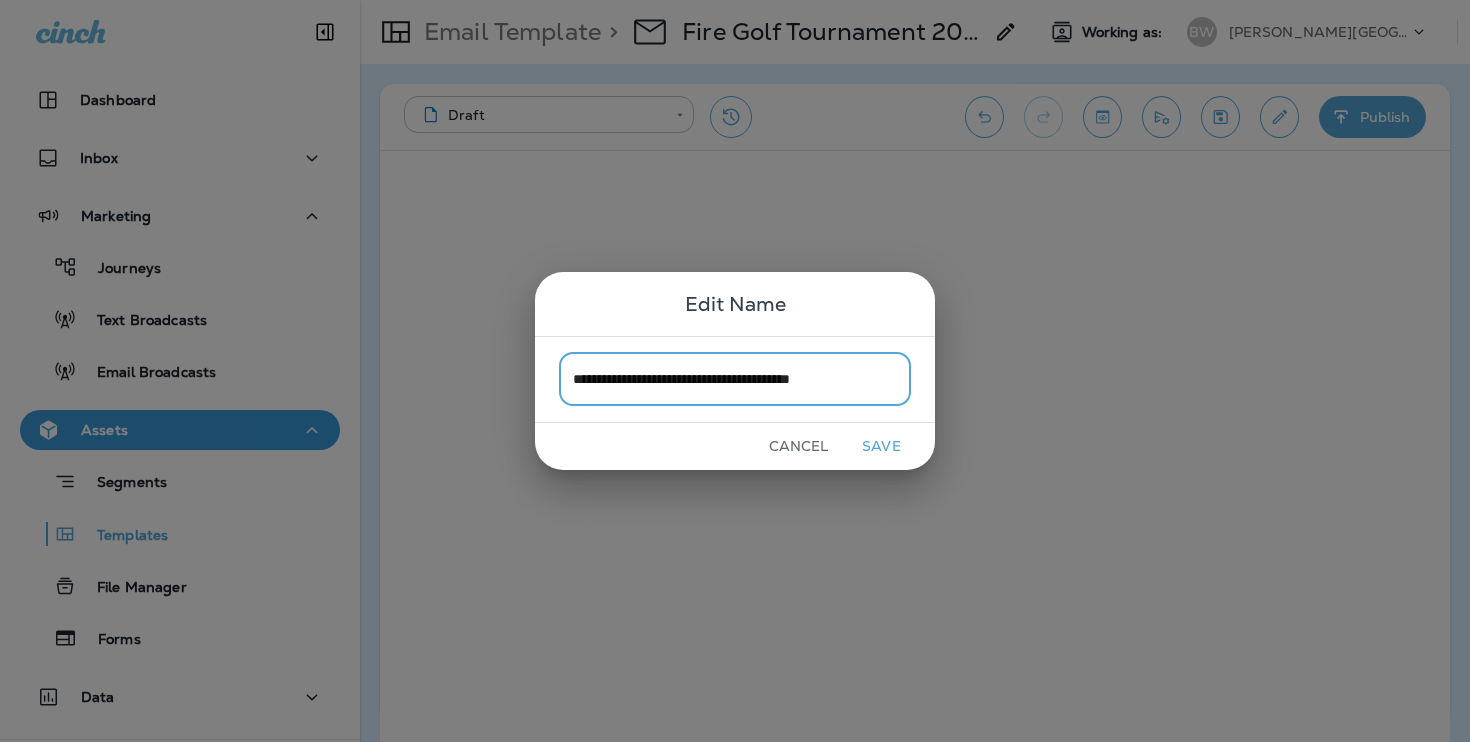 type on "**********" 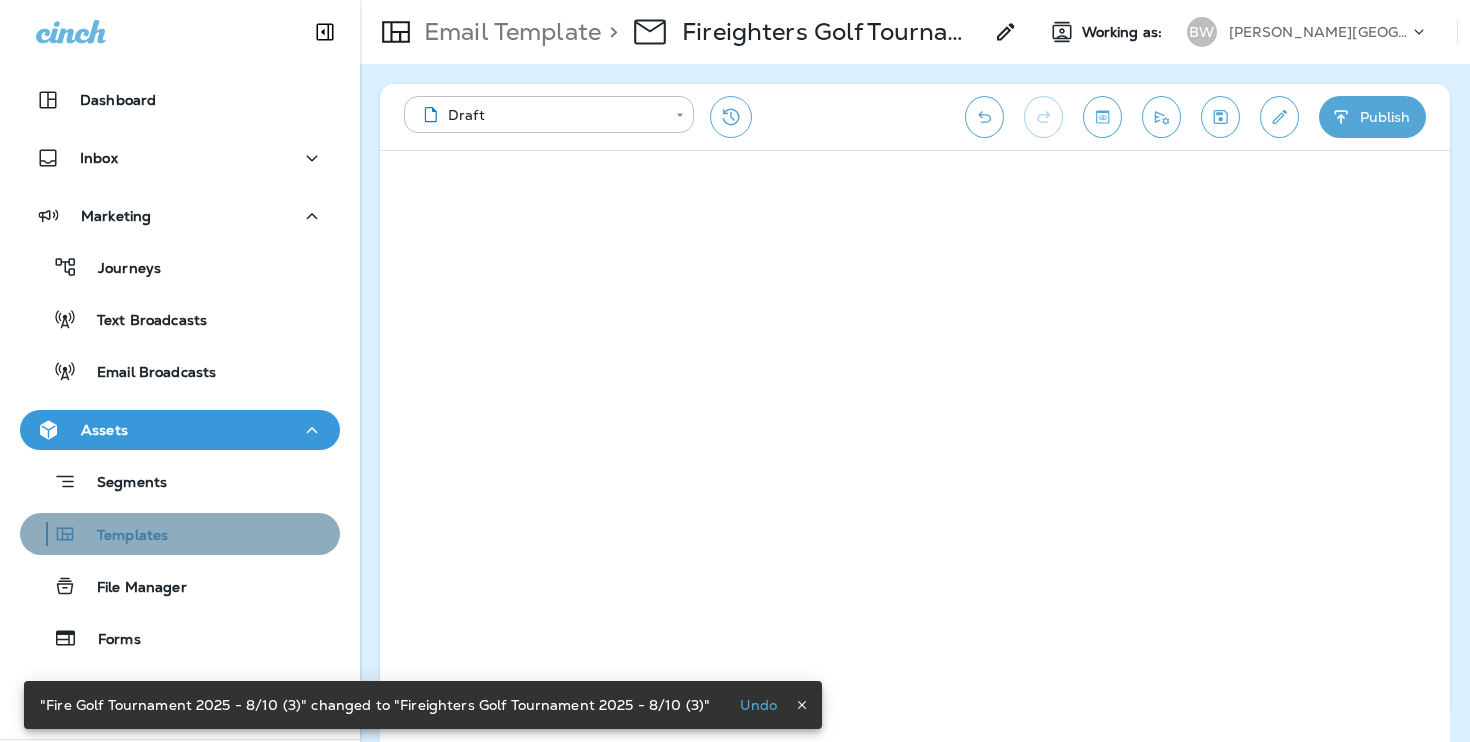 click on "Templates" at bounding box center [180, 534] 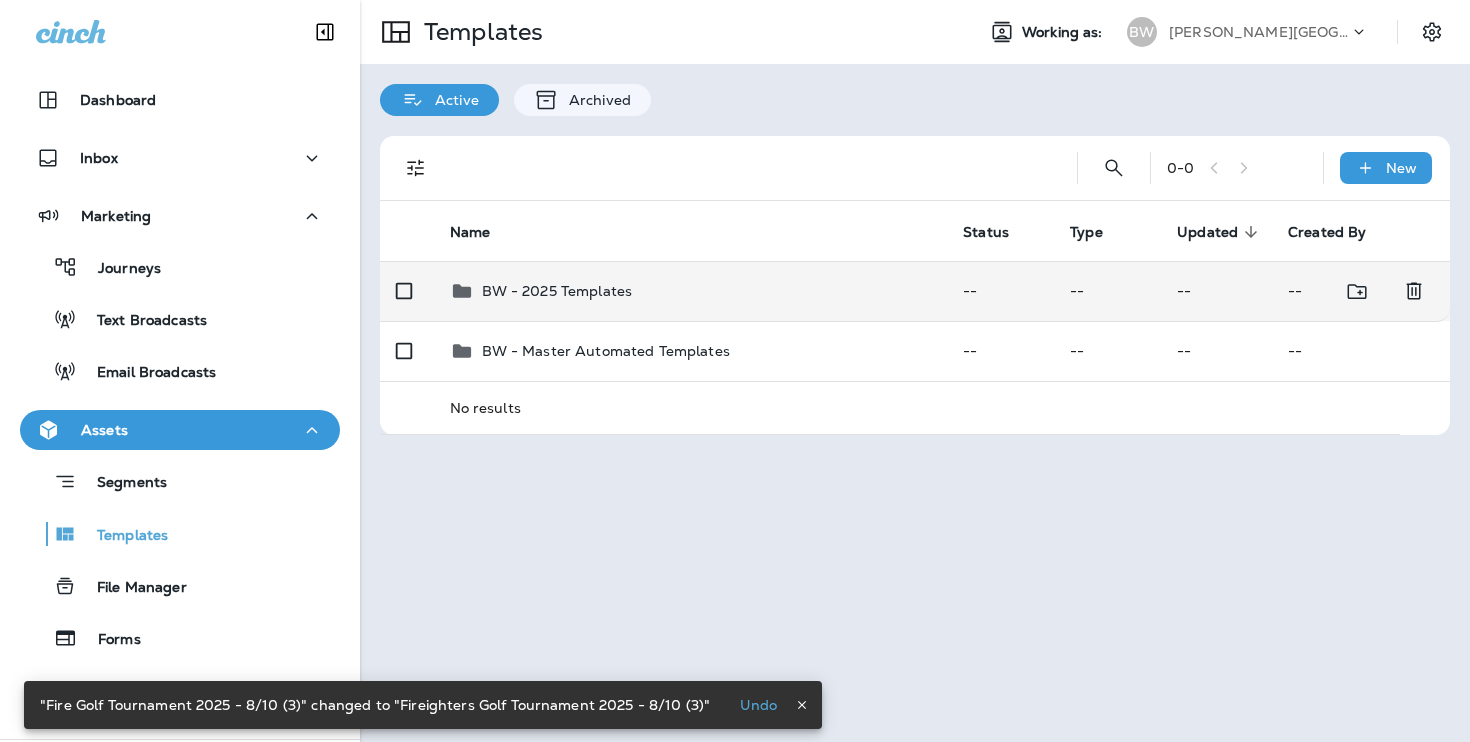 click on "BW - 2025 Templates" at bounding box center (691, 291) 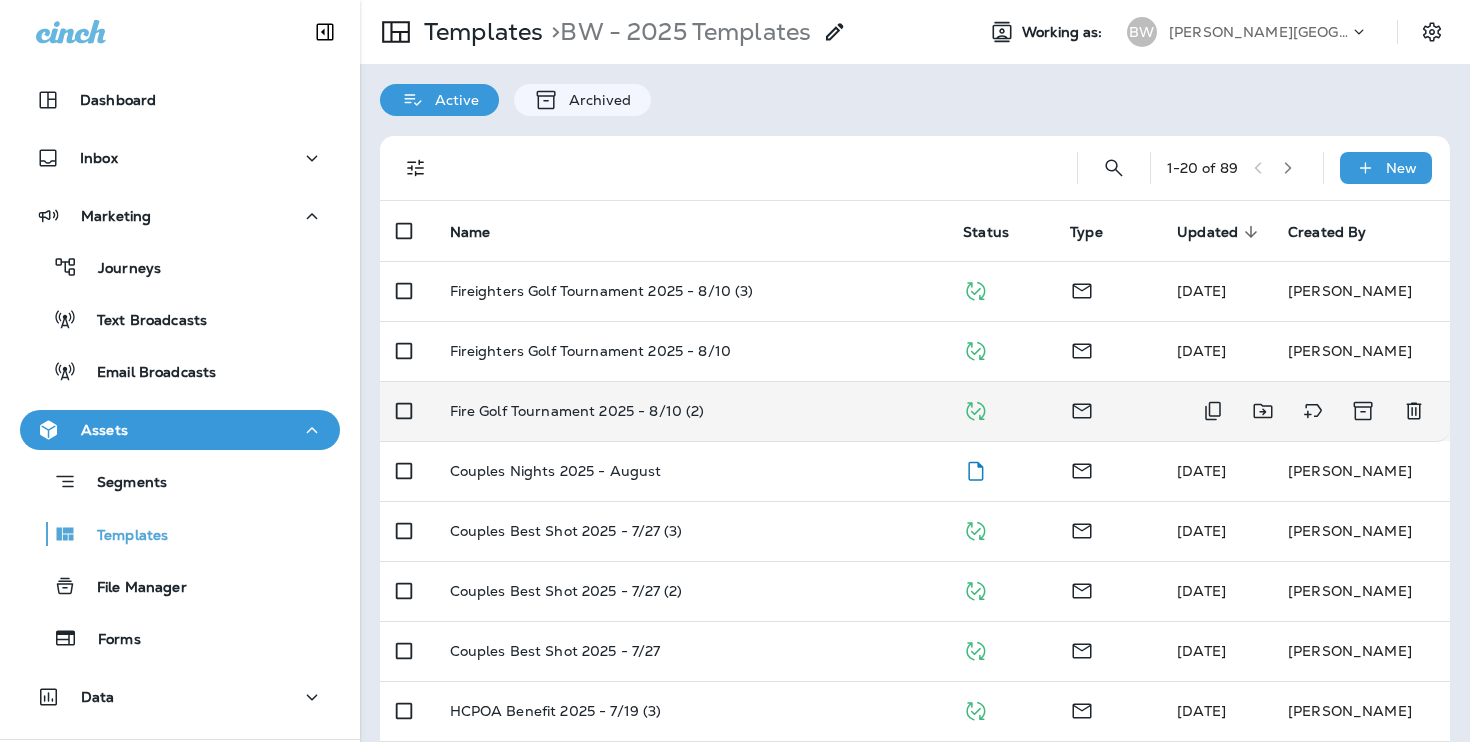 click on "Fire Golf Tournament 2025 - 8/10 (2)" at bounding box center [691, 411] 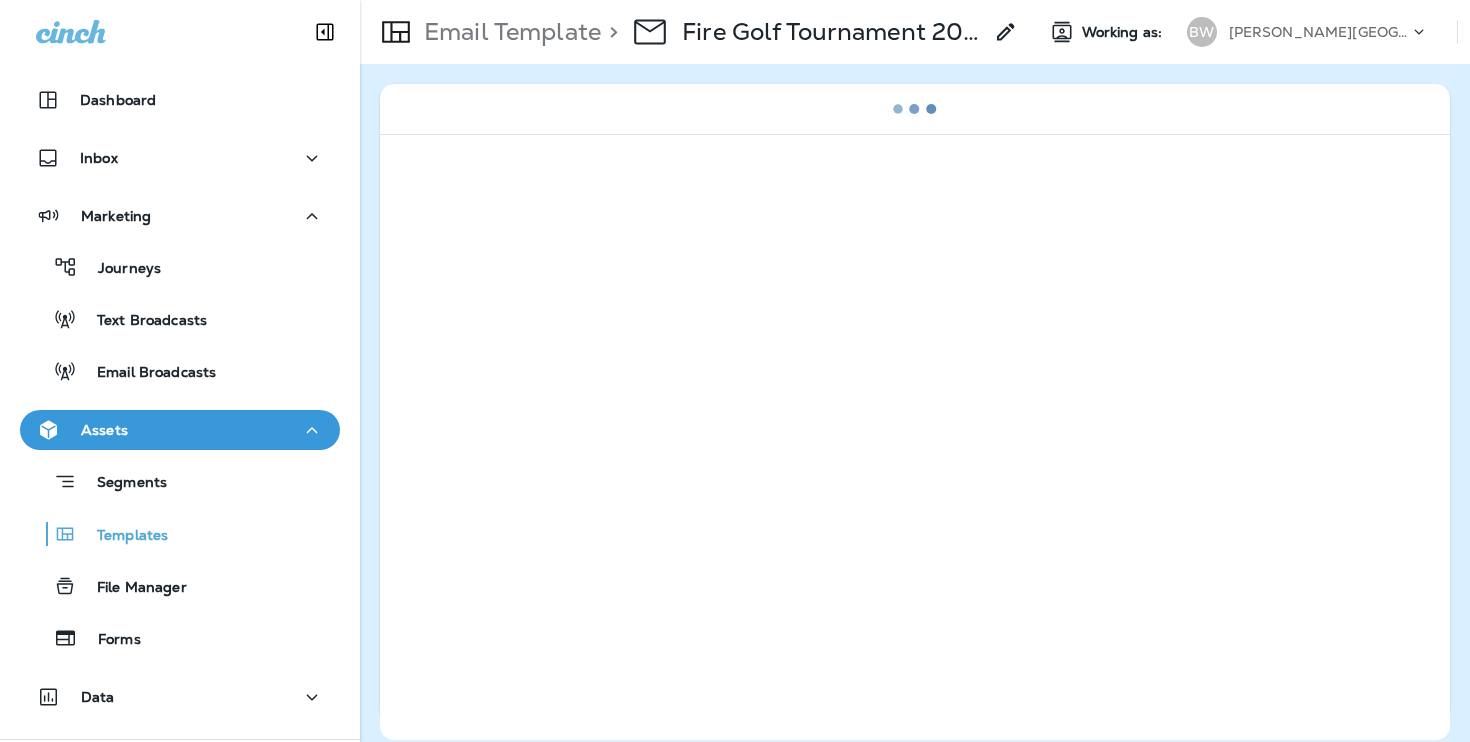 click 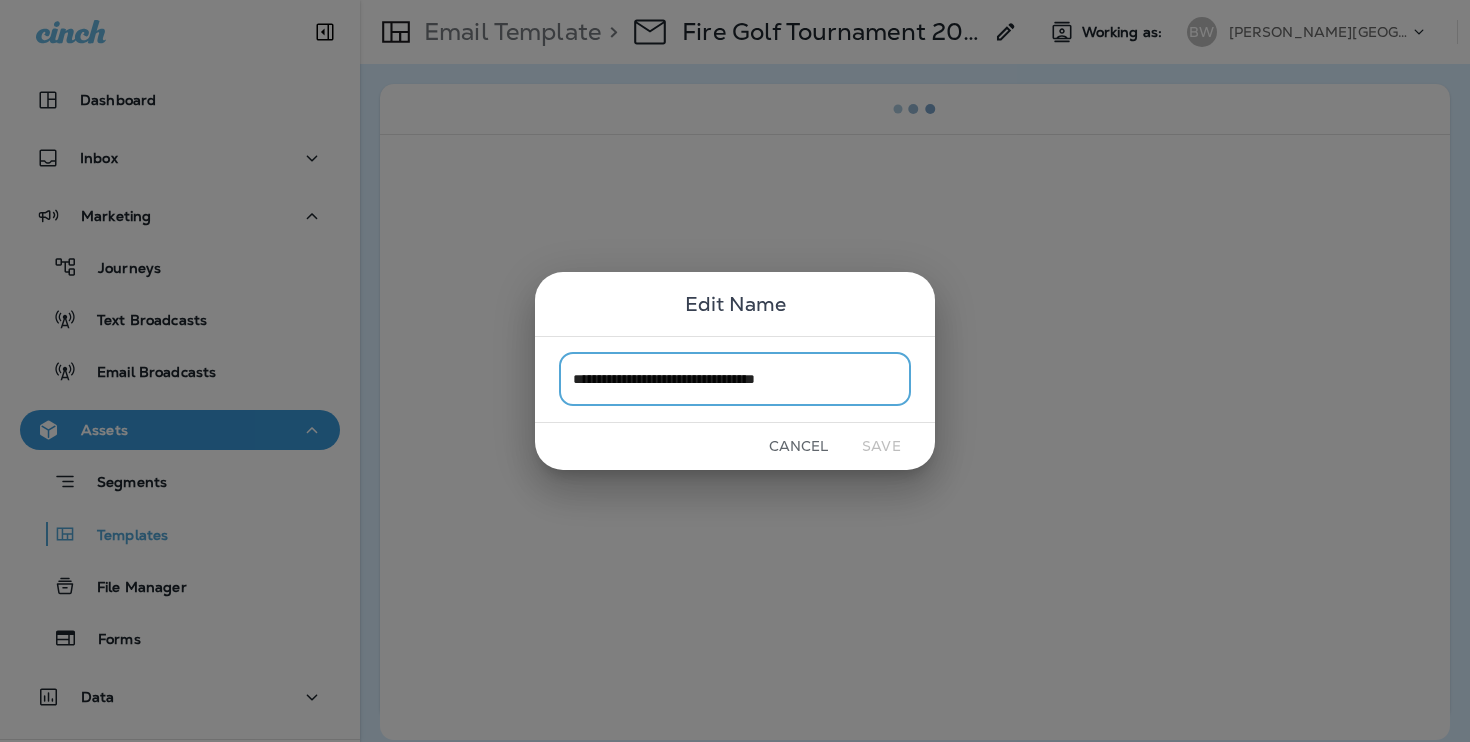 click on "**********" at bounding box center [735, 379] 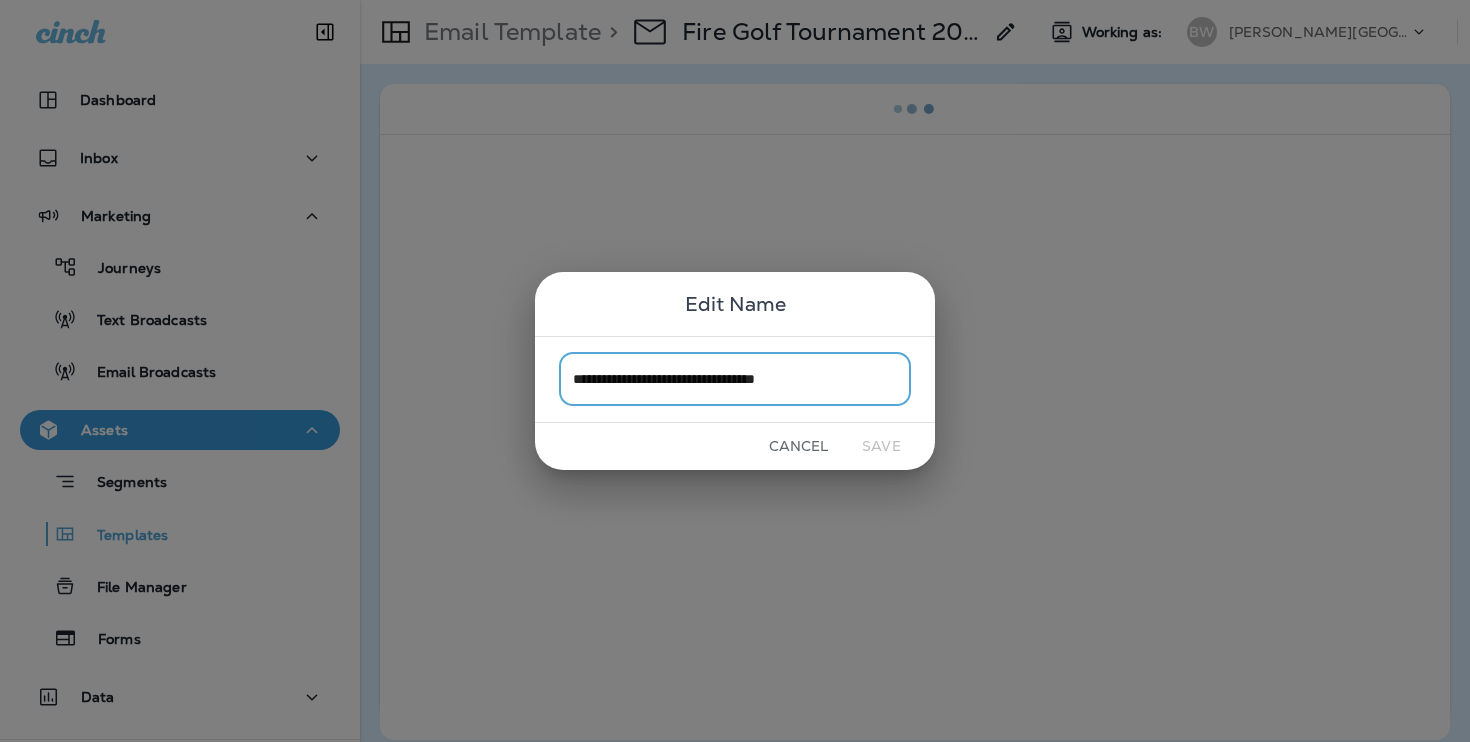 drag, startPoint x: 602, startPoint y: 377, endPoint x: 531, endPoint y: 375, distance: 71.02816 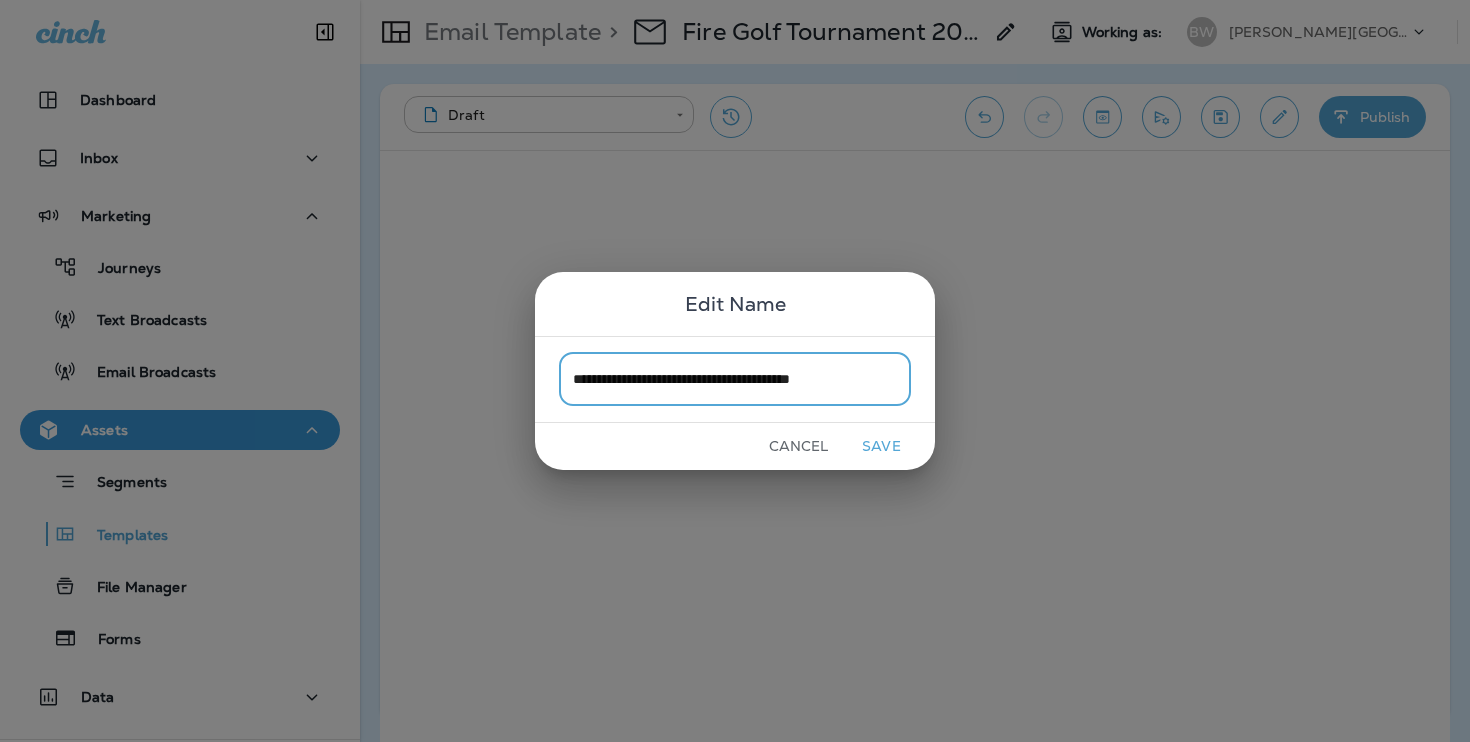 type on "**********" 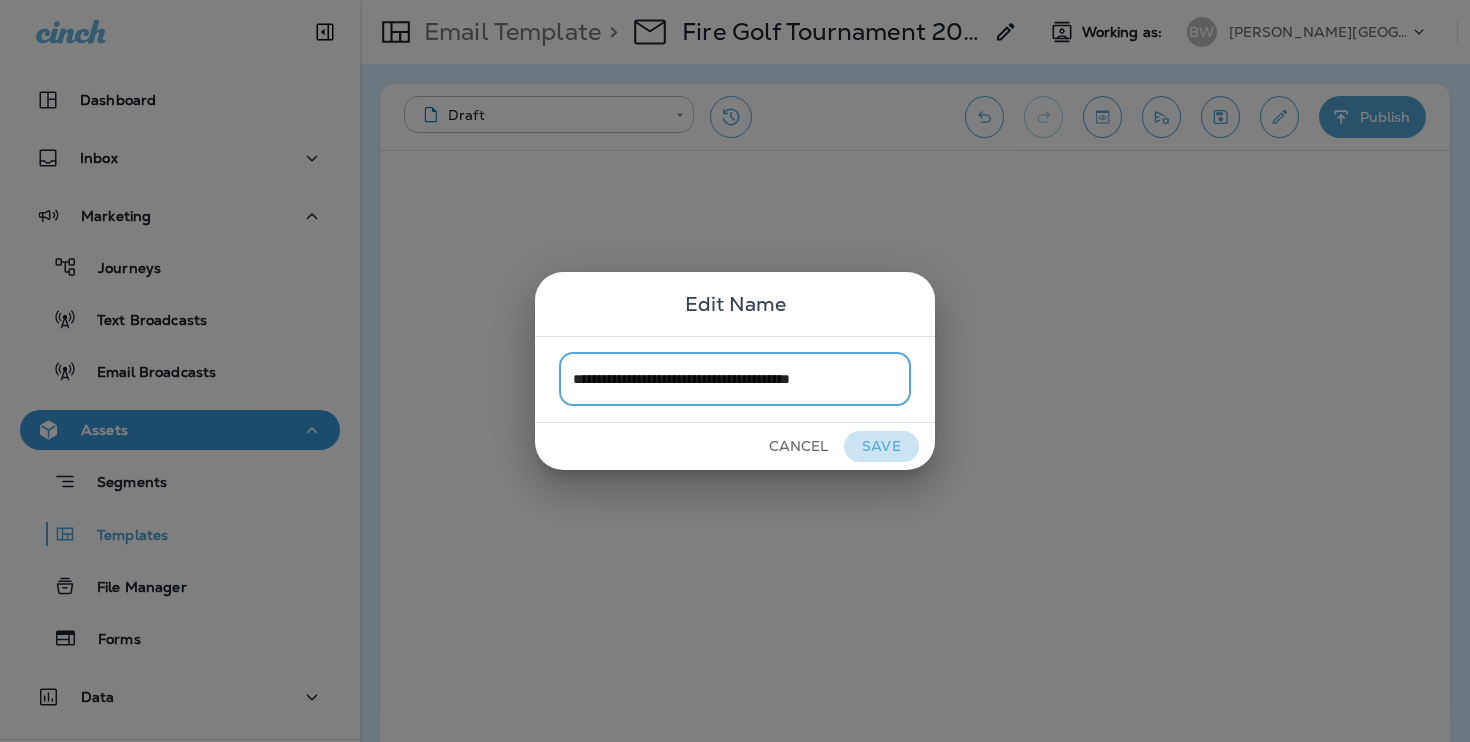 click on "Save" at bounding box center [881, 446] 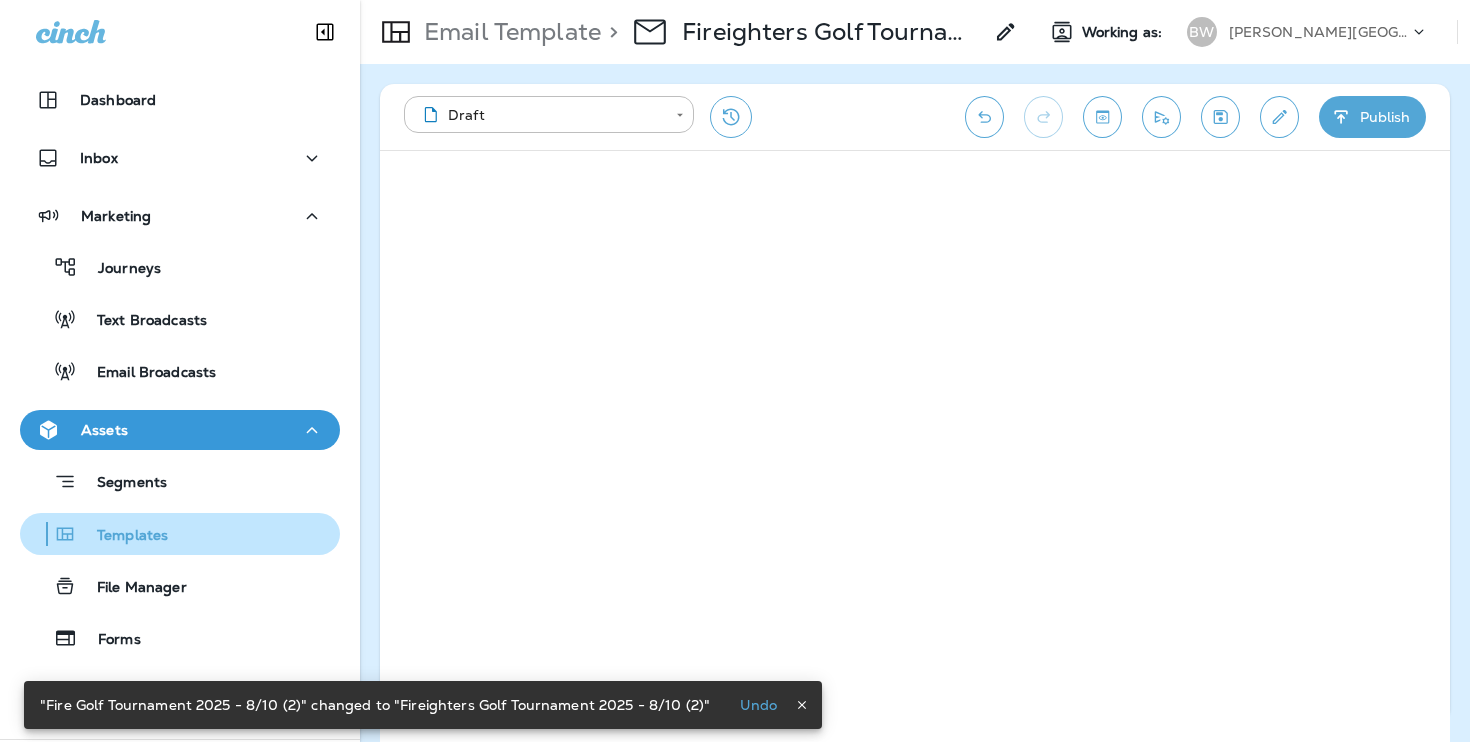 click on "Templates" at bounding box center [180, 534] 